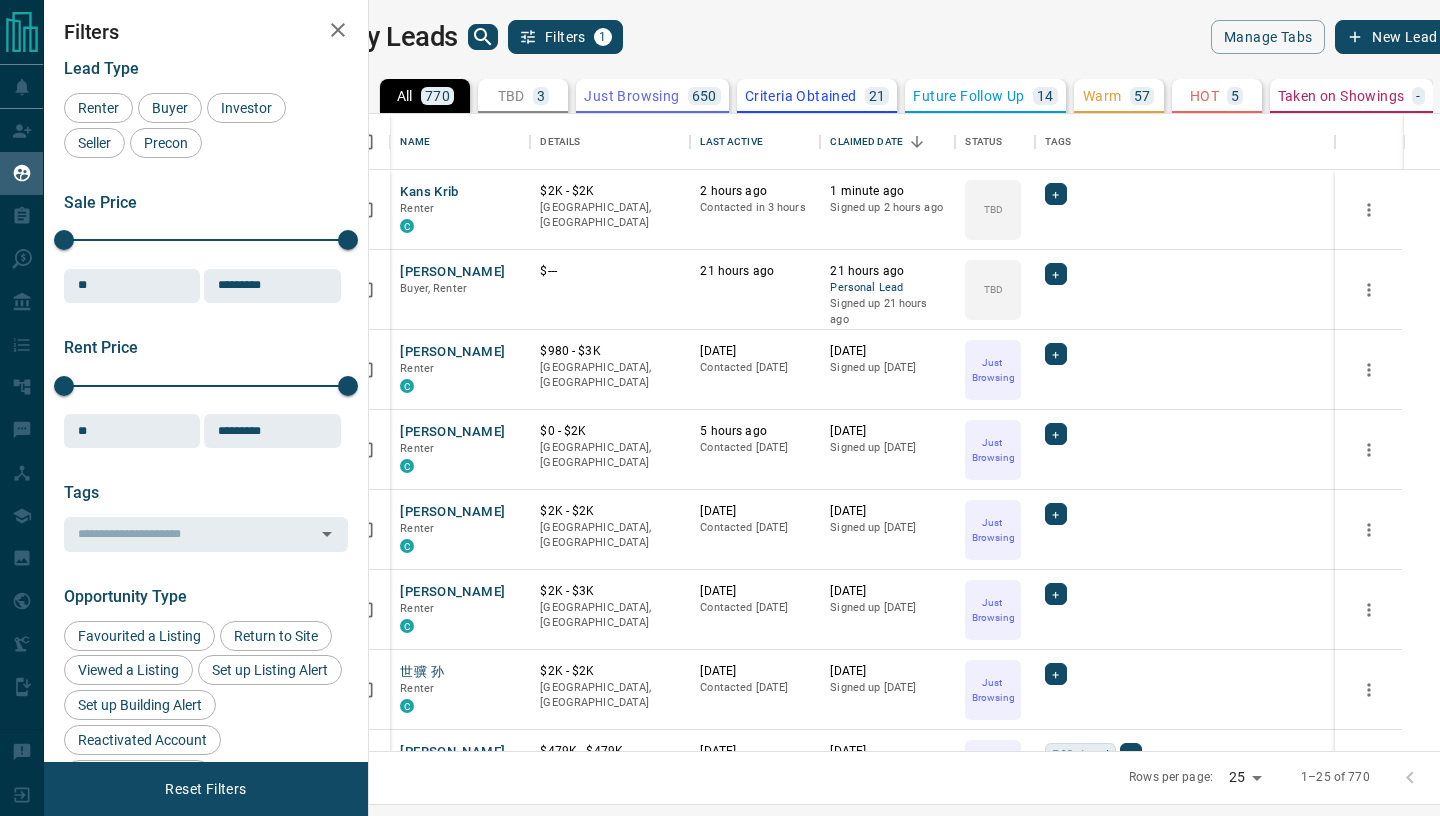 scroll, scrollTop: 0, scrollLeft: 0, axis: both 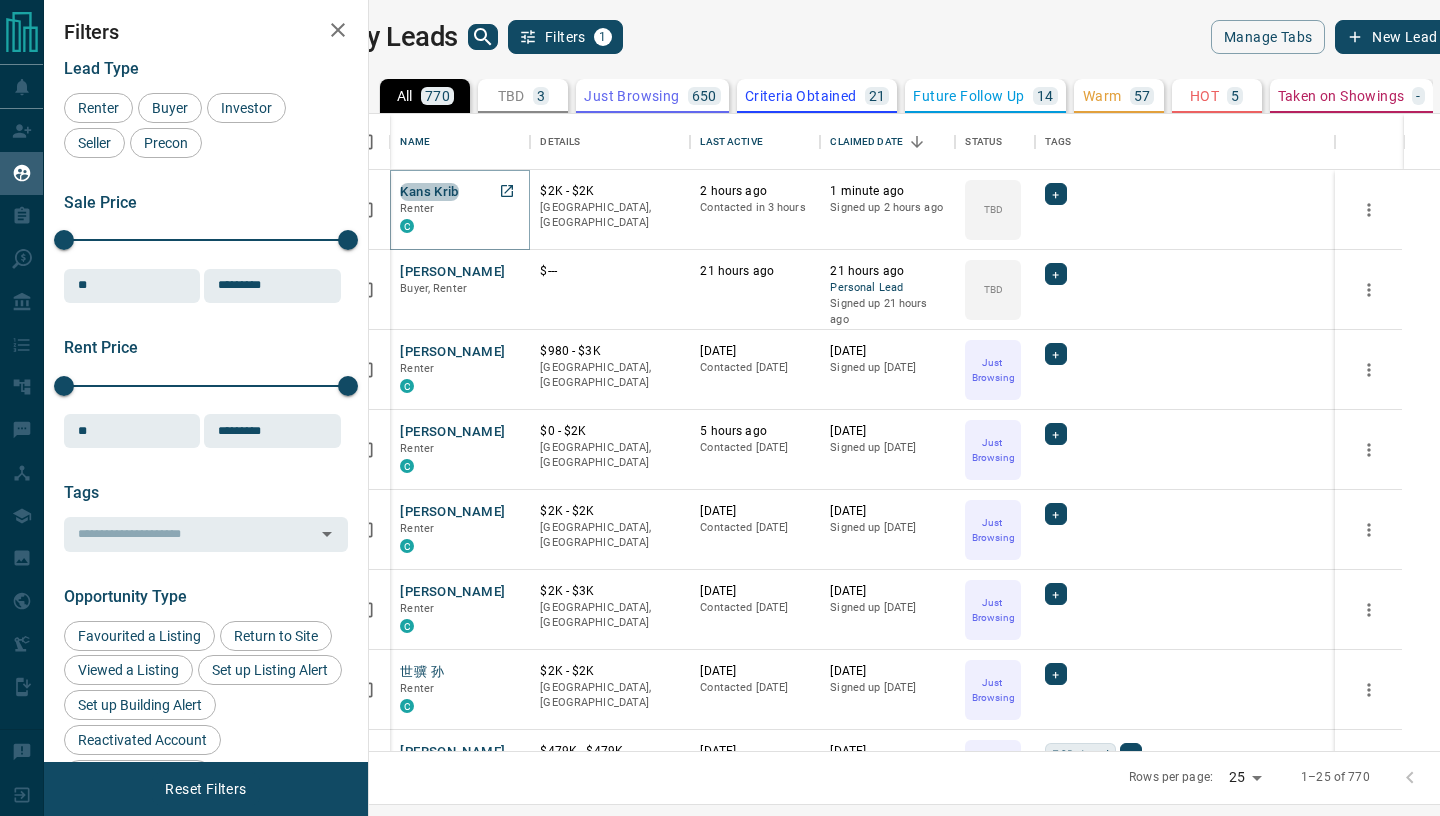 click on "Kans Krib" at bounding box center [429, 192] 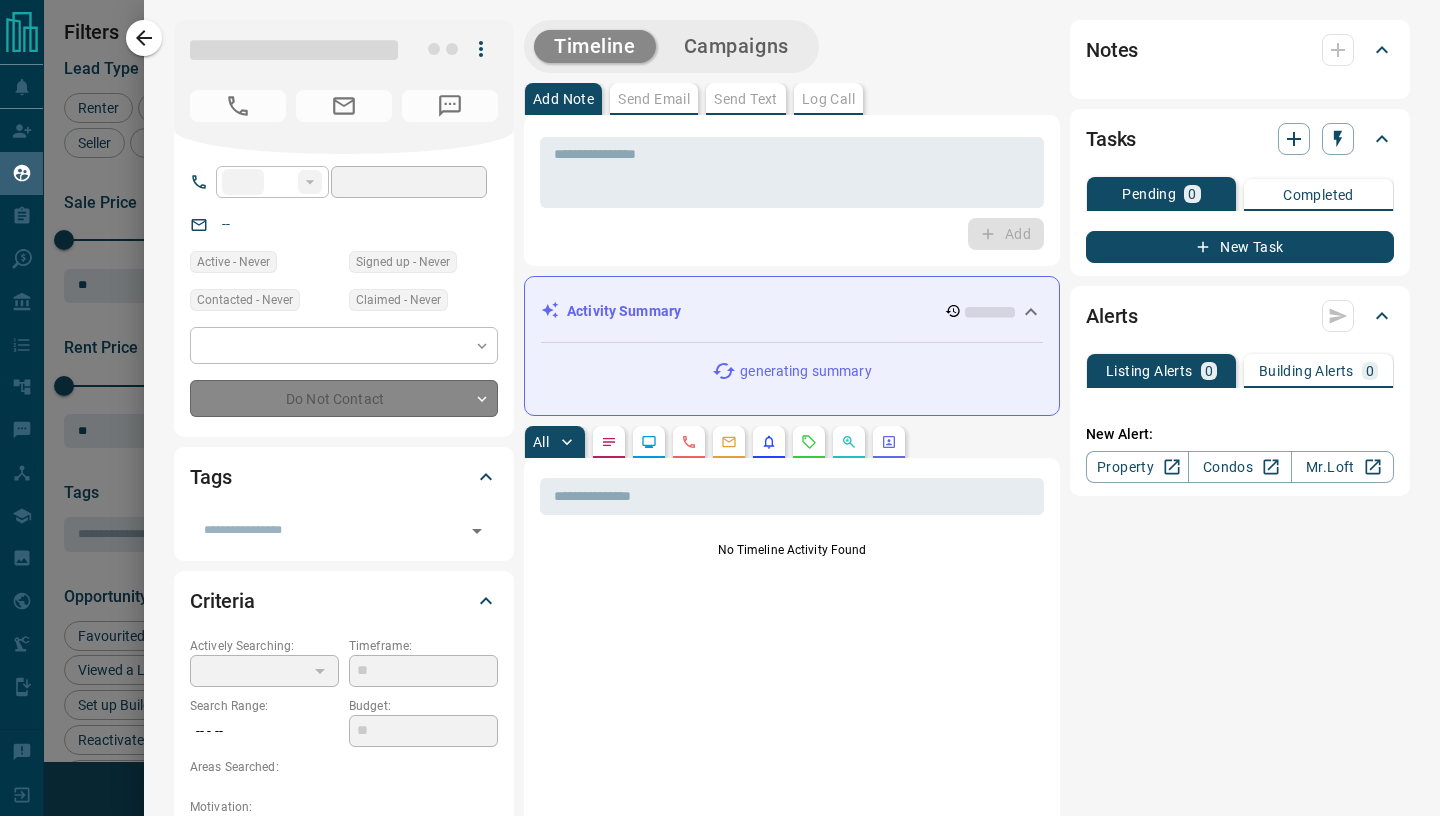 type on "**" 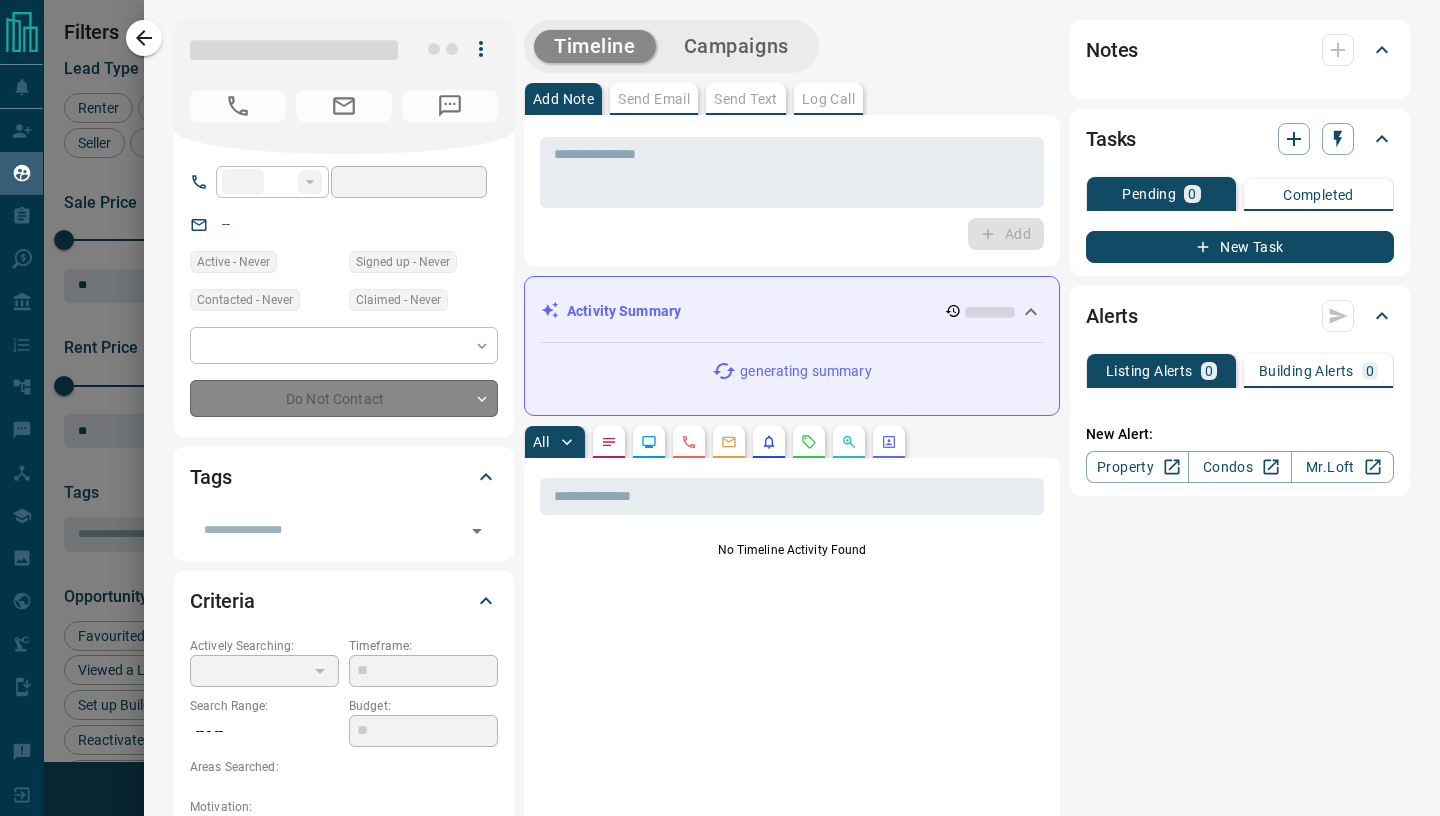 type on "**********" 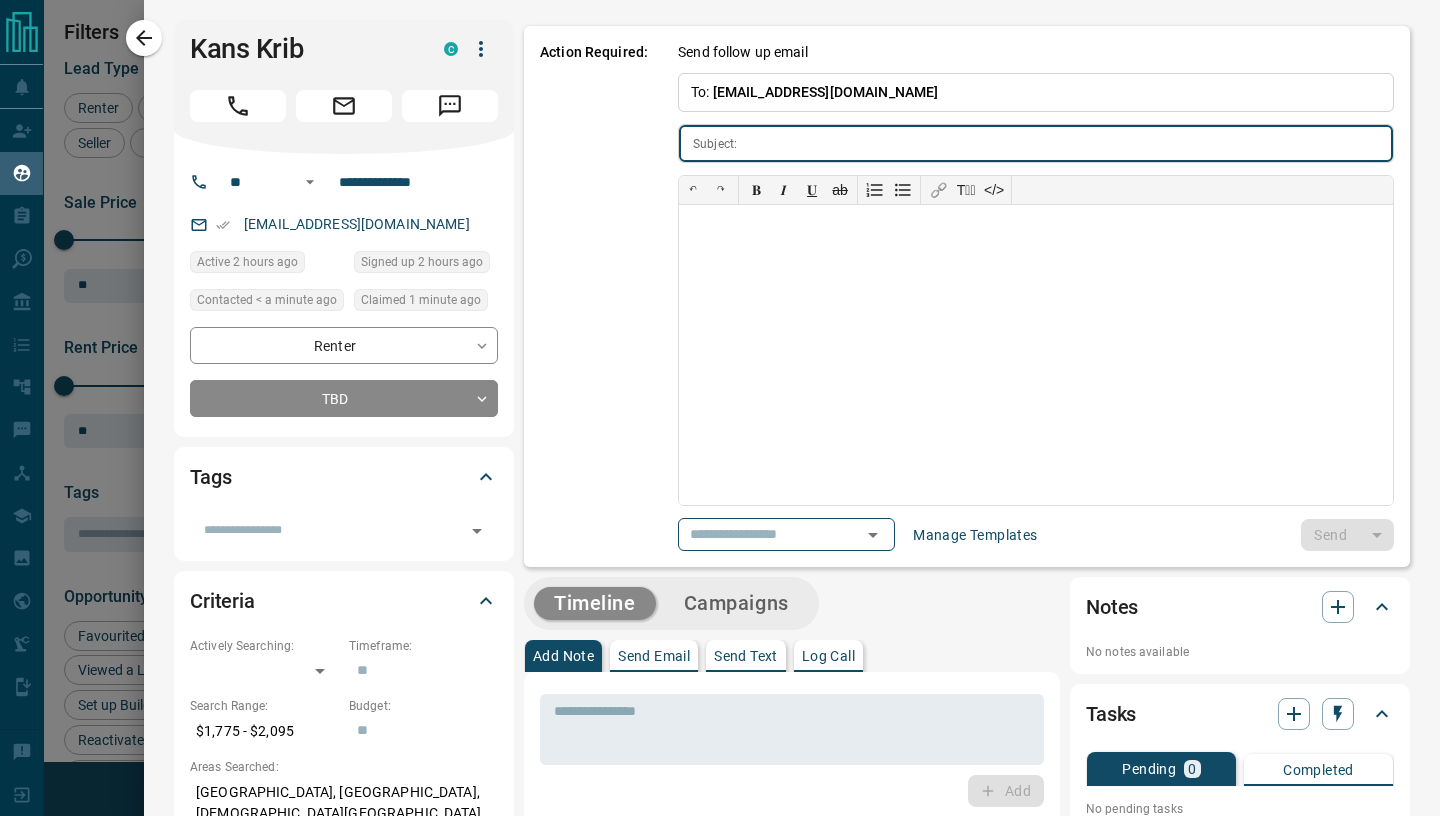 type on "**********" 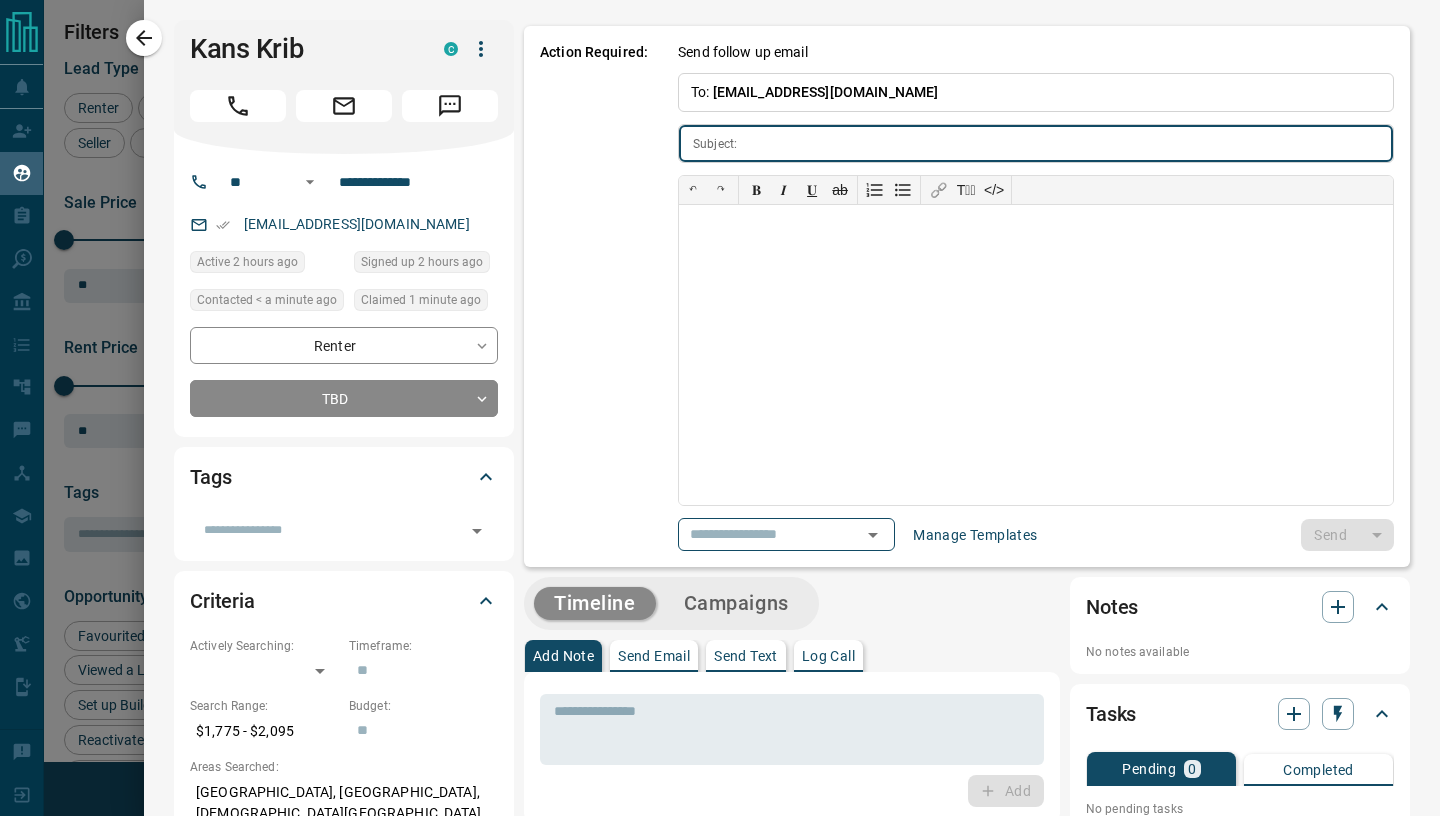 type on "**********" 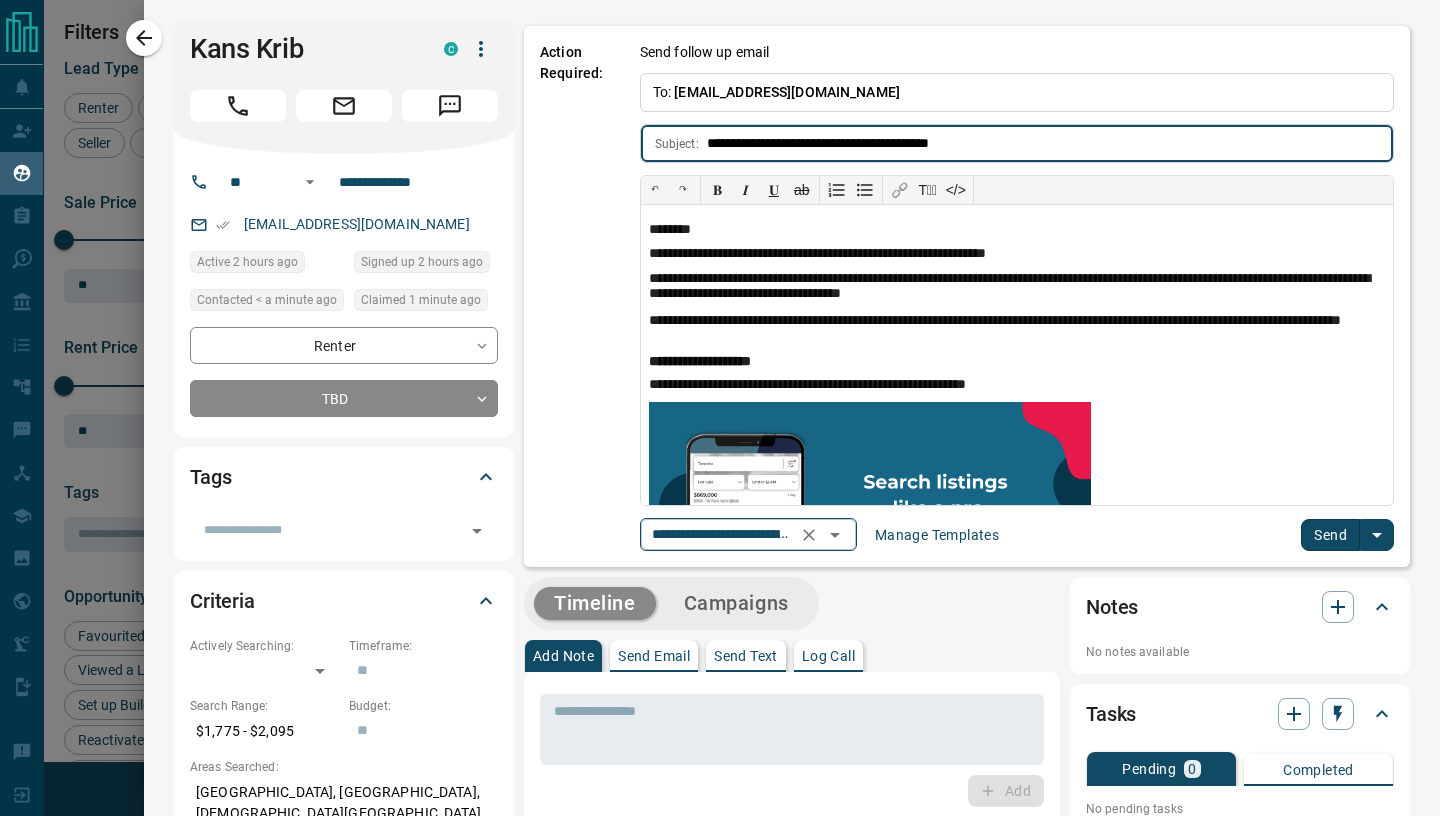 click 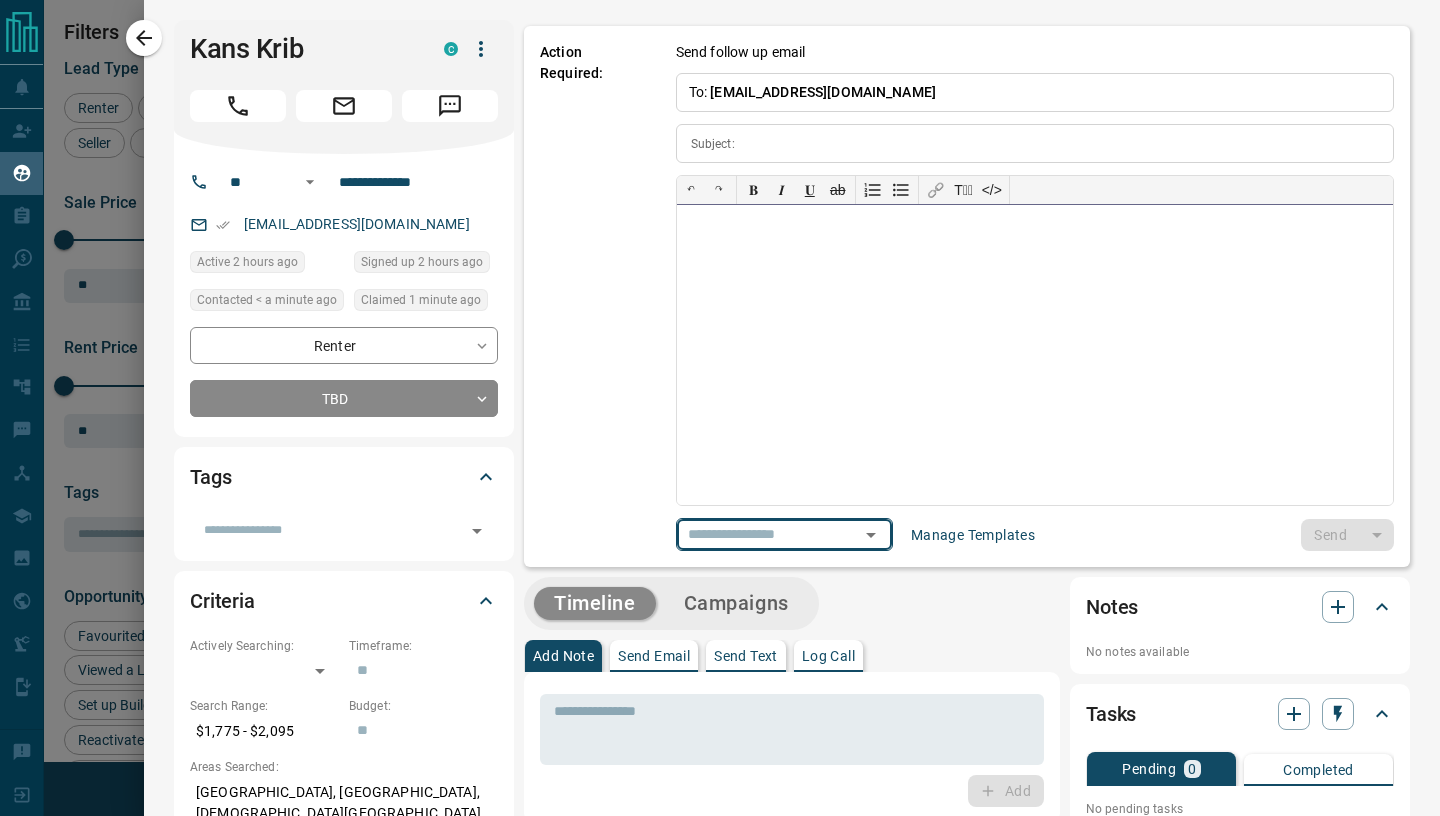 click at bounding box center [1035, 355] 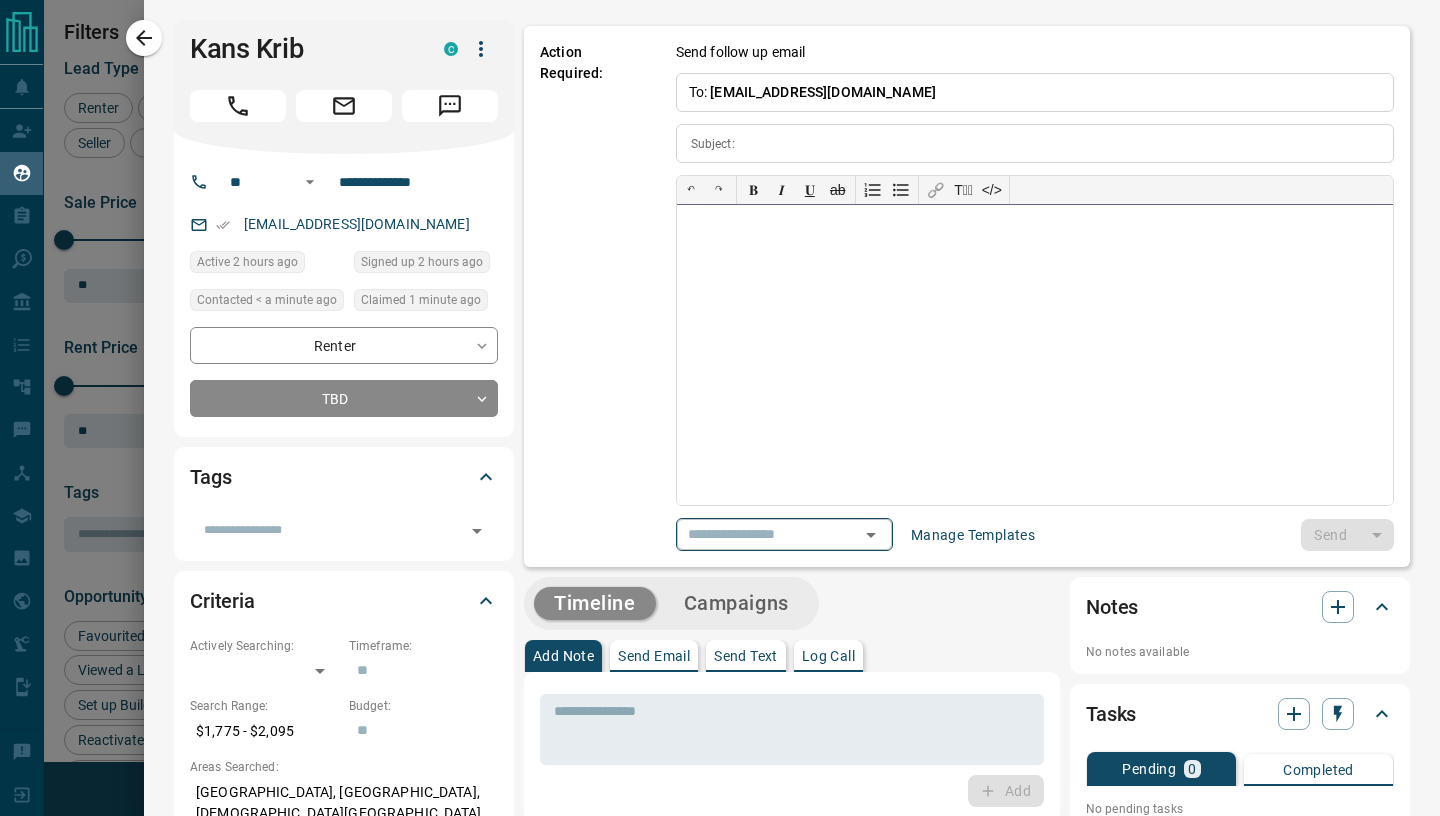 paste 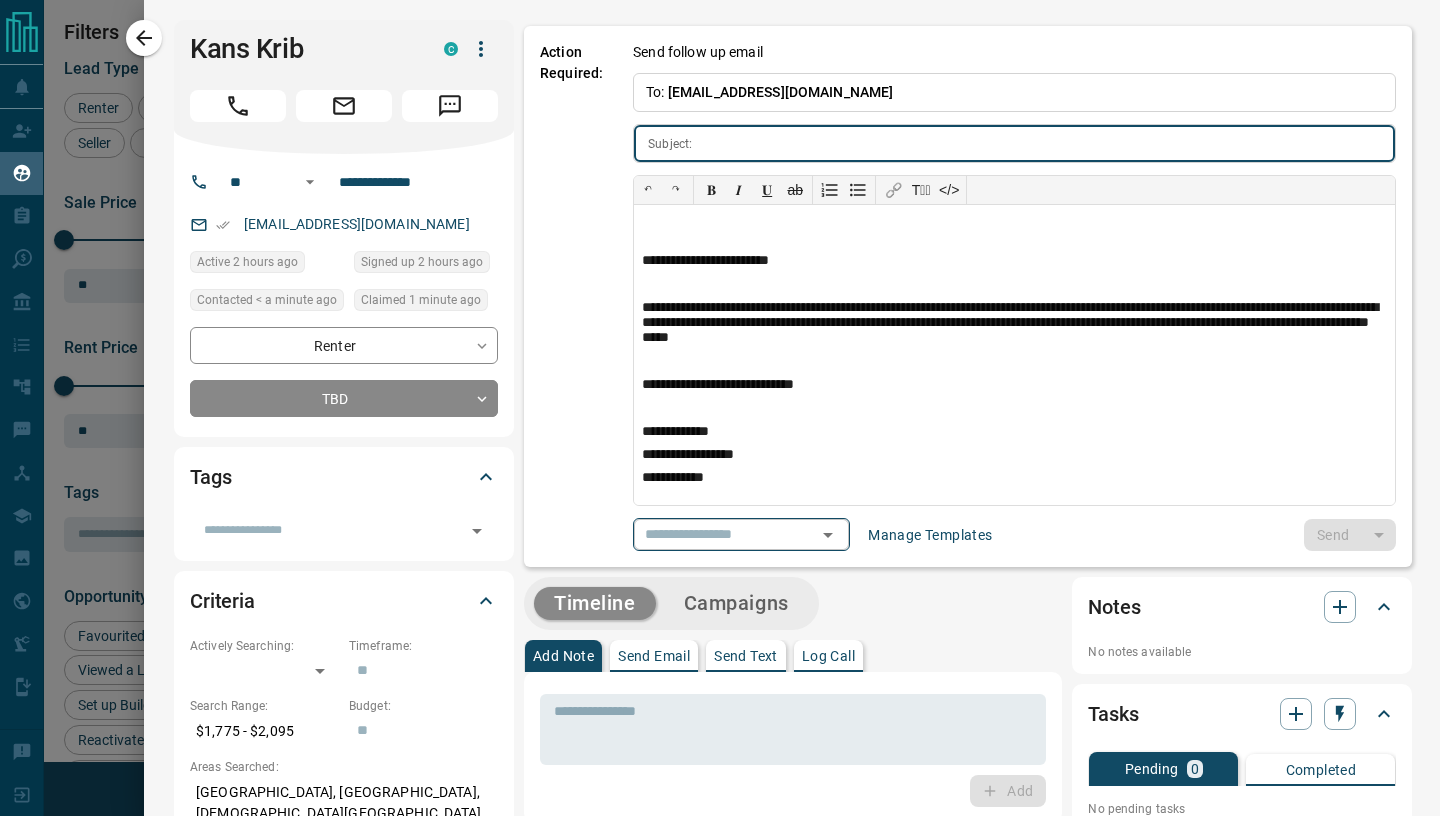 click at bounding box center (1047, 143) 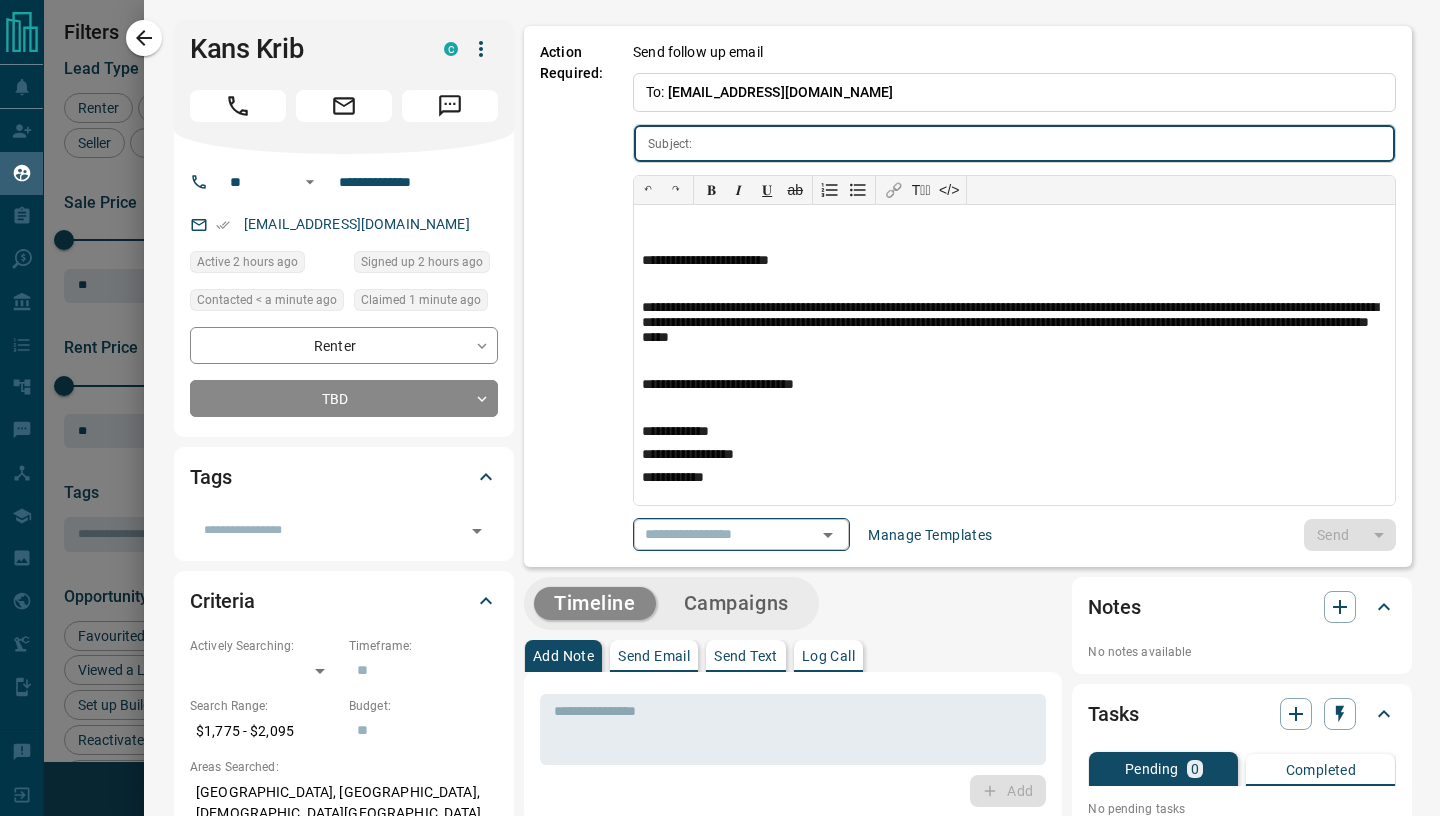 paste on "**********" 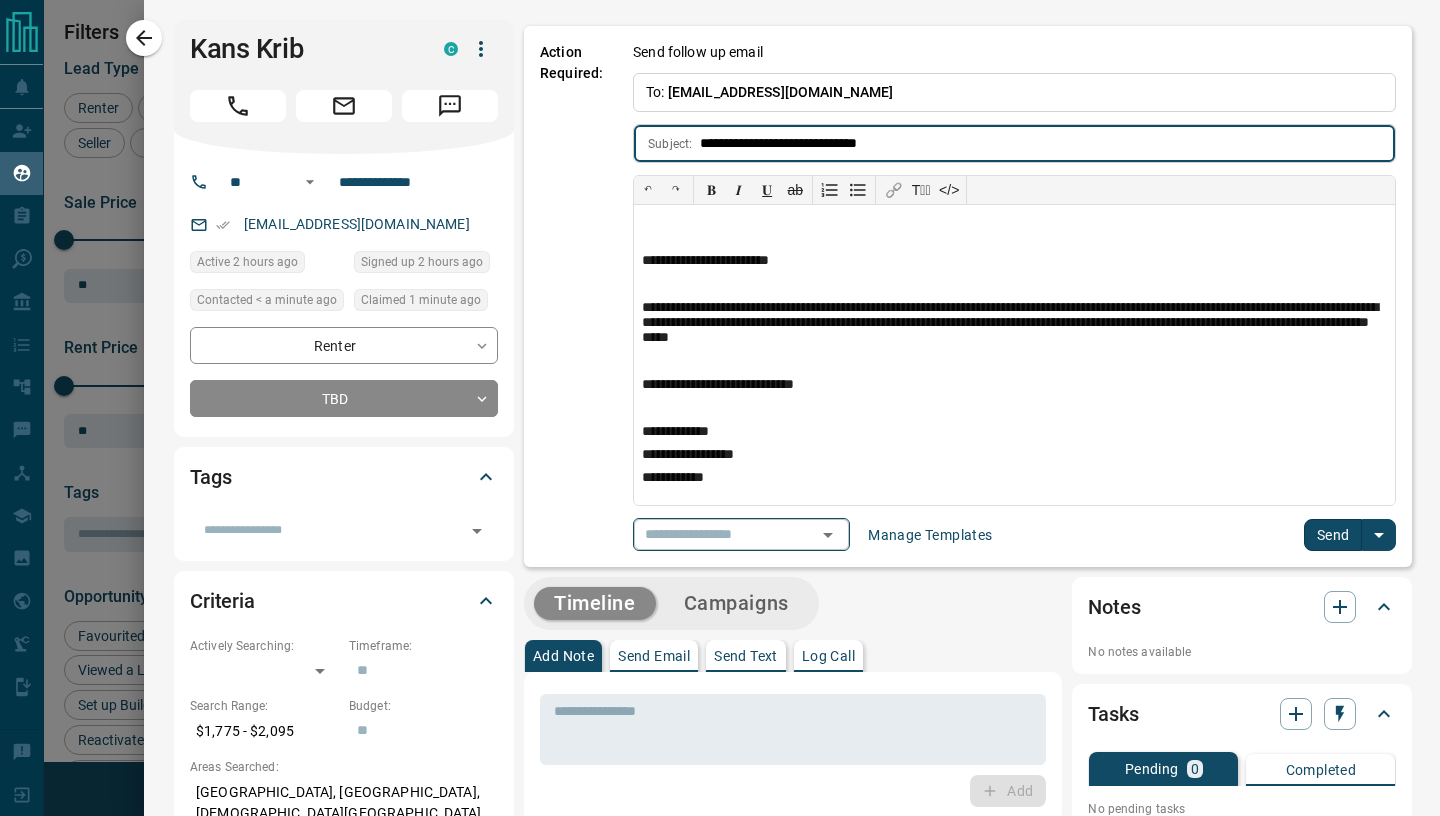 type on "**********" 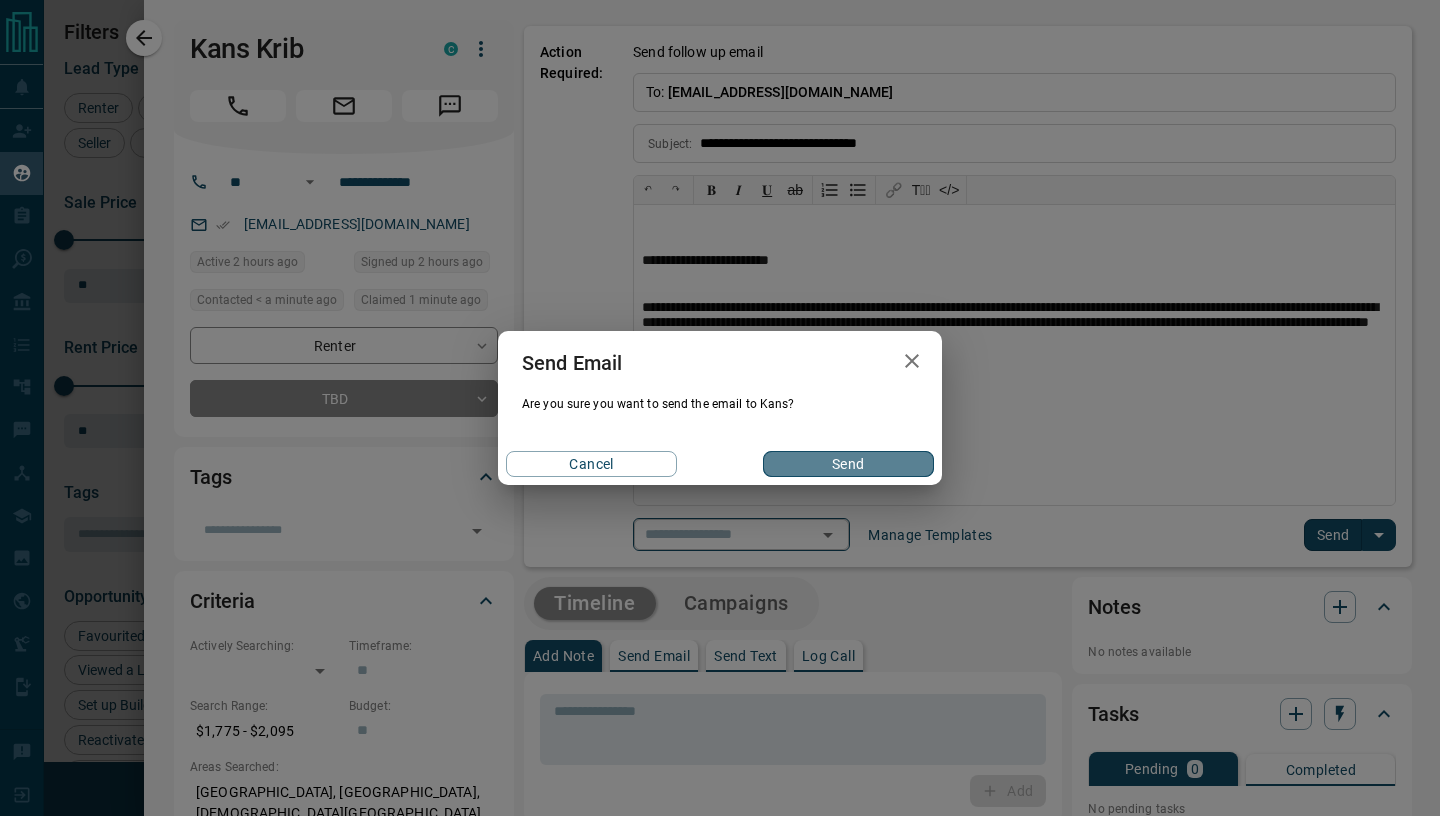 click on "Send" at bounding box center [848, 464] 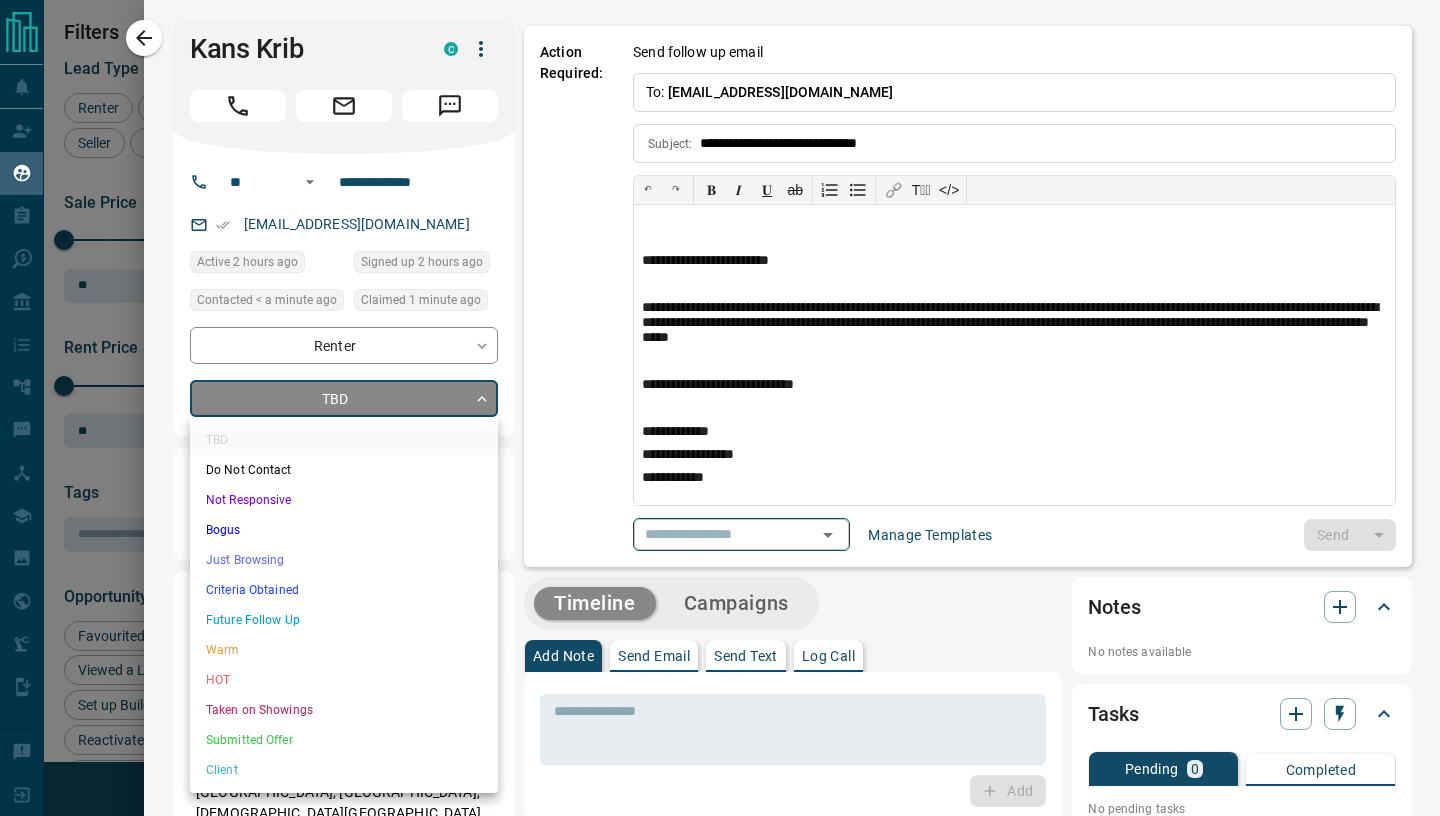click on "Lead Transfers Claim Leads My Leads Tasks Opportunities Deals Campaigns Automations Messages Broker Bay Training Media Services Agent Resources Precon Worksheet Mobile Apps Disclosure Logout My Leads Filters 1 Manage Tabs New Lead All 770 TBD 3 Do Not Contact - Not Responsive 9 Bogus 3 Just Browsing 650 Criteria Obtained 21 Future Follow Up 14 Warm 57 HOT 5 Taken on Showings - Submitted Offer 1 Client 7 Name Details Last Active Claimed Date Status Tags Kans Krib Renter C $2K - $2K Downtown, [GEOGRAPHIC_DATA] 2 hours ago Contacted in 3 hours 1 minute ago Signed up 2 hours ago TBD + [PERSON_NAME], Renter $--- 21 hours ago 21 hours ago Personal Lead Signed up 21 hours ago TBD + [PERSON_NAME] Renter C $980 - $3K Downtown, [GEOGRAPHIC_DATA] [DATE] Contacted [DATE] [DATE] Signed up [DATE] Just Browsing + [PERSON_NAME] Renter C $0 - $2K Downtown, [GEOGRAPHIC_DATA] 5 hours ago Contacted [DATE] [DATE] Signed up [DATE] Just Browsing + [PERSON_NAME] Renter C $2K - $2K Downtown, [GEOGRAPHIC_DATA] [DATE] Contacted [DATE] [DATE]" at bounding box center [720, 395] 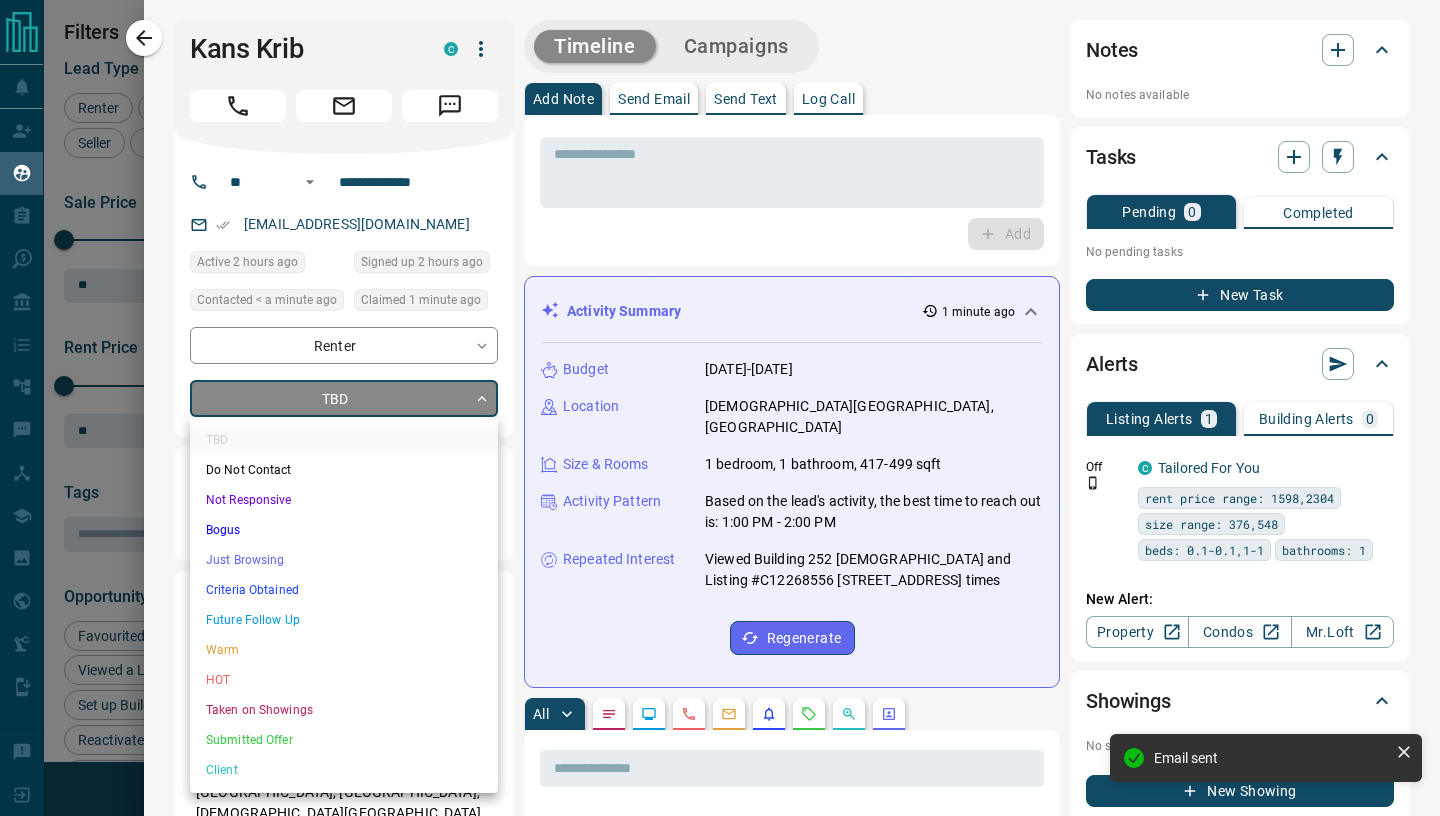 click on "Just Browsing" at bounding box center [344, 560] 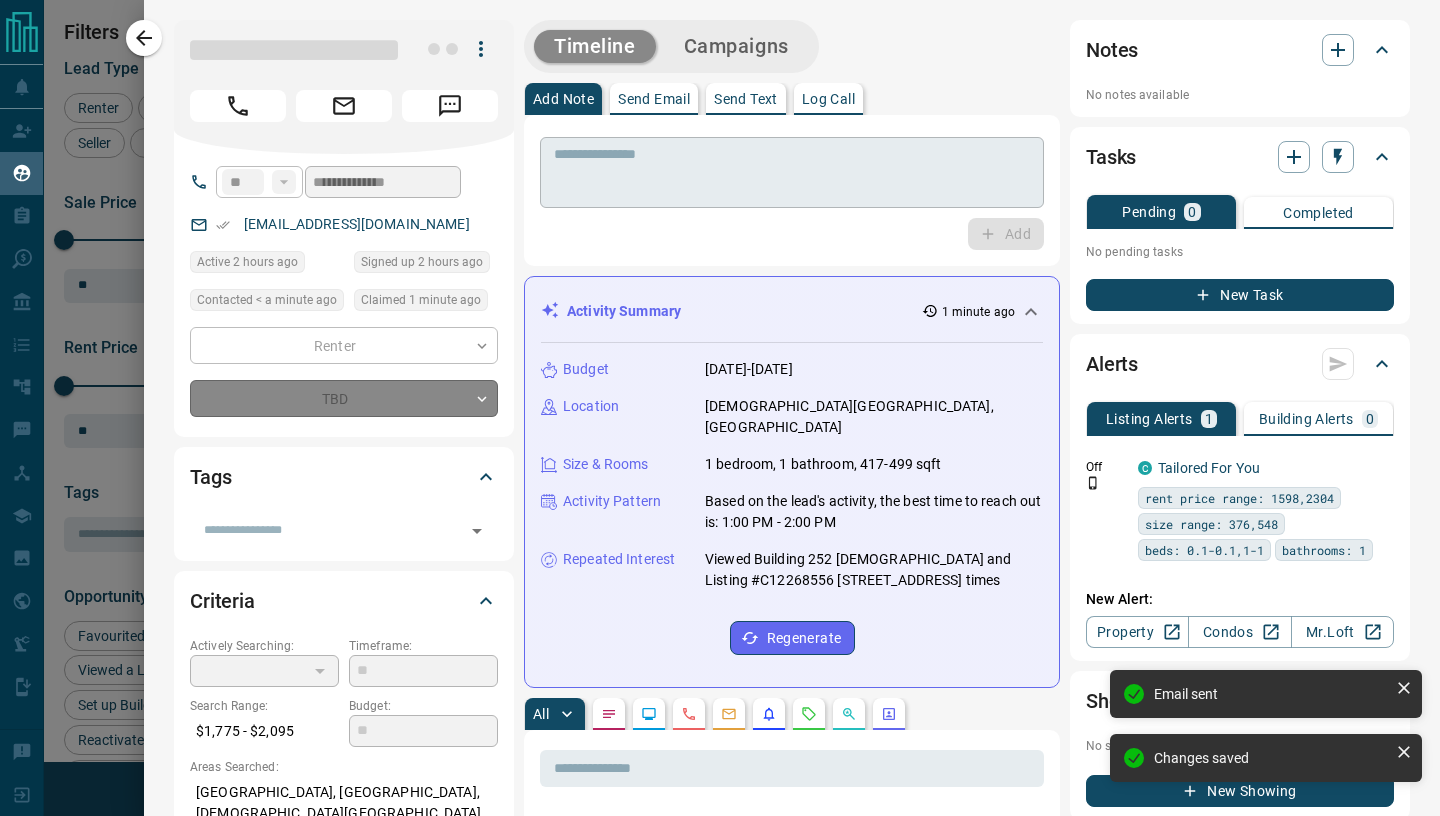 type on "*" 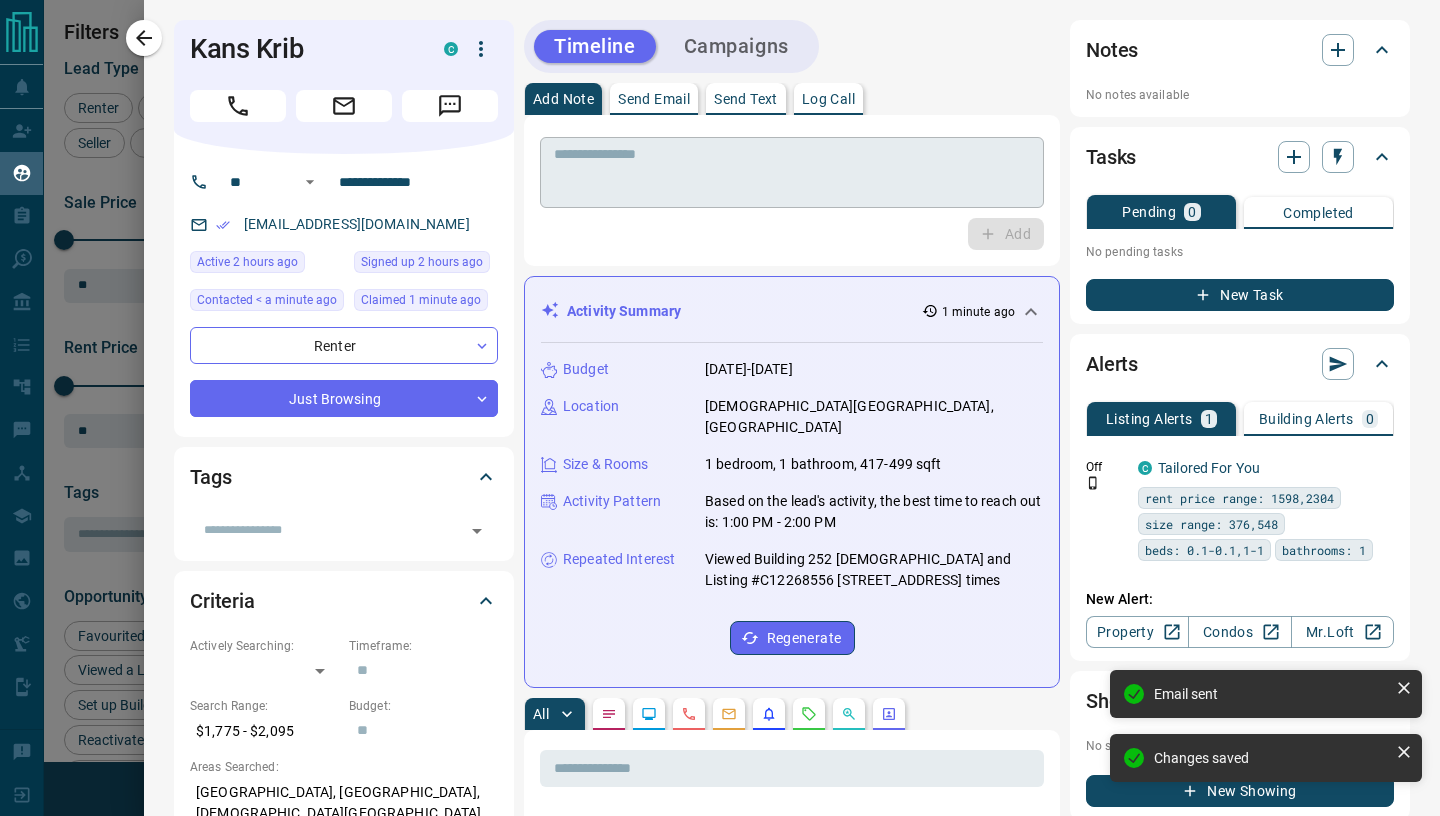 click at bounding box center [792, 173] 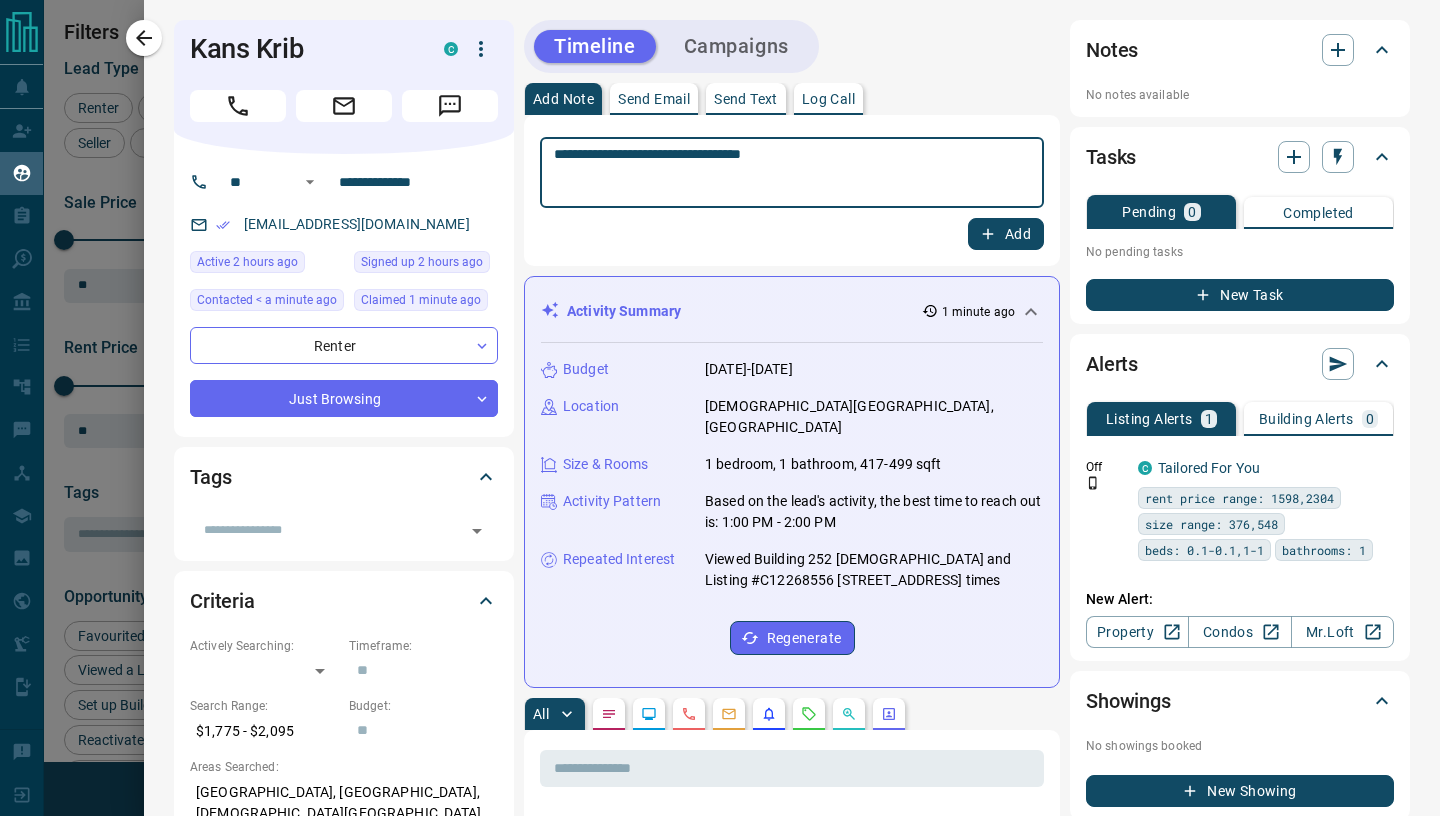 type on "**********" 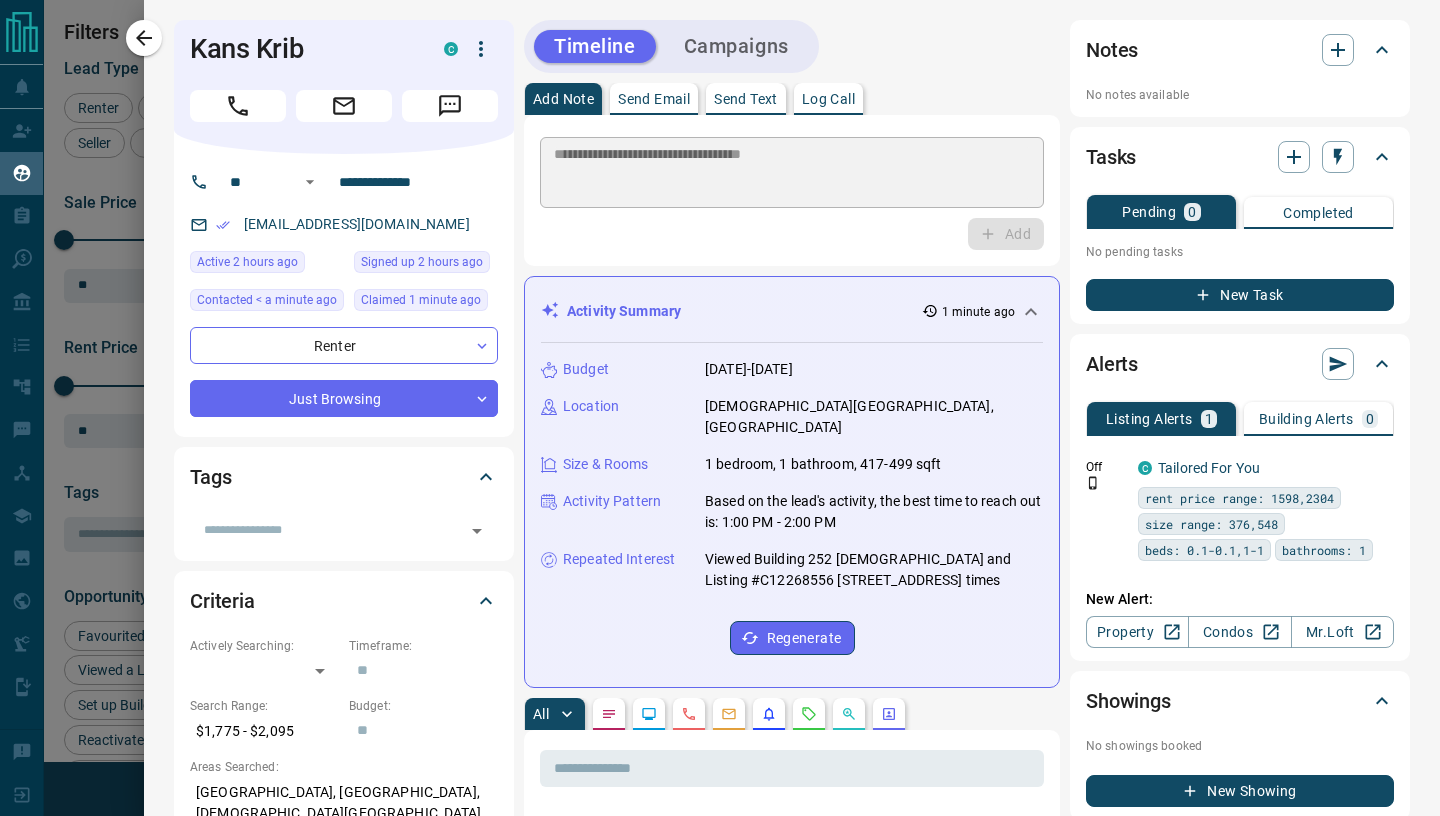 type 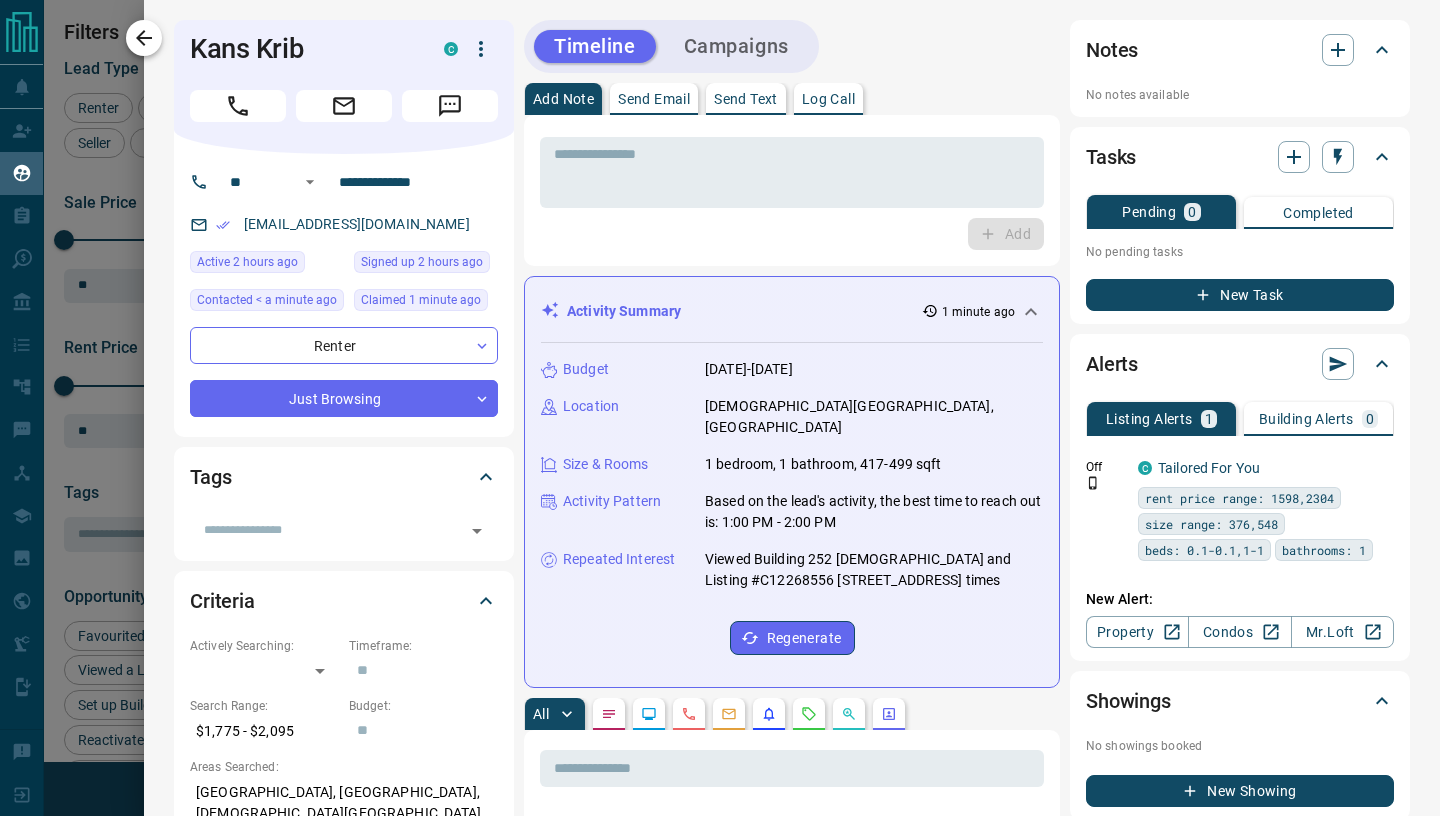 click at bounding box center (144, 38) 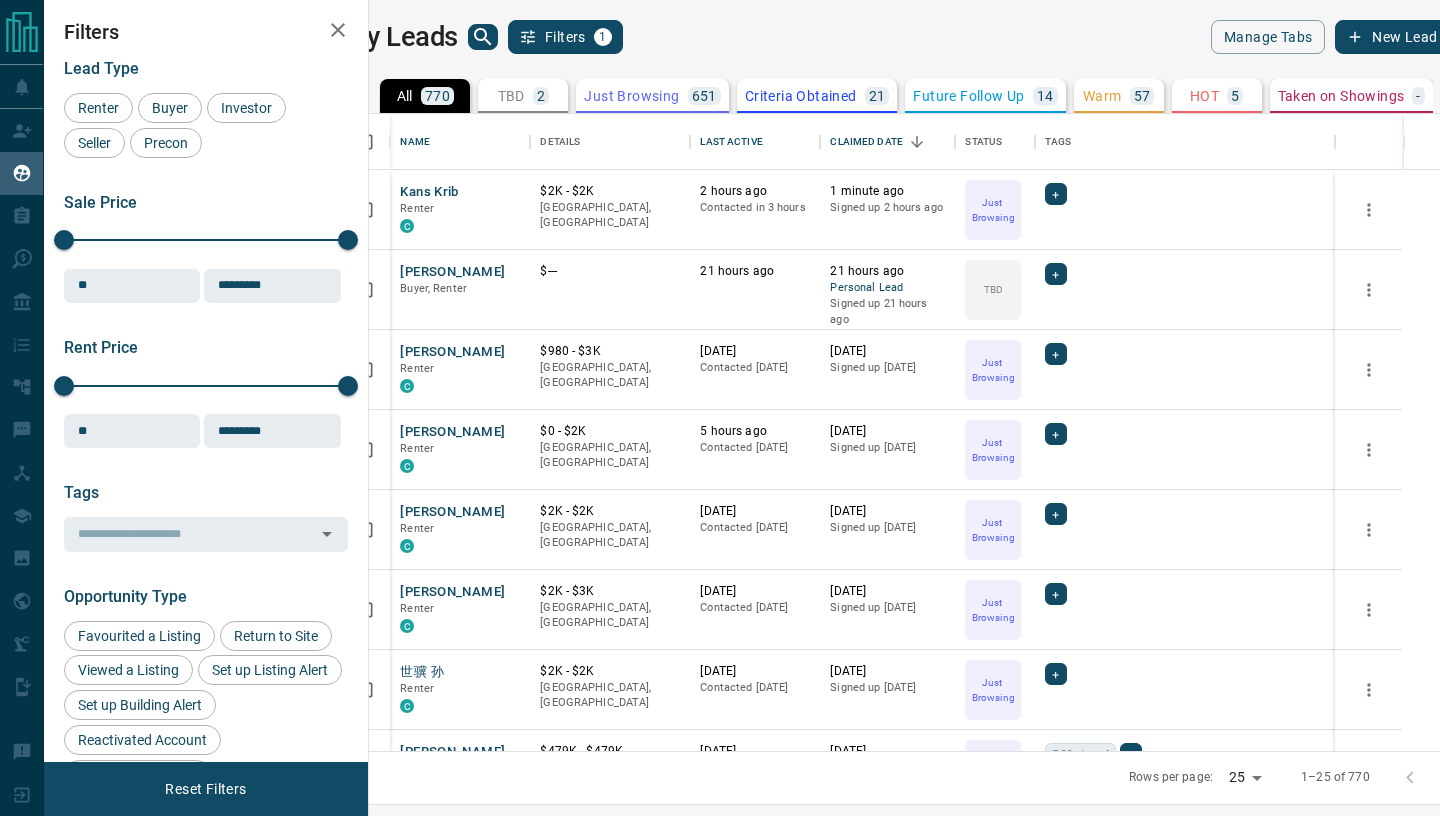 click on "TBD" at bounding box center [511, 96] 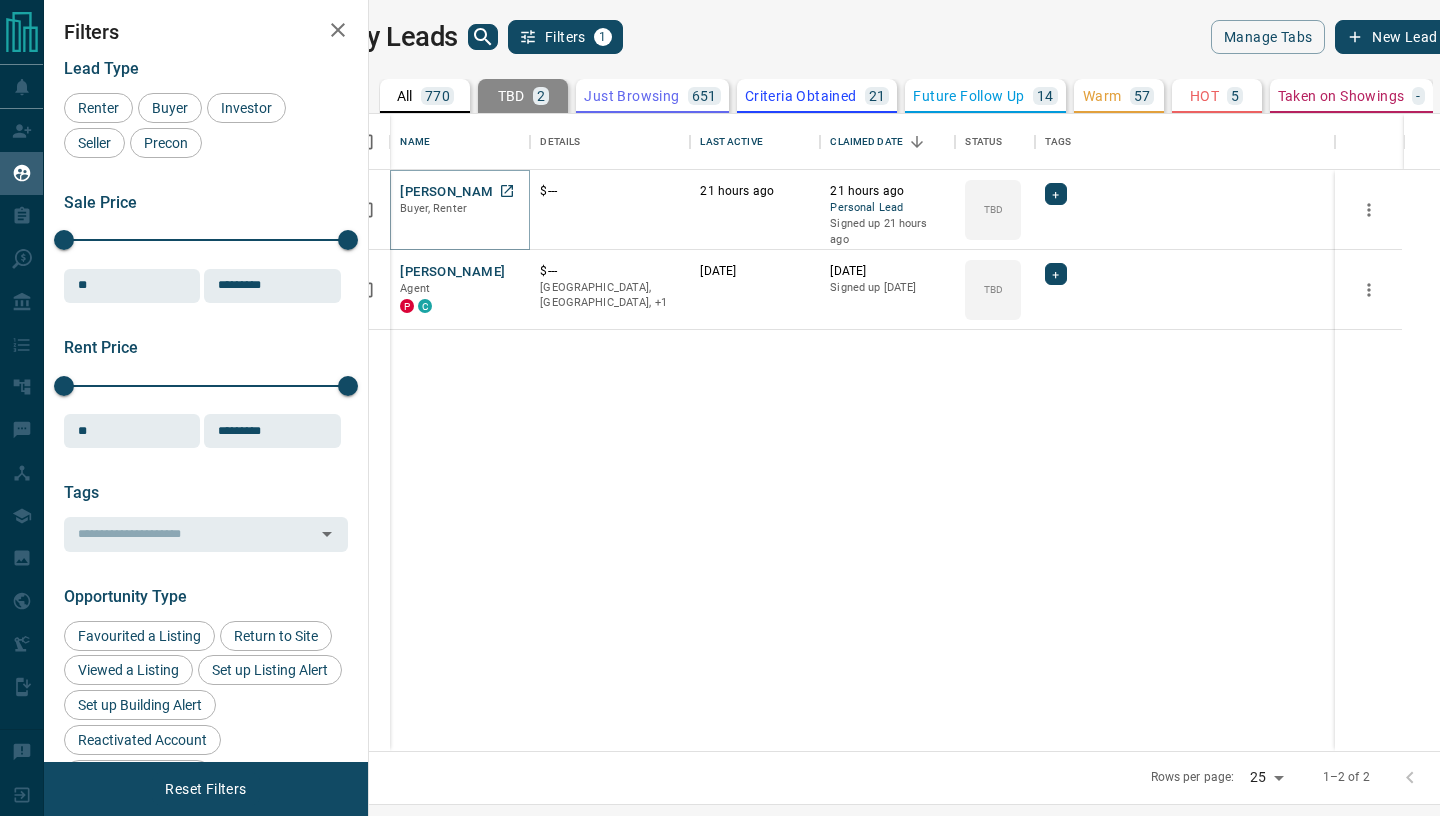 click on "[PERSON_NAME]" at bounding box center (452, 192) 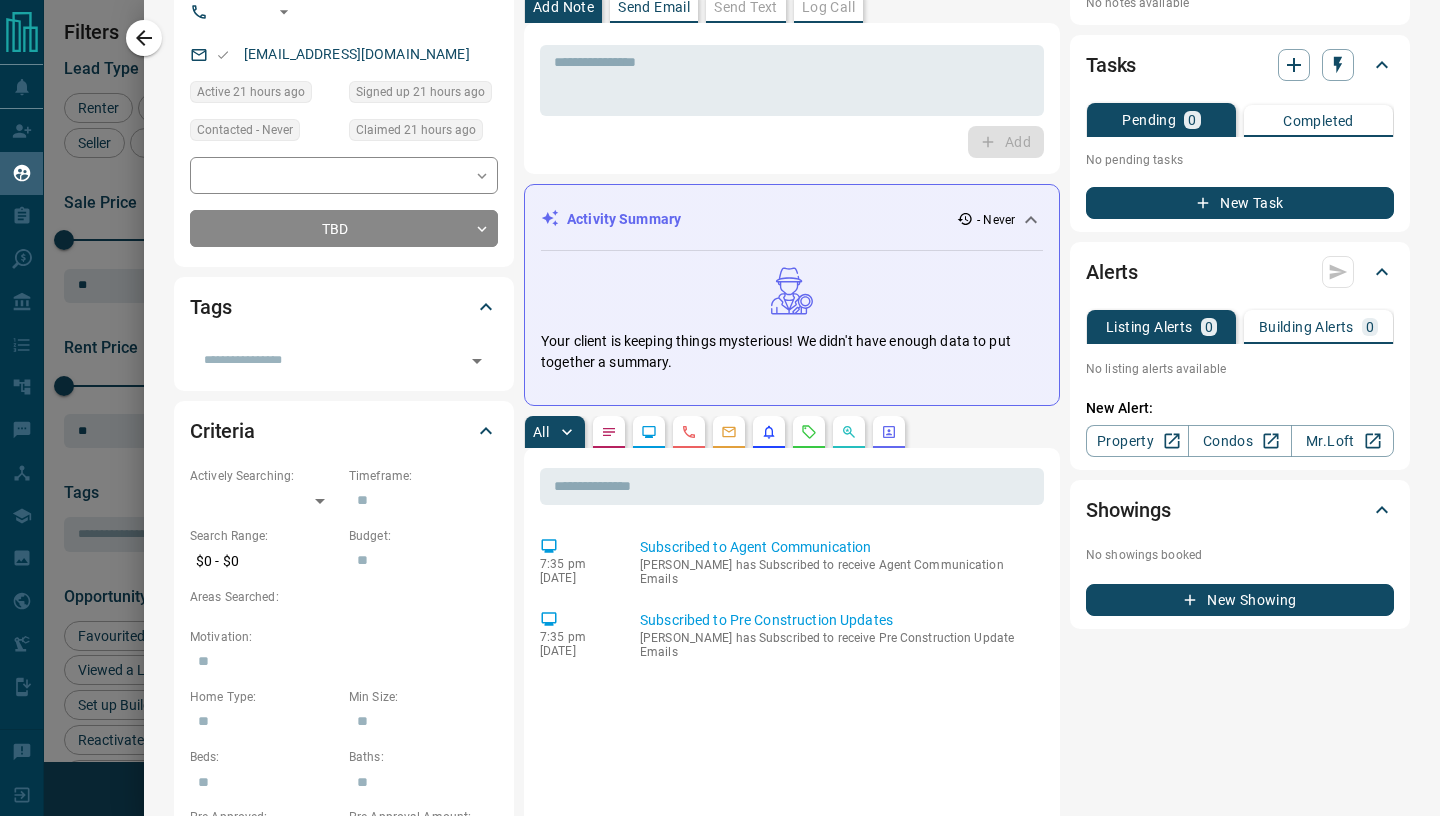 scroll, scrollTop: 0, scrollLeft: 0, axis: both 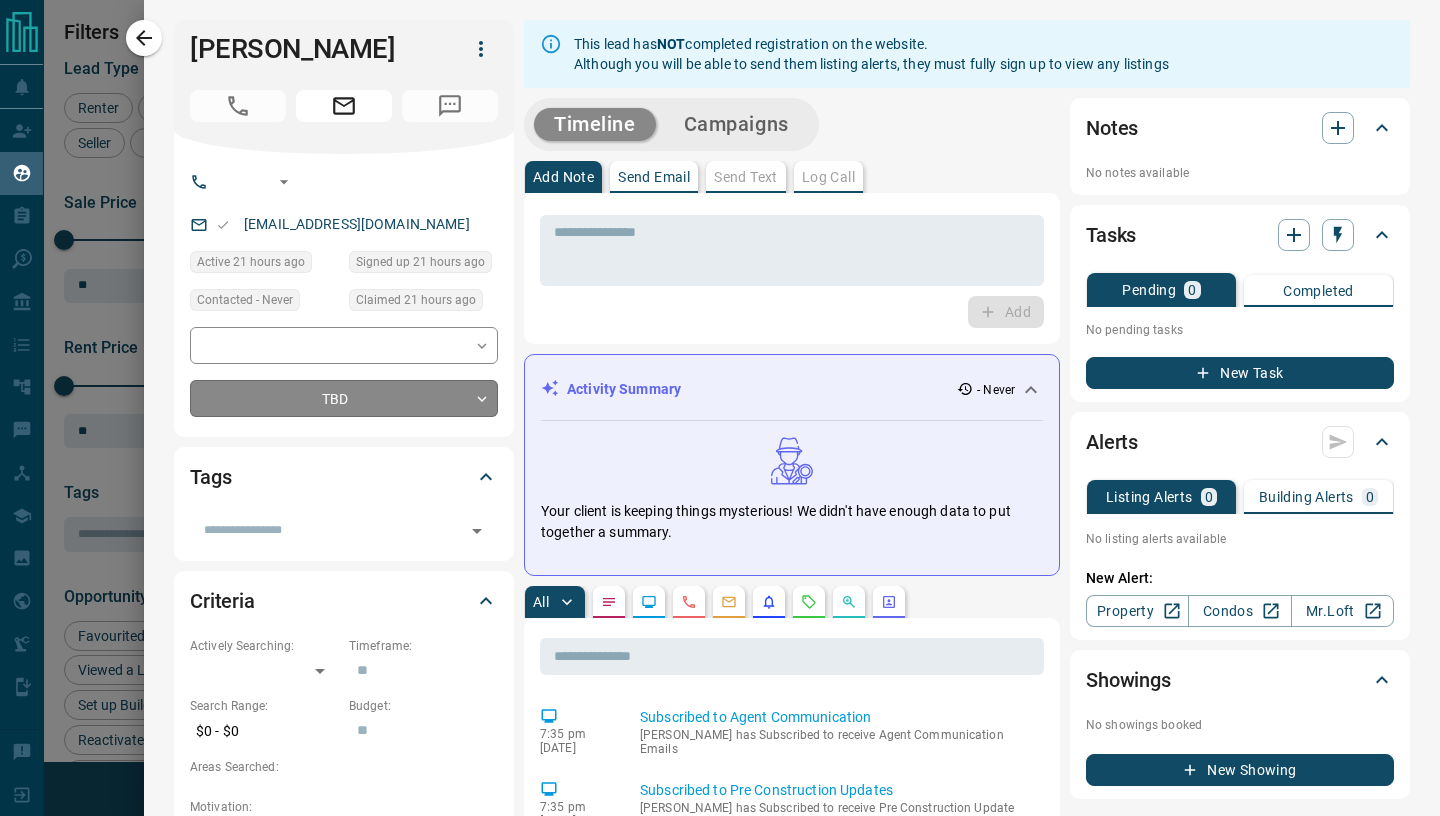 click on "Lead Transfers Claim Leads My Leads Tasks Opportunities Deals Campaigns Automations Messages Broker Bay Training Media Services Agent Resources Precon Worksheet Mobile Apps Disclosure Logout My Leads Filters 1 Manage Tabs New Lead All 770 TBD 2 Do Not Contact - Not Responsive 9 Bogus 3 Just Browsing 651 Criteria Obtained 21 Future Follow Up 14 Warm 57 HOT 5 Taken on Showings - Submitted Offer 1 Client 7 Name Details Last Active Claimed Date Status Tags [PERSON_NAME], Renter $--- 21 hours ago 21 hours ago Personal Lead Signed up 21 hours ago TBD + [PERSON_NAME] Agent P C $--- [GEOGRAPHIC_DATA], [GEOGRAPHIC_DATA], +1 [DATE] [DATE] Signed up [DATE] TBD + Rows per page: 25 ** 1–2 of 2 Filters Lead Type Renter Buyer Investor Seller Precon Sale Price 0 5500000 Sale price range ** ​ Input sale price range Sale price range ********* ​ Input sale price range Rent Price 0 20000 Rent price range ** ​ Input rent price range Rent price range ********* ​ Input rent price range Tags ​ Opportunity Type MrLoft" at bounding box center (720, 395) 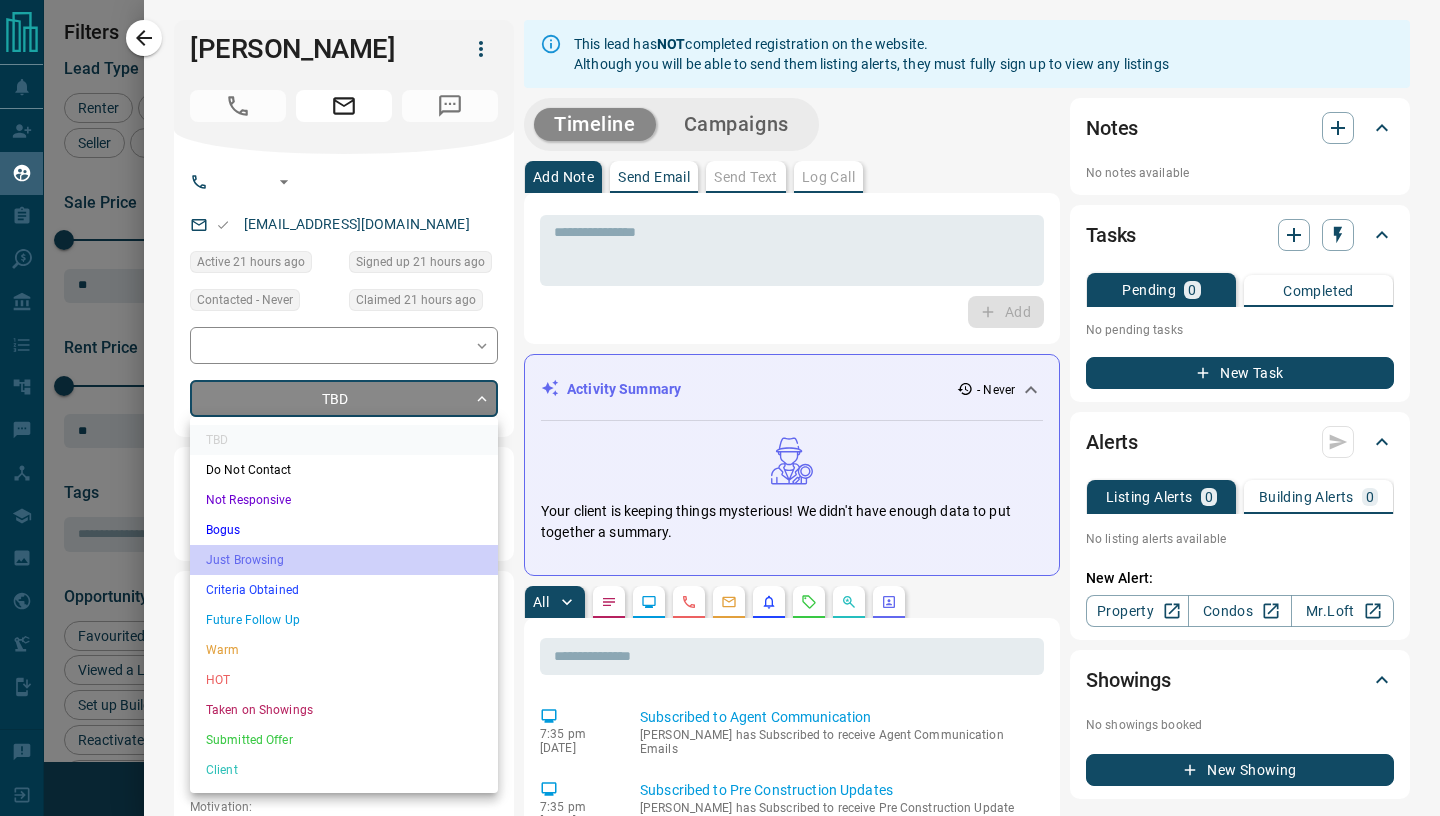 click on "Just Browsing" at bounding box center (344, 560) 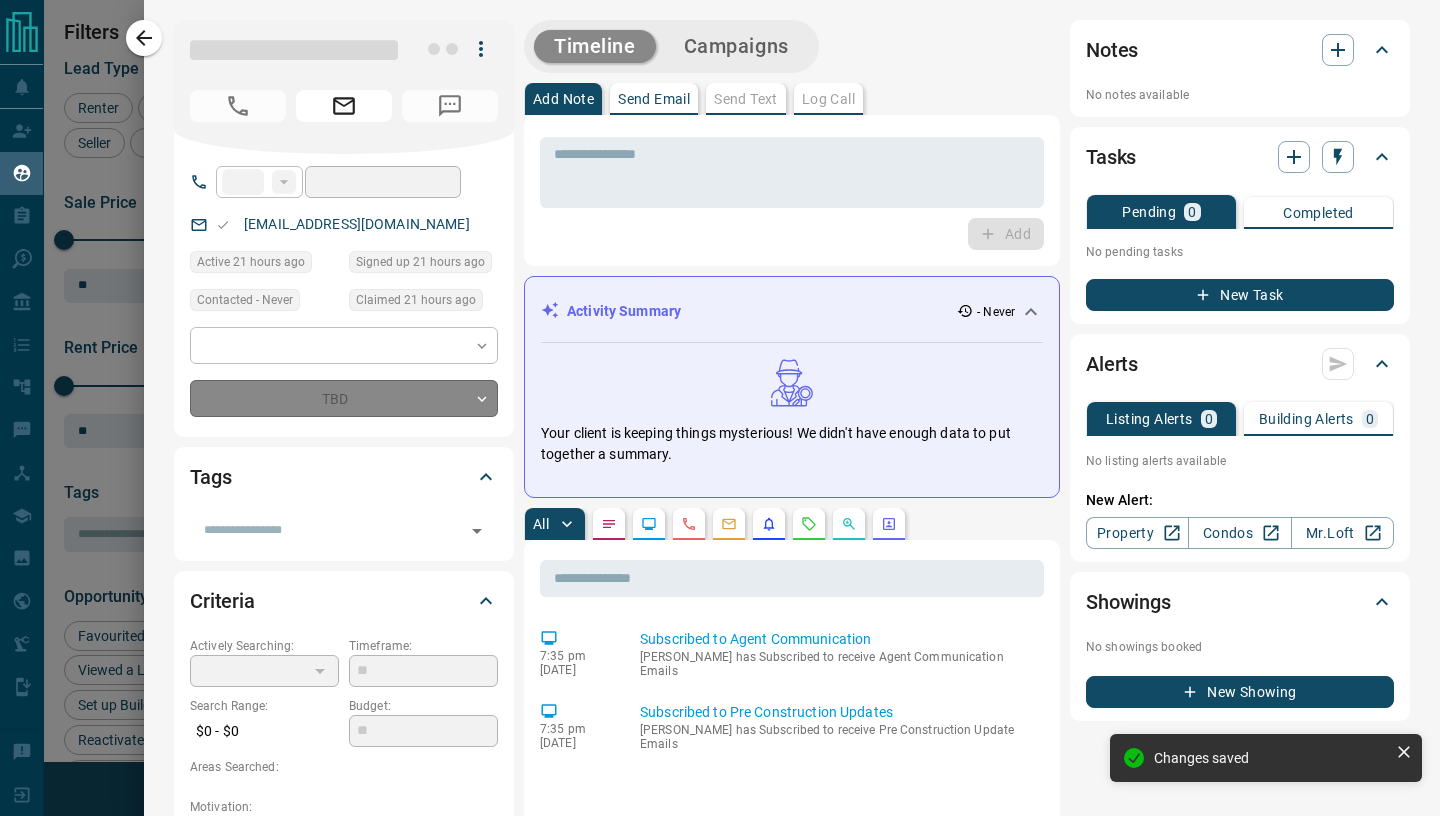 type on "*" 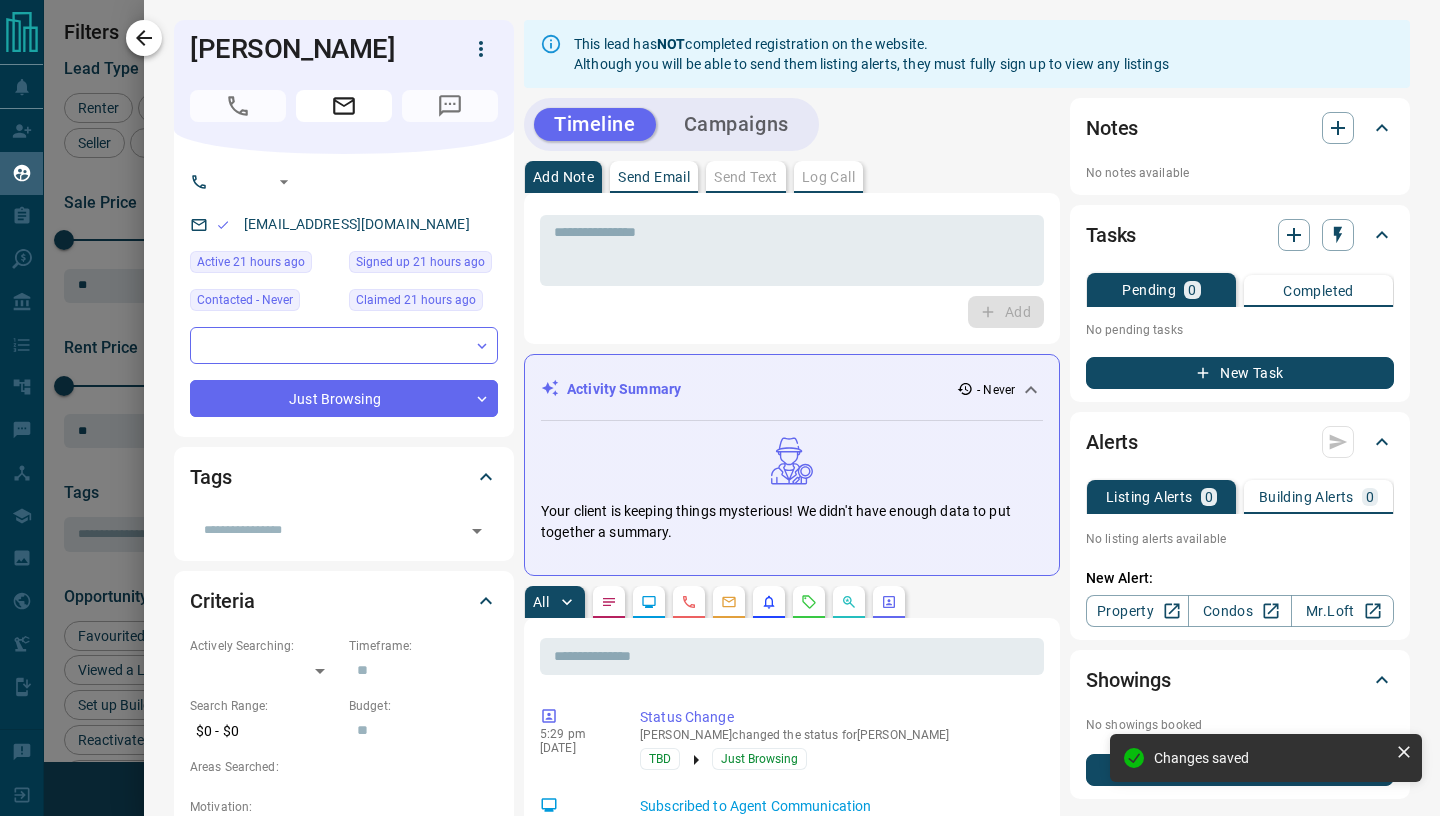 click 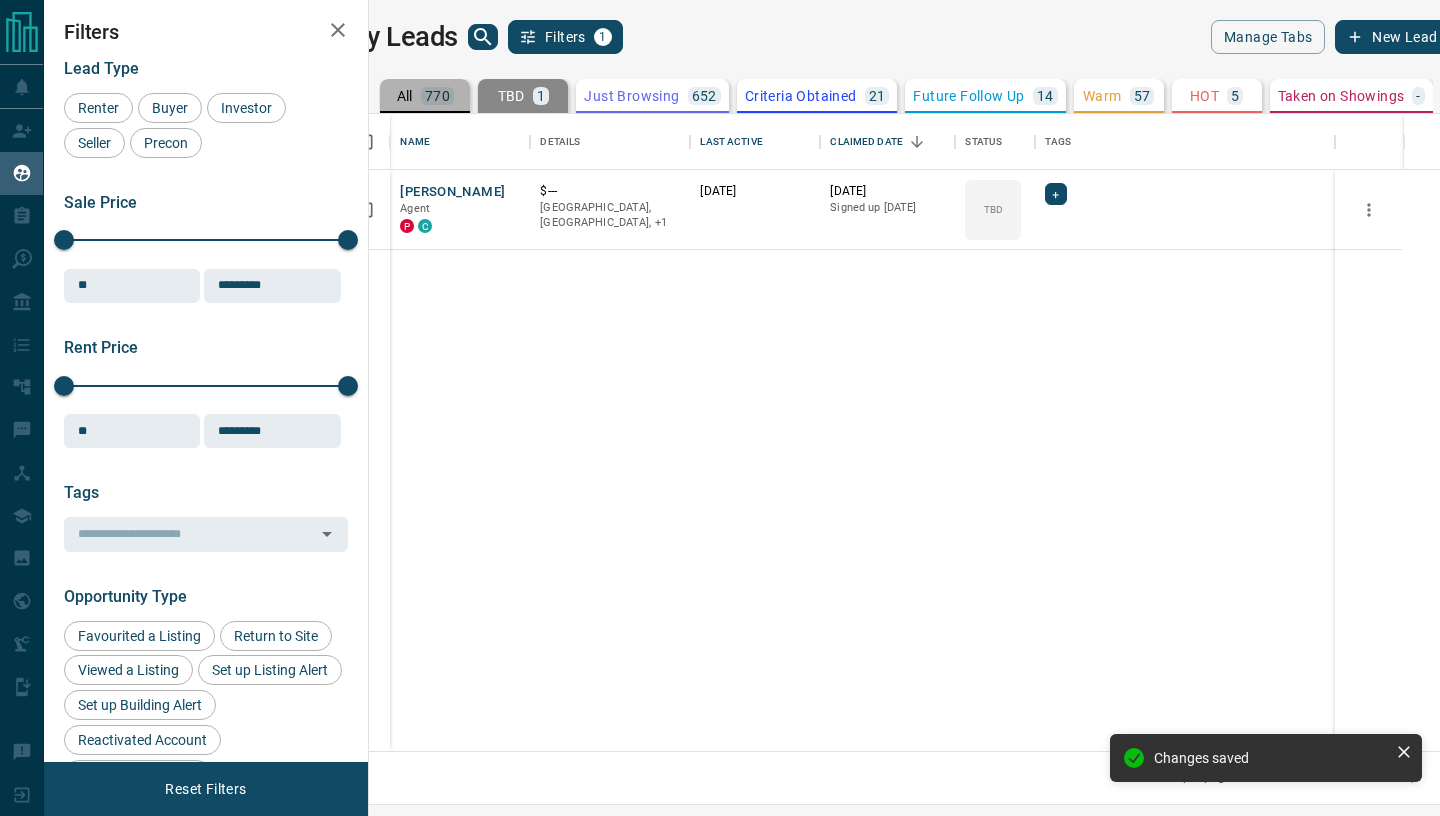 click on "All" at bounding box center [405, 96] 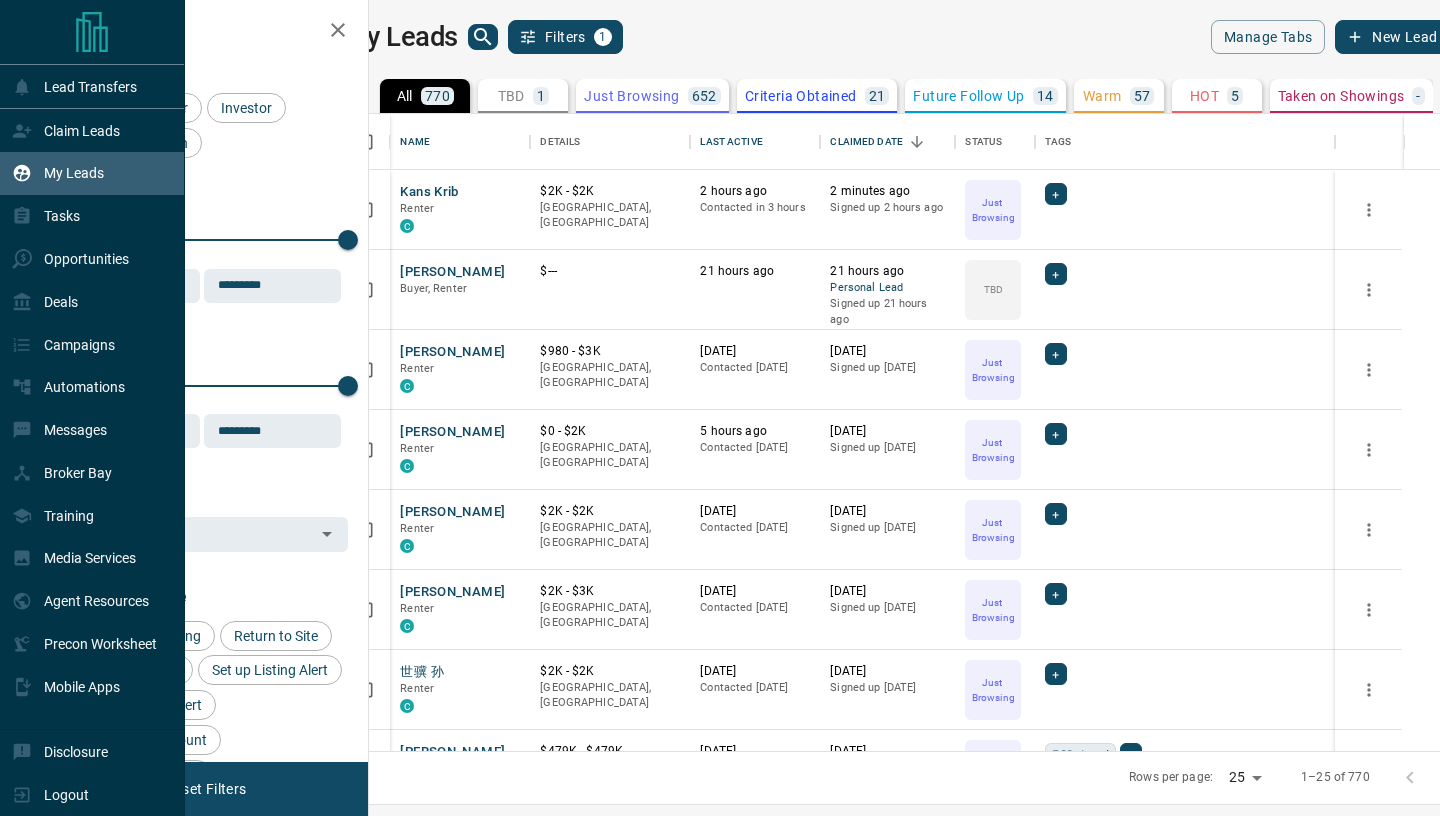 click on "My Leads" at bounding box center [74, 173] 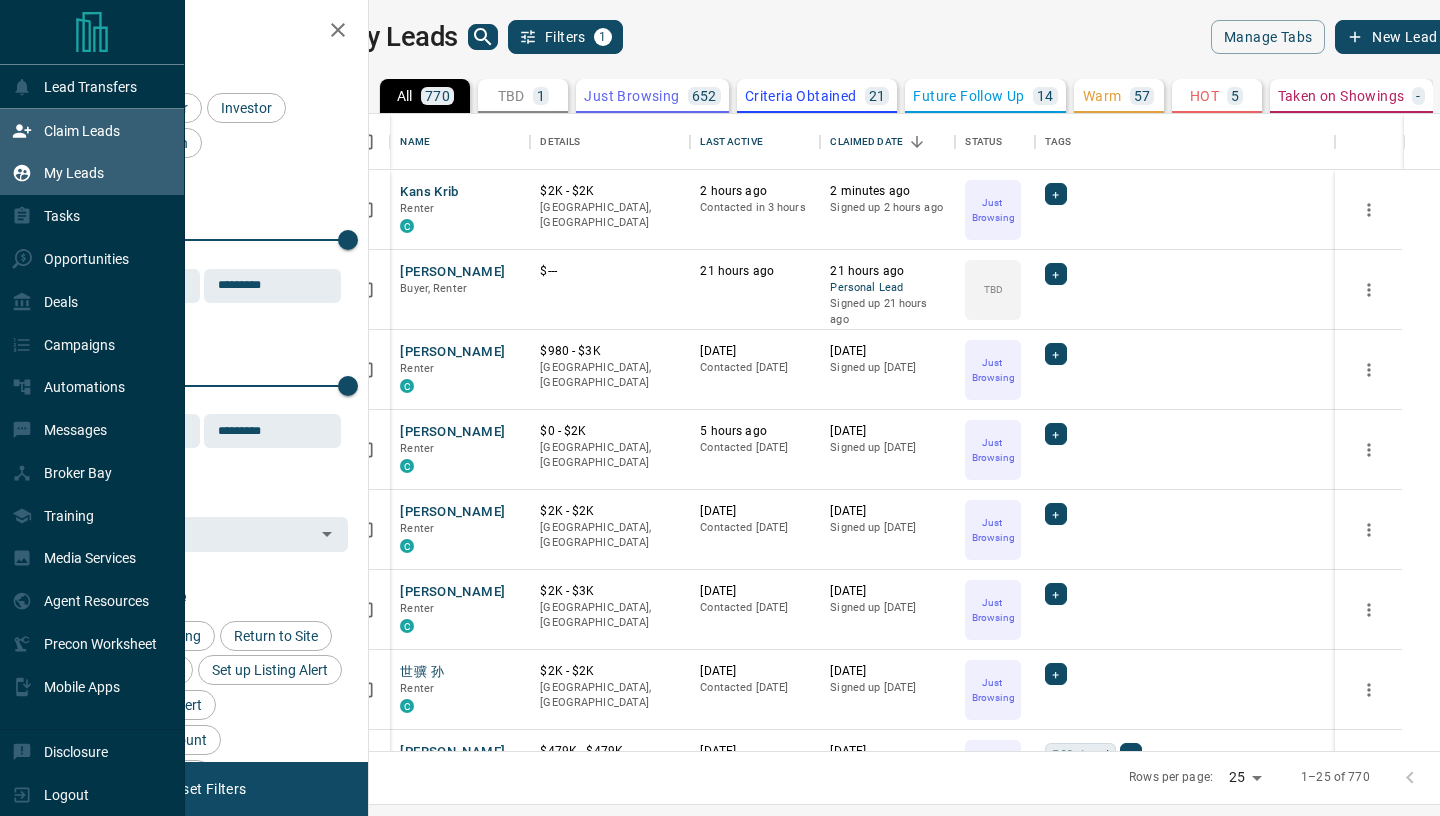 click on "Claim Leads" at bounding box center (82, 131) 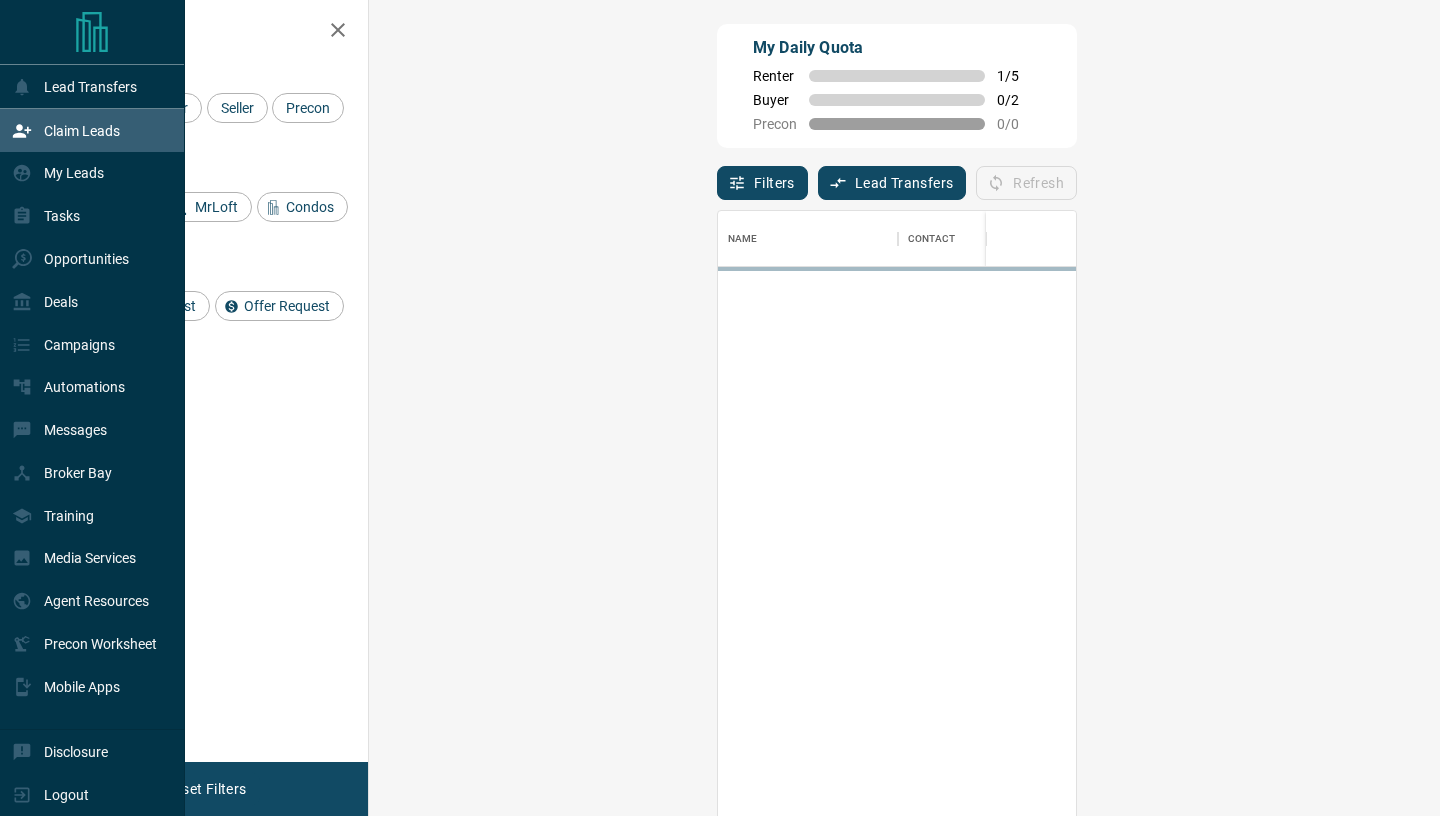 scroll, scrollTop: 1, scrollLeft: 1, axis: both 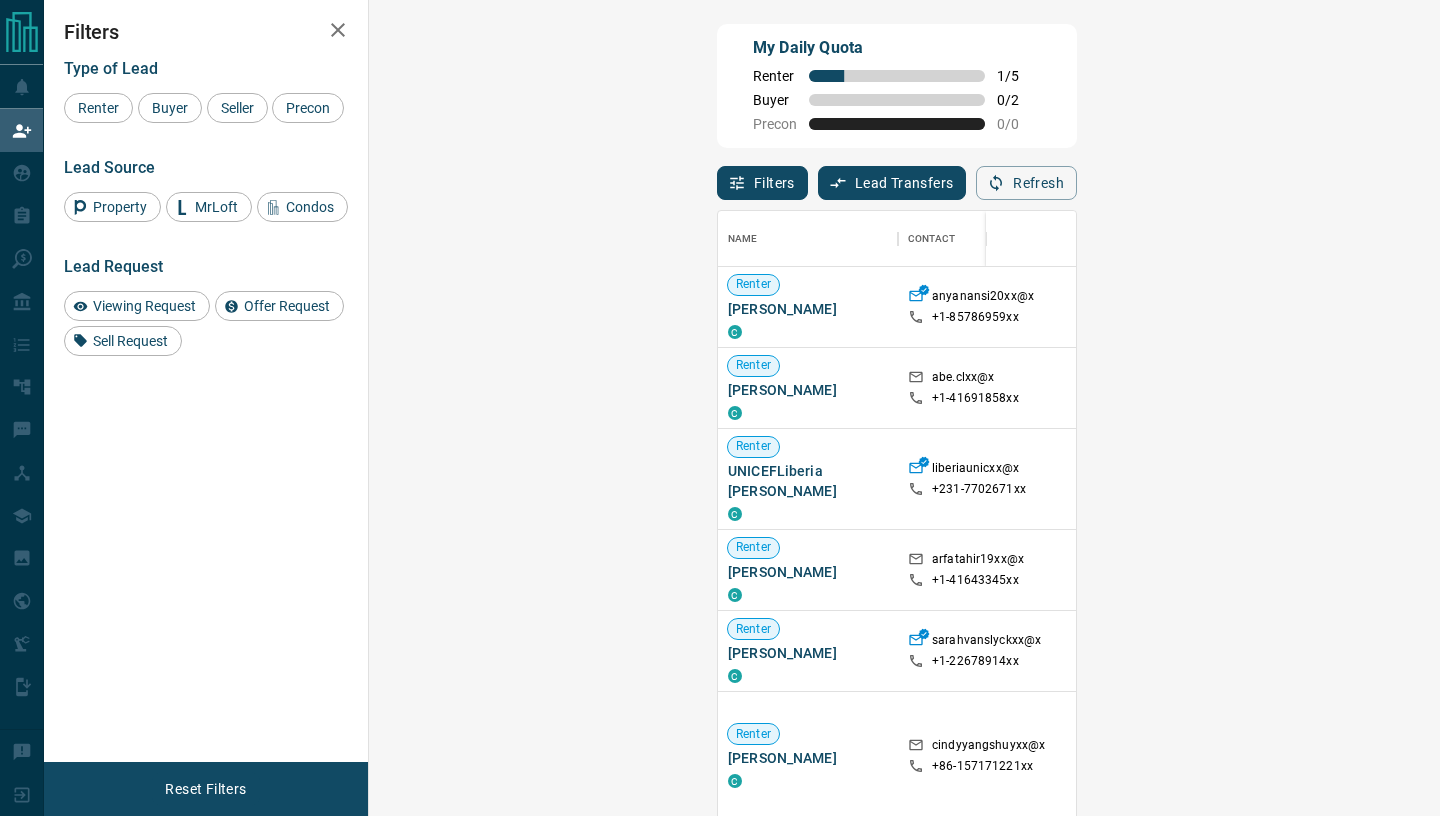 click on "Claim" at bounding box center [1701, 307] 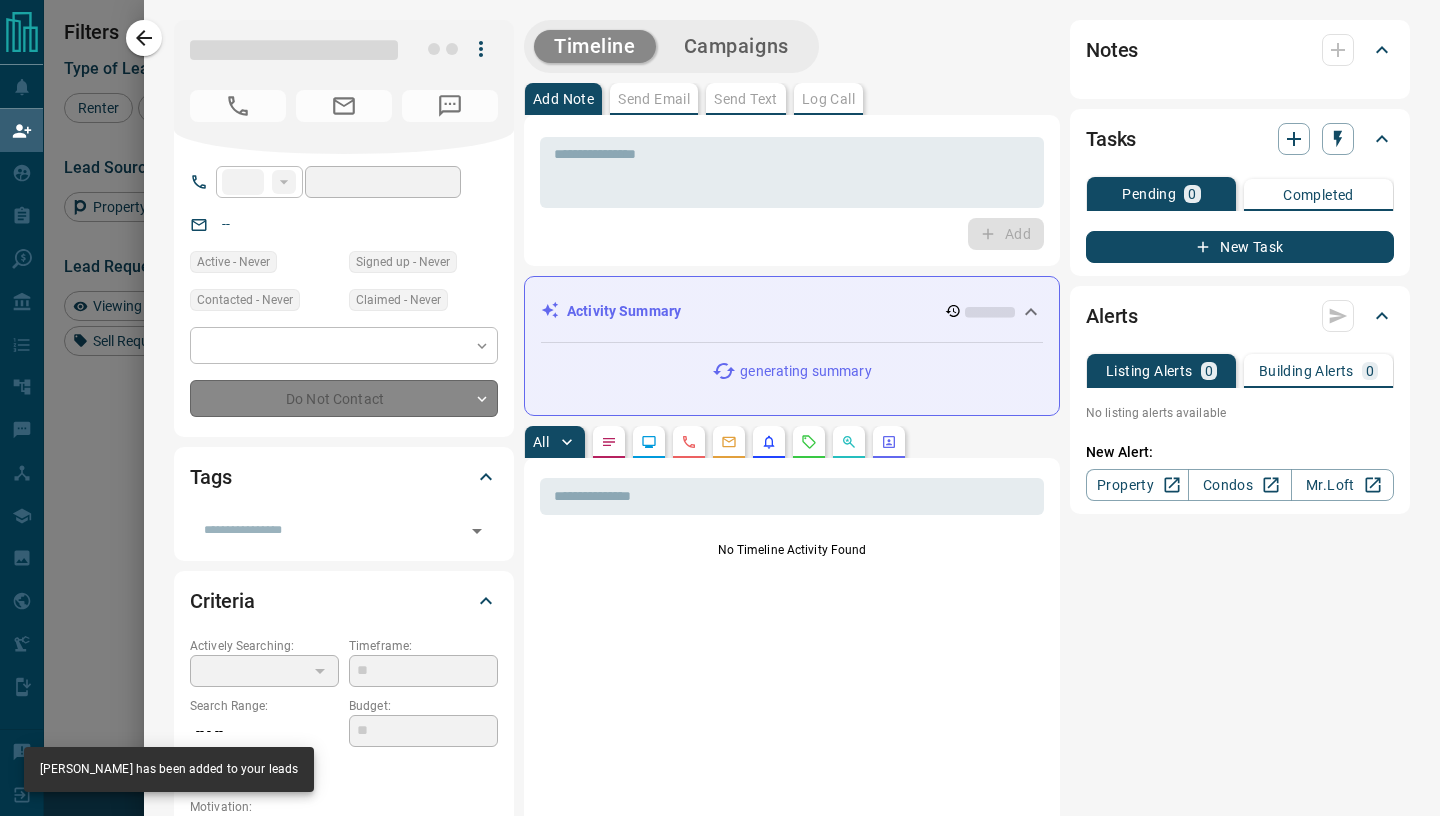 type on "**" 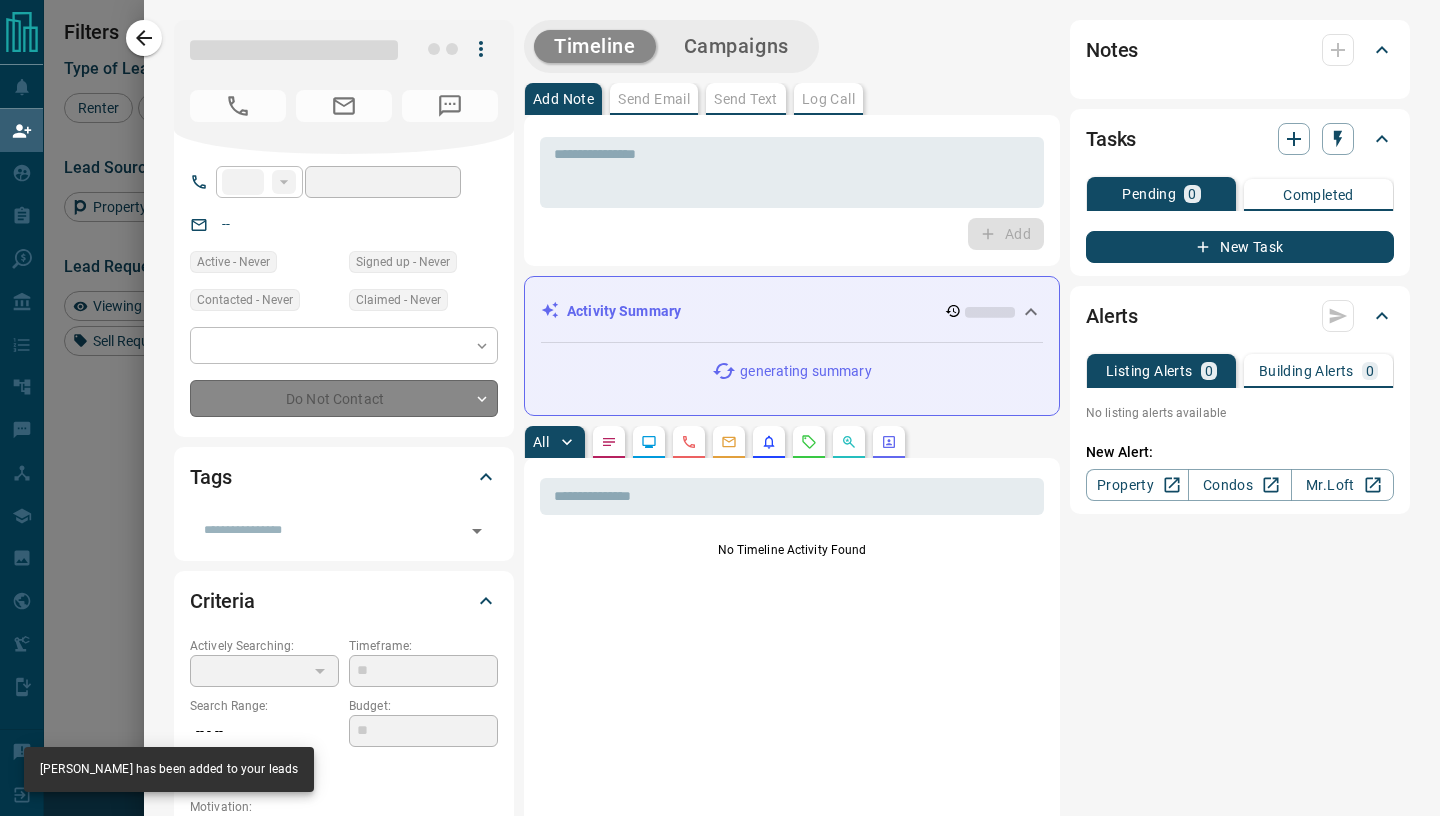 type on "**********" 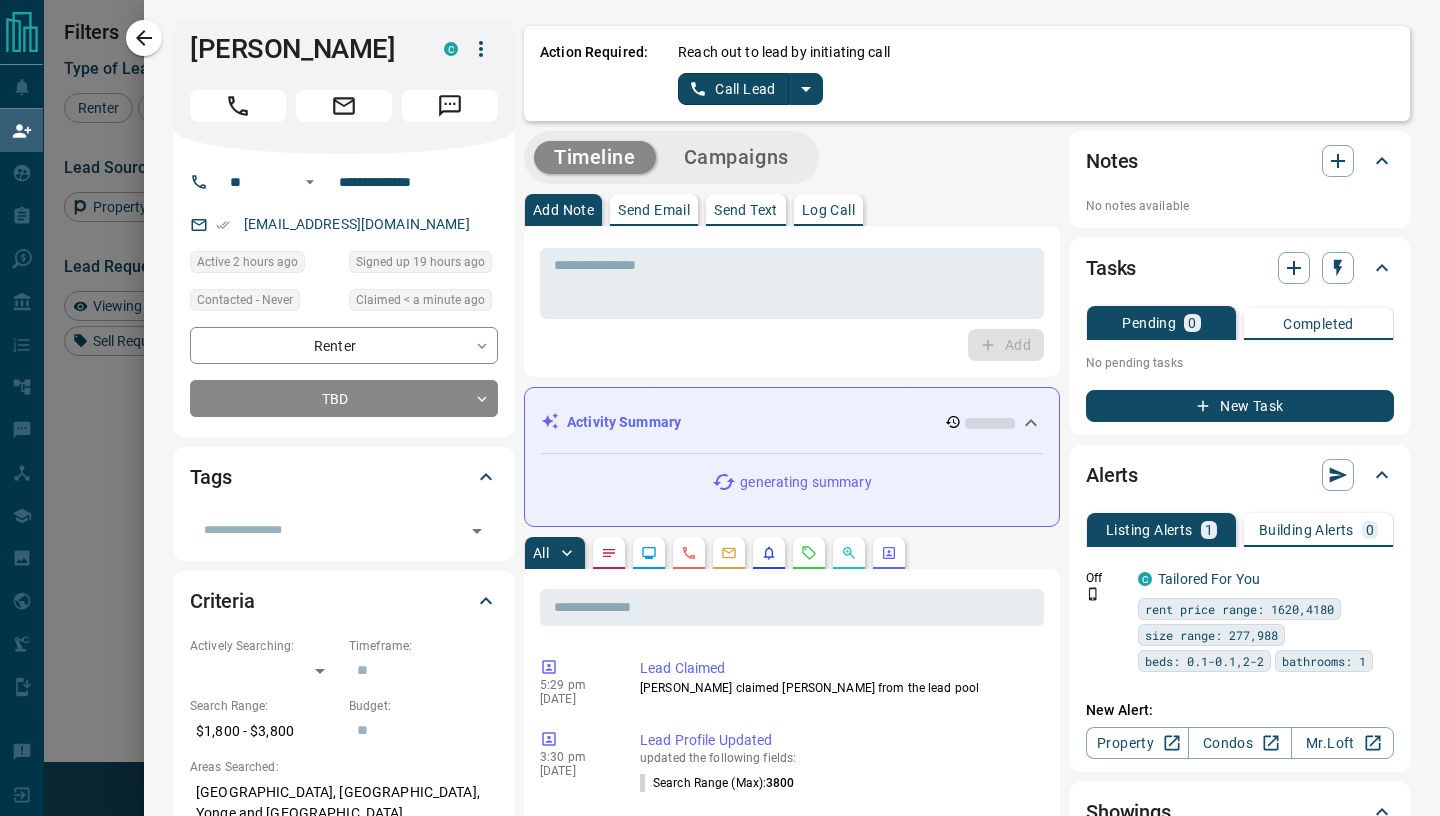 click on "Call Lead" at bounding box center [733, 89] 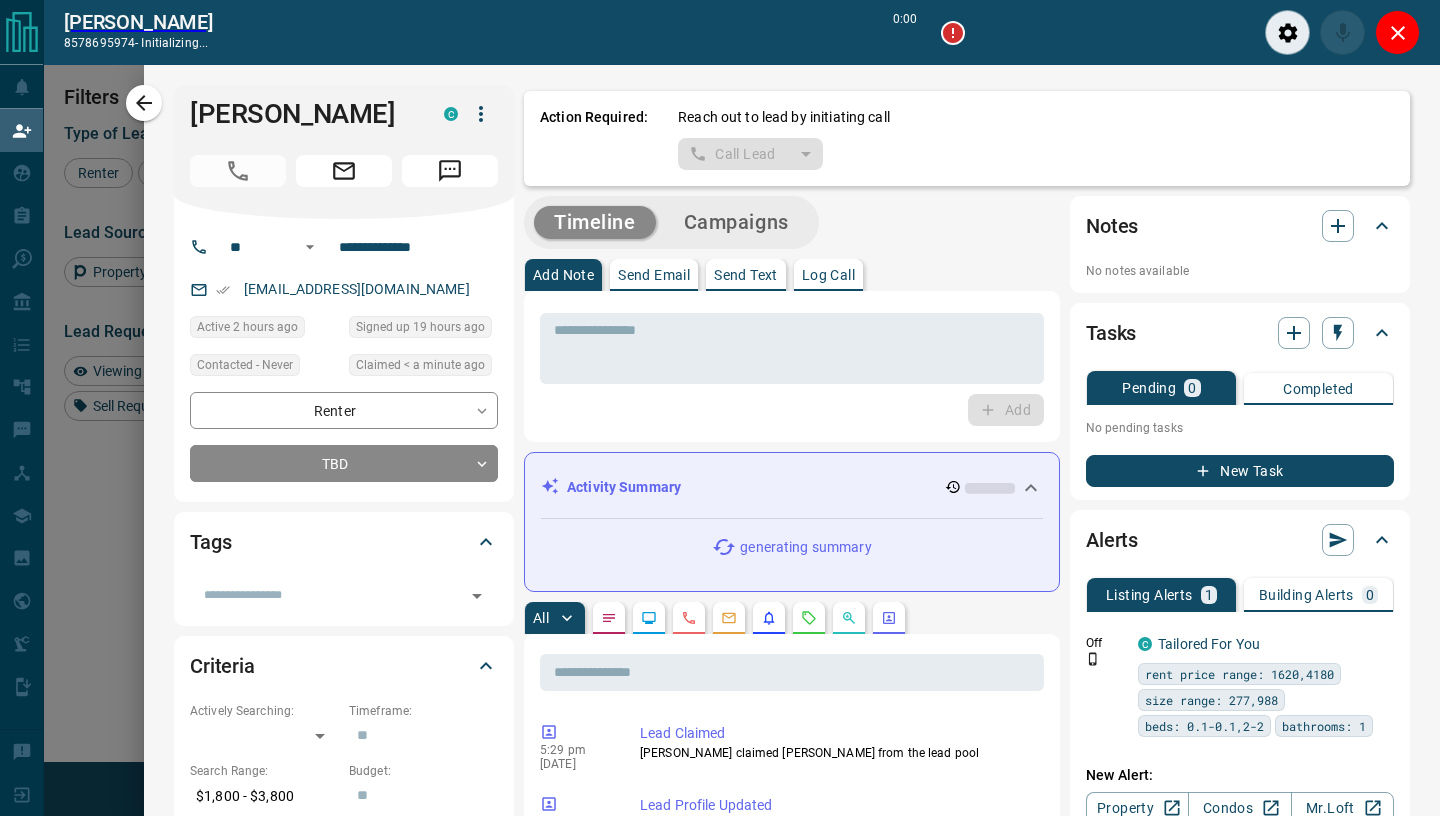 scroll, scrollTop: 571, scrollLeft: 1028, axis: both 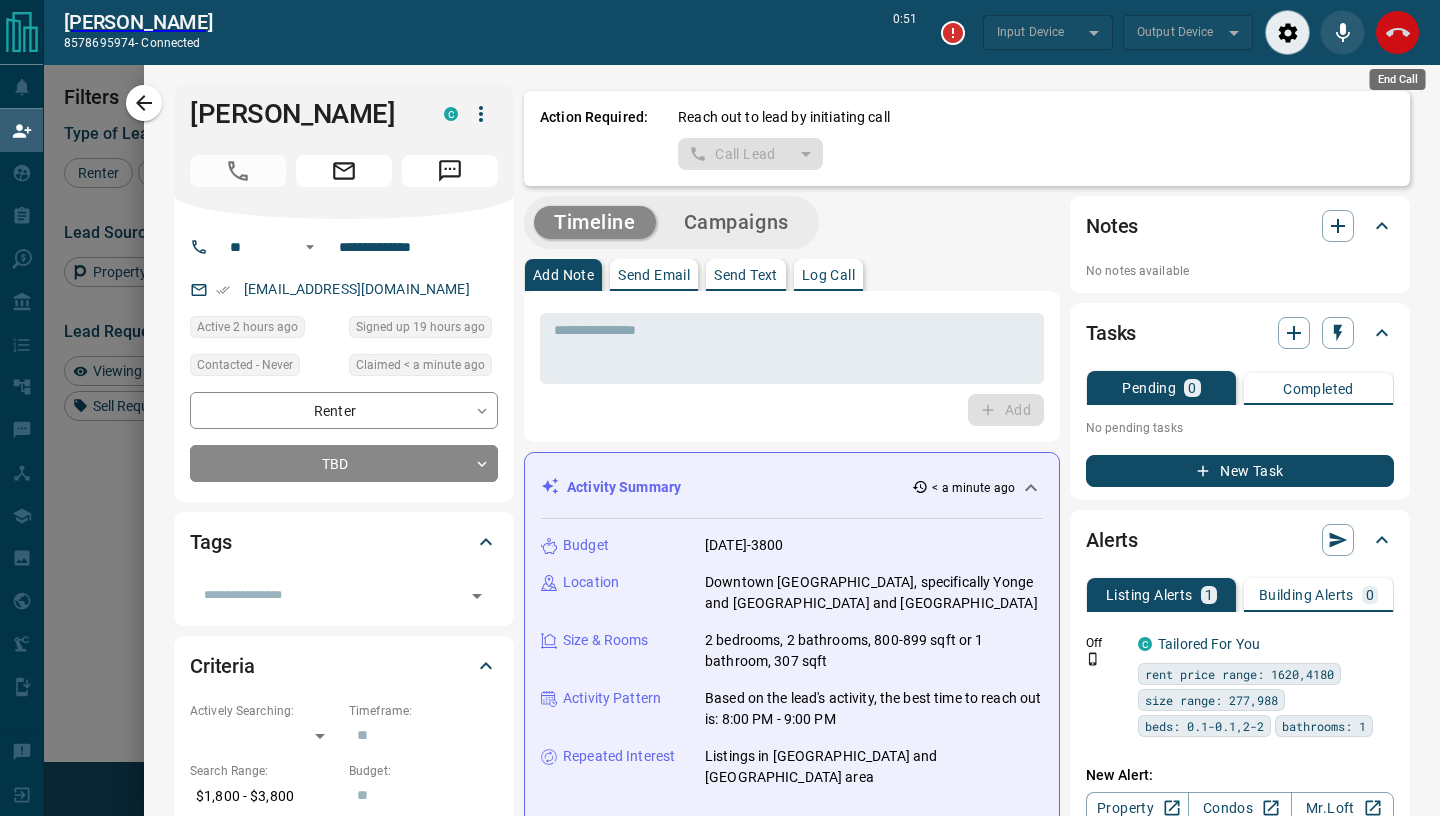 click at bounding box center [1397, 32] 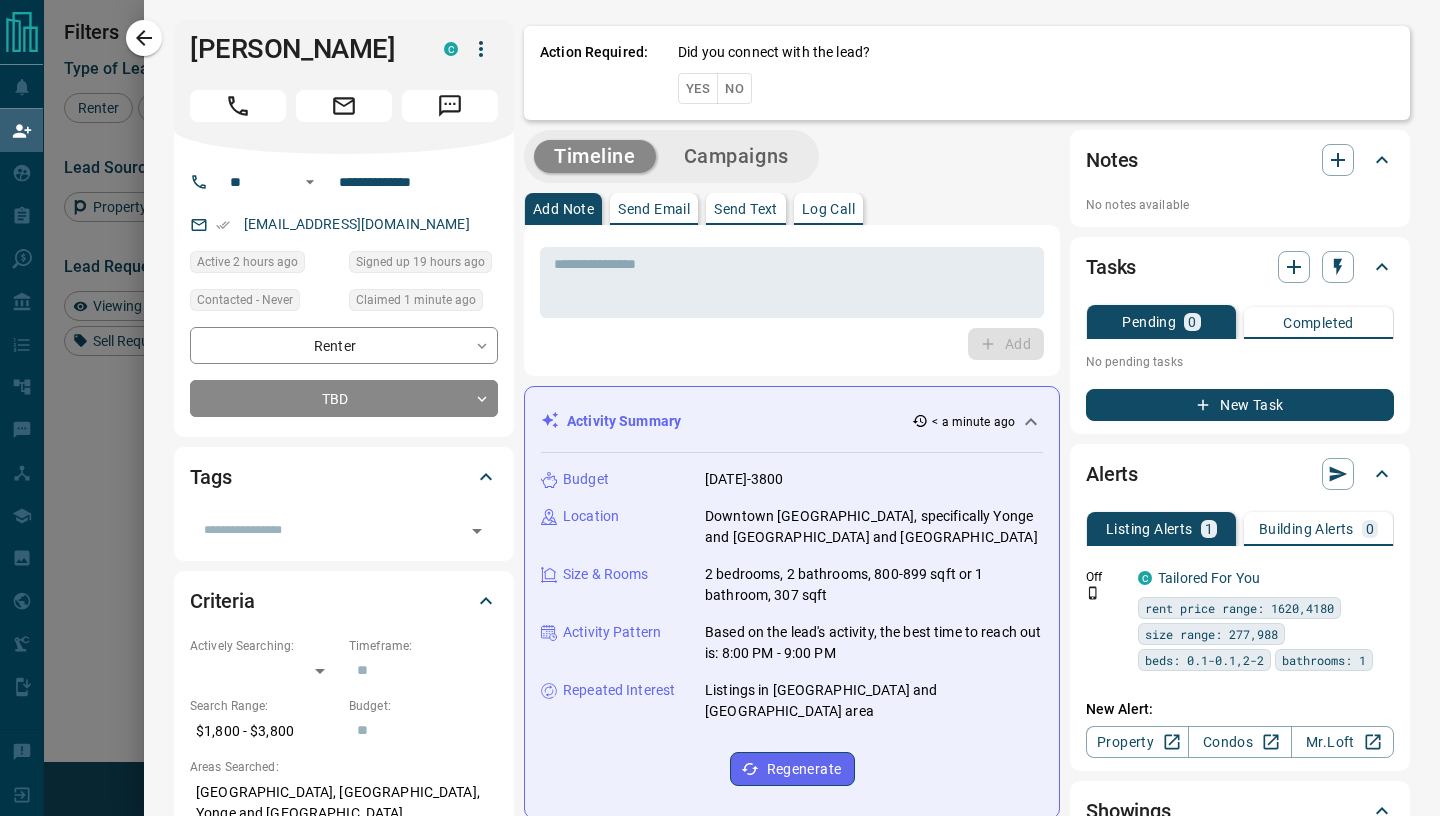 scroll, scrollTop: 1, scrollLeft: 1, axis: both 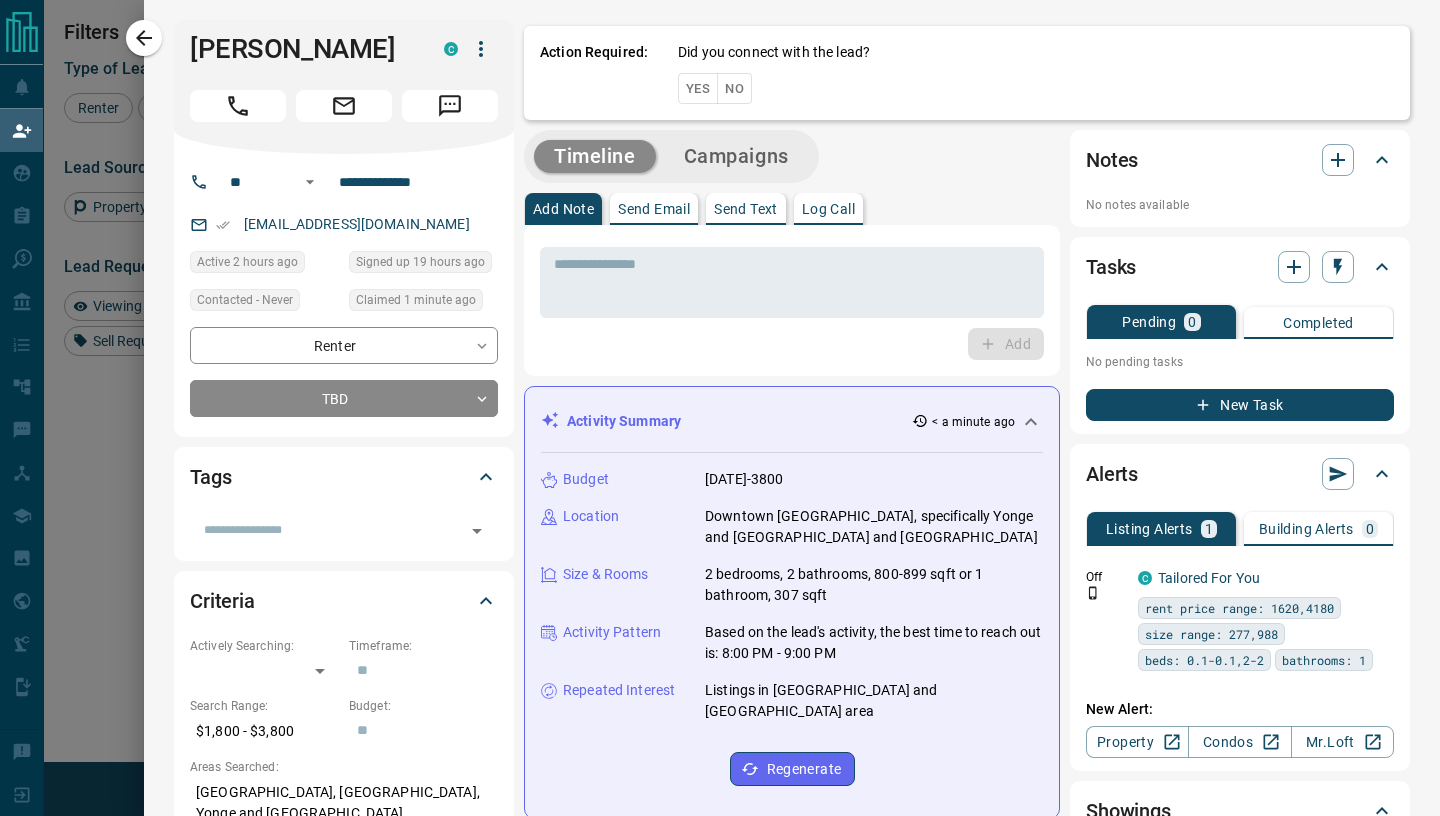 click on "No" at bounding box center (734, 88) 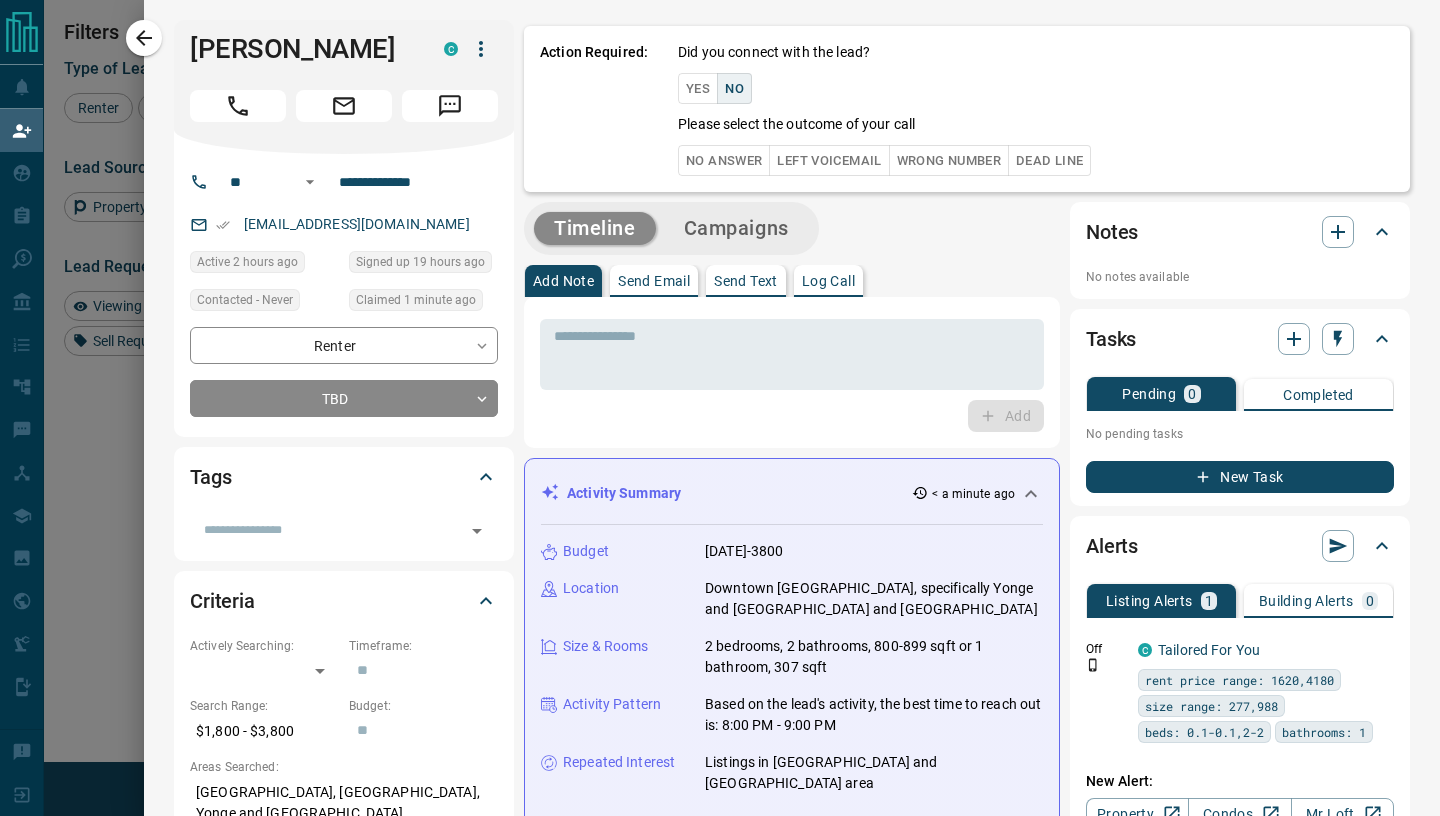 click on "Left Voicemail" at bounding box center (829, 160) 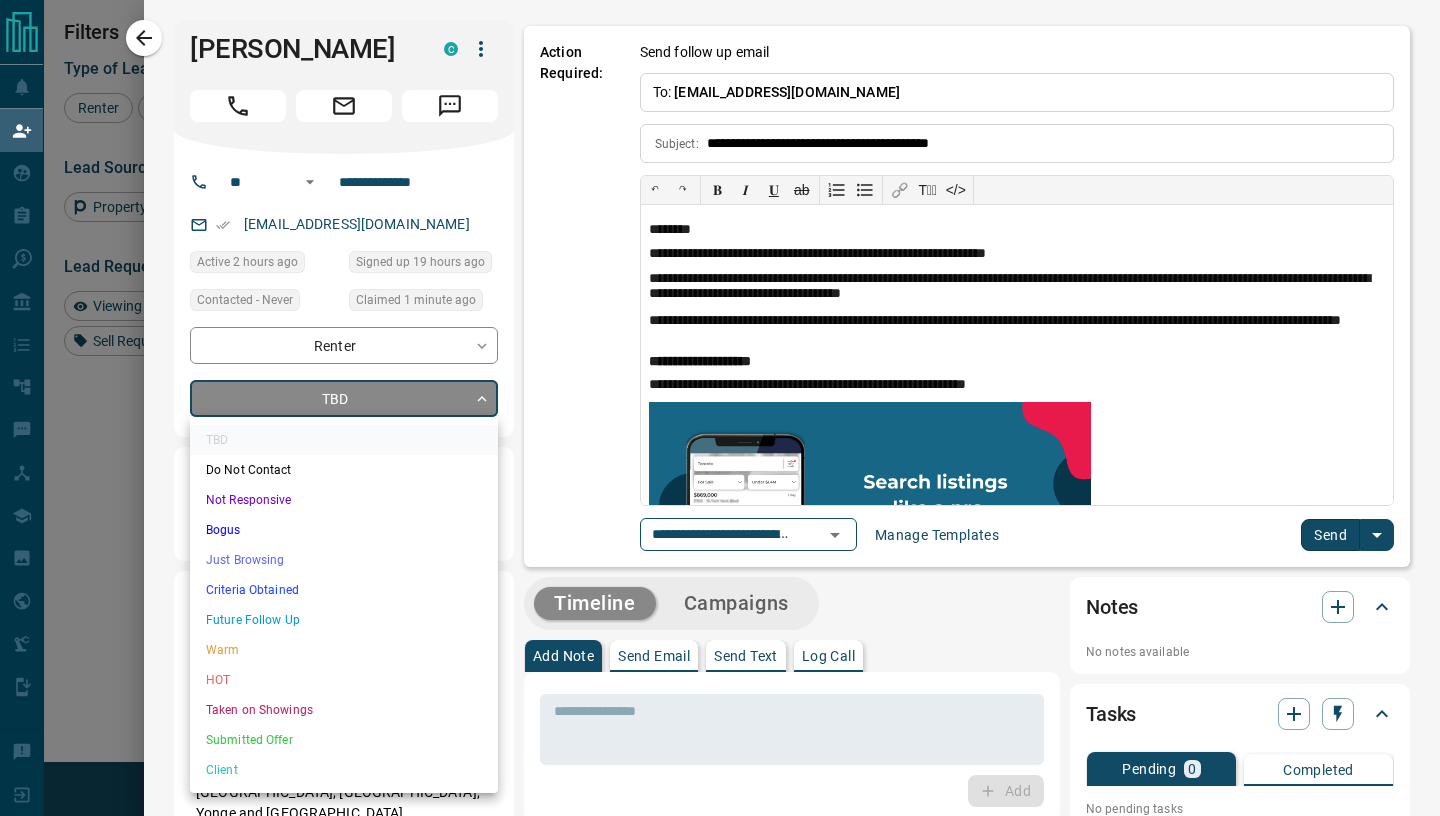 click on "Lead Transfers Claim Leads My Leads Tasks Opportunities Deals Campaigns Automations Messages Broker Bay Training Media Services Agent Resources Precon Worksheet Mobile Apps Disclosure Logout My Daily Quota Renter 2 / 5 Buyer 0 / 2 Precon 0 / 0 Filters Lead Transfers 0 Refresh Name Contact Search   Search Range Location Requests AI Status Recent Opportunities (30d) Renter Anya Nansi C anyanansi20xx@x +1- 85786959xx $2K - $4K [GEOGRAPHIC_DATA], [GEOGRAPHIC_DATA] Renter Abe Clog C abe.clxx@x +1- 41691858xx $2K - $3K [GEOGRAPHIC_DATA], [GEOGRAPHIC_DATA], [GEOGRAPHIC_DATA] Renter UNICEFLiberia [PERSON_NAME] liberiaunicxx@x +231- 7702671xx $2K - $2K [GEOGRAPHIC_DATA], [GEOGRAPHIC_DATA] Renter Arfa Tahir C arfatahir19xx@x +1- 41643345xx $2K - $3K [GEOGRAPHIC_DATA], [GEOGRAPHIC_DATA] Interest Renter [PERSON_NAME] C sarahvanslyckxx@x +1- 22678914xx $2K - $2K [GEOGRAPHIC_DATA], [GEOGRAPHIC_DATA] [PERSON_NAME] C cindyyangshuyxx@x +86- 157171221xx $0 - $2K [GEOGRAPHIC_DATA], [GEOGRAPHIC_DATA] Favourite Contact an Agent Request High Interest Back to Site Renter [PERSON_NAME] +1- 61762039xx $700 - $2K C" at bounding box center (720, 346) 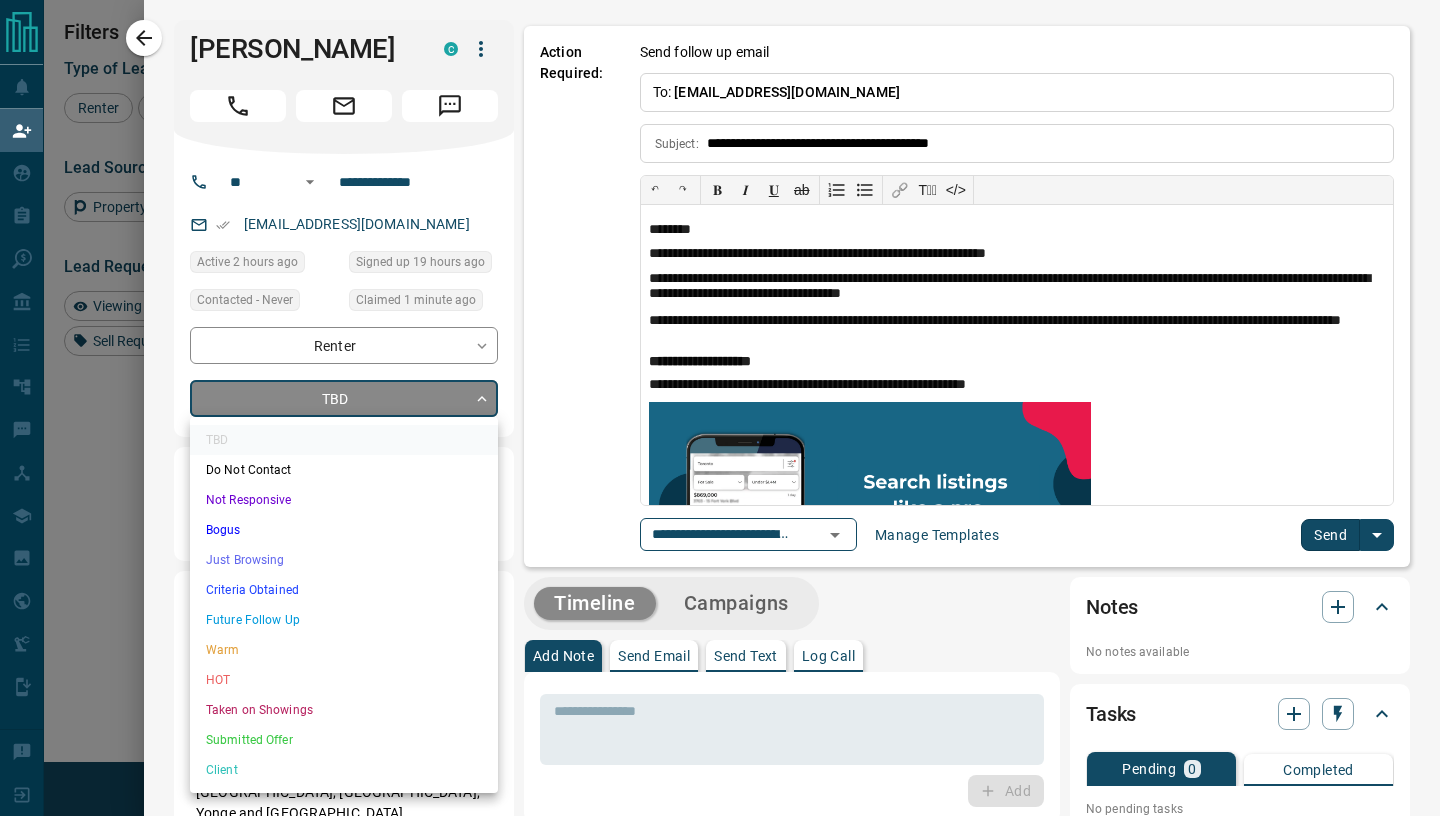 click on "Just Browsing" at bounding box center [344, 560] 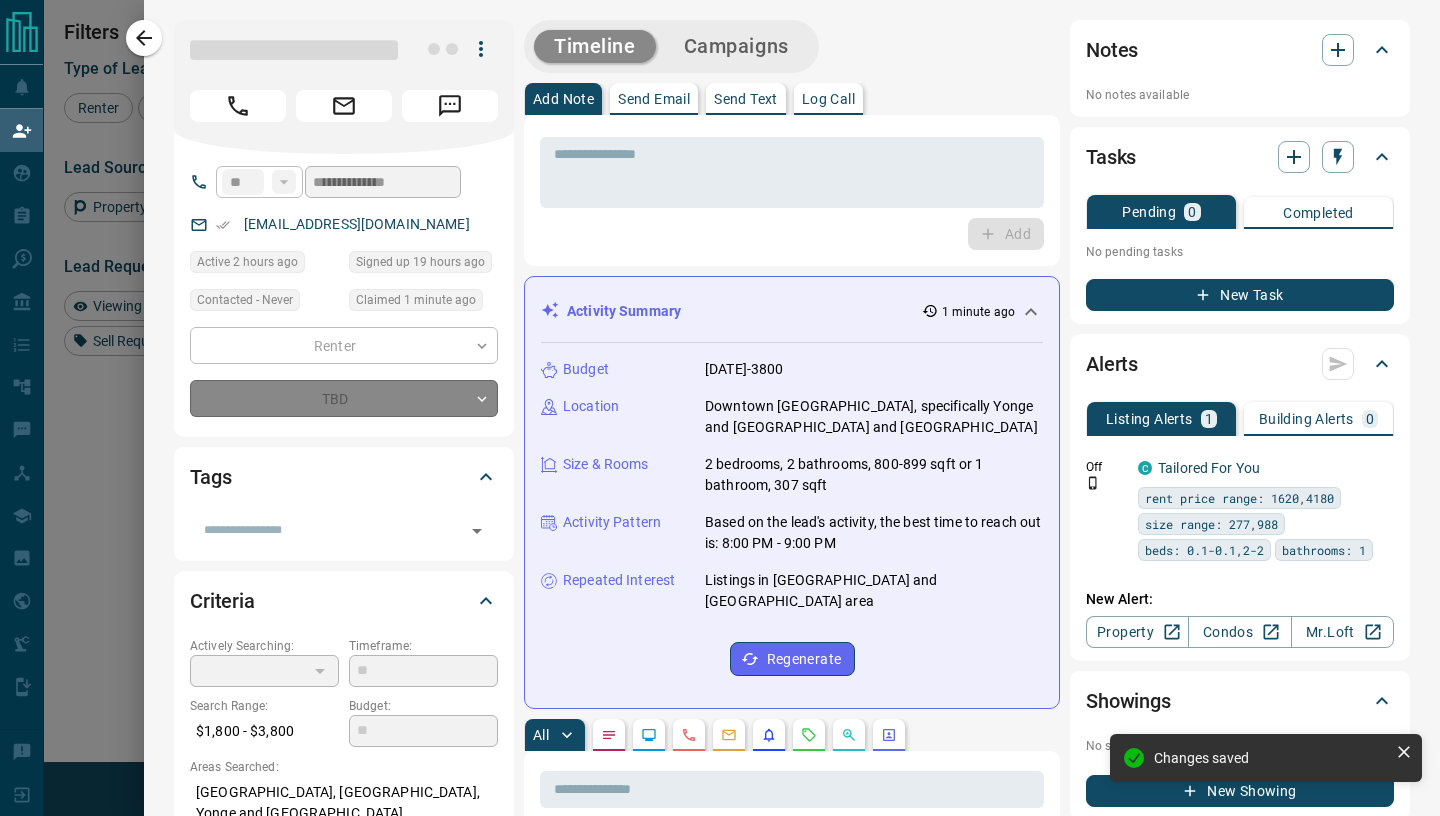 type on "*" 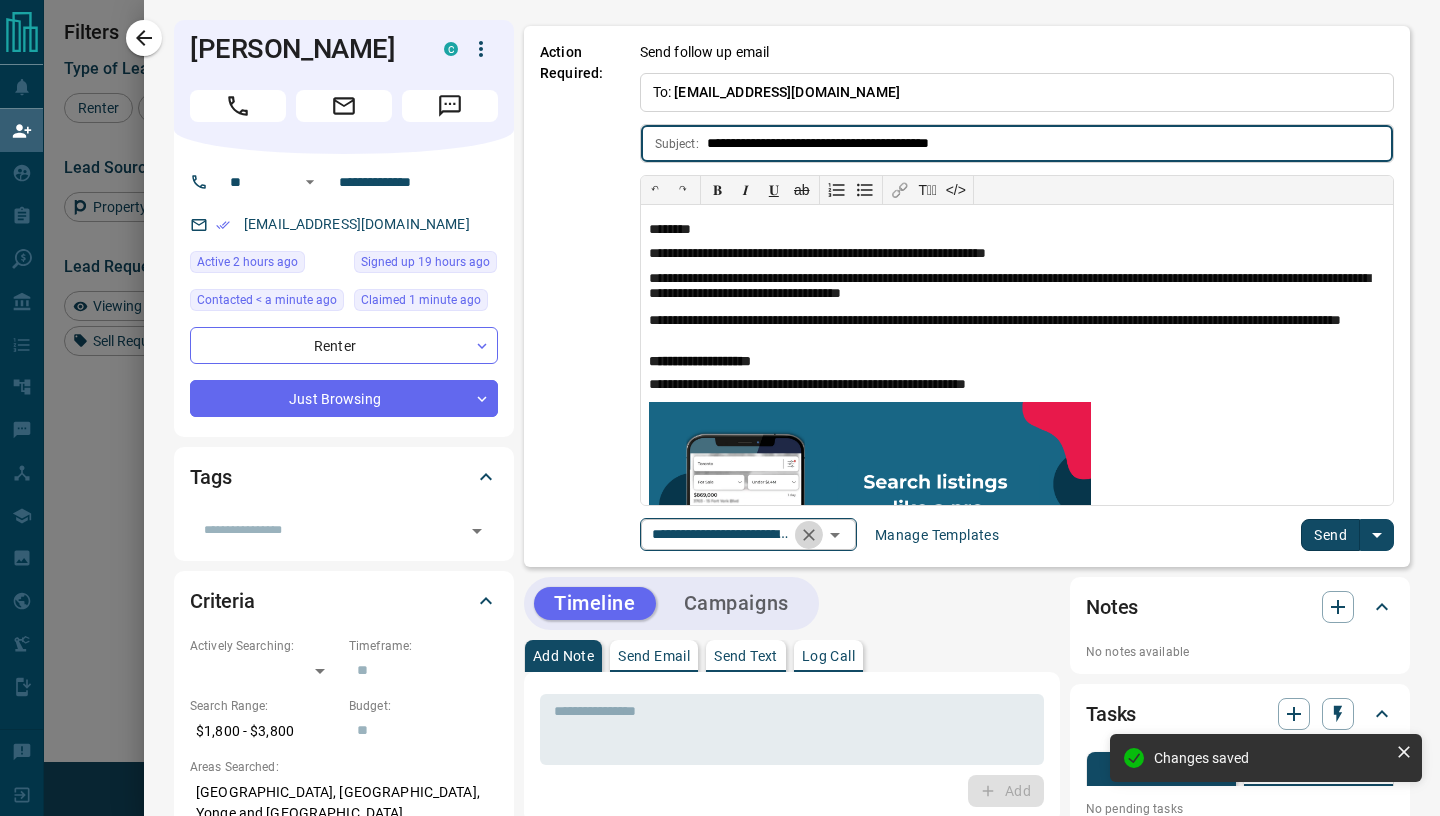 click 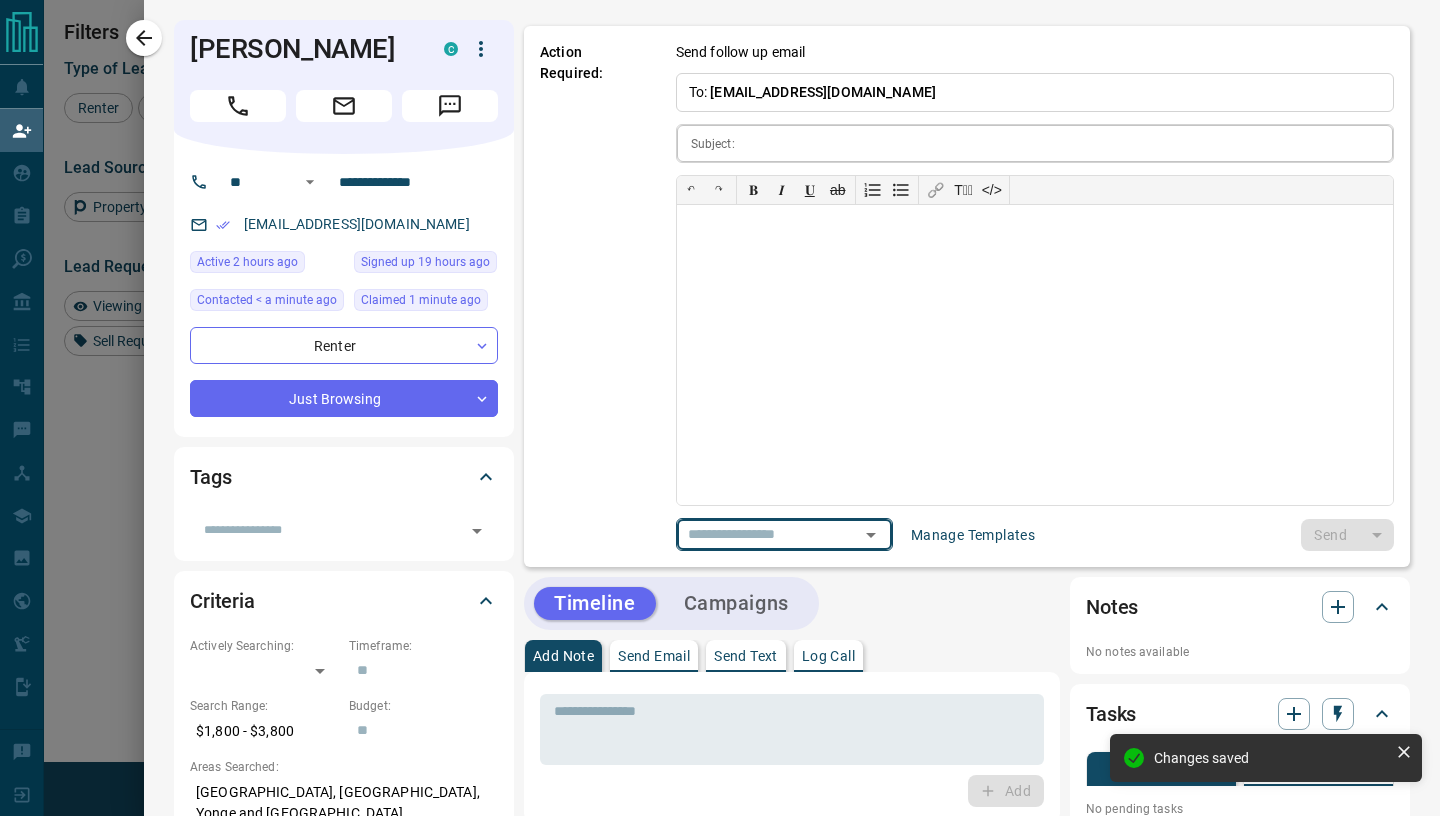 click at bounding box center [1068, 143] 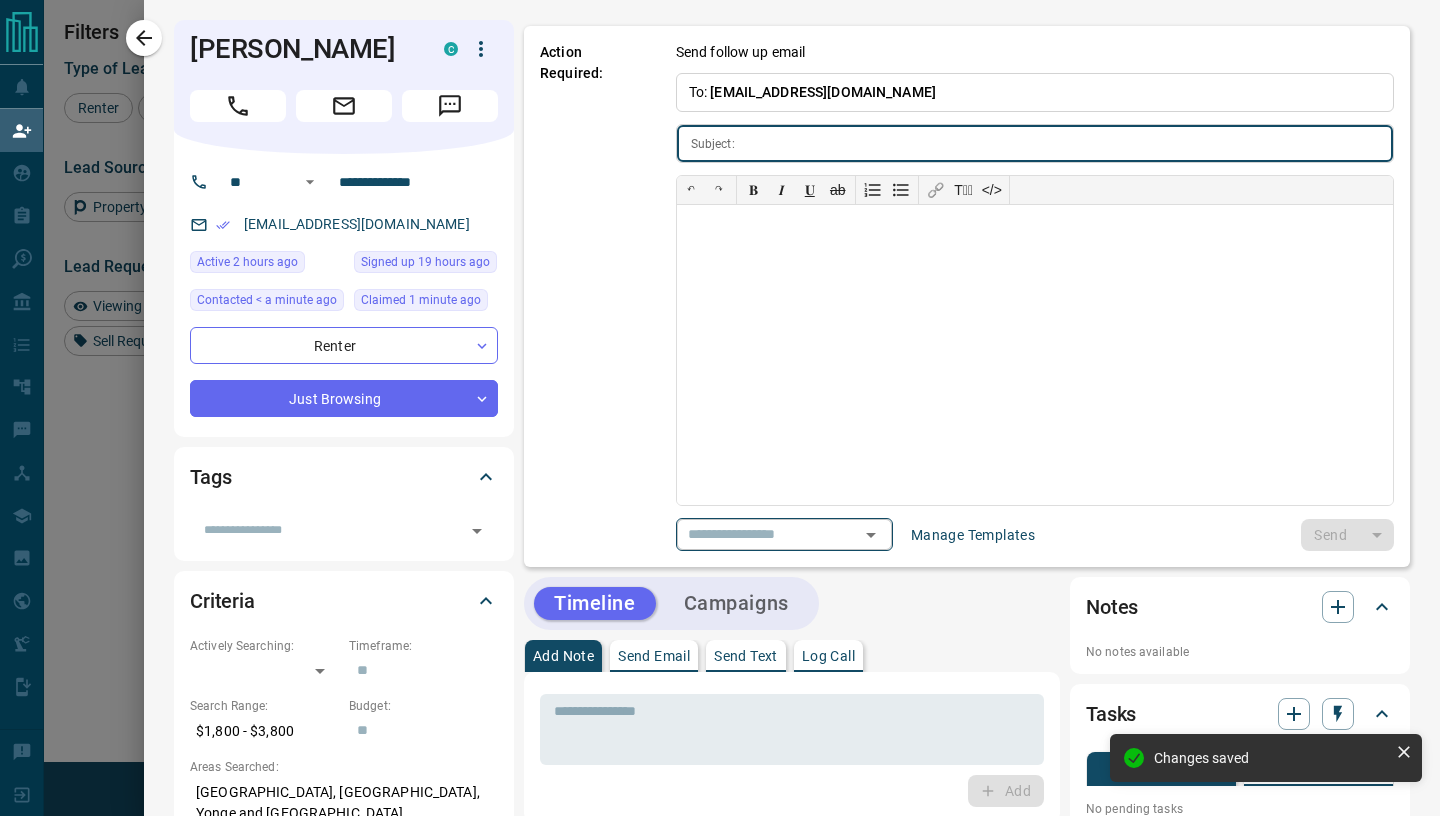 paste on "**********" 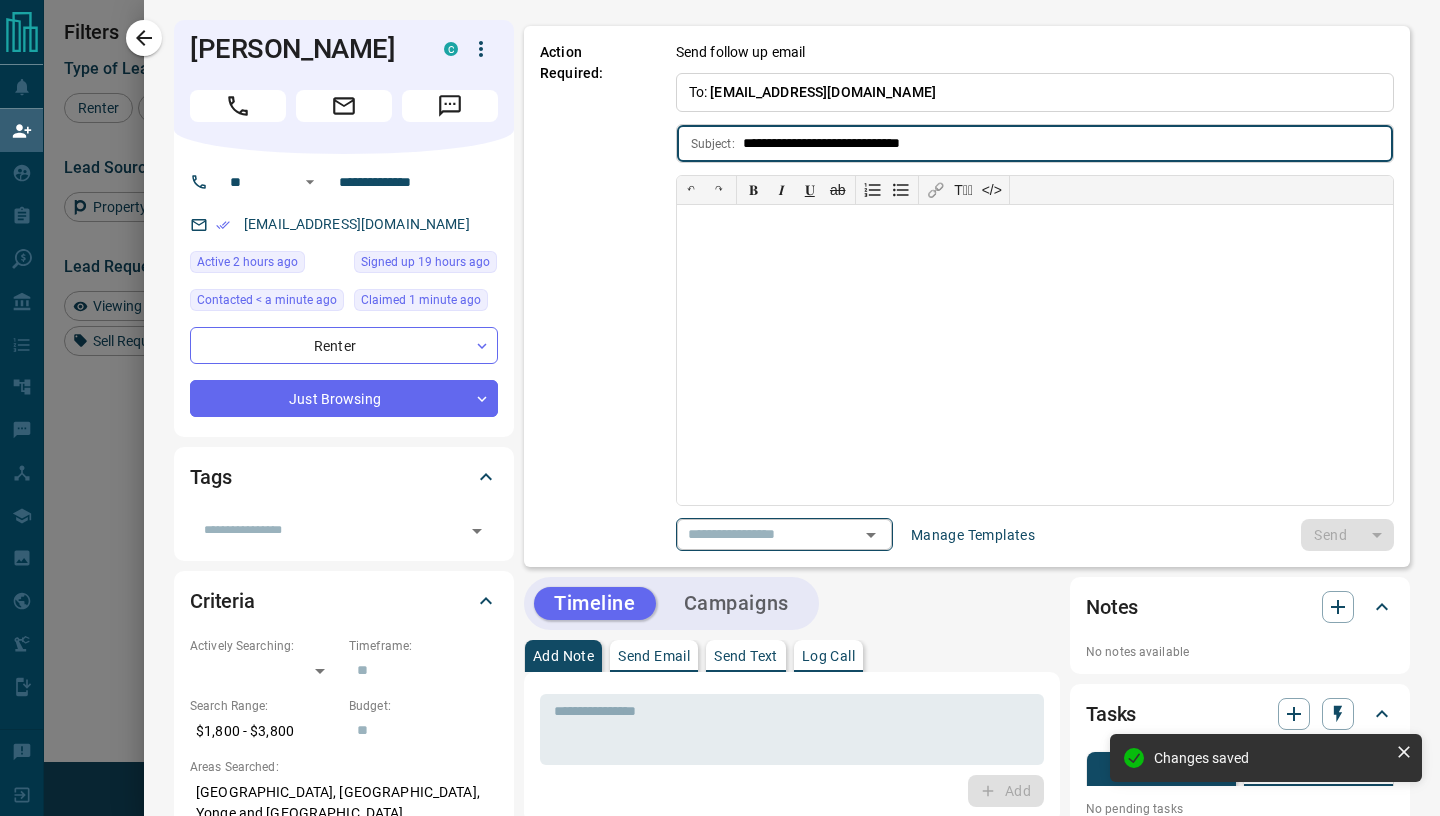 type on "**********" 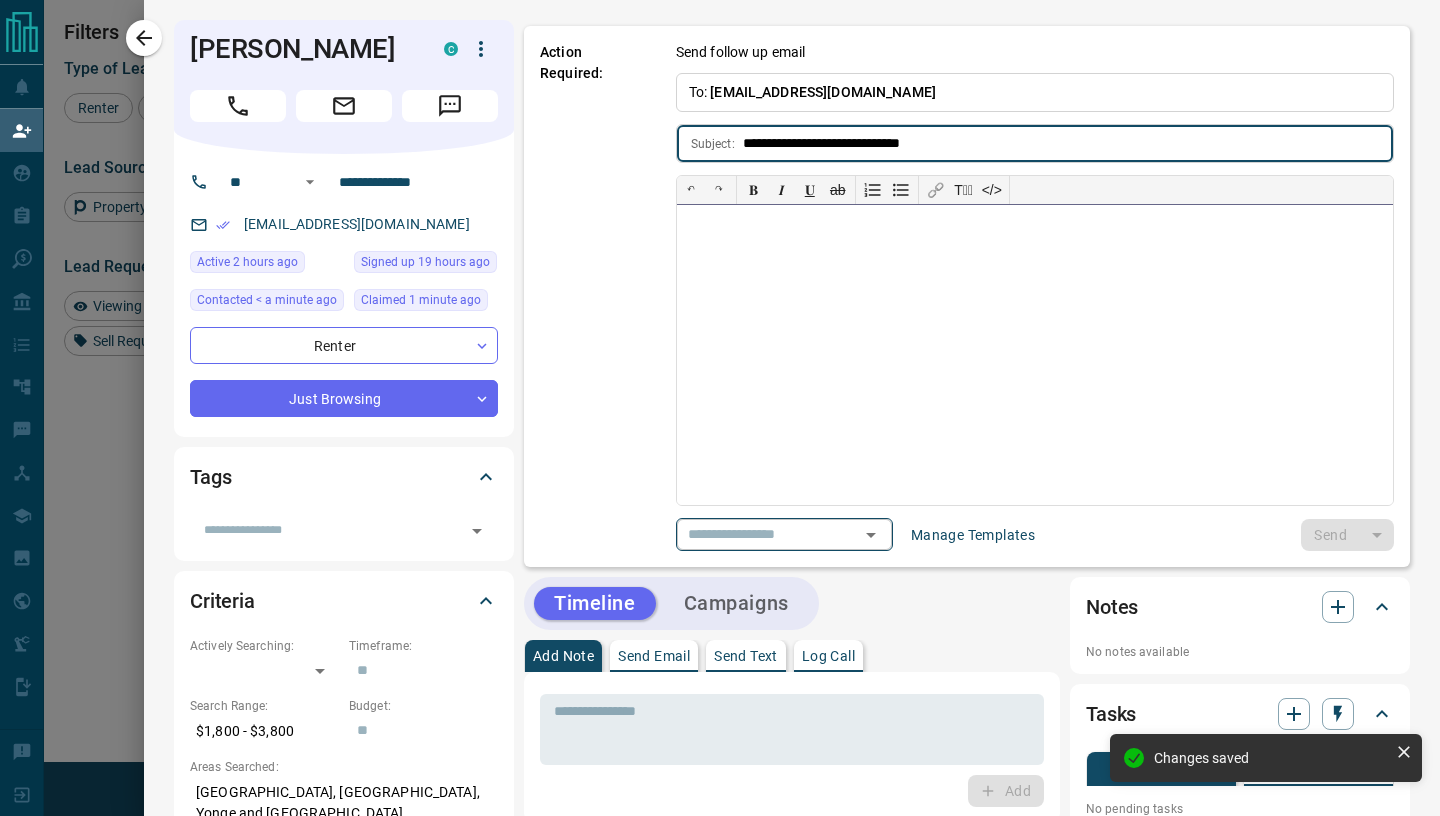 click at bounding box center [1035, 355] 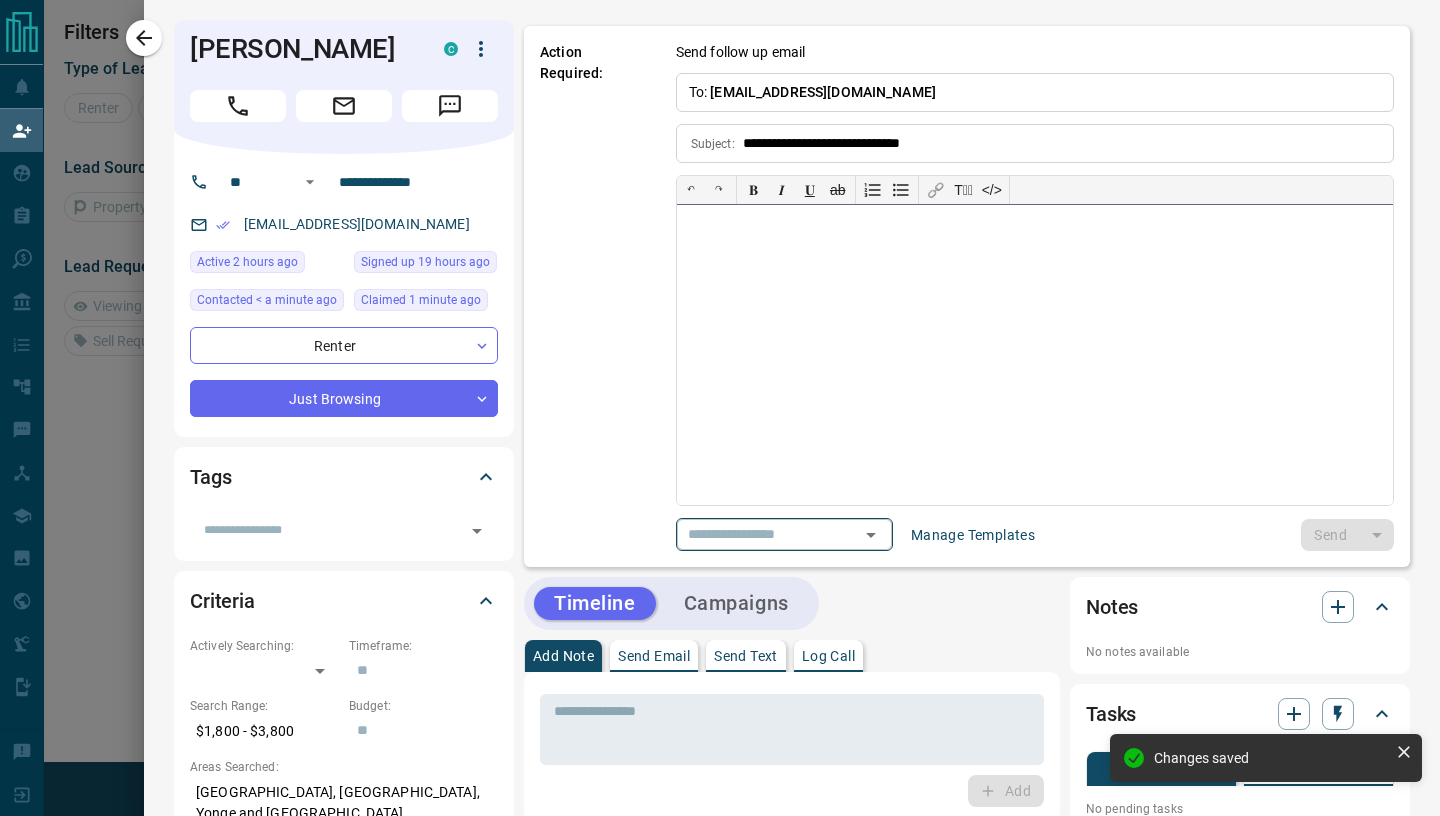 scroll, scrollTop: 136, scrollLeft: 1028, axis: both 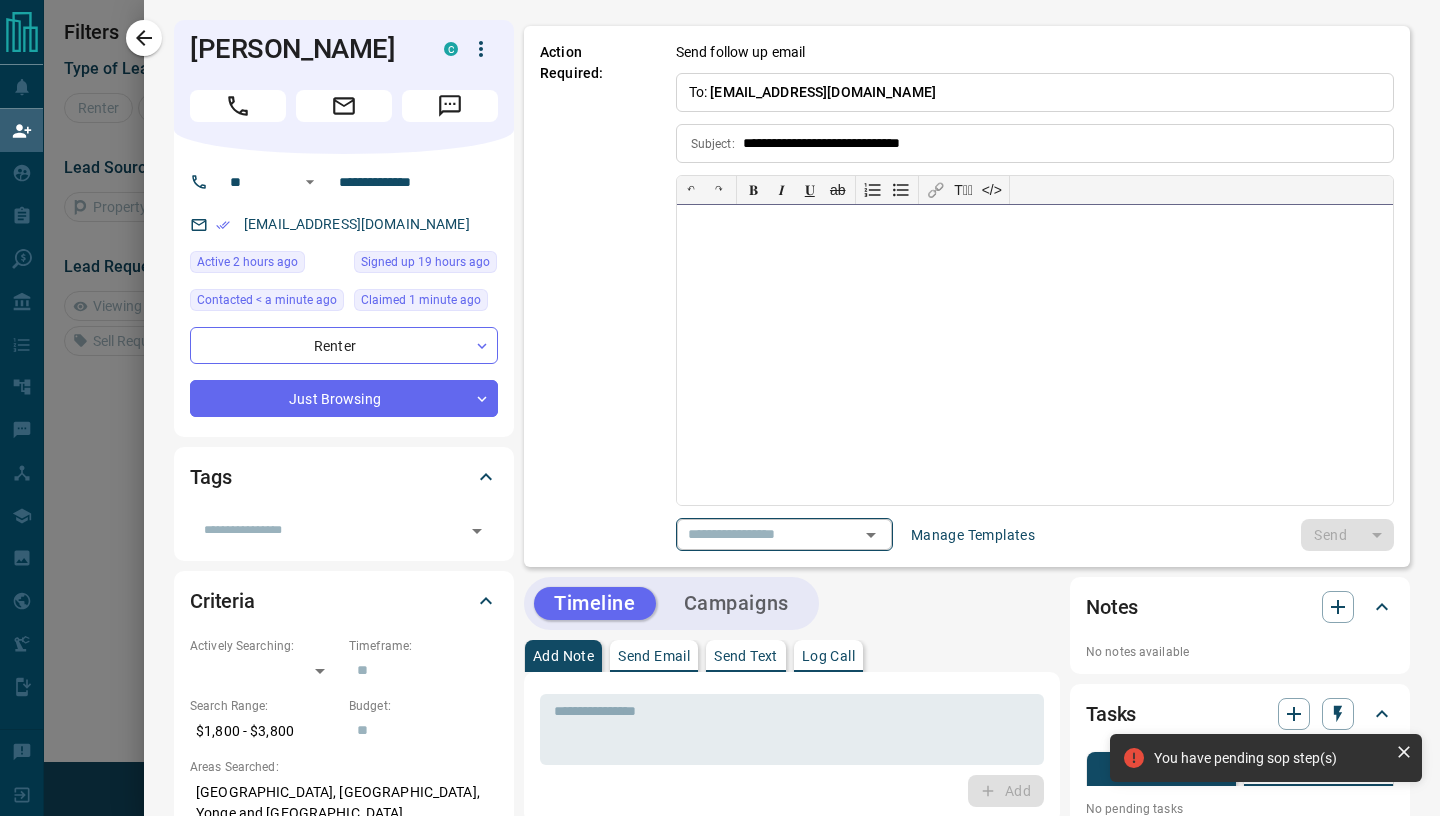click at bounding box center (1035, 355) 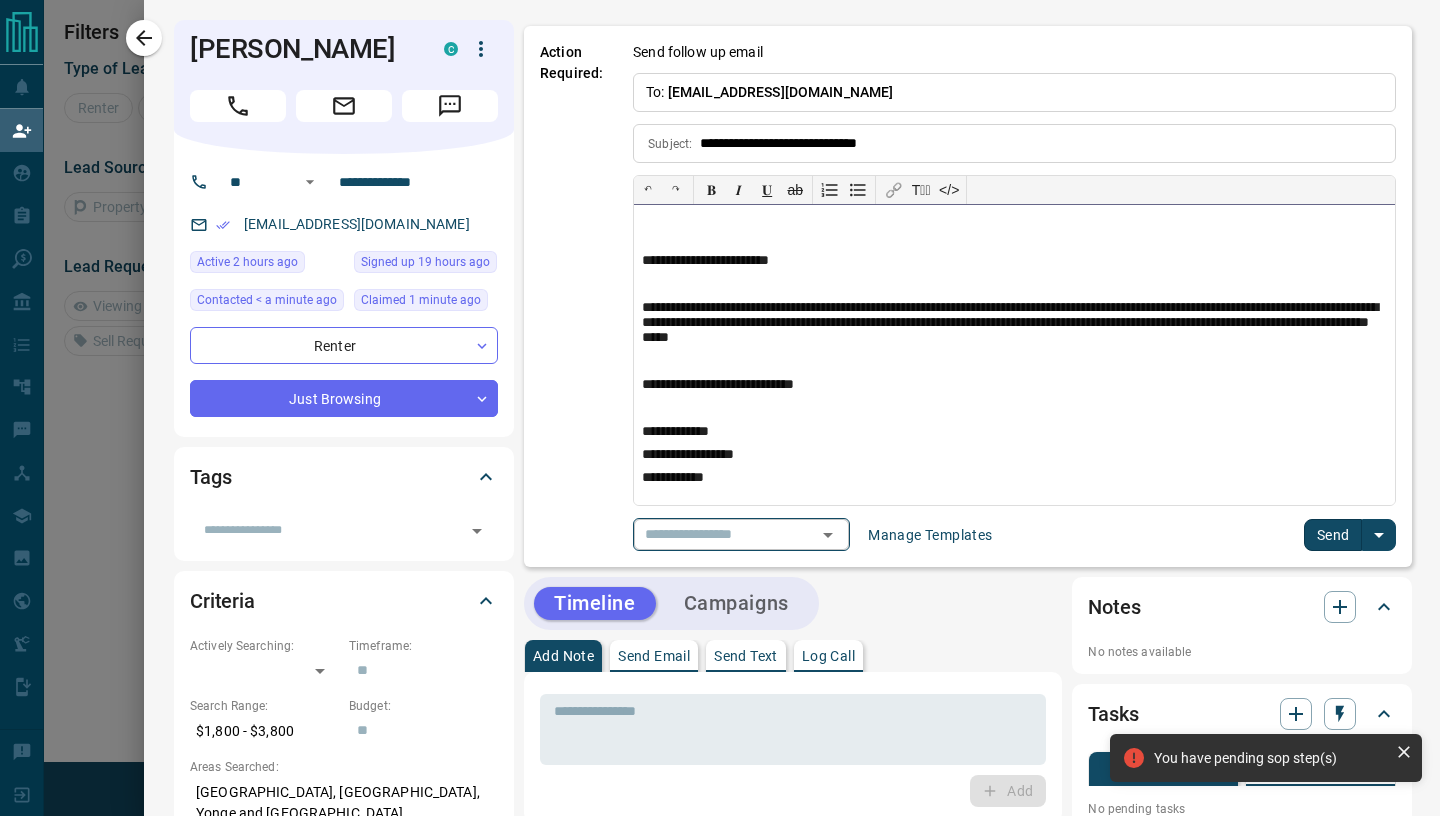 scroll, scrollTop: 0, scrollLeft: 0, axis: both 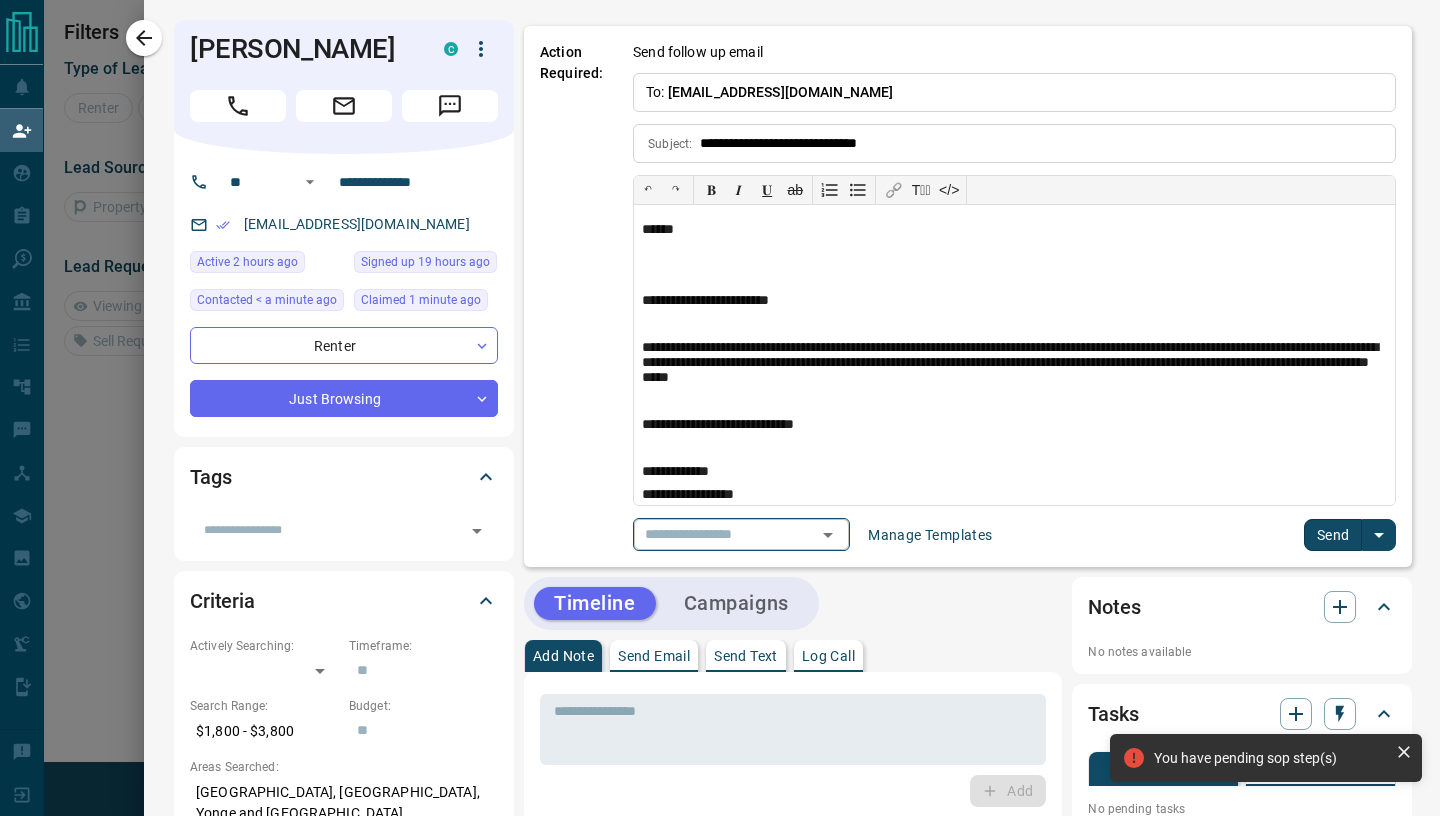 click on "Send" at bounding box center (1333, 535) 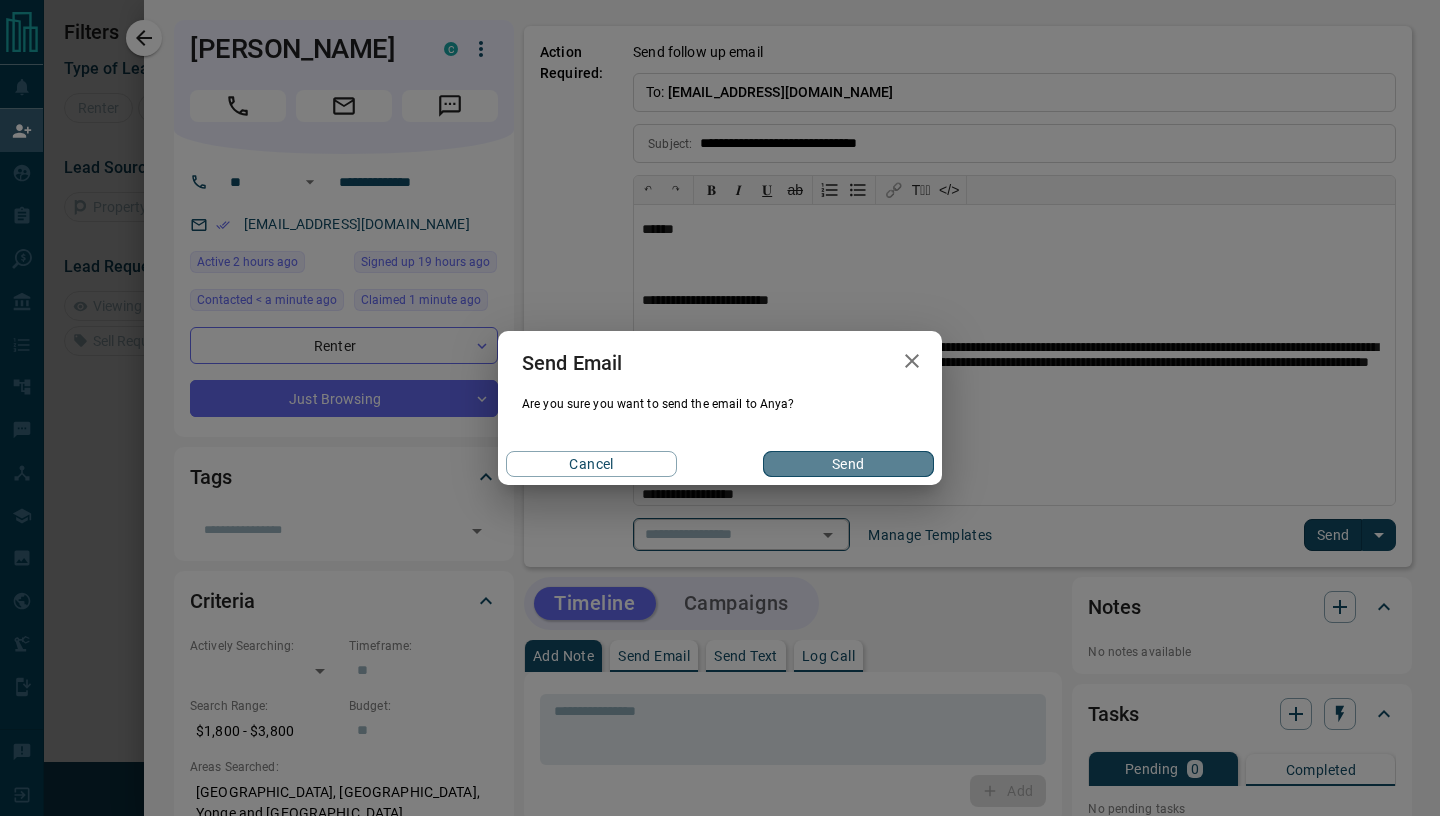 click on "Send" at bounding box center (848, 464) 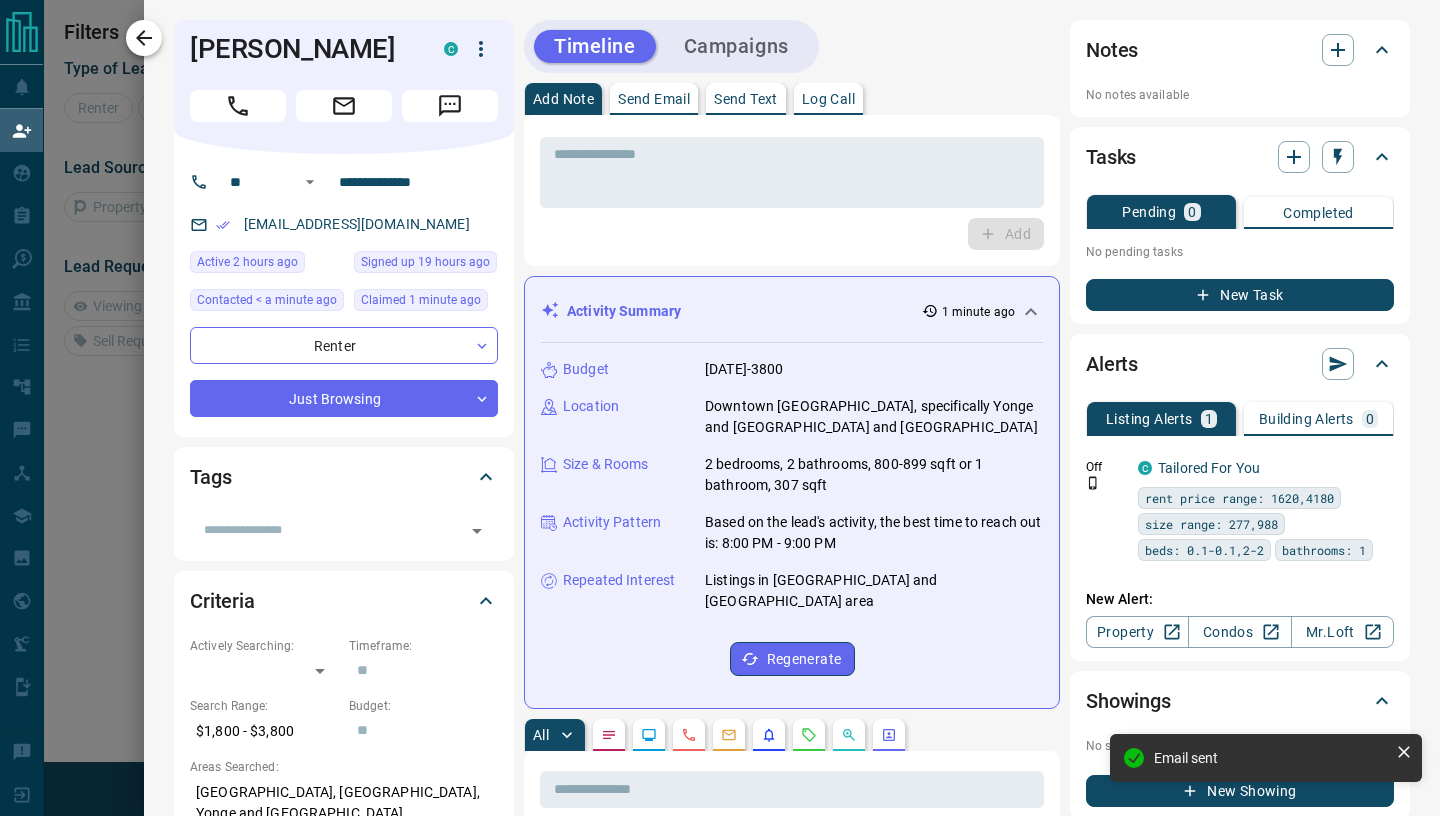 click 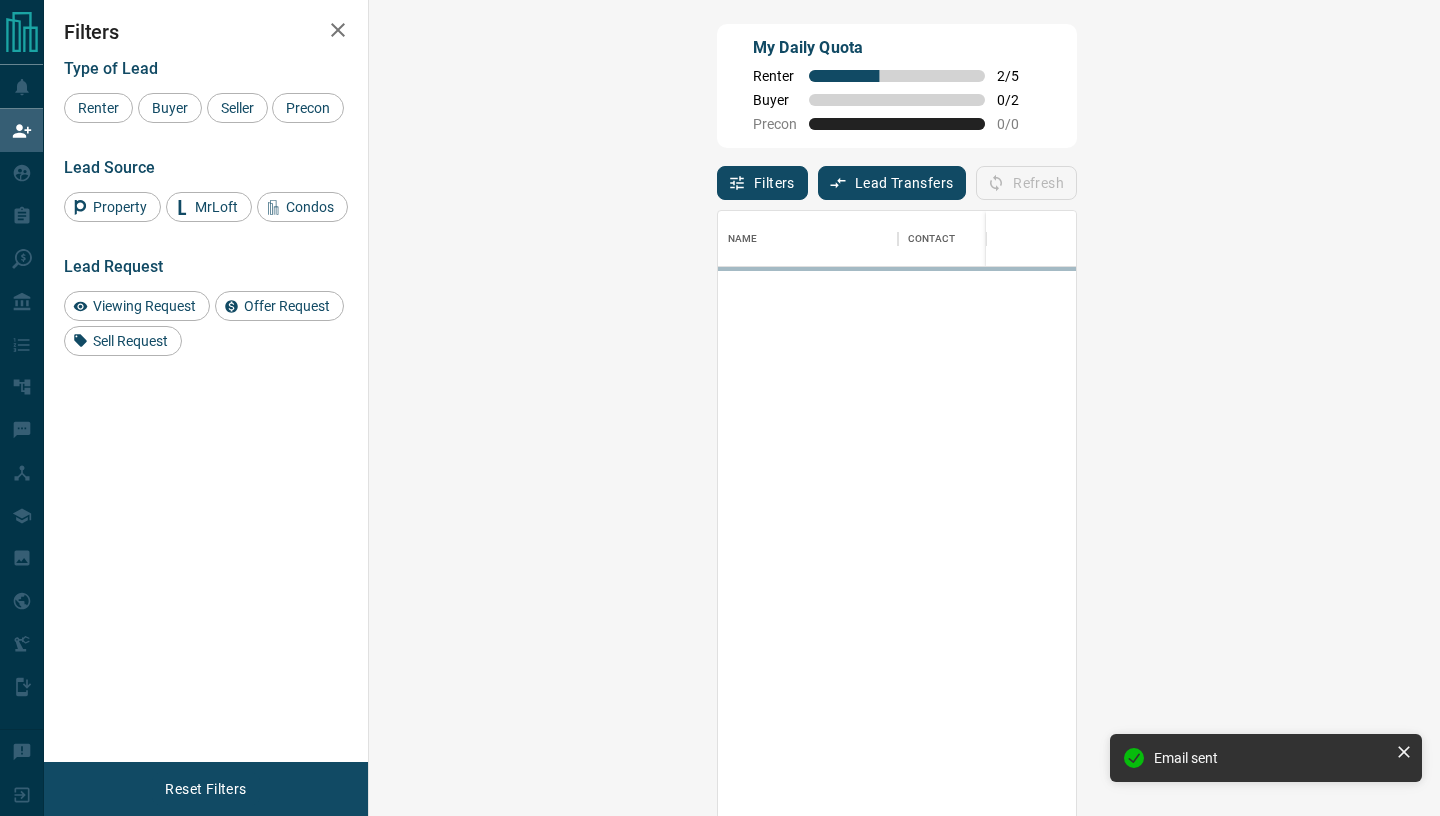 scroll, scrollTop: 1, scrollLeft: 1, axis: both 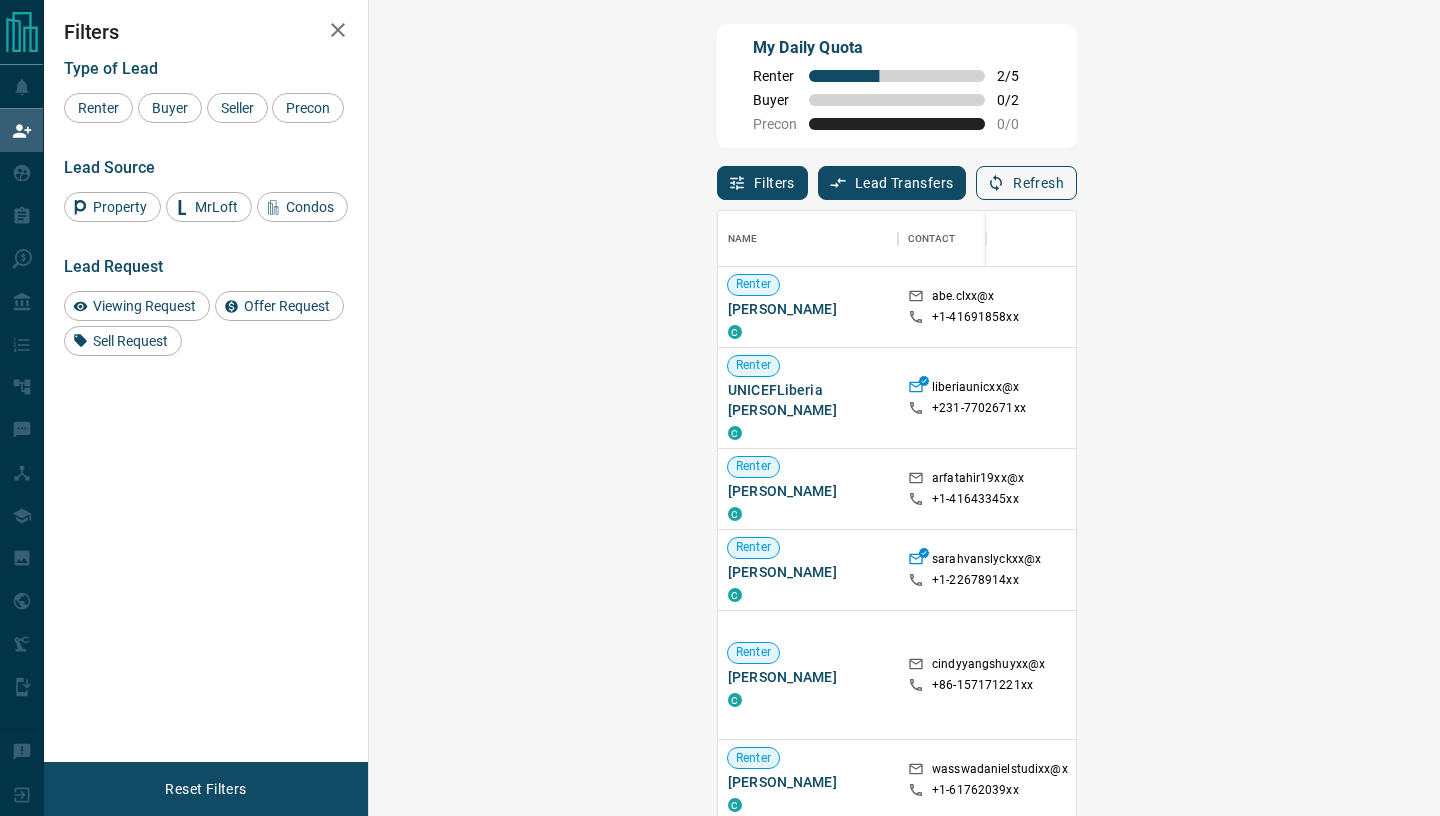 click on "Refresh" at bounding box center (1026, 183) 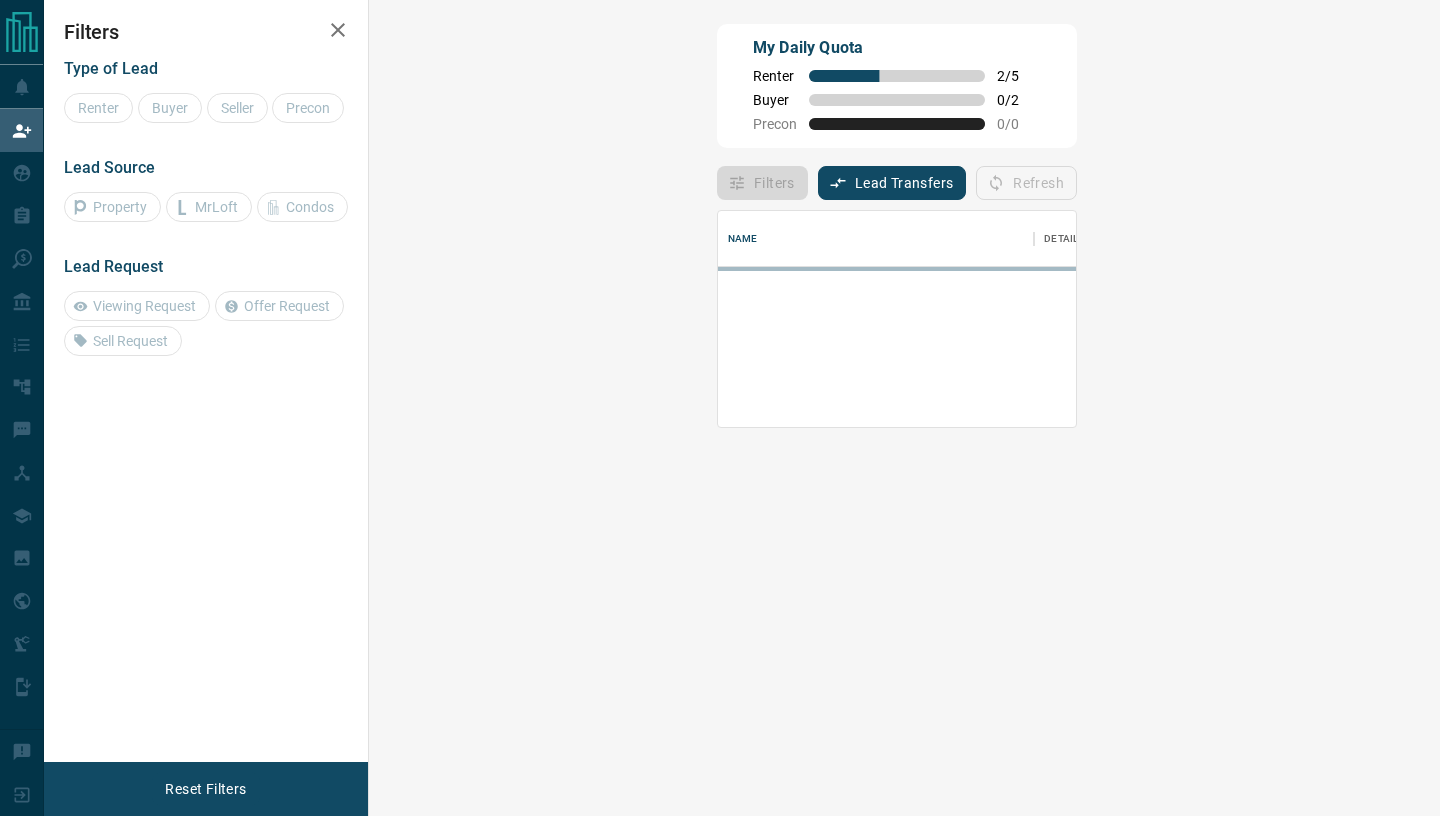 scroll, scrollTop: 0, scrollLeft: 0, axis: both 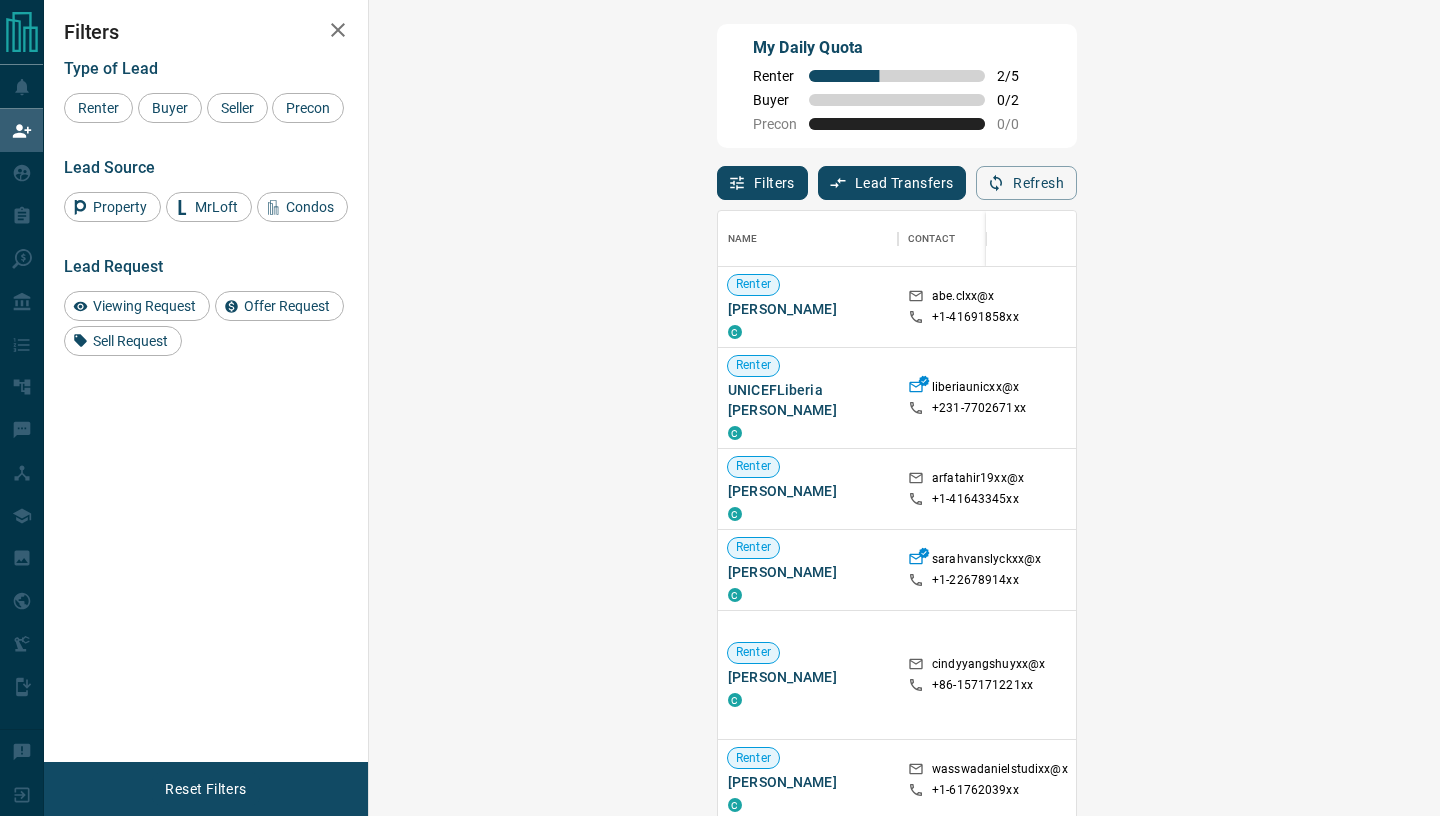 click 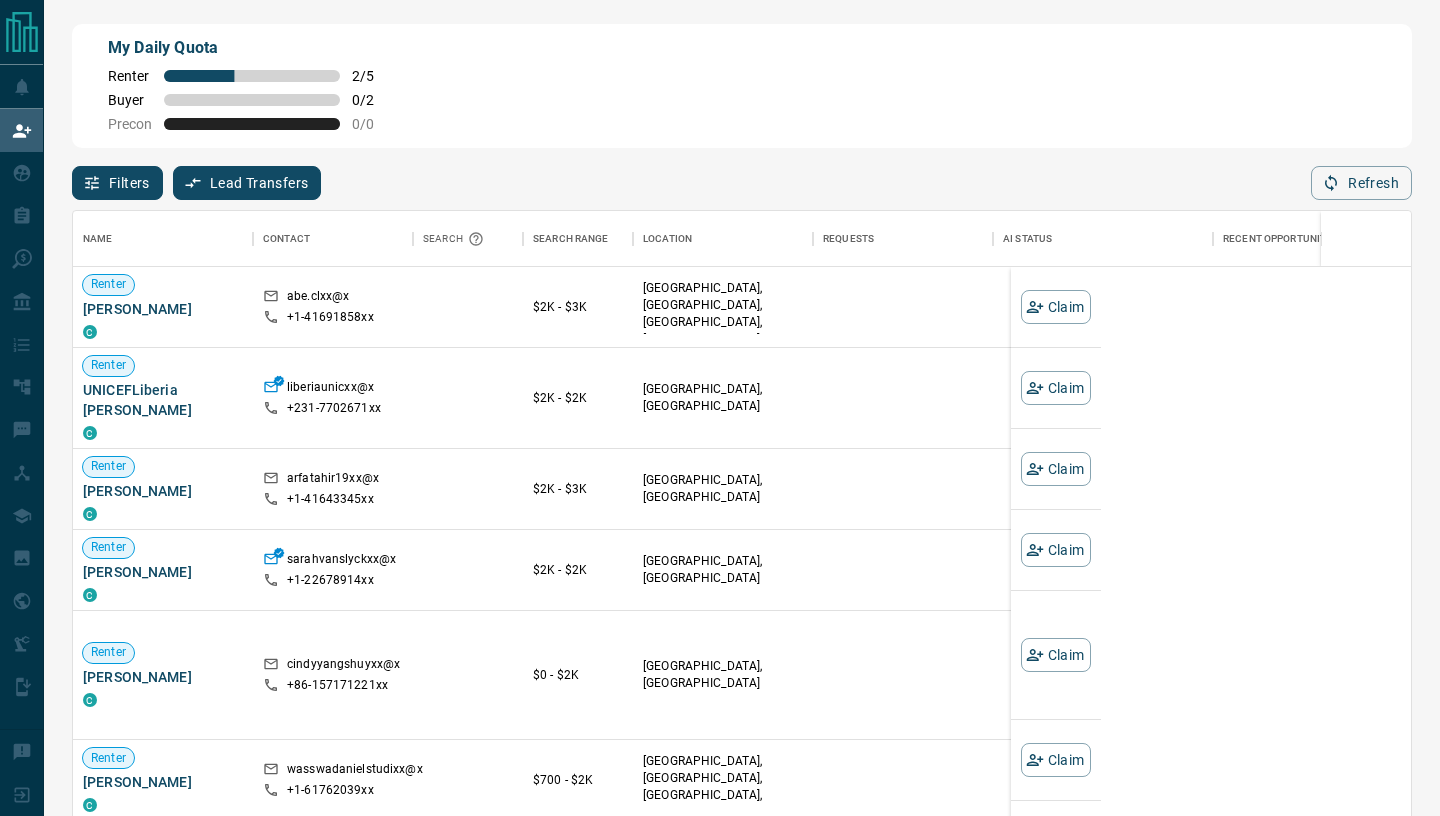 scroll, scrollTop: 1, scrollLeft: 1, axis: both 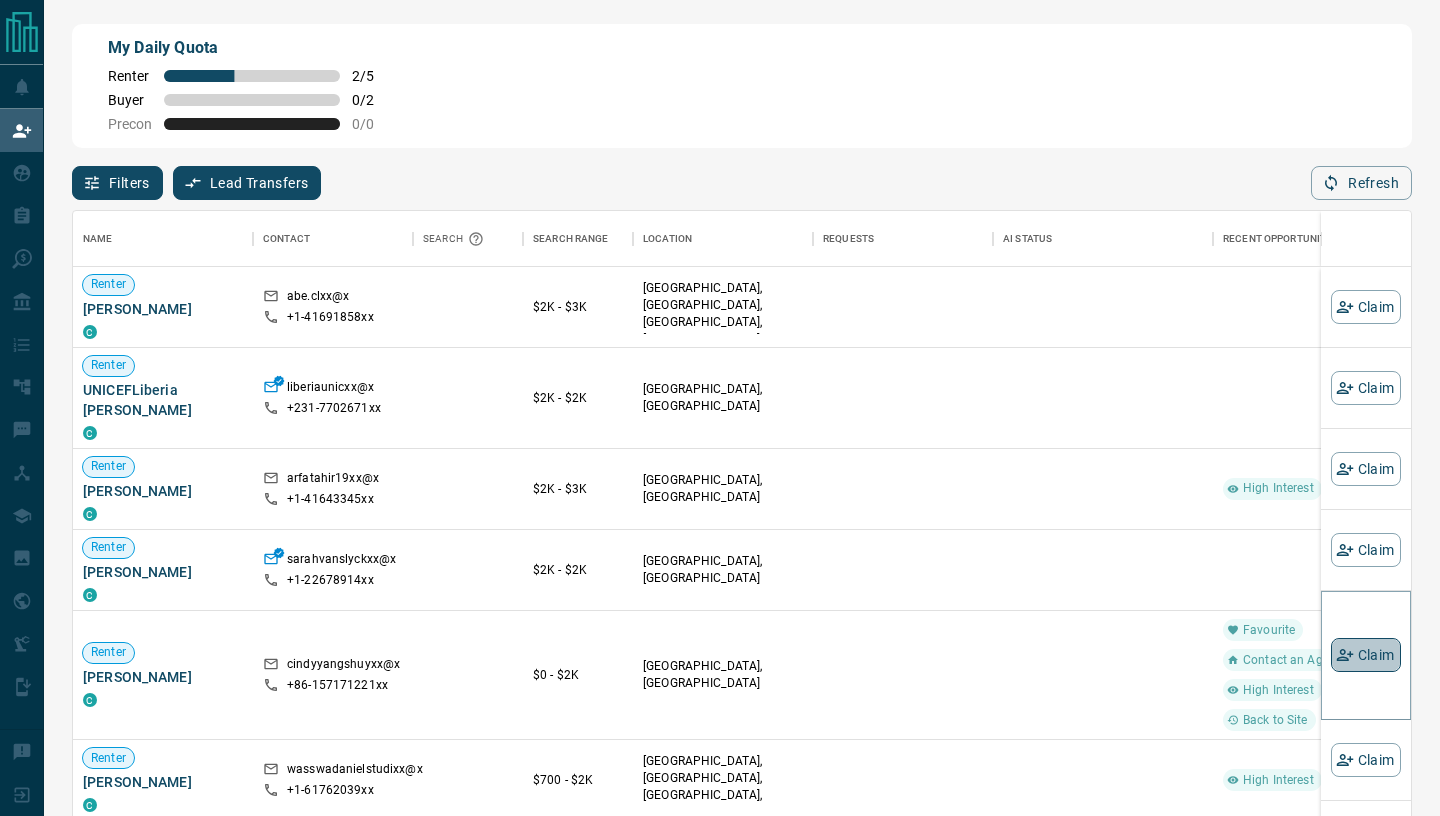 click on "Claim" at bounding box center (1366, 655) 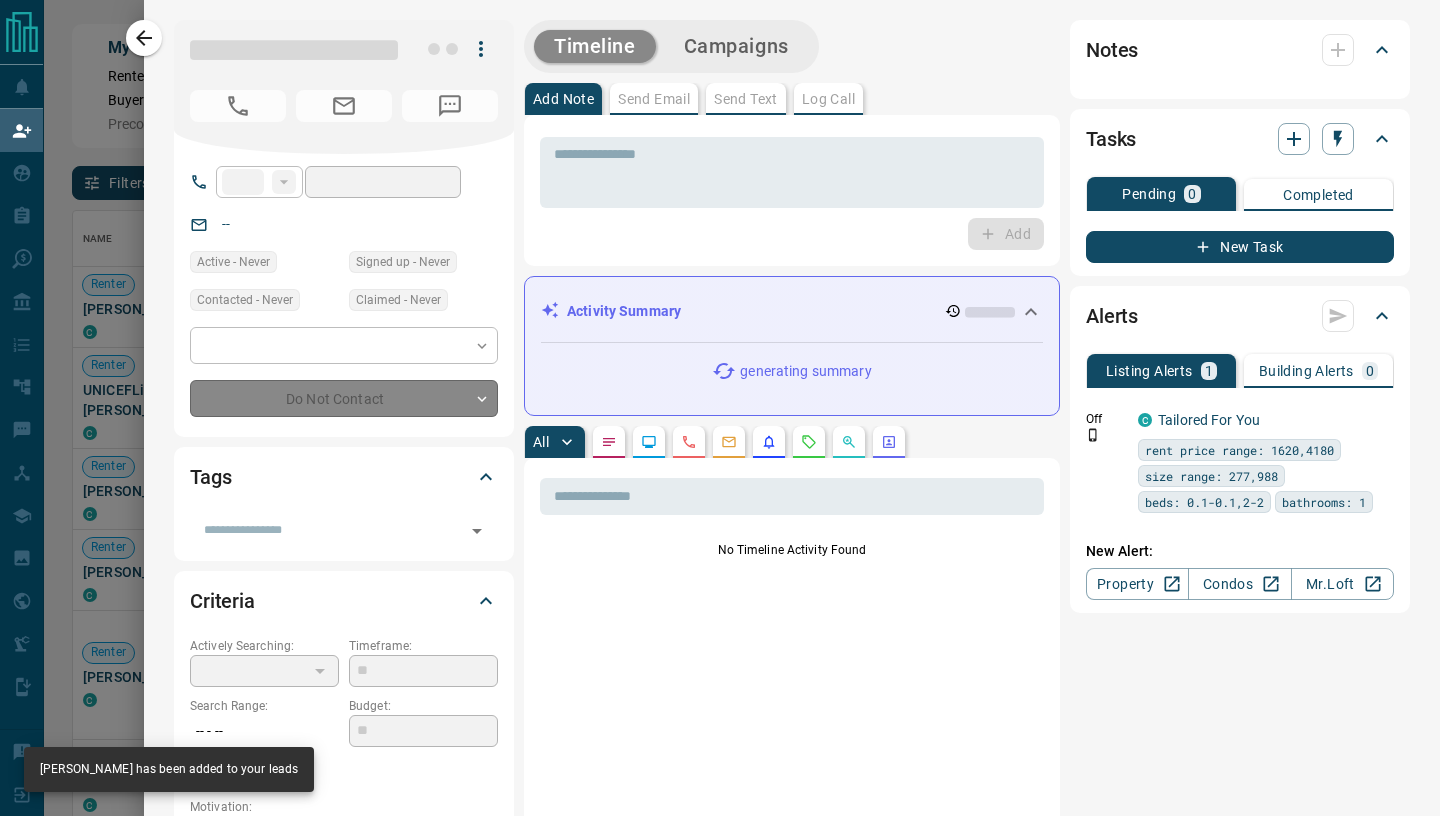 type on "***" 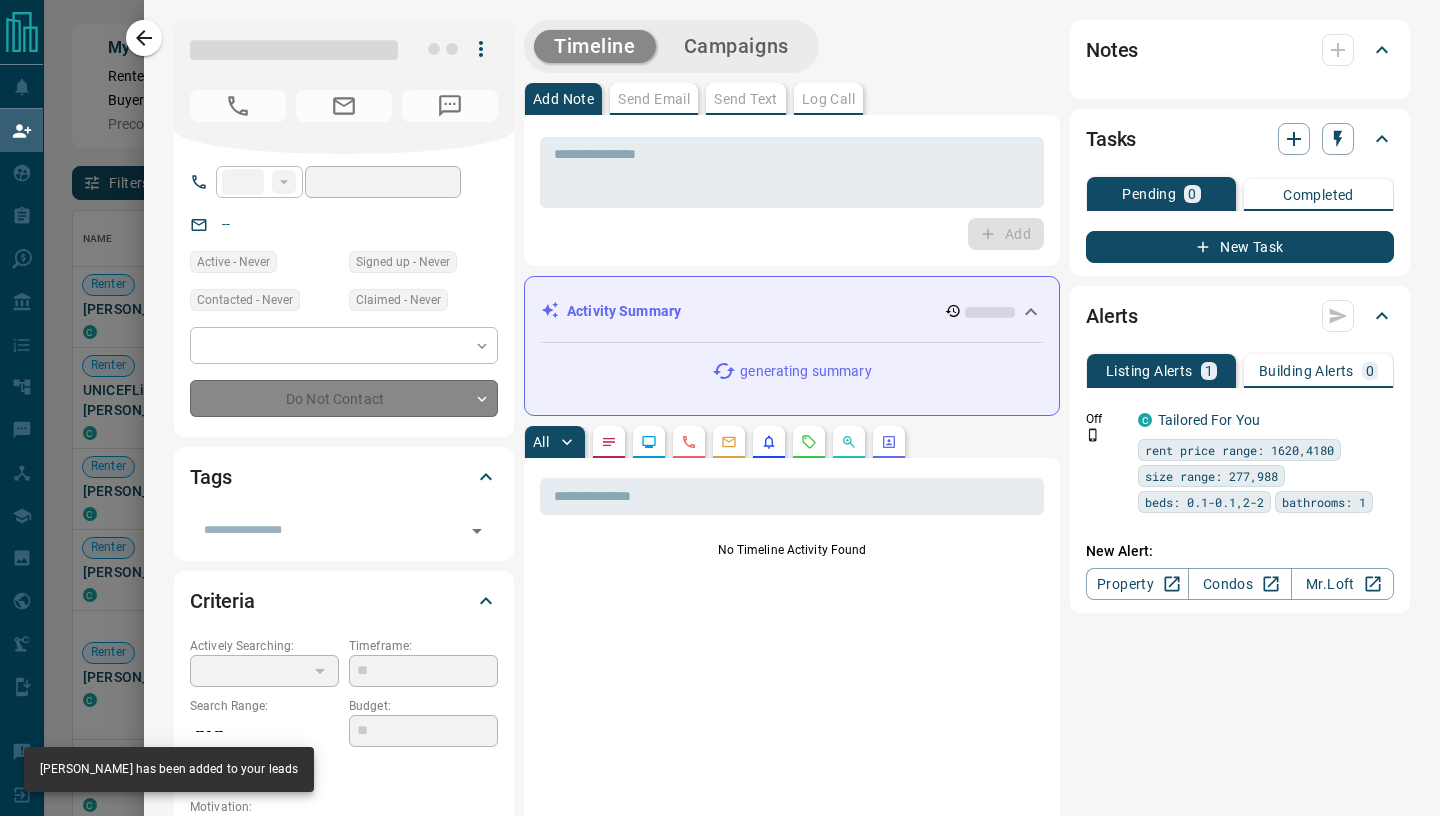 type on "**********" 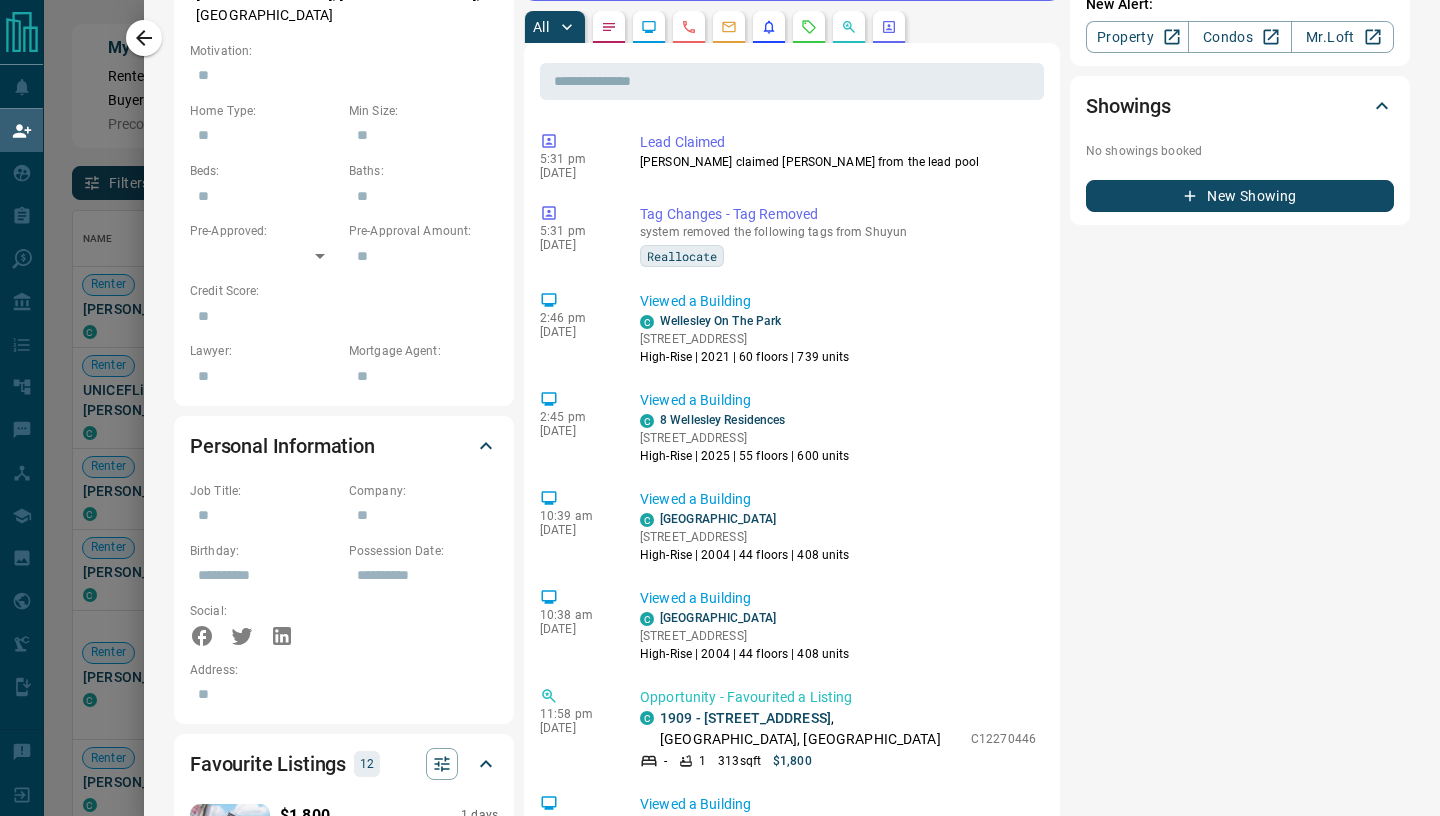 scroll, scrollTop: 985, scrollLeft: 0, axis: vertical 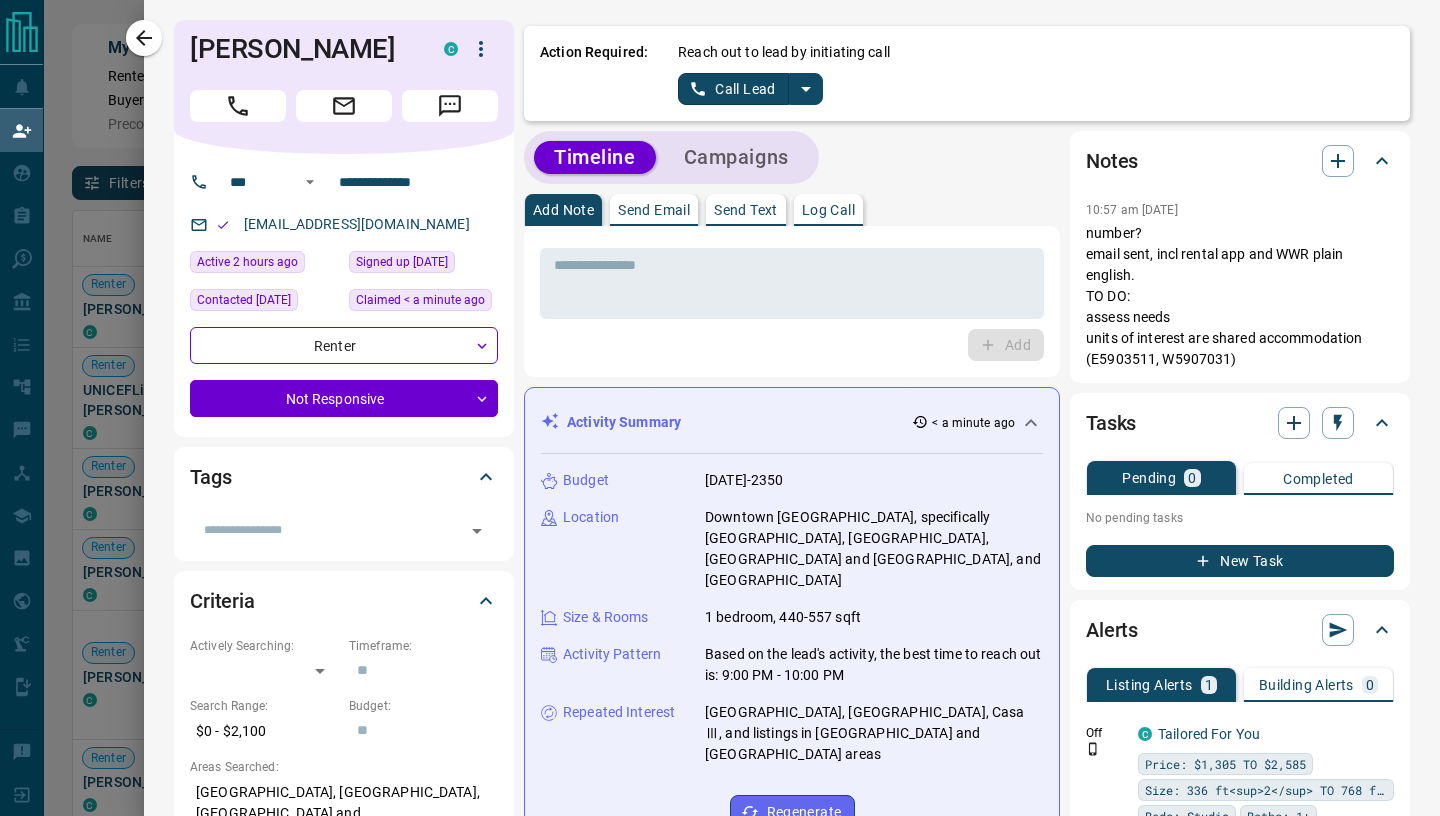 click on "Call Lead" at bounding box center (733, 89) 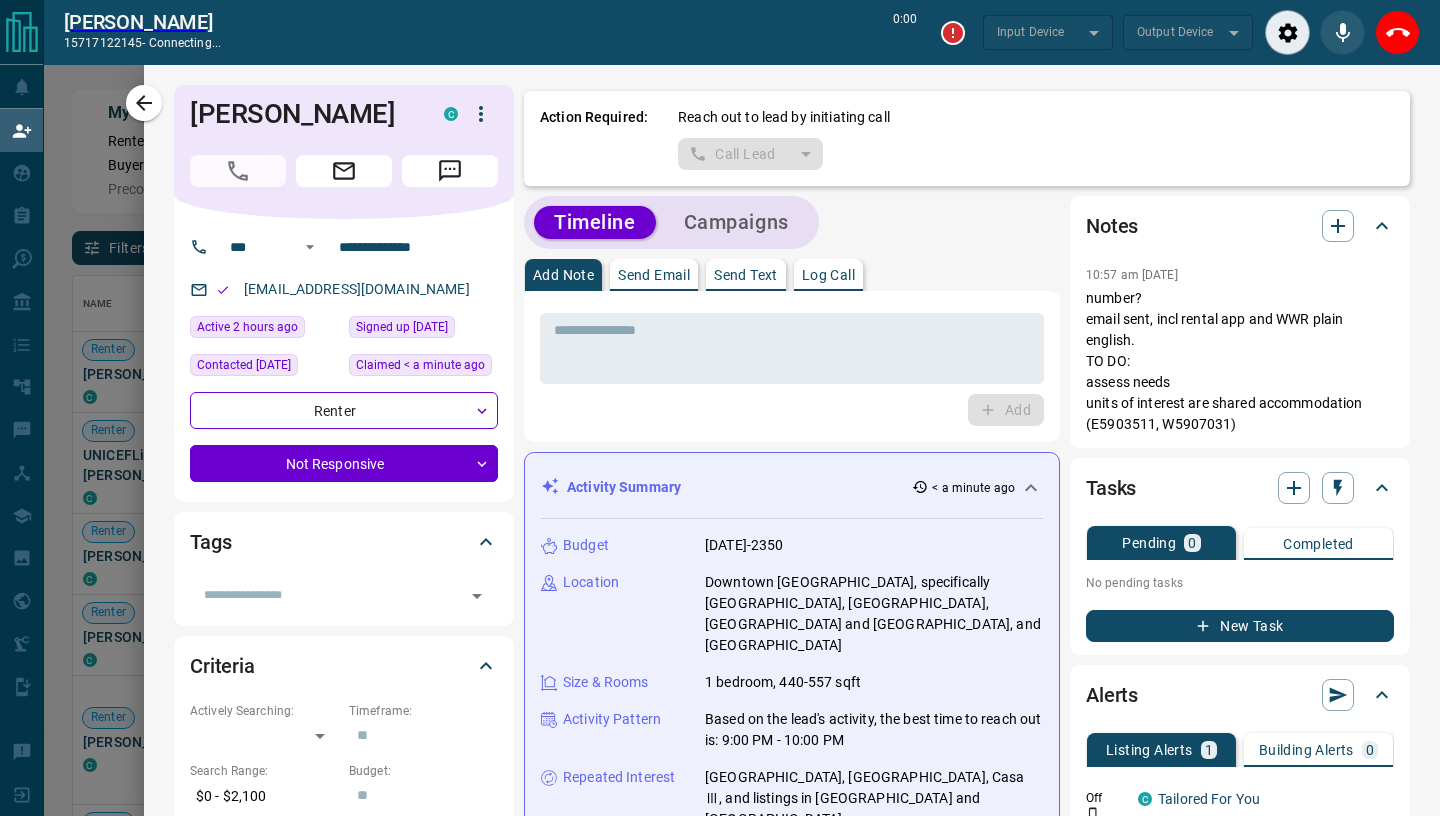 scroll, scrollTop: 571, scrollLeft: 1338, axis: both 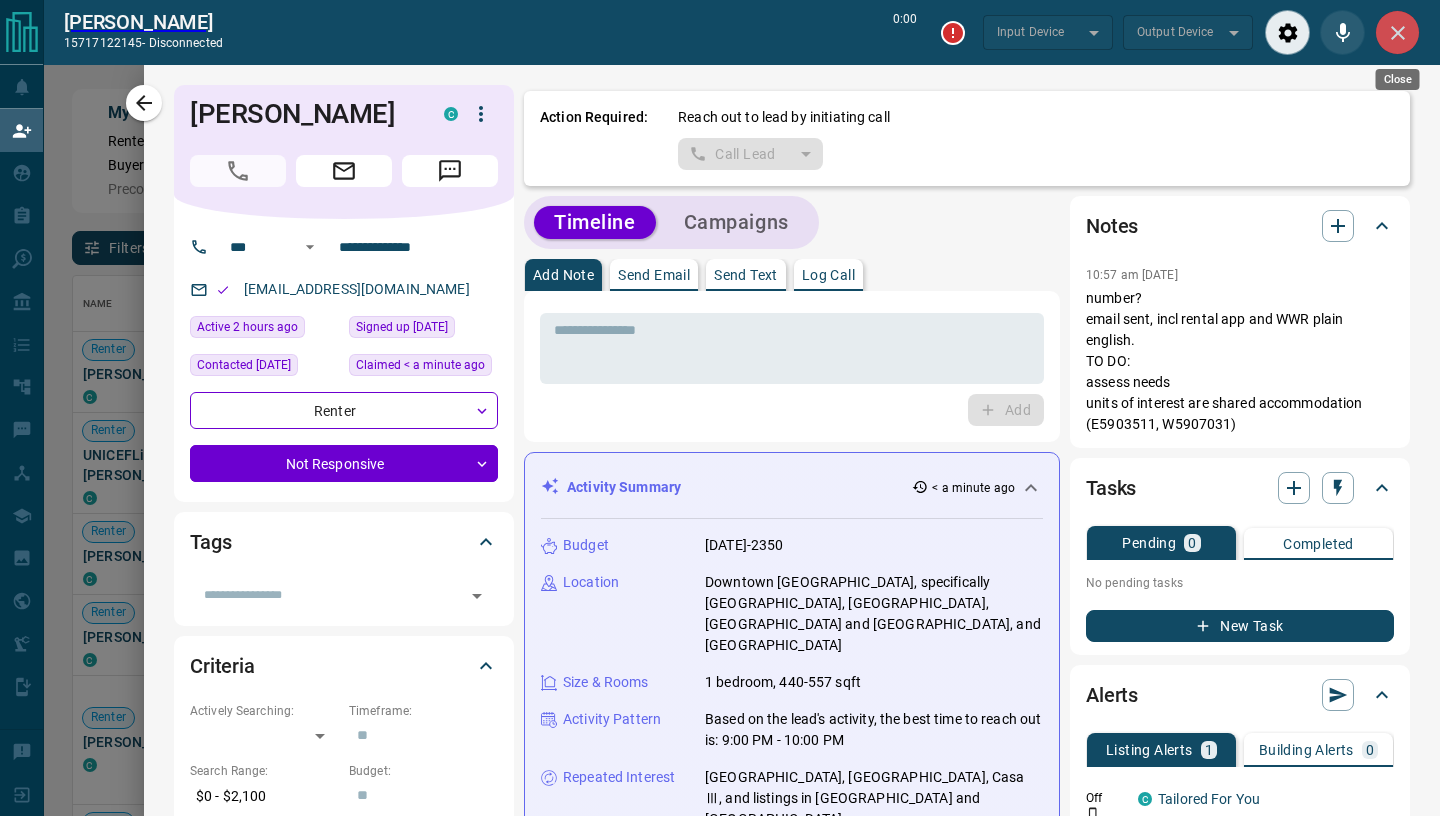 click at bounding box center [1397, 32] 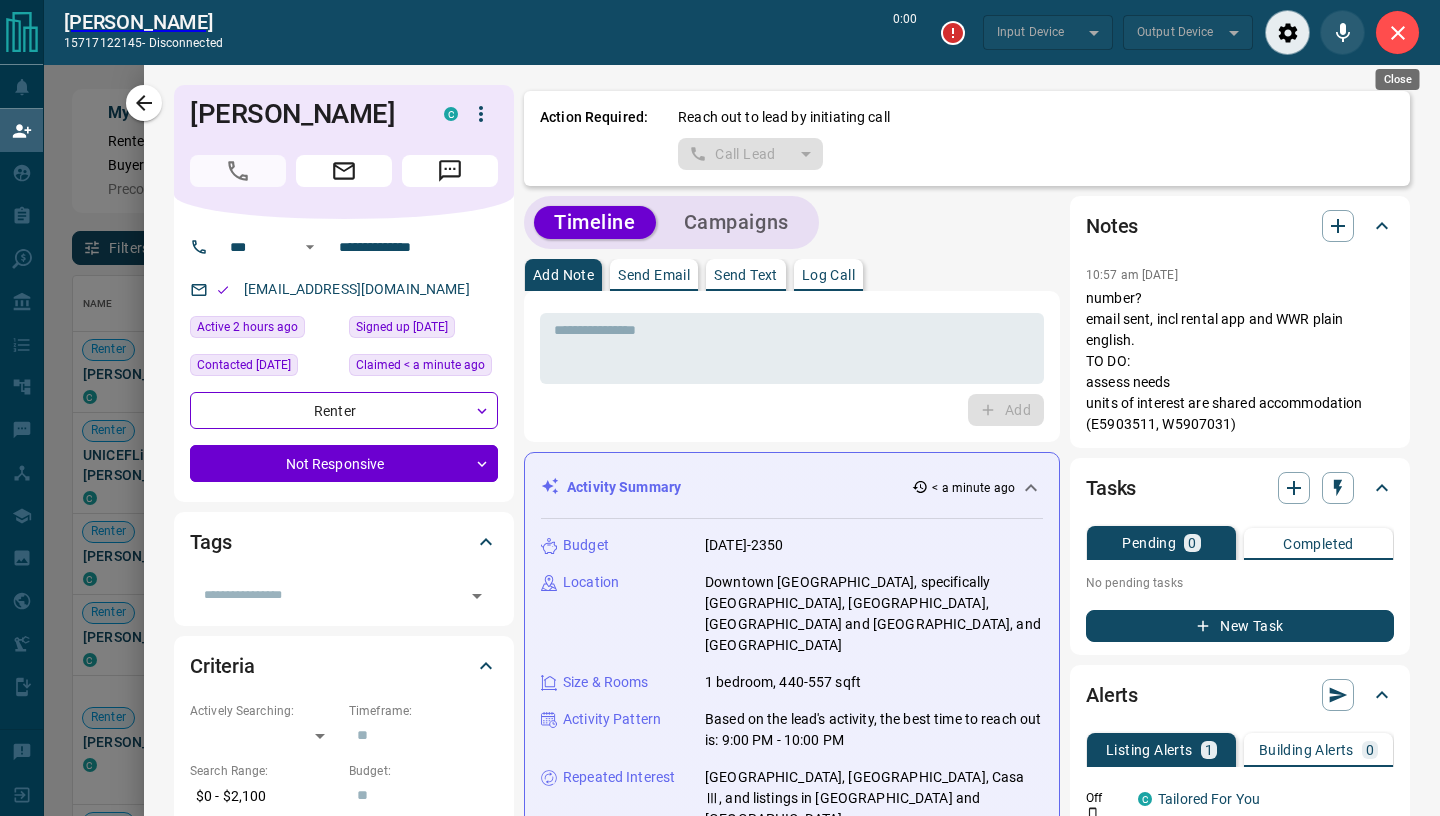 scroll, scrollTop: 1, scrollLeft: 1, axis: both 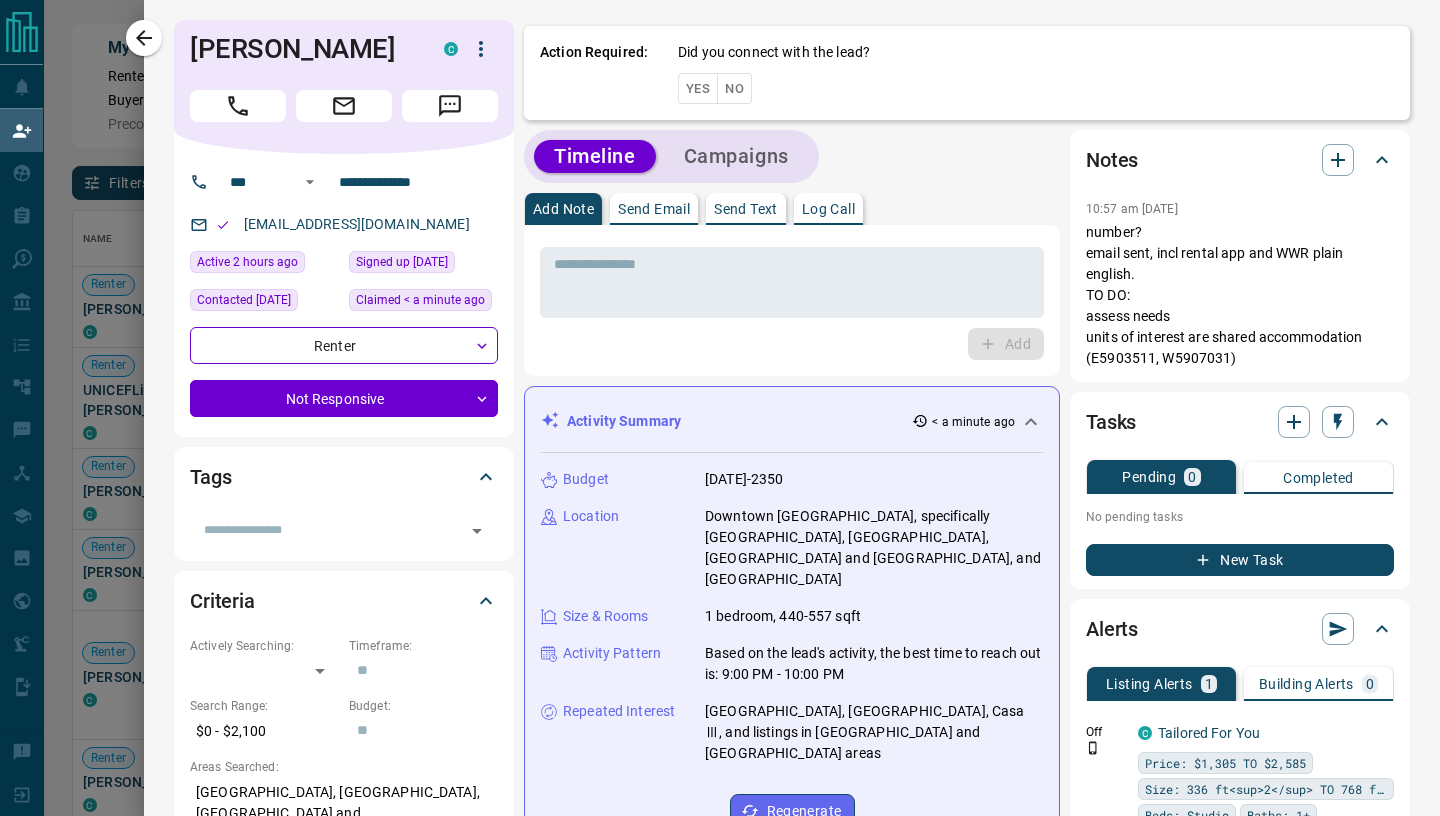 click on "No" at bounding box center (734, 88) 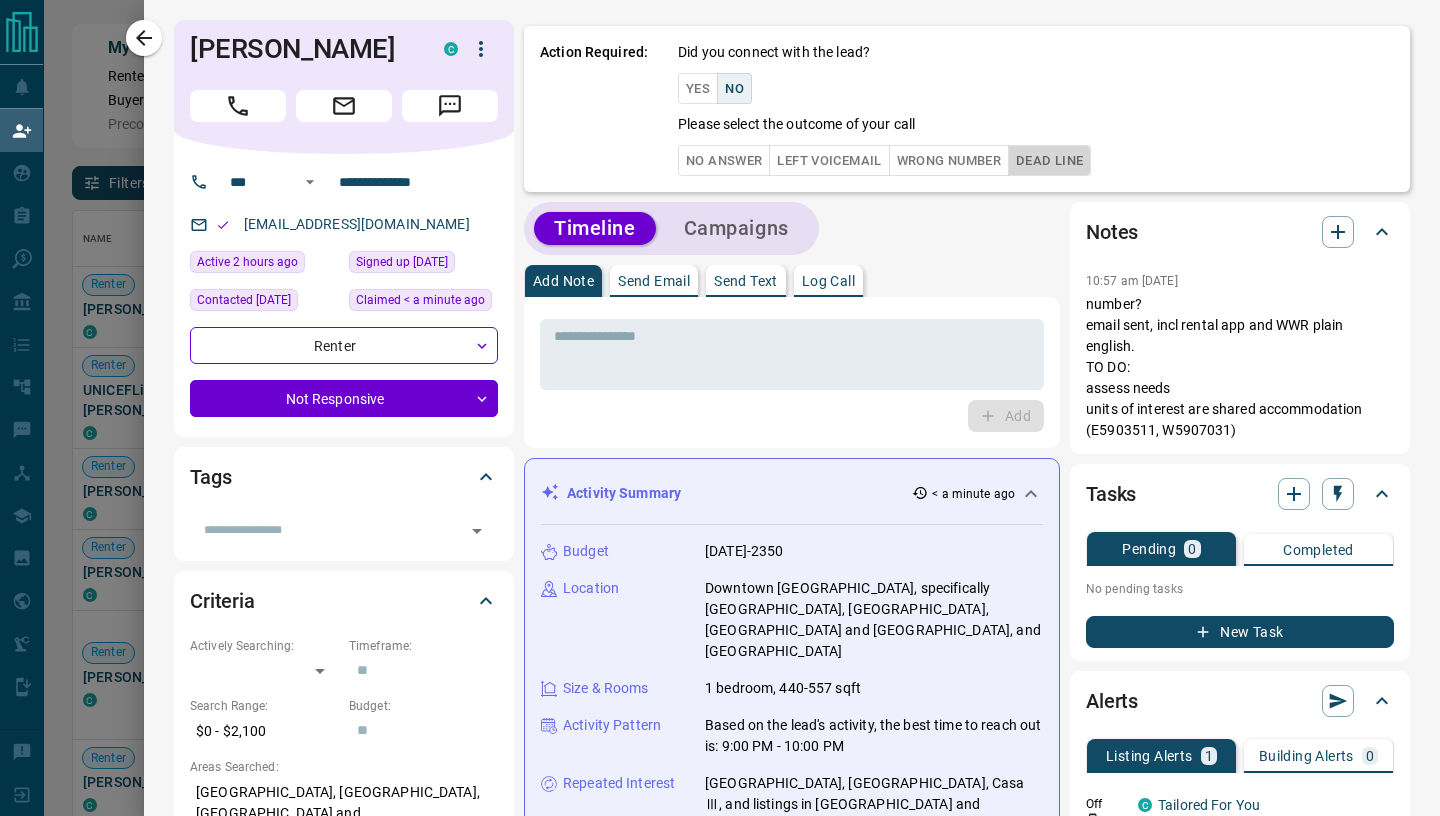 click on "Dead Line" at bounding box center (1049, 160) 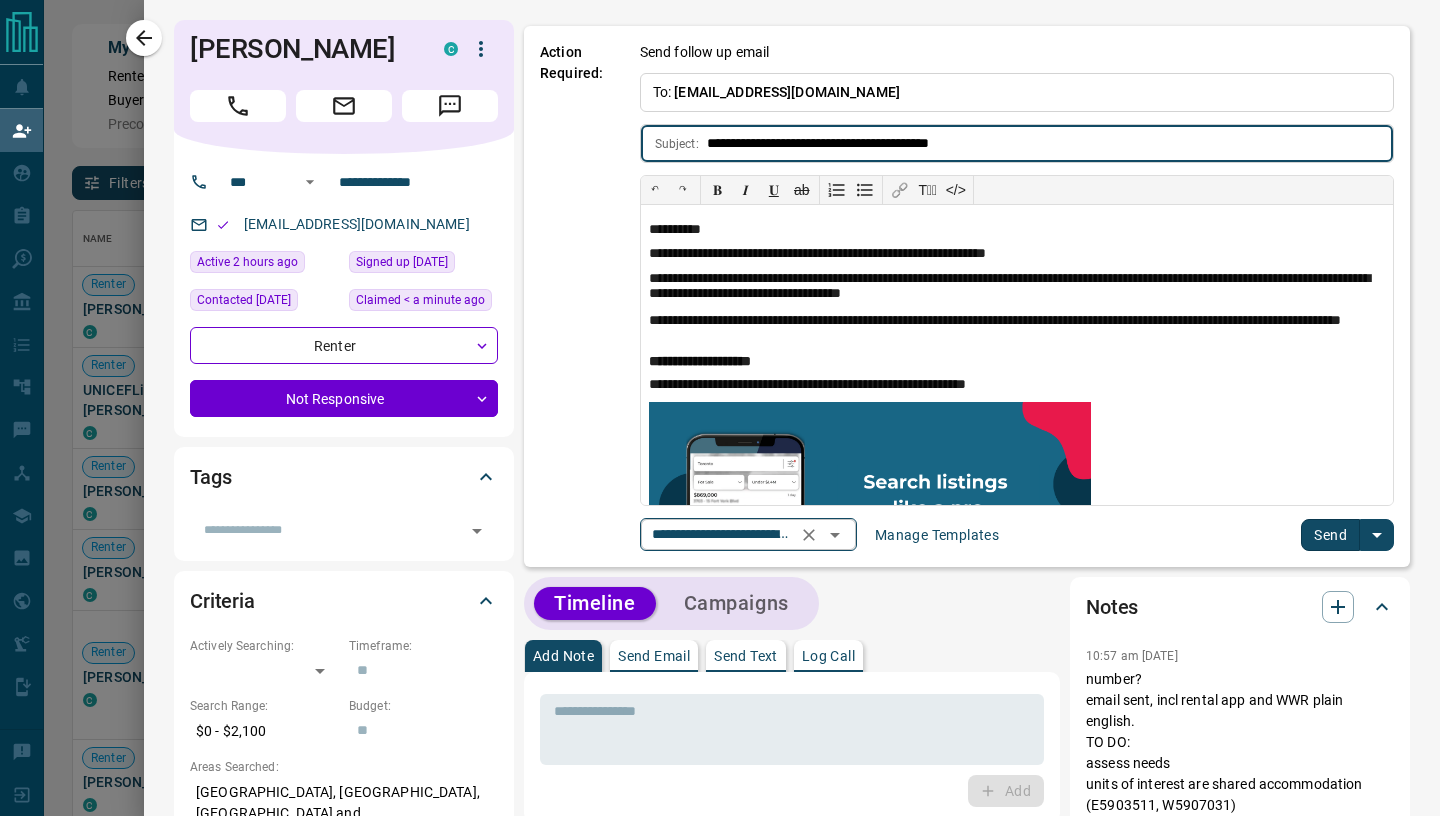 click 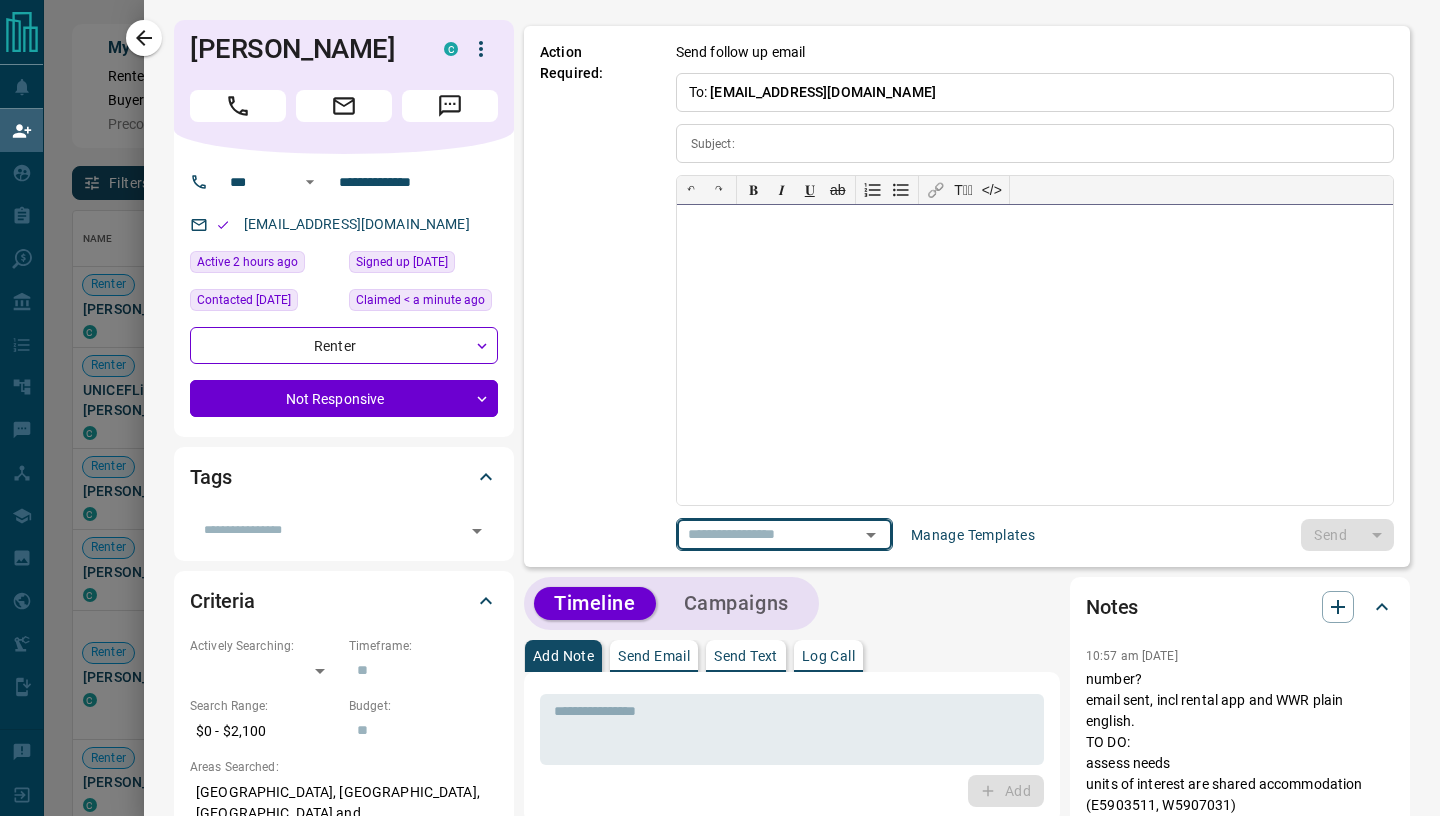 click at bounding box center (1035, 355) 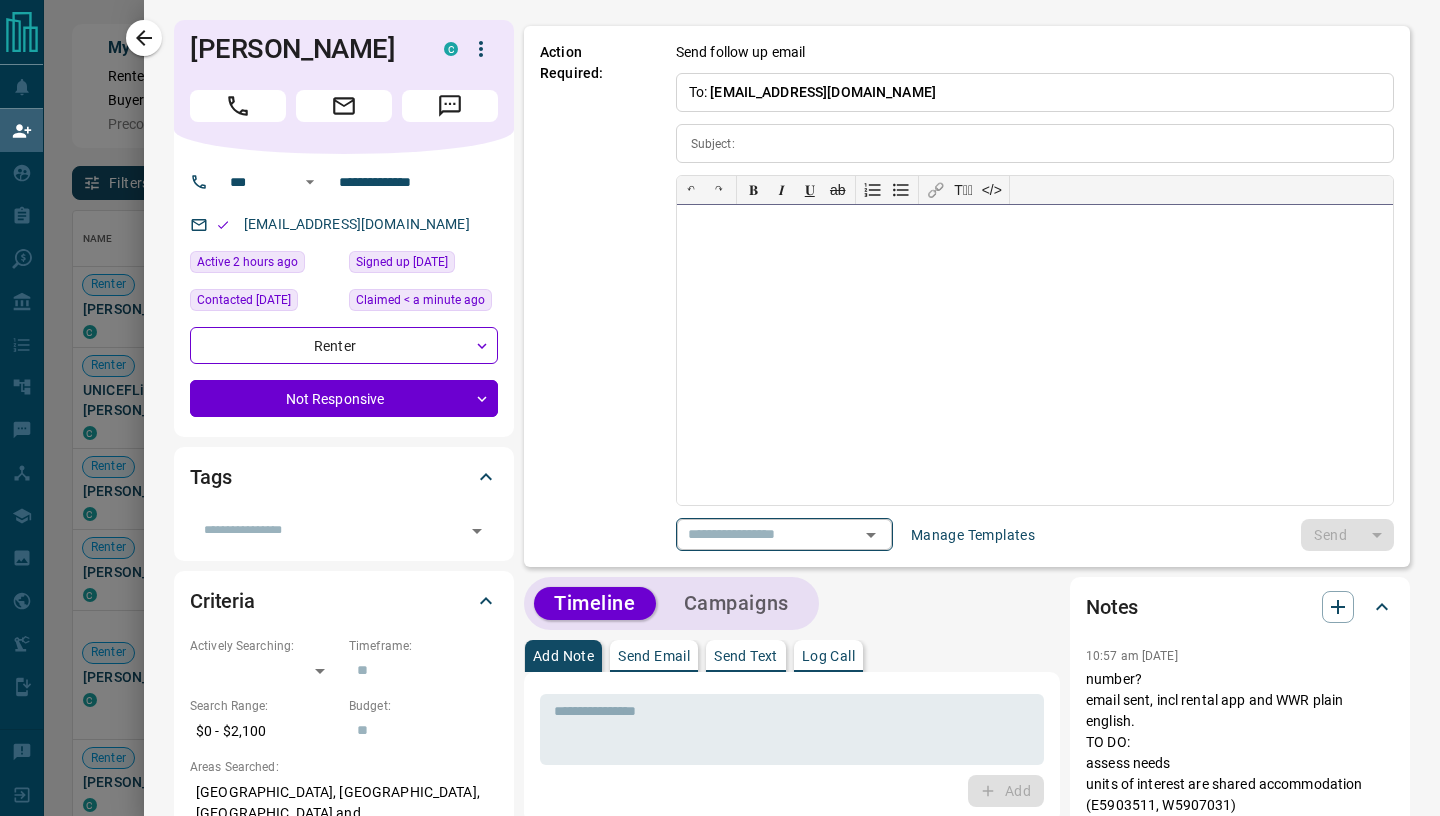 paste 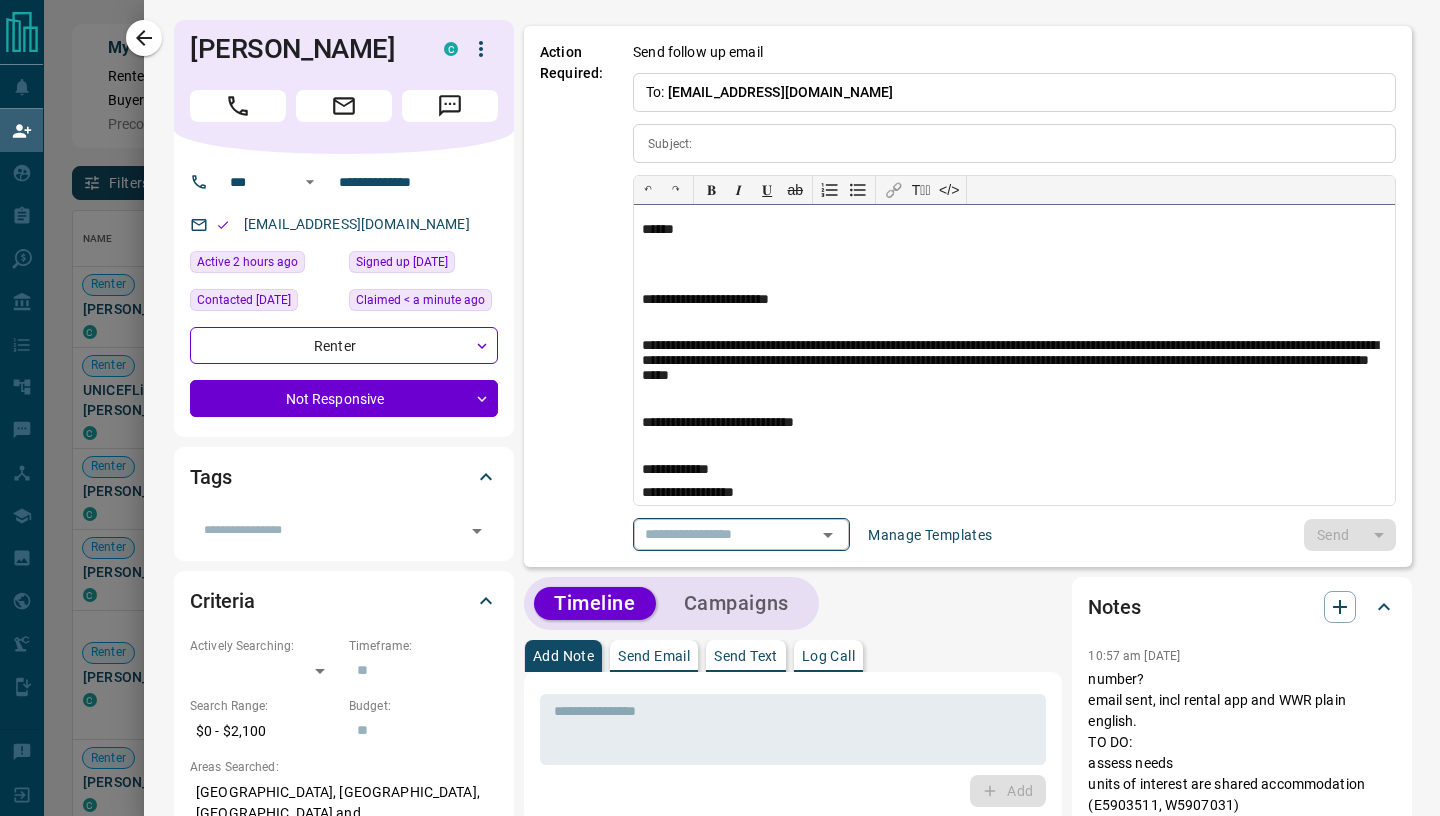 scroll, scrollTop: 40, scrollLeft: 0, axis: vertical 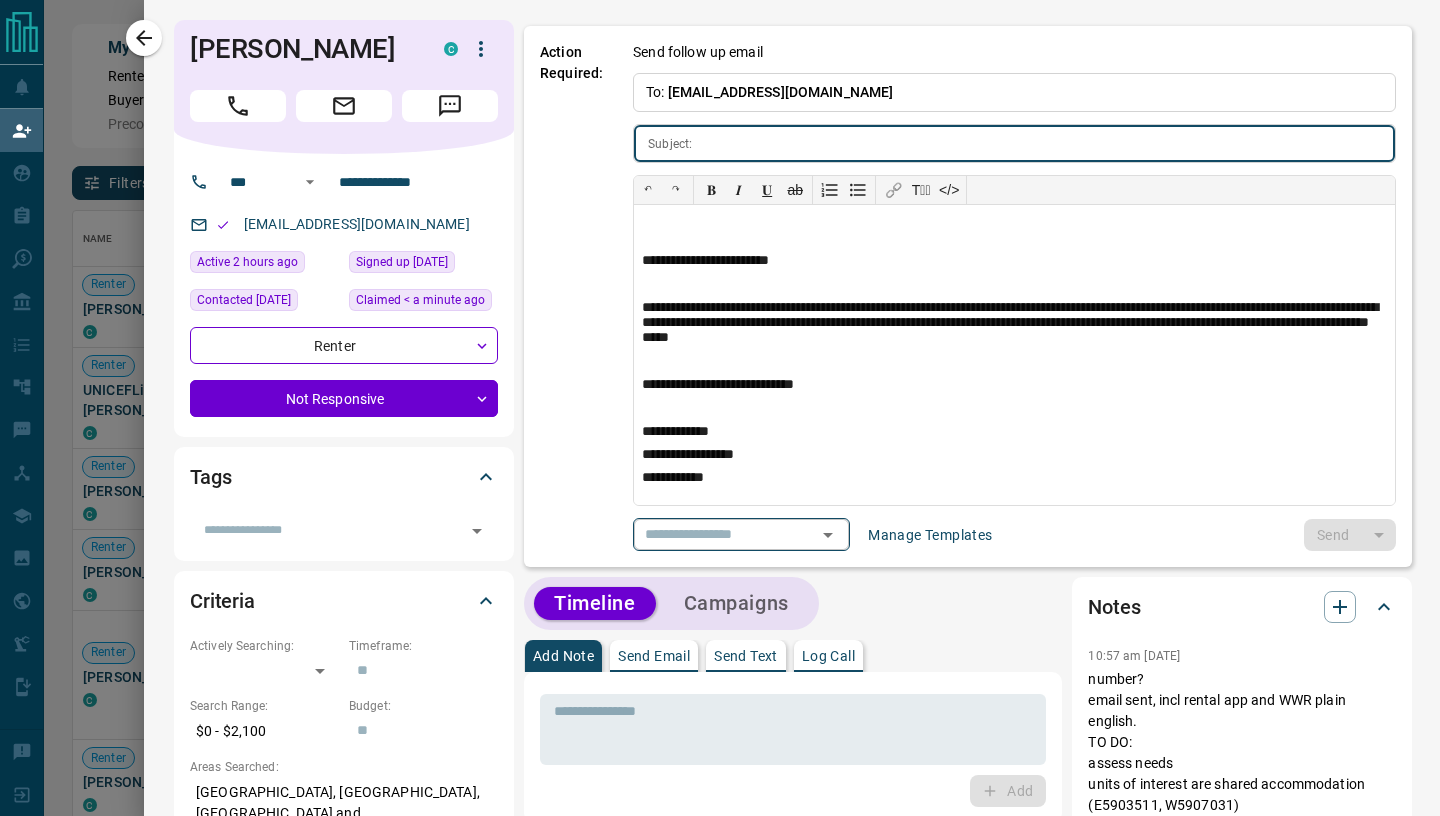 click at bounding box center [1047, 143] 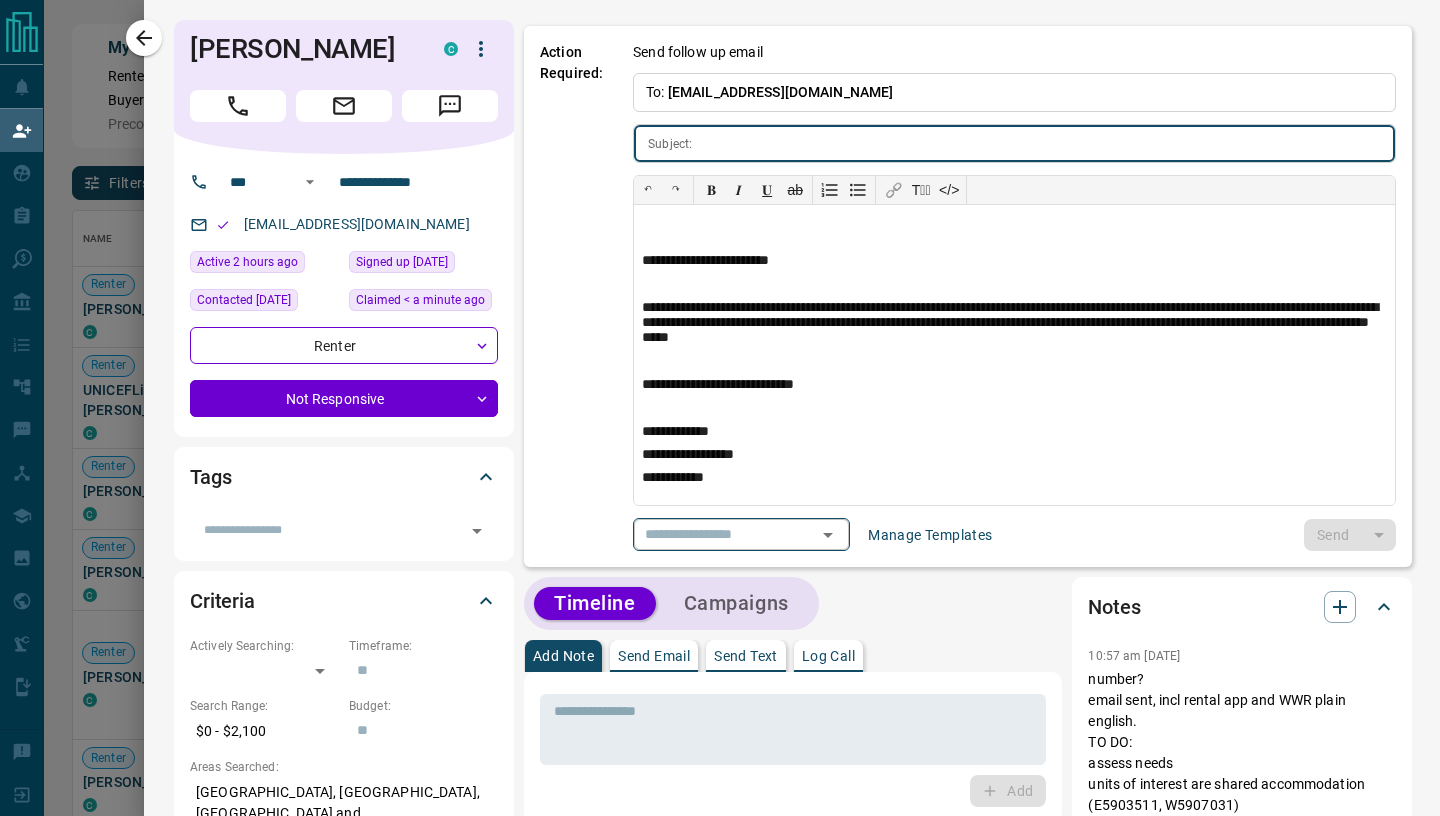 paste on "**********" 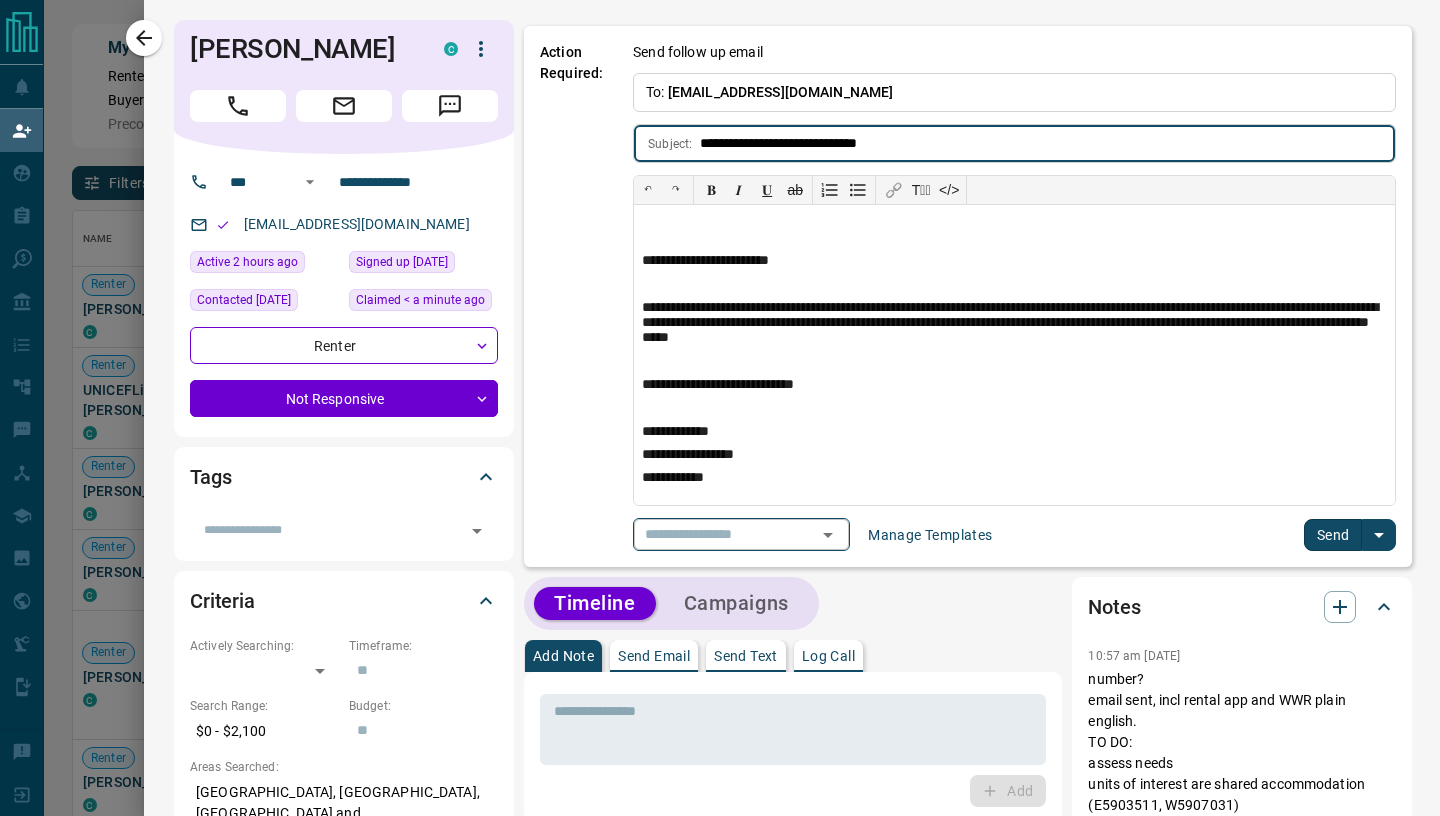 type on "**********" 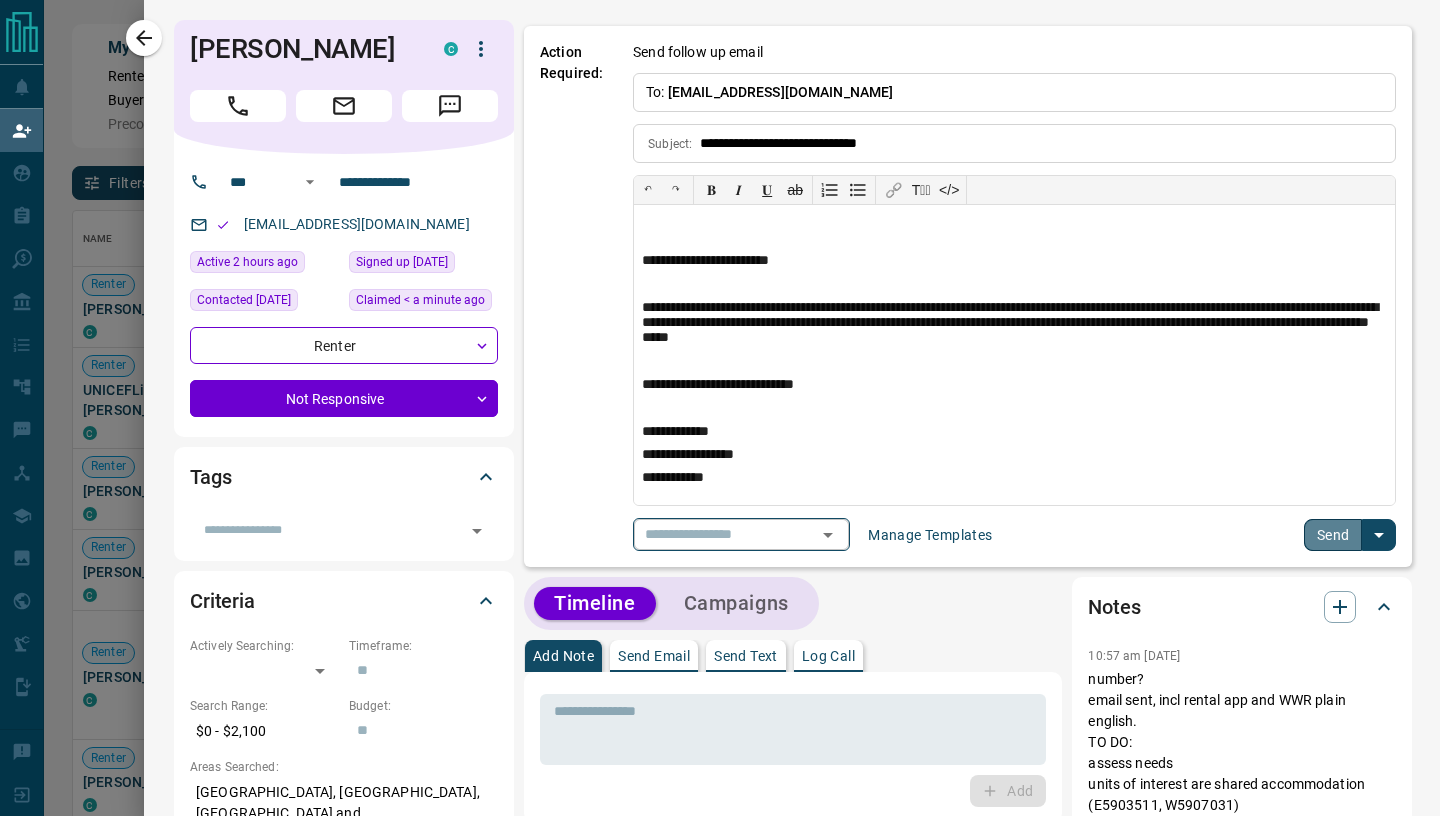 click on "Send" at bounding box center (1333, 535) 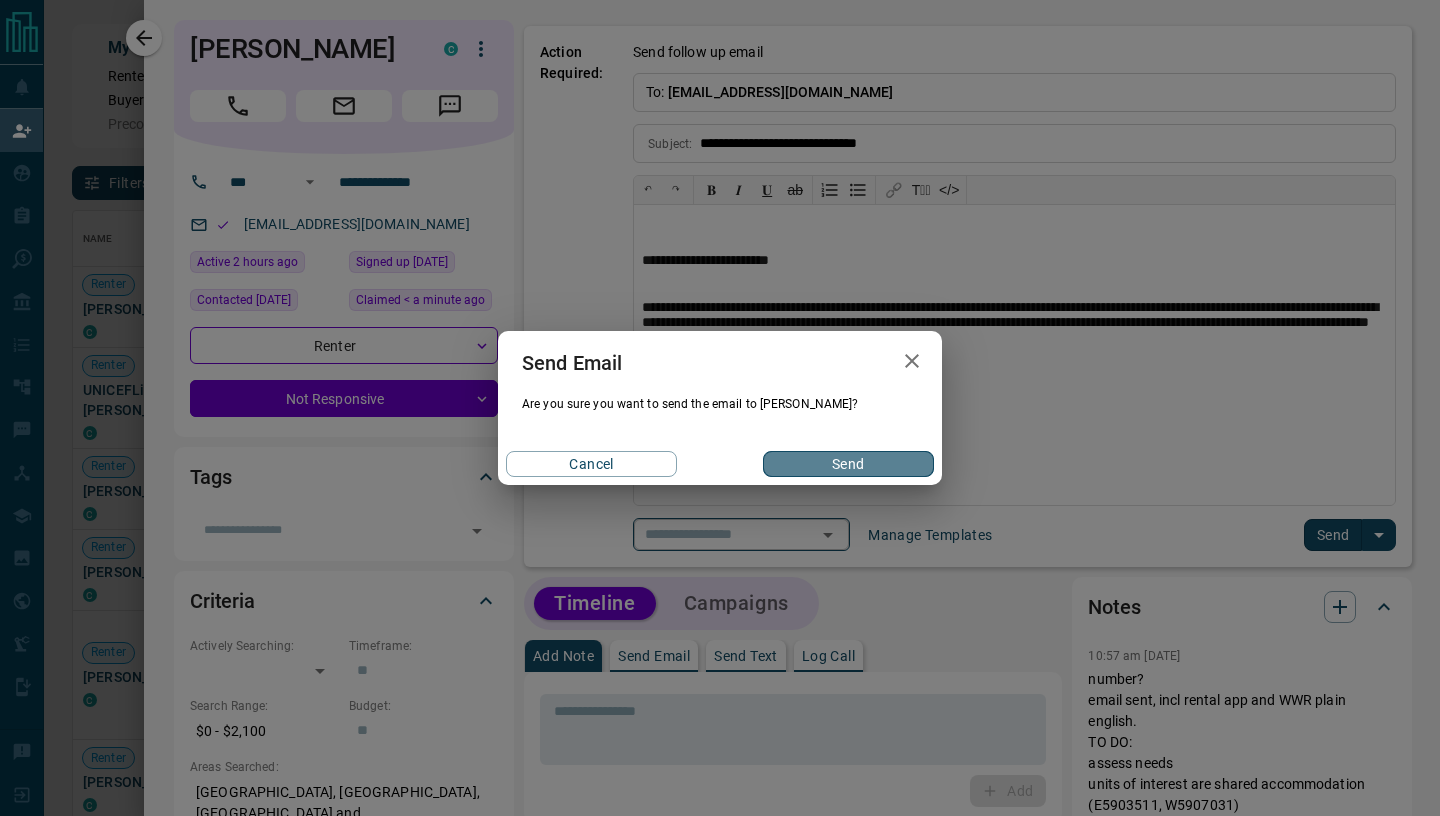 click on "Send" at bounding box center (848, 464) 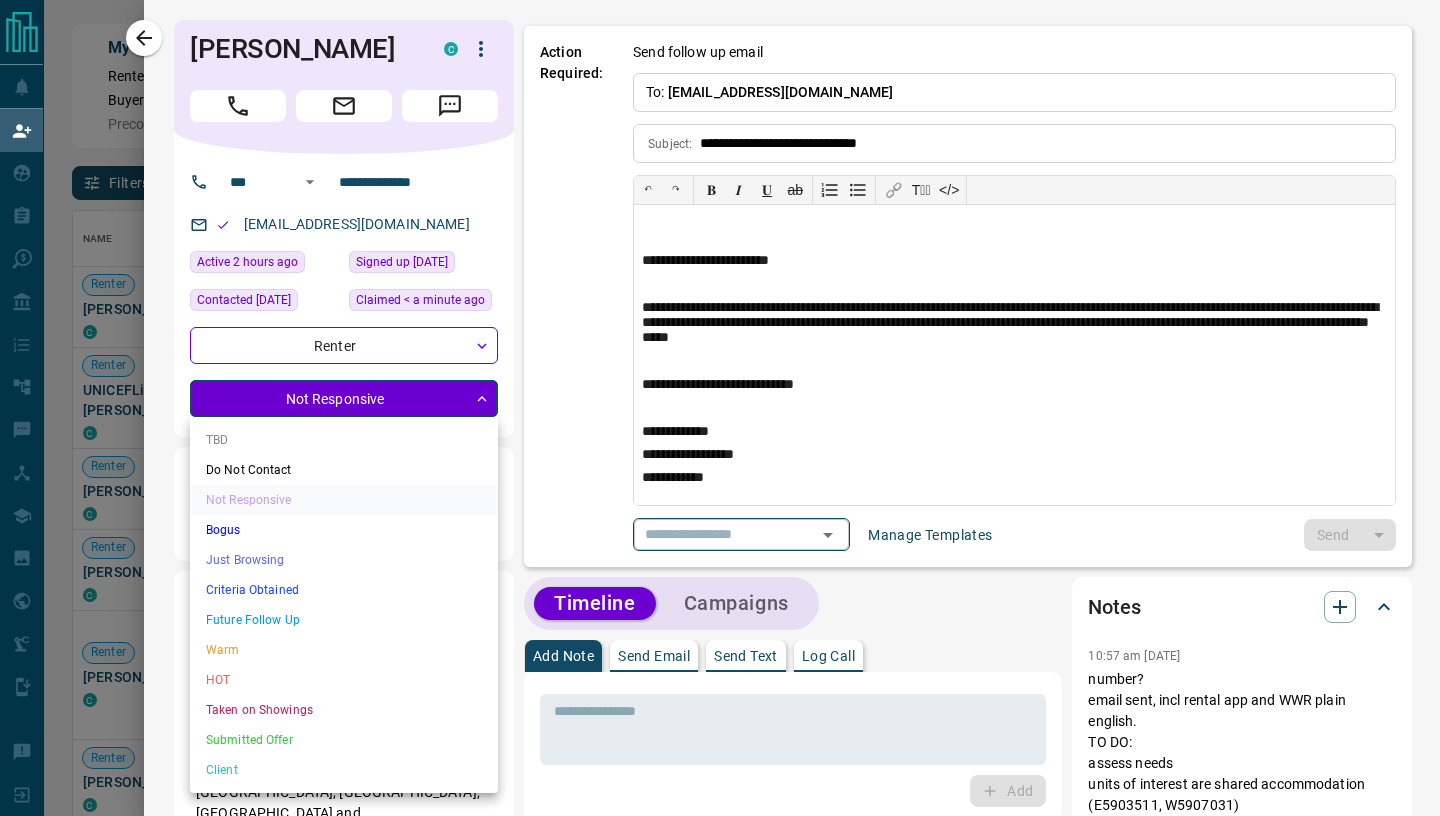 click on "Lead Transfers Claim Leads My Leads Tasks Opportunities Deals Campaigns Automations Messages Broker Bay Training Media Services Agent Resources Precon Worksheet Mobile Apps Disclosure Logout My Daily Quota Renter 3 / 5 Buyer 0 / 2 Precon 0 / 0 Filters Lead Transfers 0 Refresh Name Contact Search   Search Range Location Requests AI Status Recent Opportunities (30d) Renter Abe Clog C abe.clxx@x +1- 41691858xx $2K - $3[GEOGRAPHIC_DATA], [GEOGRAPHIC_DATA] Renter UNICEFLiberia Omar C liberiaunicxx@x +231- 7702671xx $2K - $2K [GEOGRAPHIC_DATA], [GEOGRAPHIC_DATA] Arfa Tahir C arfatahir19xx@x +1- 41643345xx $2K - $3K [GEOGRAPHIC_DATA], [GEOGRAPHIC_DATA] Interest Renter [PERSON_NAME] C sarahvanslyckxx@x +1- 22678914xx $2K - $2K [GEOGRAPHIC_DATA], Downtown Renter [PERSON_NAME] C cindyyangshuyxx@x +86- 157171221xx $0 - $2K [GEOGRAPHIC_DATA], [GEOGRAPHIC_DATA] Favourite Contact an Agent Request High Interest Back to Site Renter [PERSON_NAME] +1- 61762039xx $700 - $2[GEOGRAPHIC_DATA], [GEOGRAPHIC_DATA] [GEOGRAPHIC_DATA] High Interest Renter [PERSON_NAME] C C" at bounding box center (720, 346) 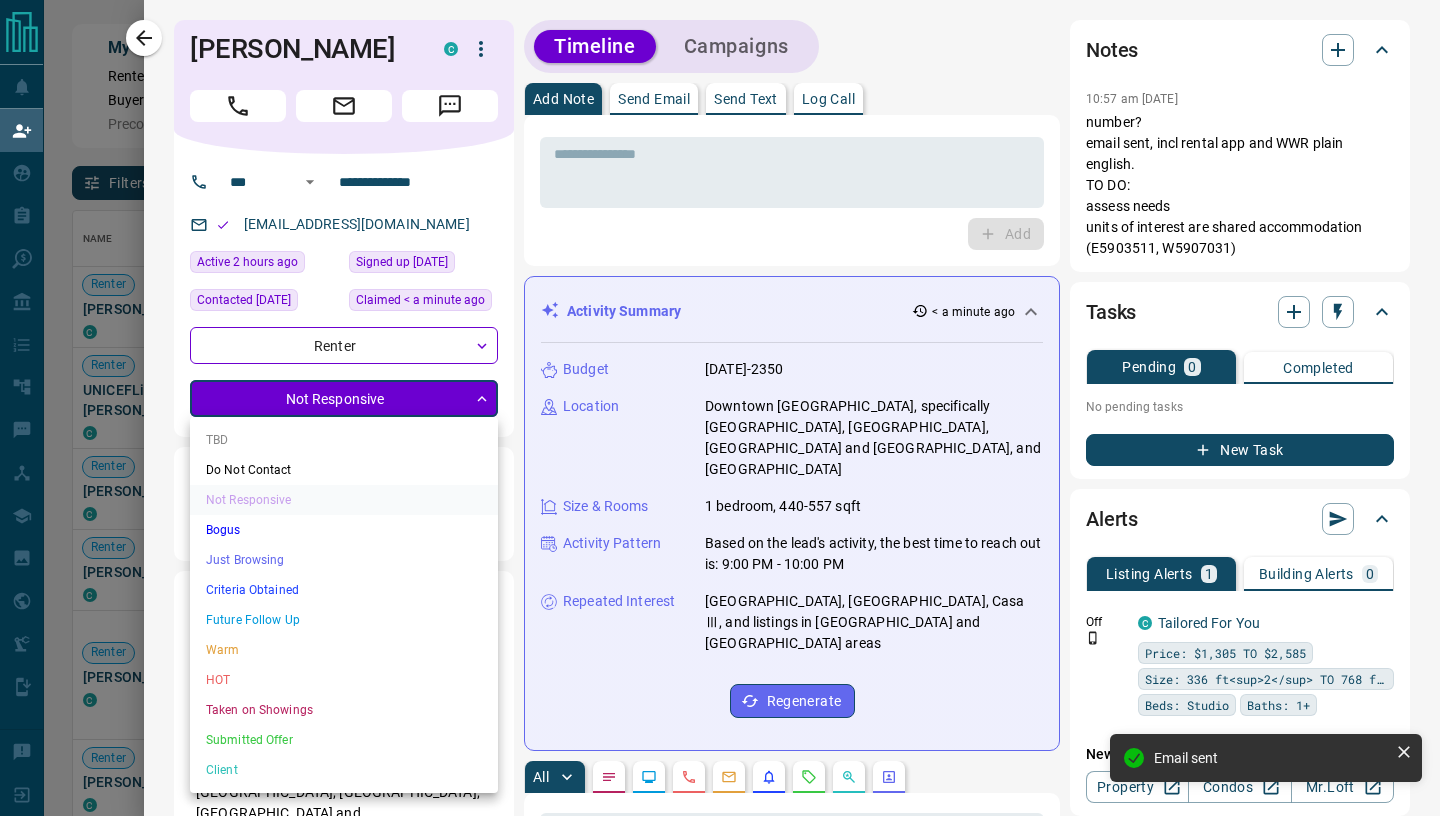 click on "Just Browsing" at bounding box center [344, 560] 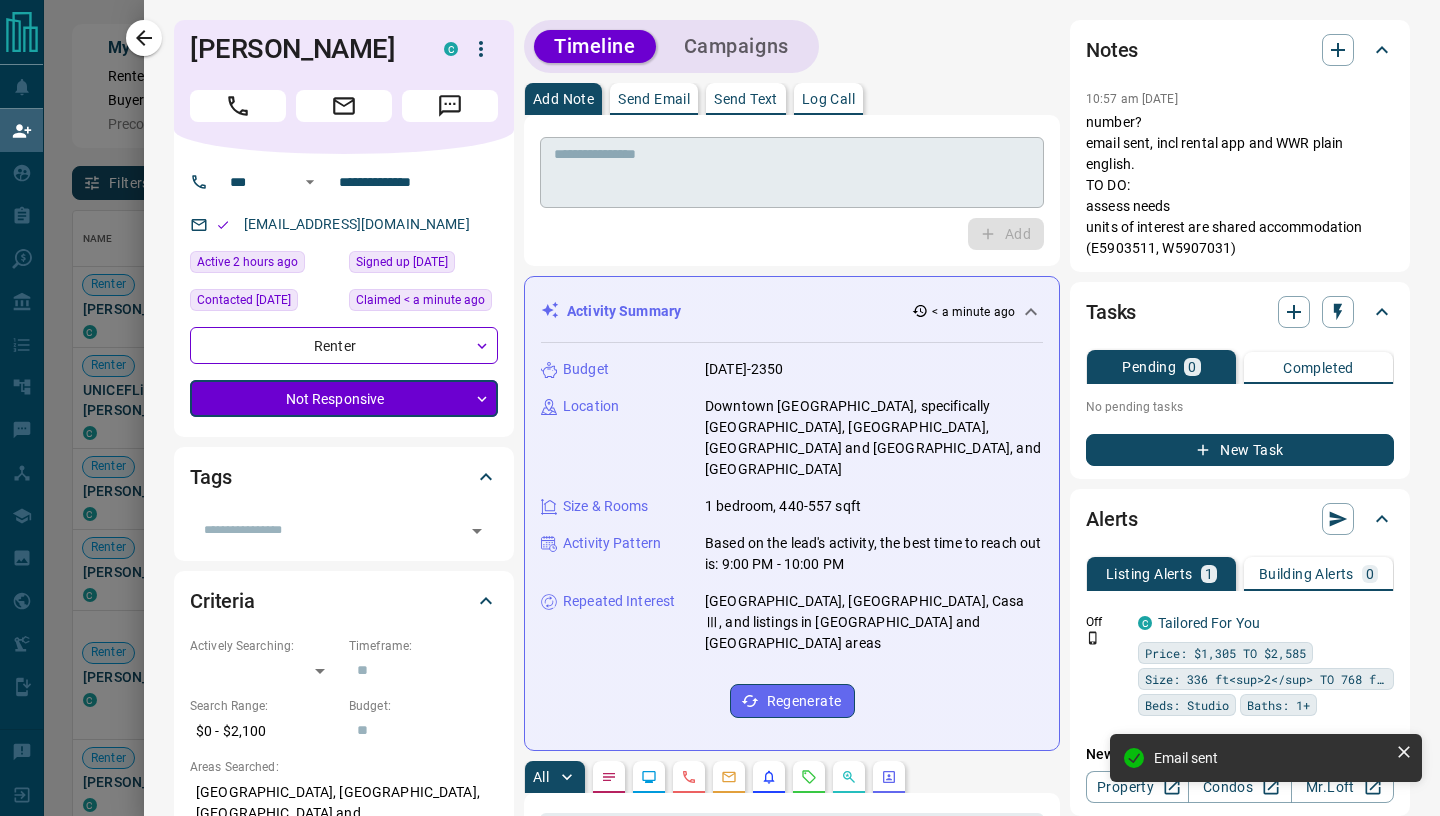 type on "*" 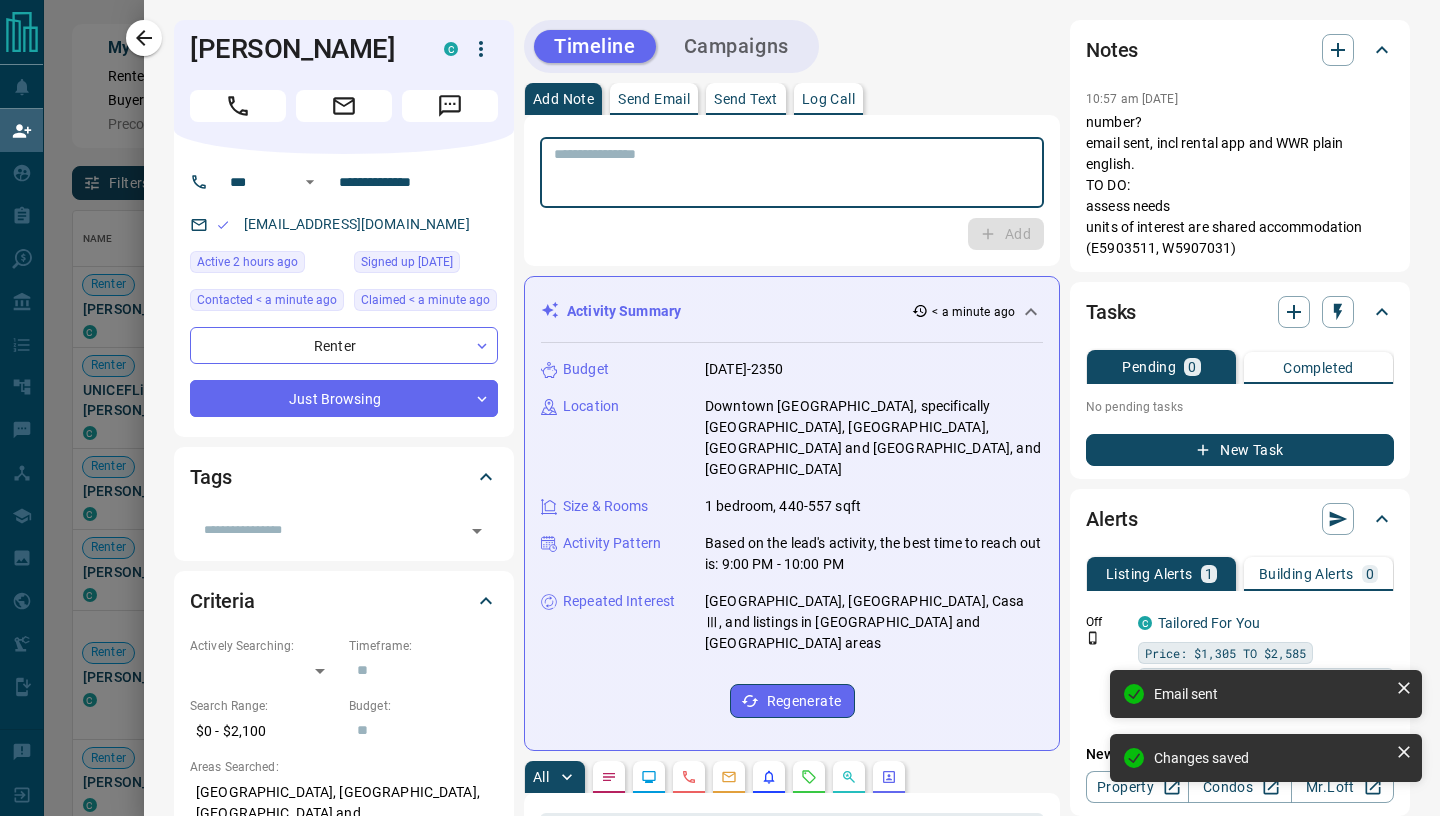 click at bounding box center [792, 173] 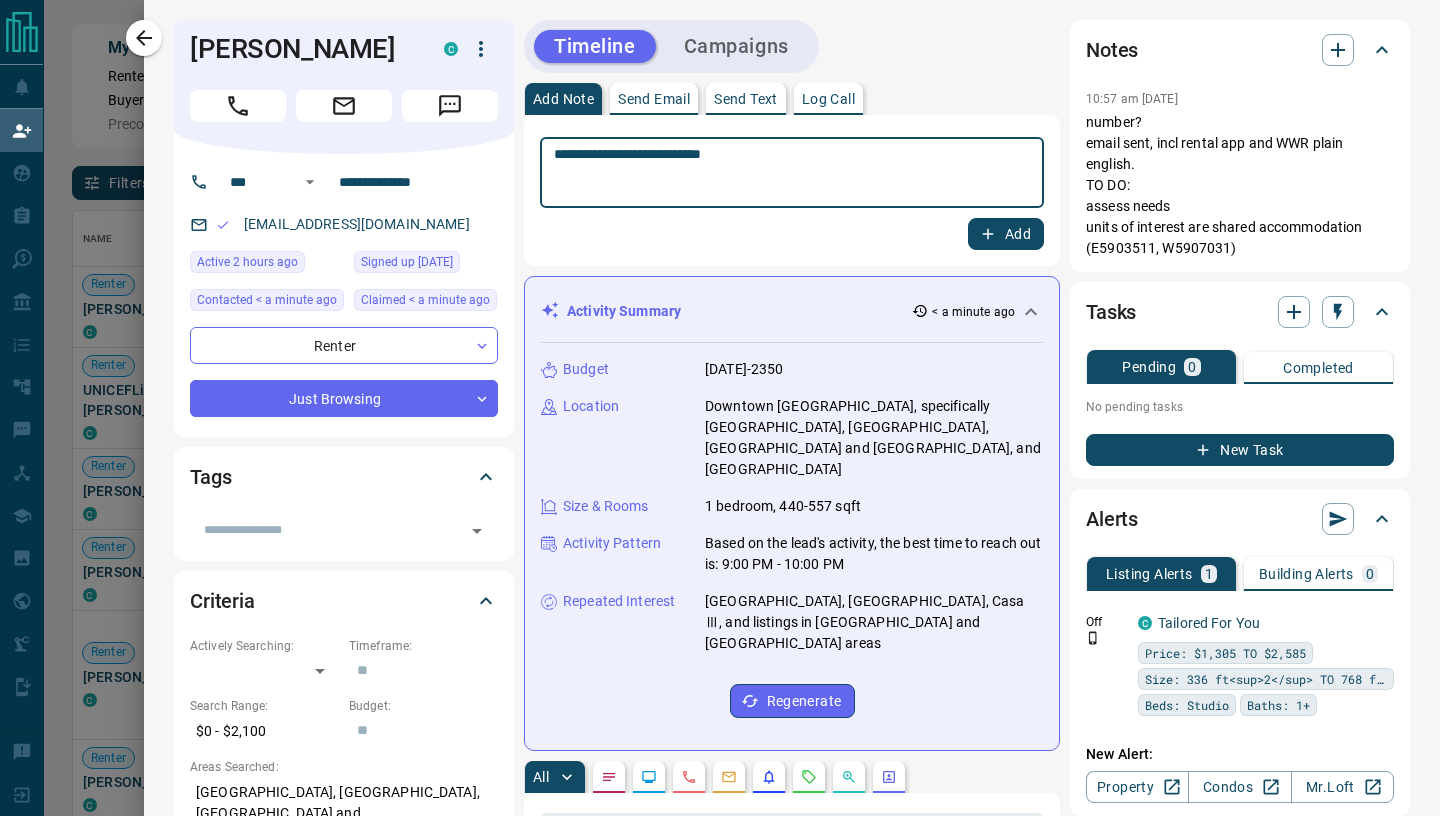 type on "**********" 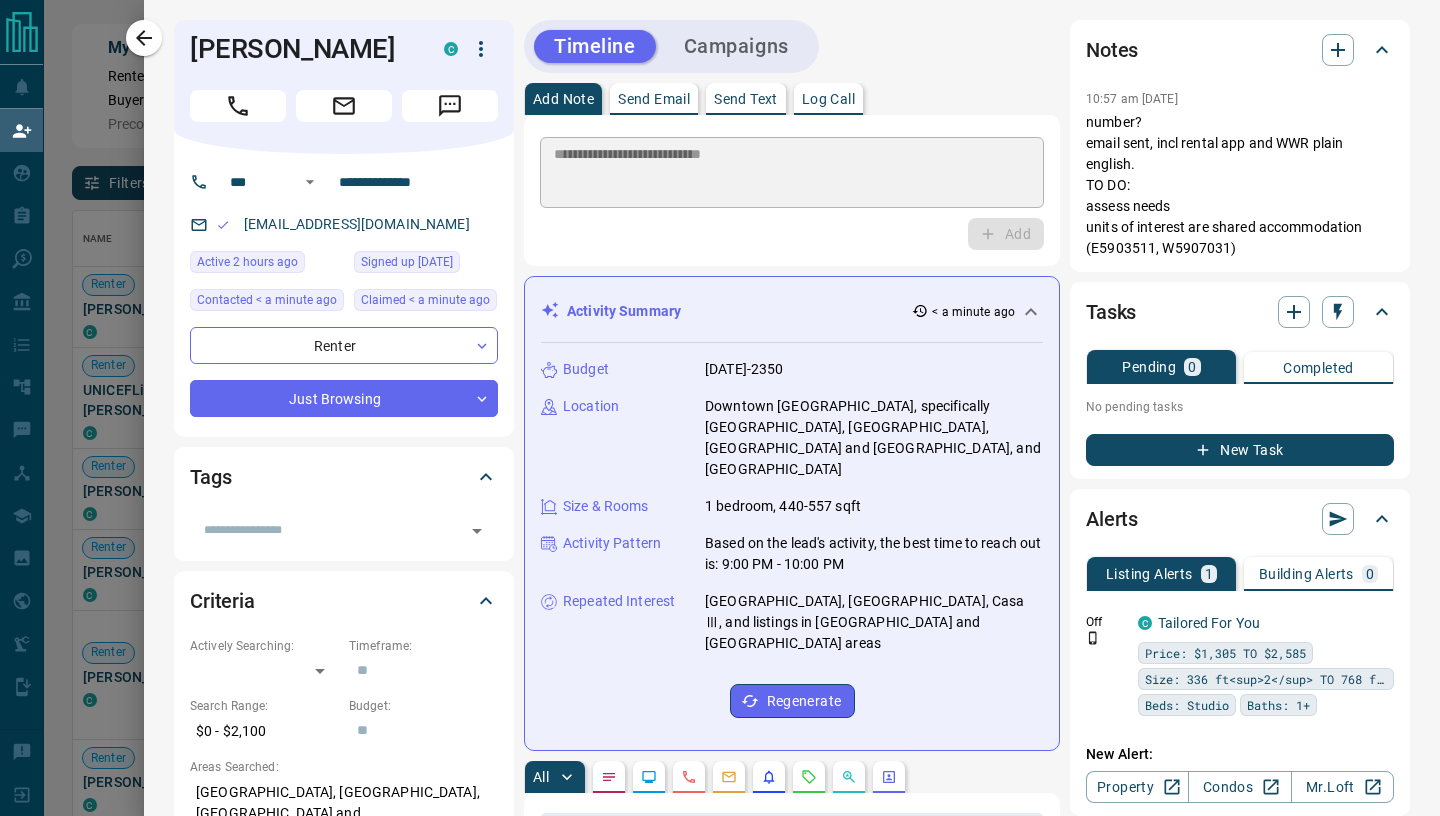 type 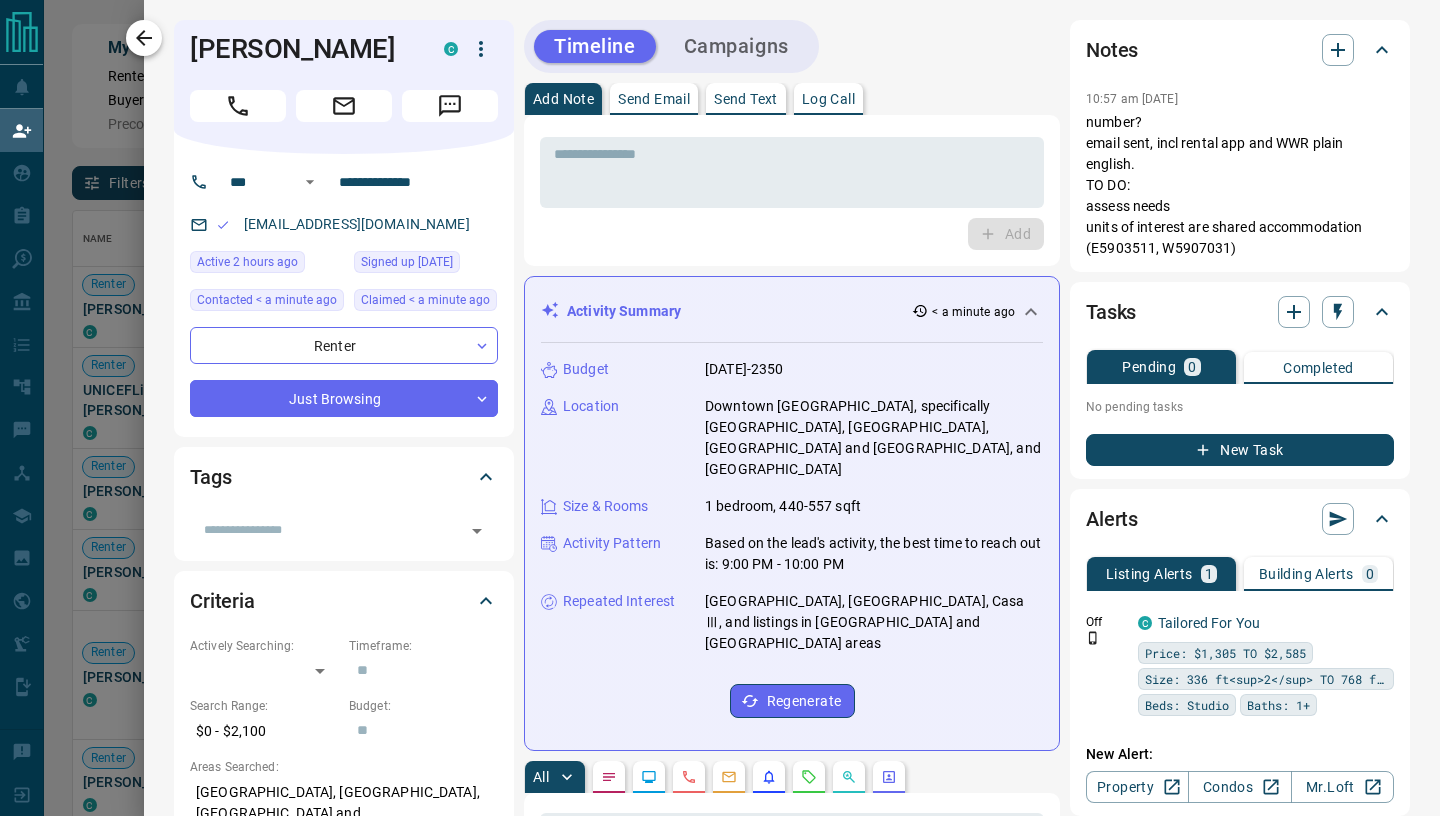 click 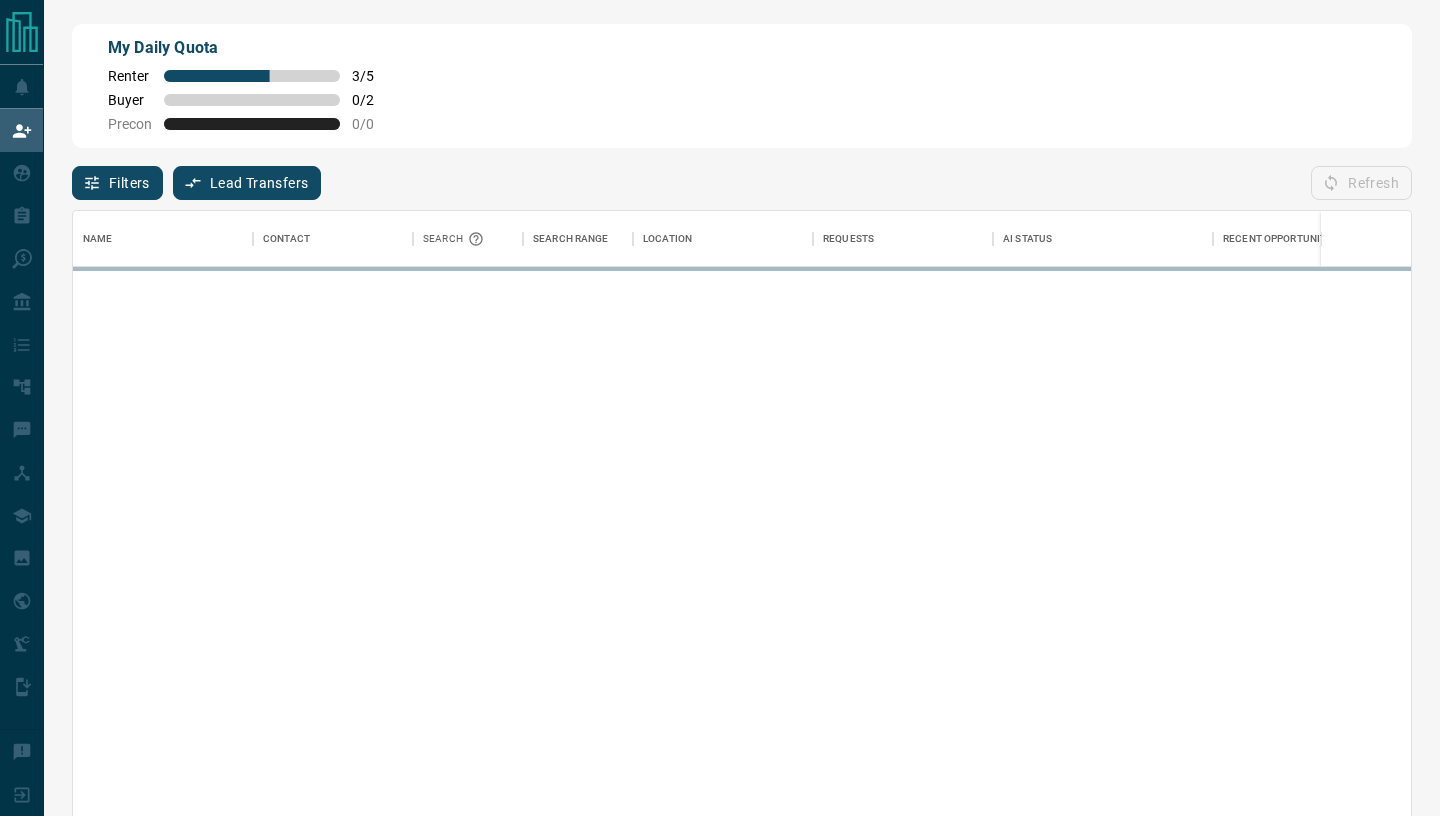 scroll, scrollTop: 1, scrollLeft: 1, axis: both 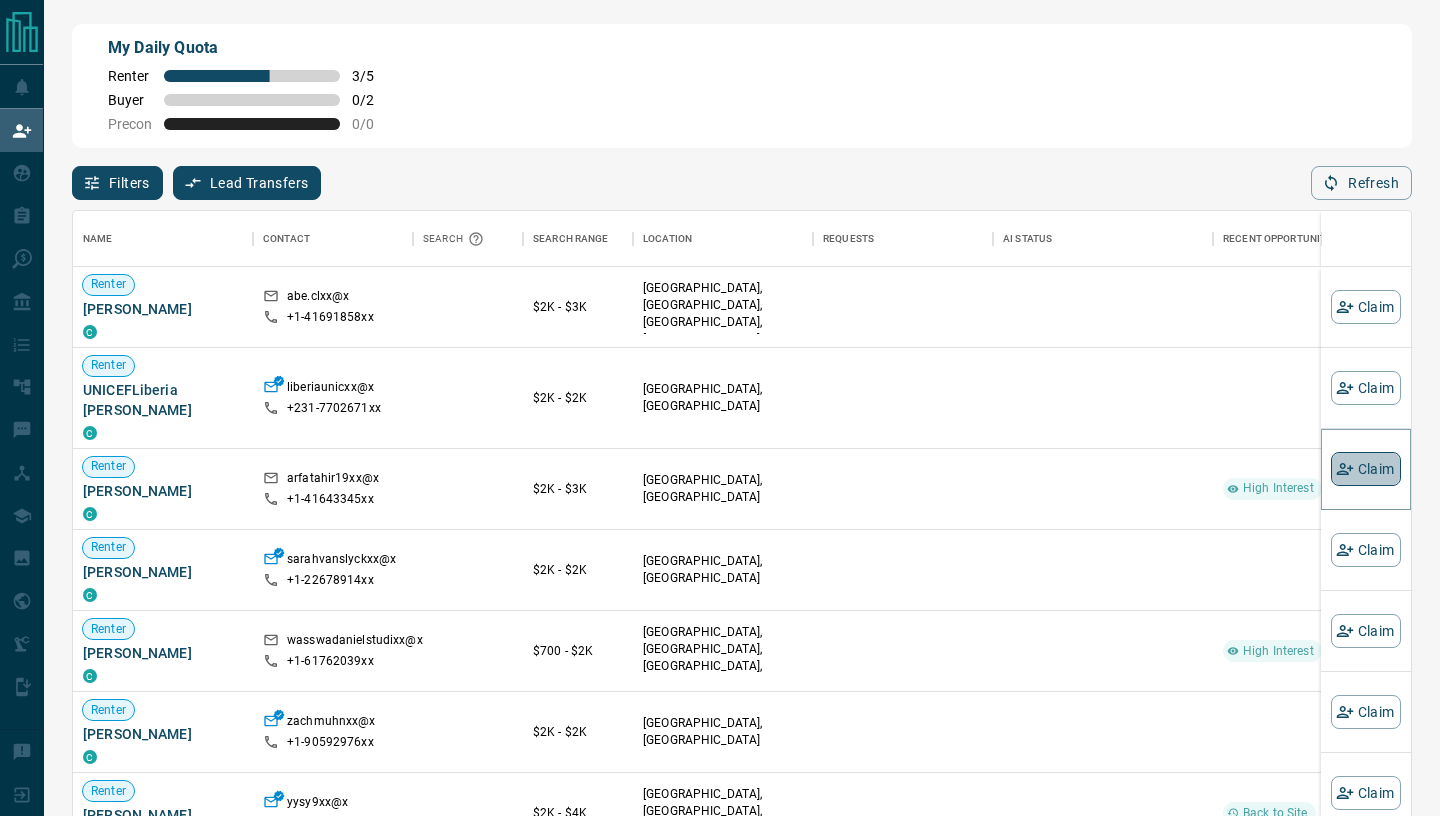 click on "Claim" at bounding box center [1366, 469] 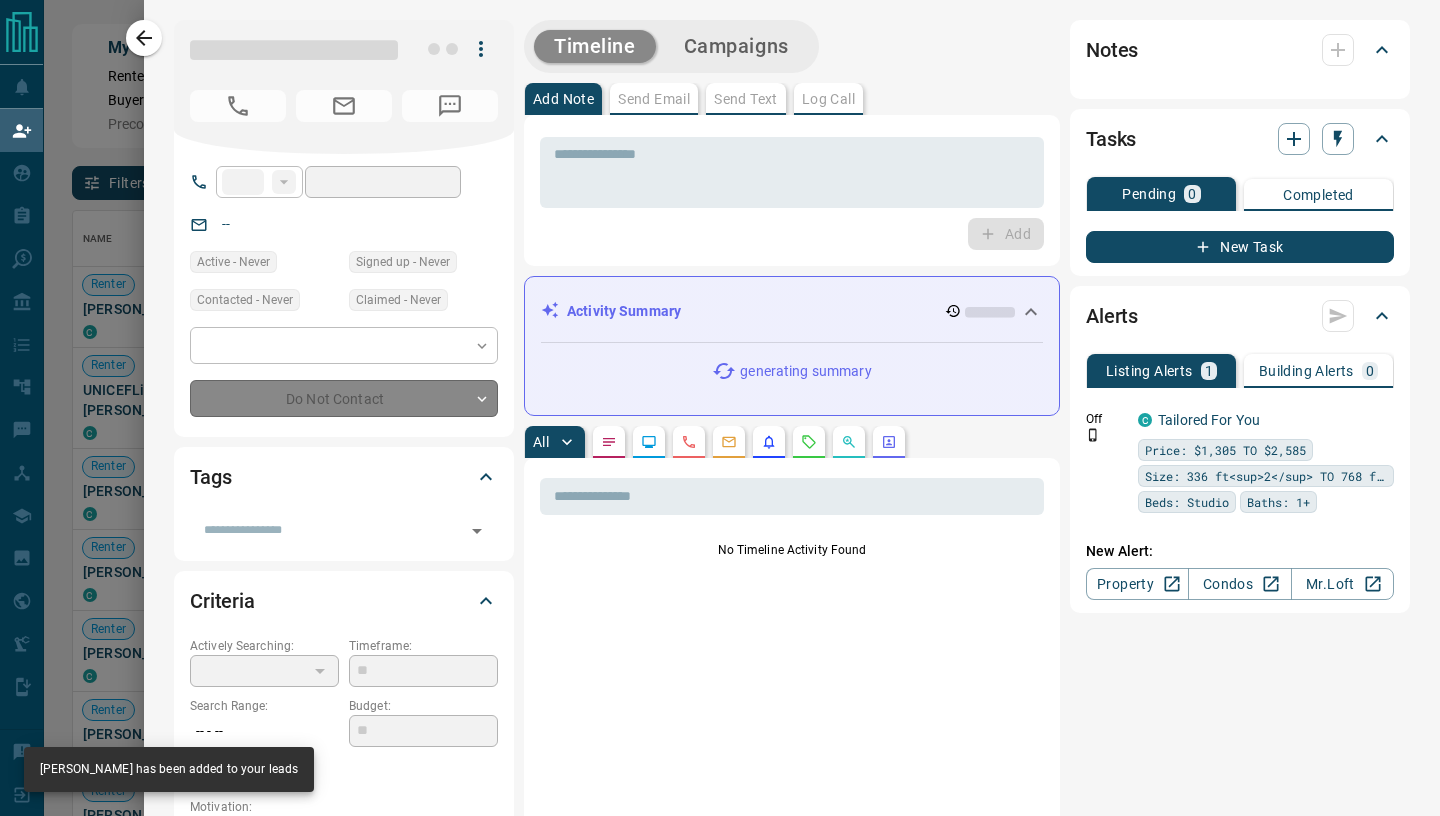 type on "**" 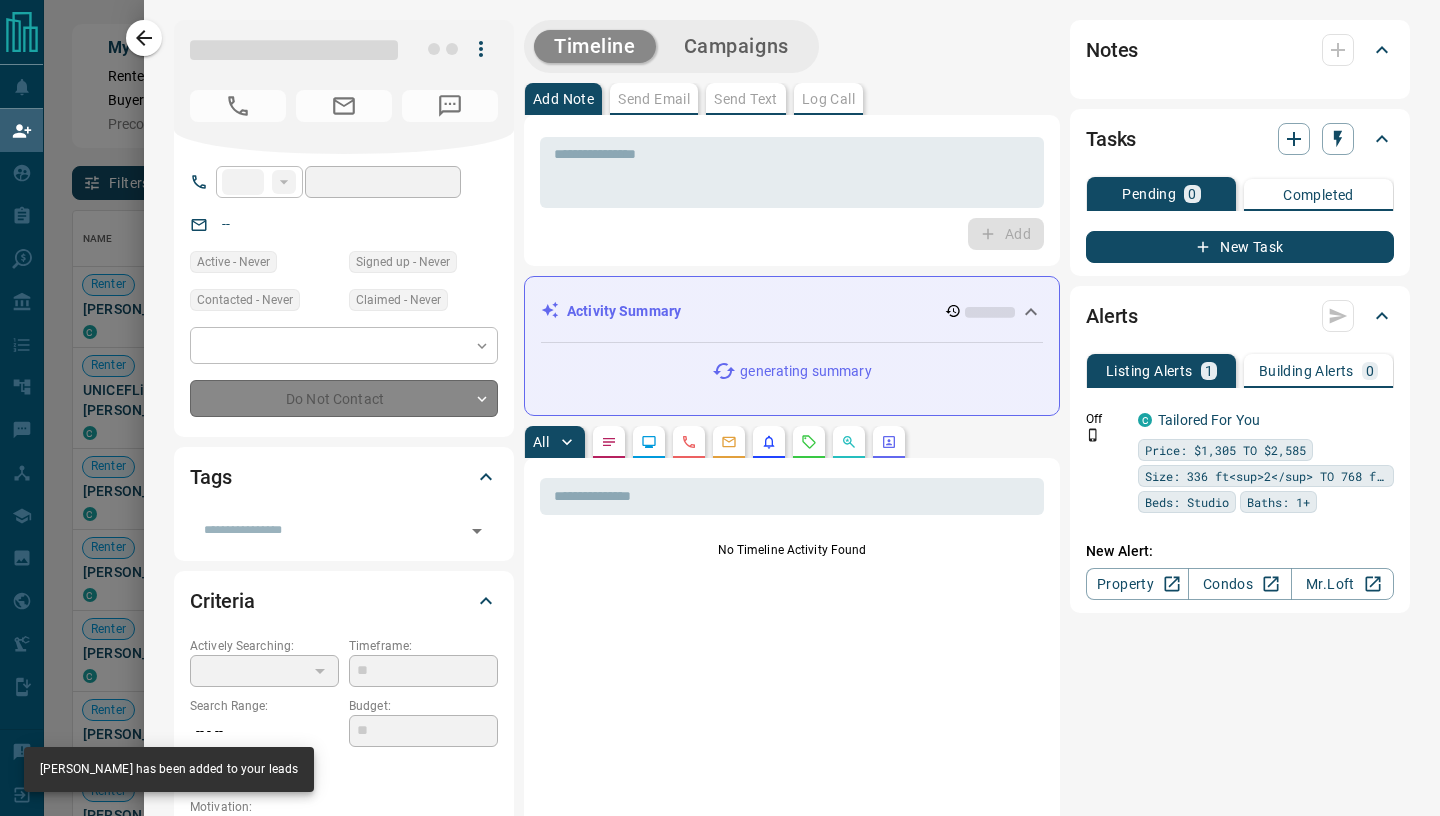 type on "**********" 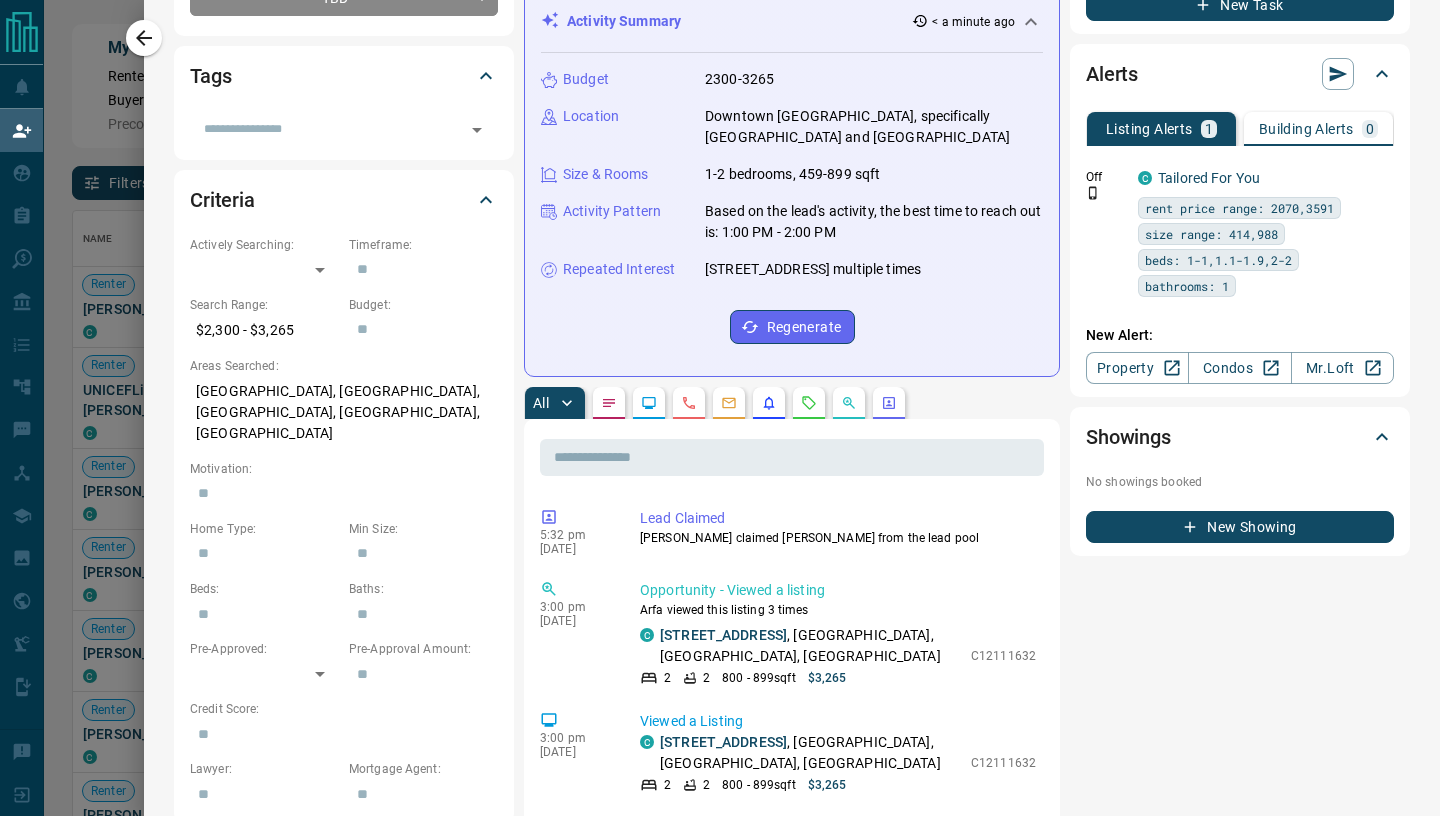 scroll, scrollTop: 0, scrollLeft: 0, axis: both 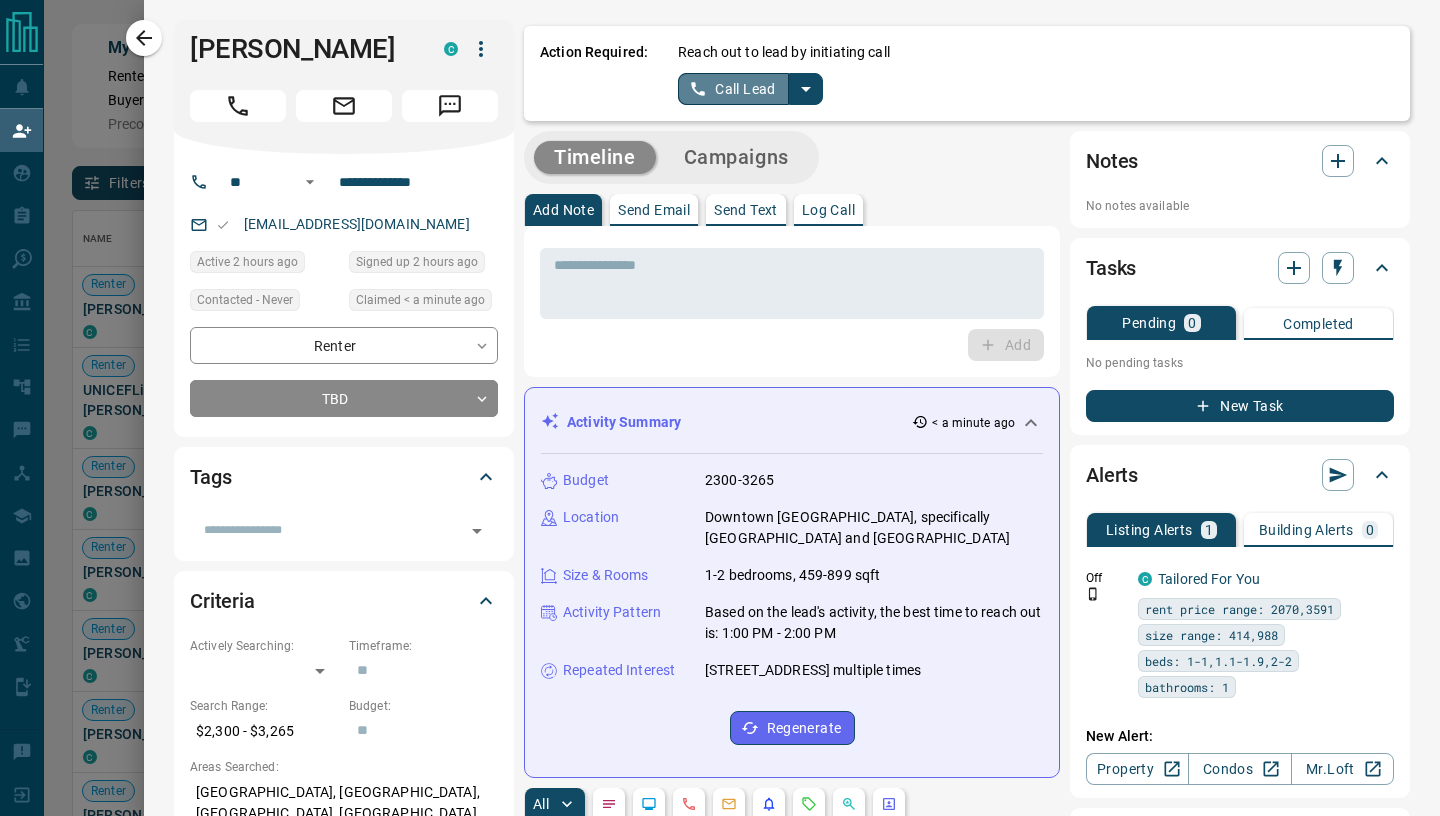 click on "Call Lead" at bounding box center (733, 89) 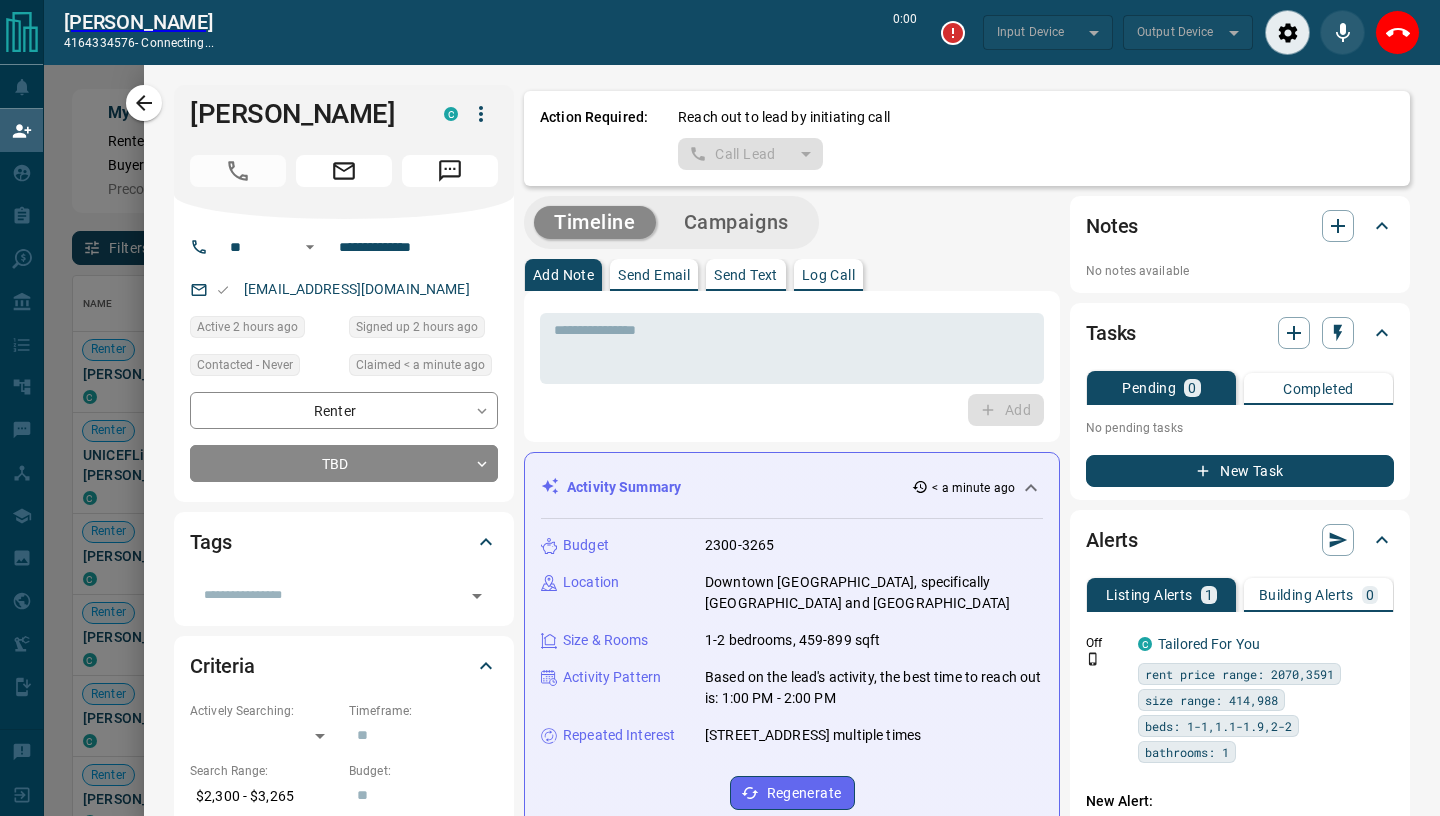 scroll, scrollTop: 571, scrollLeft: 1338, axis: both 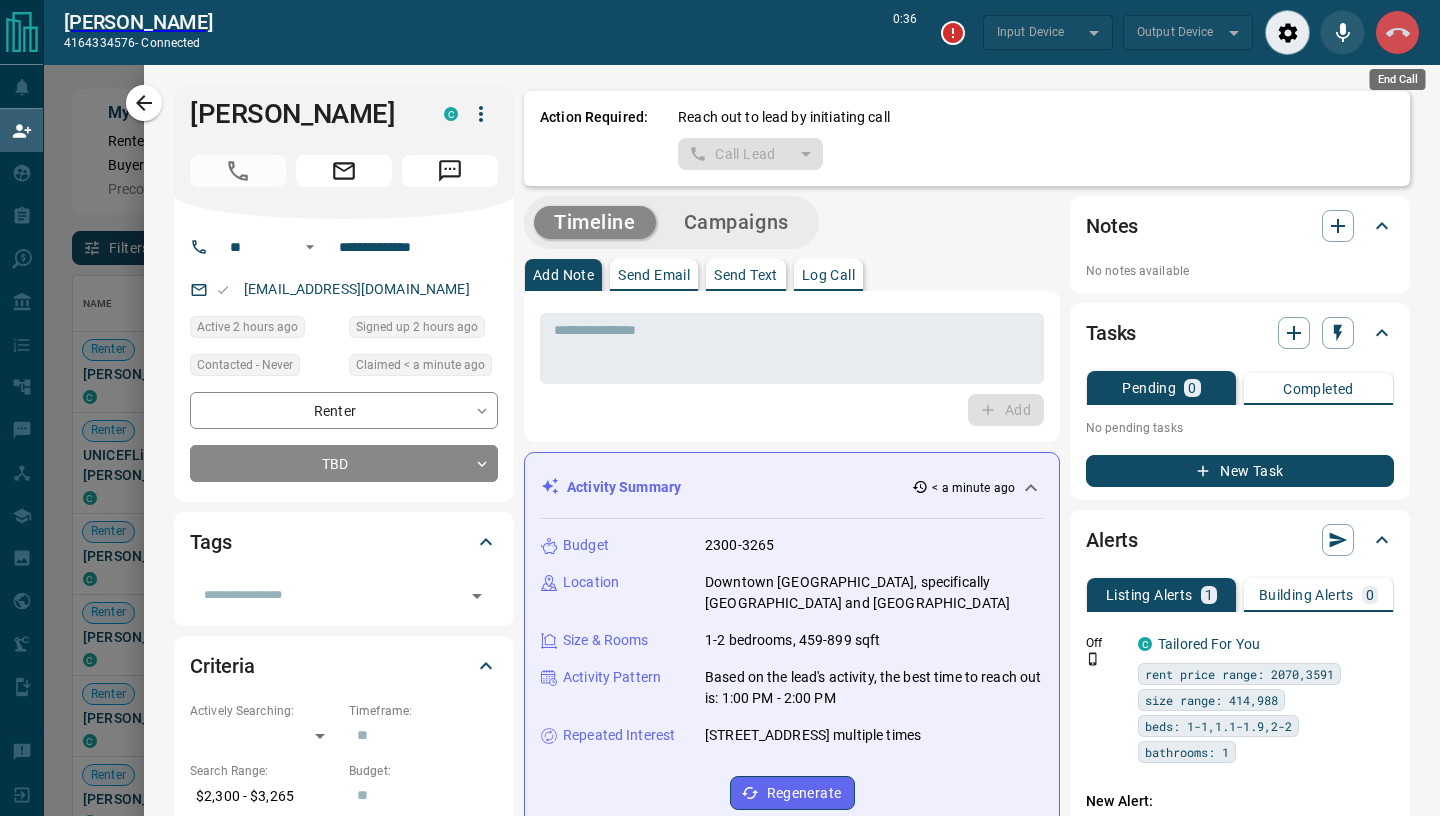 click at bounding box center [1397, 32] 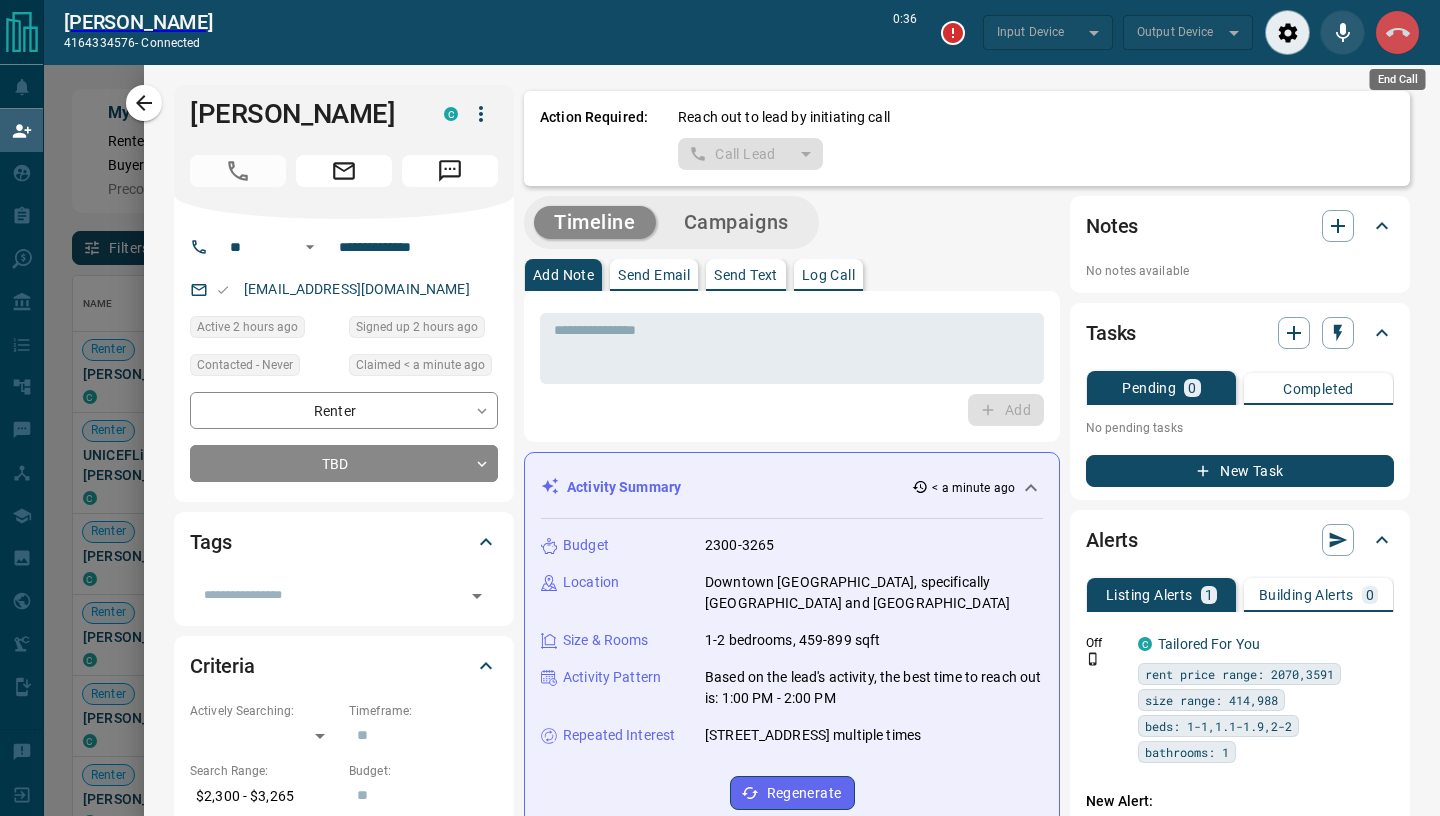 scroll, scrollTop: 1, scrollLeft: 1, axis: both 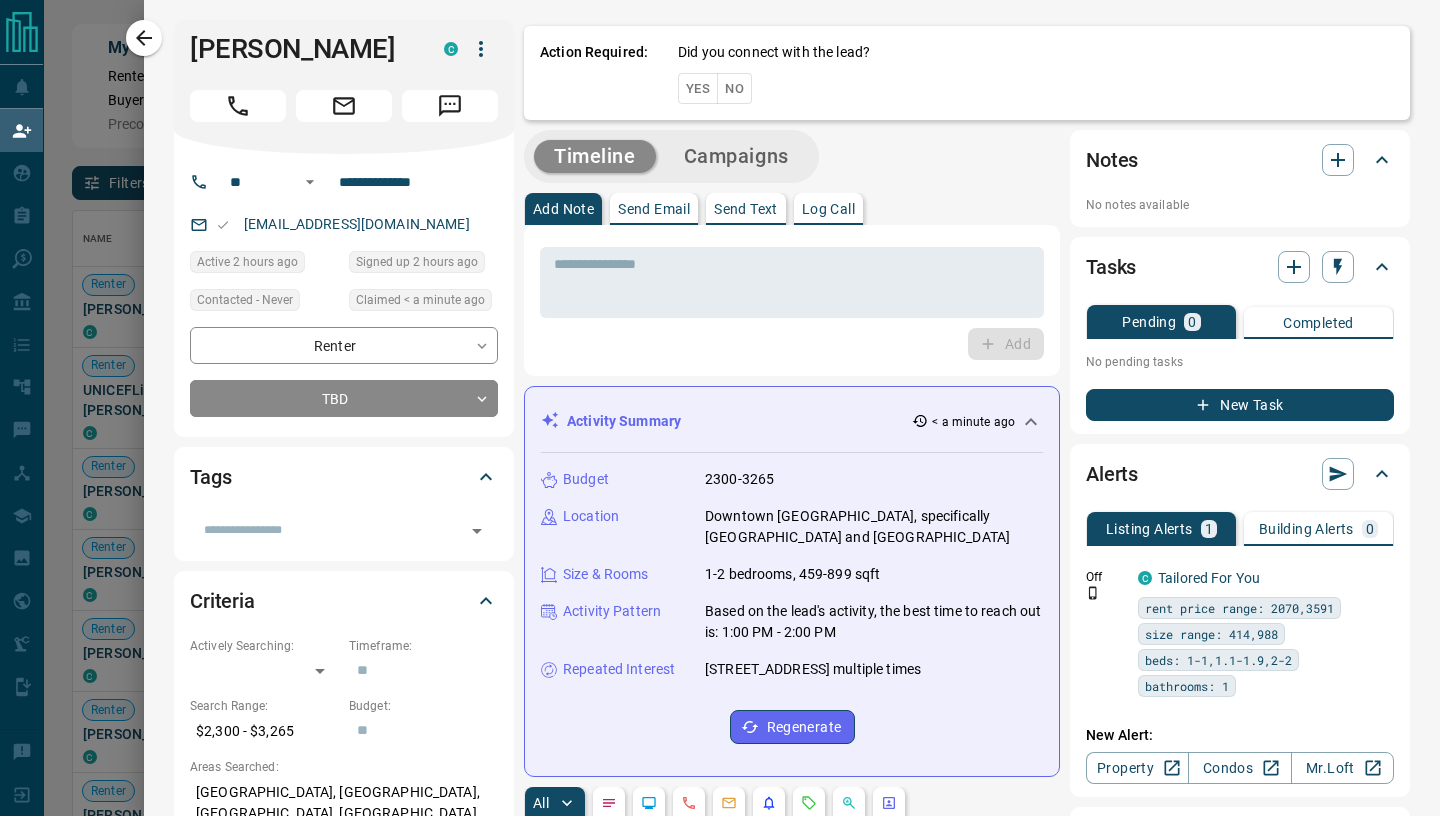 click on "No" at bounding box center (734, 88) 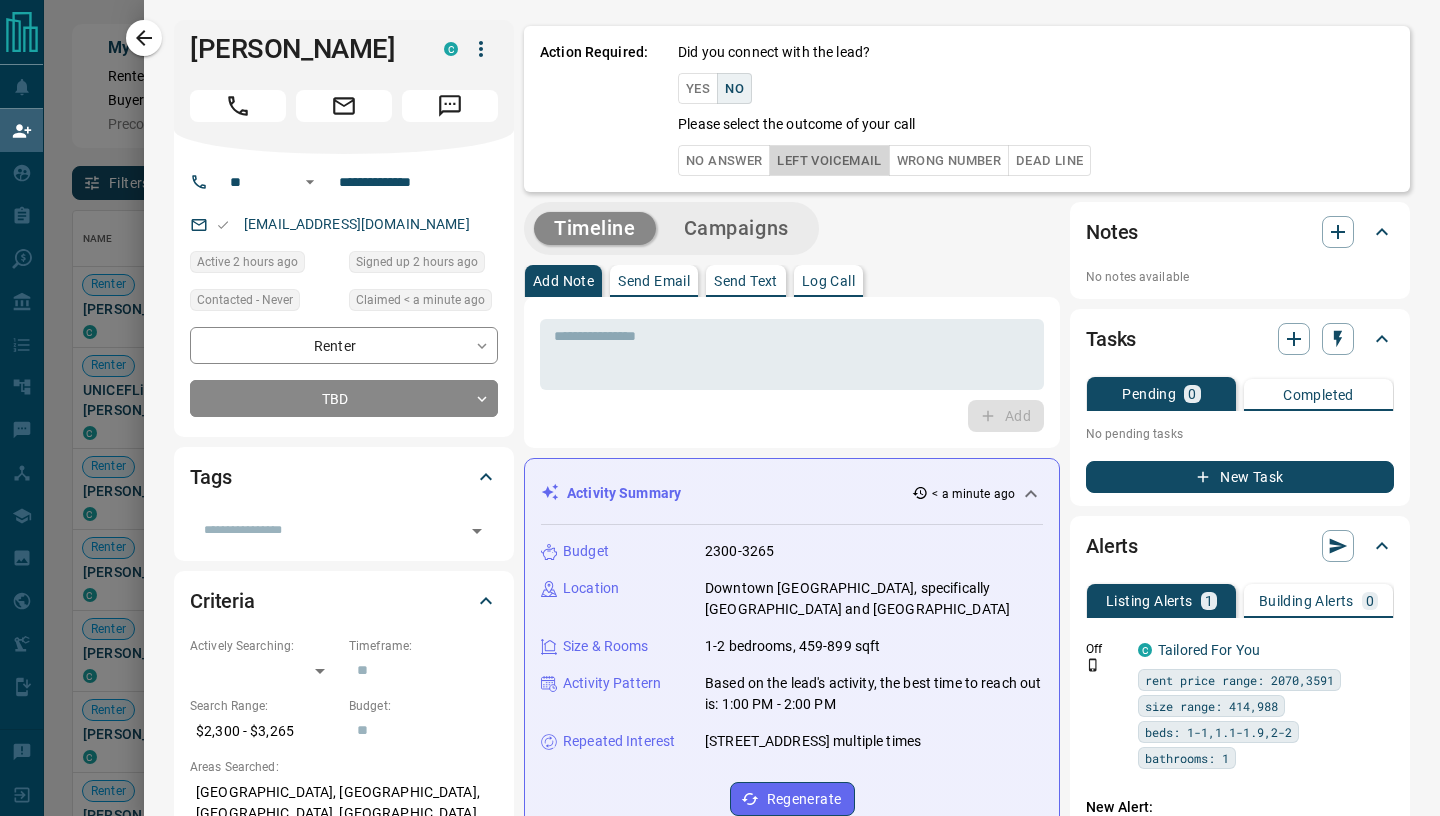 click on "Left Voicemail" at bounding box center (829, 160) 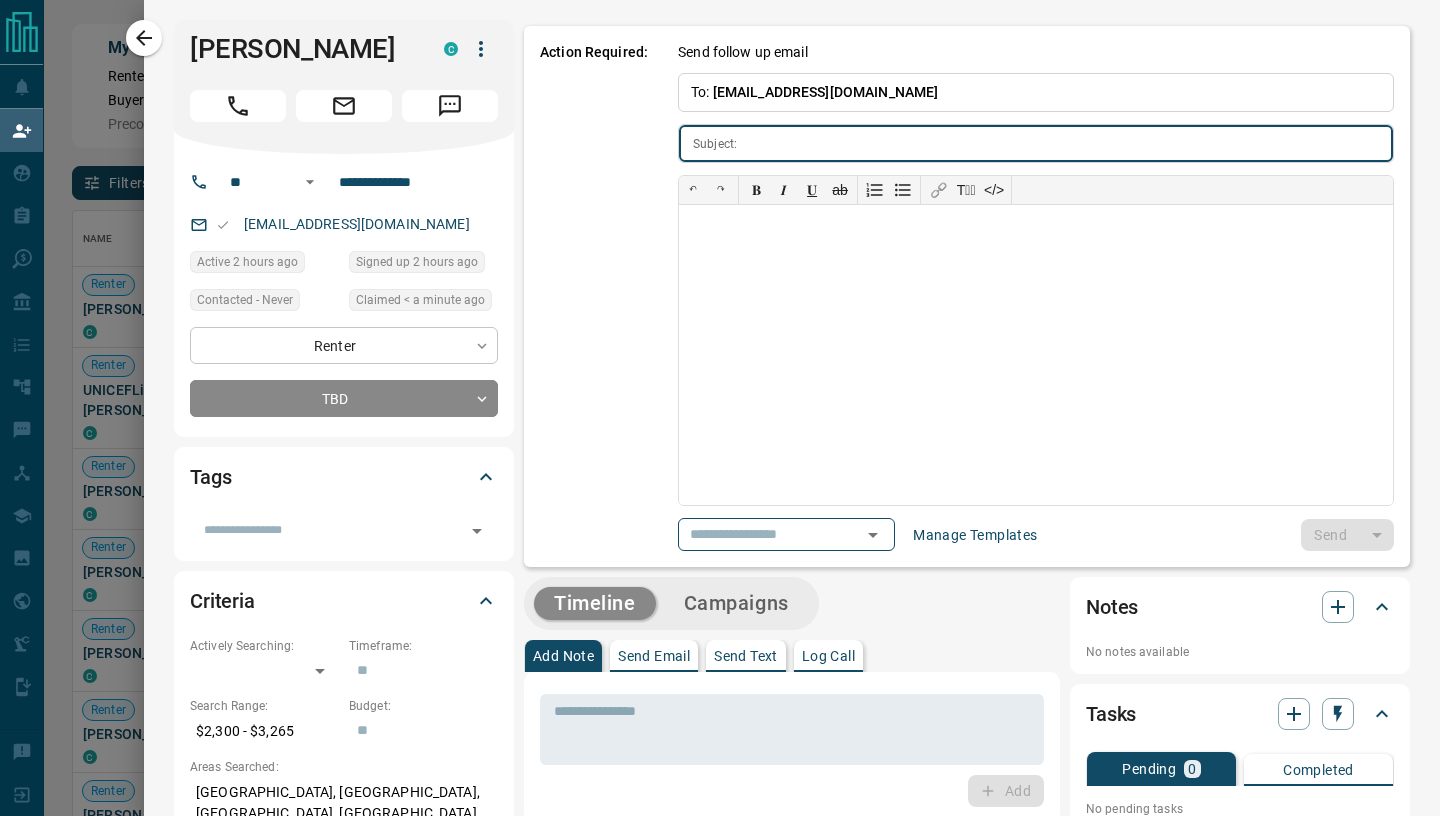 type on "**********" 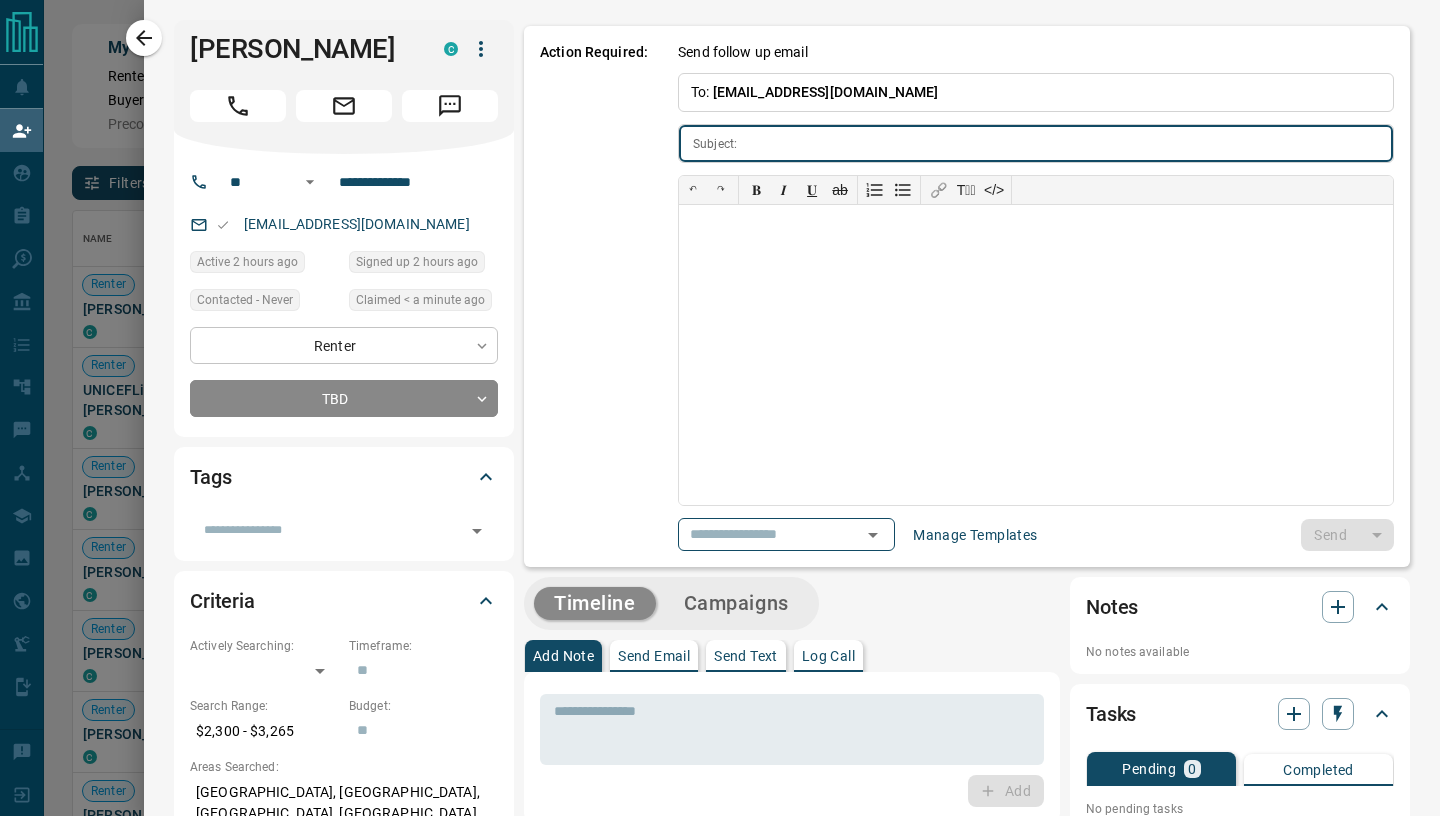 type on "**********" 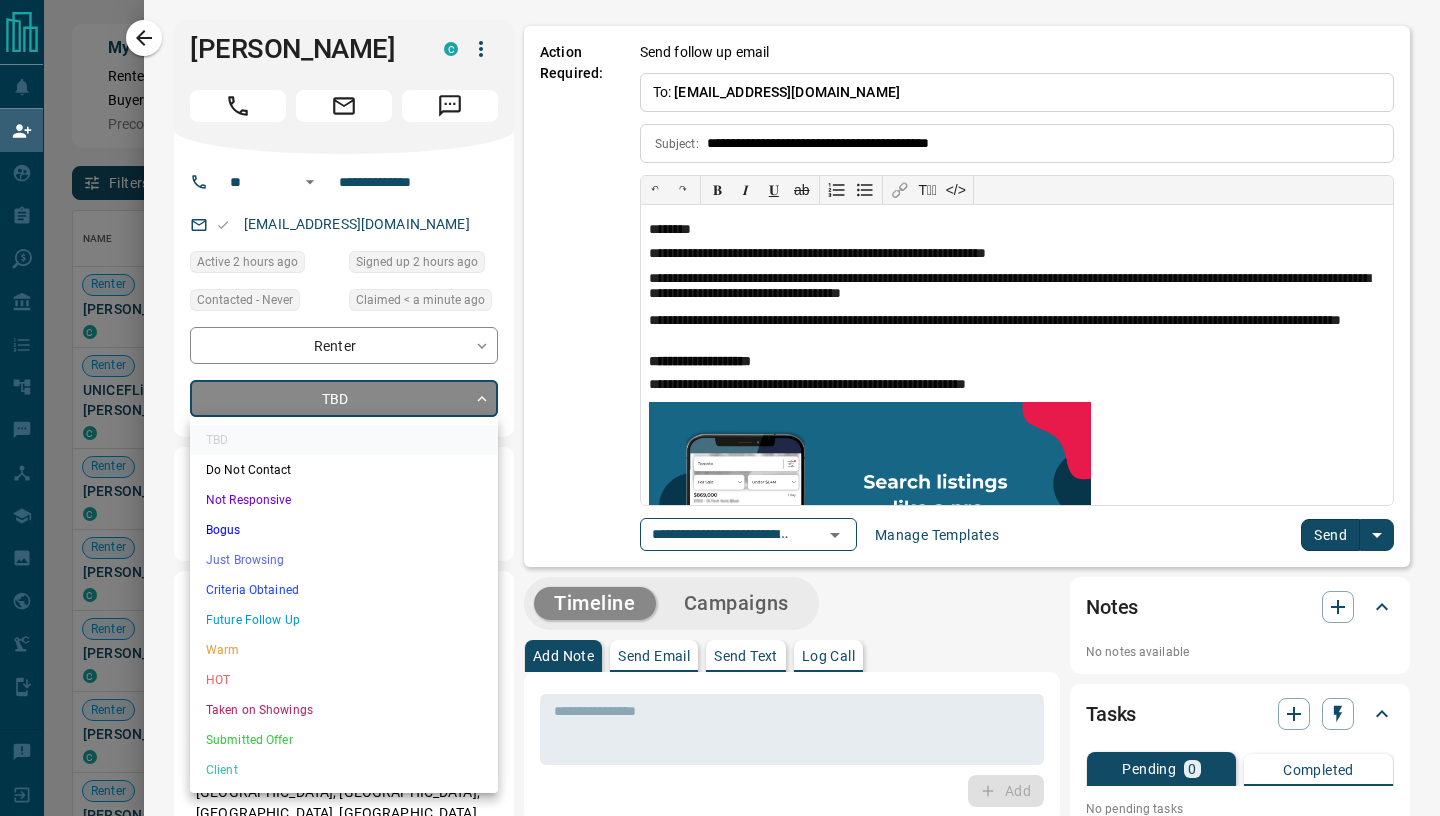 click on "Lead Transfers Claim Leads My Leads Tasks Opportunities Deals Campaigns Automations Messages Broker Bay Training Media Services Agent Resources Precon Worksheet Mobile Apps Disclosure Logout My Daily Quota Renter 4 / 5 Buyer 0 / 2 Precon 0 / 0 Filters Lead Transfers 0 Refresh Name Contact Search   Search Range Location Requests AI Status Recent Opportunities (30d) Renter Abe Clog C abe.clxx@x +1- 41691858xx $2K - $3[GEOGRAPHIC_DATA], [GEOGRAPHIC_DATA] Renter UNICEFLiberia Omar C liberiaunicxx@x +231- 7702671xx $2K - $2K [GEOGRAPHIC_DATA], [GEOGRAPHIC_DATA] Arfa Tahir C arfatahir19xx@x +1- 41643345xx $2K - $3K [GEOGRAPHIC_DATA], [GEOGRAPHIC_DATA] Interest Renter [PERSON_NAME] C sarahvanslyckxx@x +1- 22678914xx $2K - $2K [GEOGRAPHIC_DATA], Downtown Renter [PERSON_NAME] +1- 61762039xx $700 - $2[GEOGRAPHIC_DATA], [GEOGRAPHIC_DATA] High Interest Renter [PERSON_NAME] C zachmuhnxx@x +1- 90592976xx $2K - $2K [GEOGRAPHIC_DATA], [GEOGRAPHIC_DATA] Renter [PERSON_NAME] C yysy9xx@x +1- 64797927xx $2K - $4K Back to Site Renter [PERSON_NAME] C +1- C" at bounding box center [720, 346] 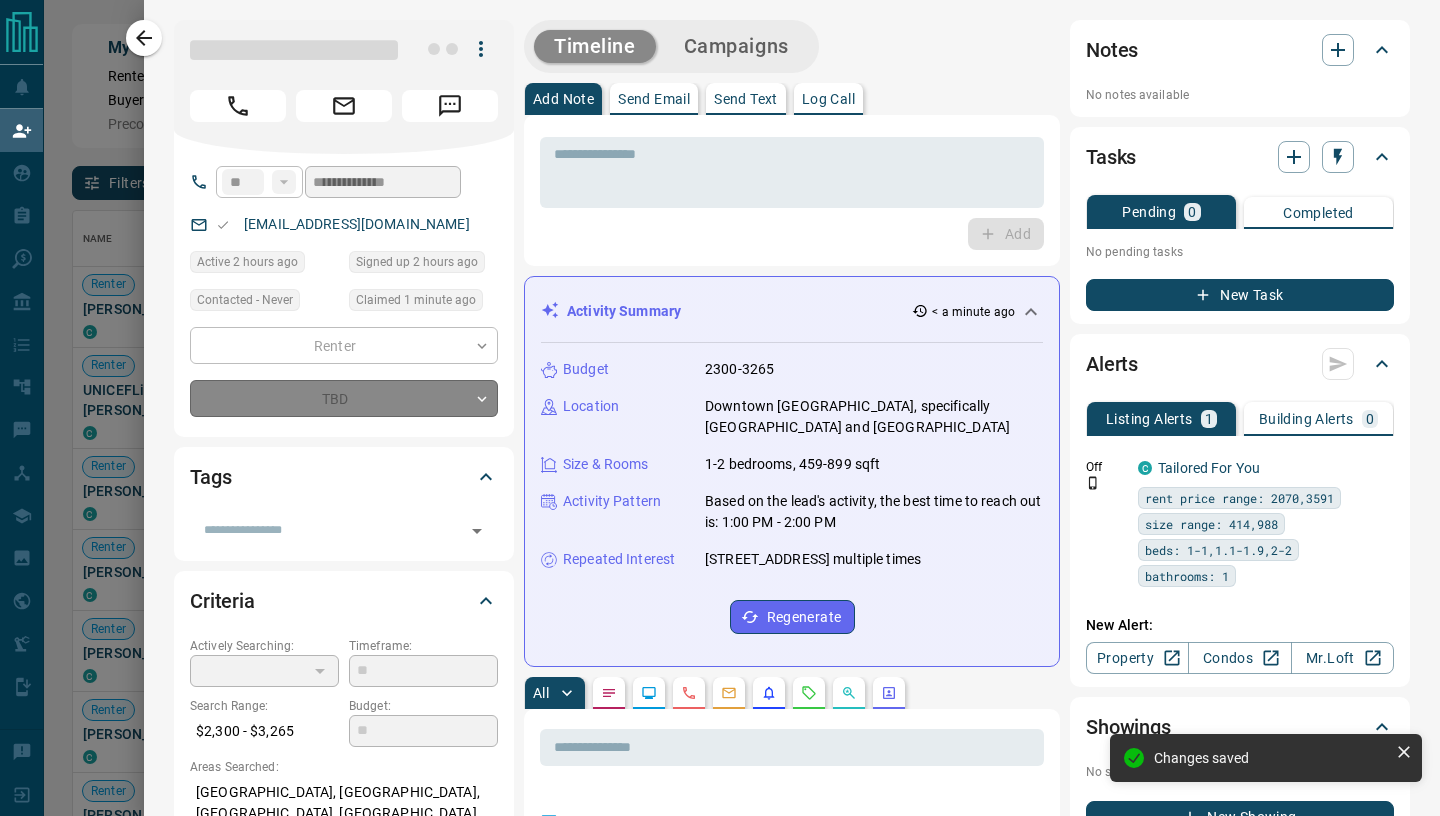 type on "*" 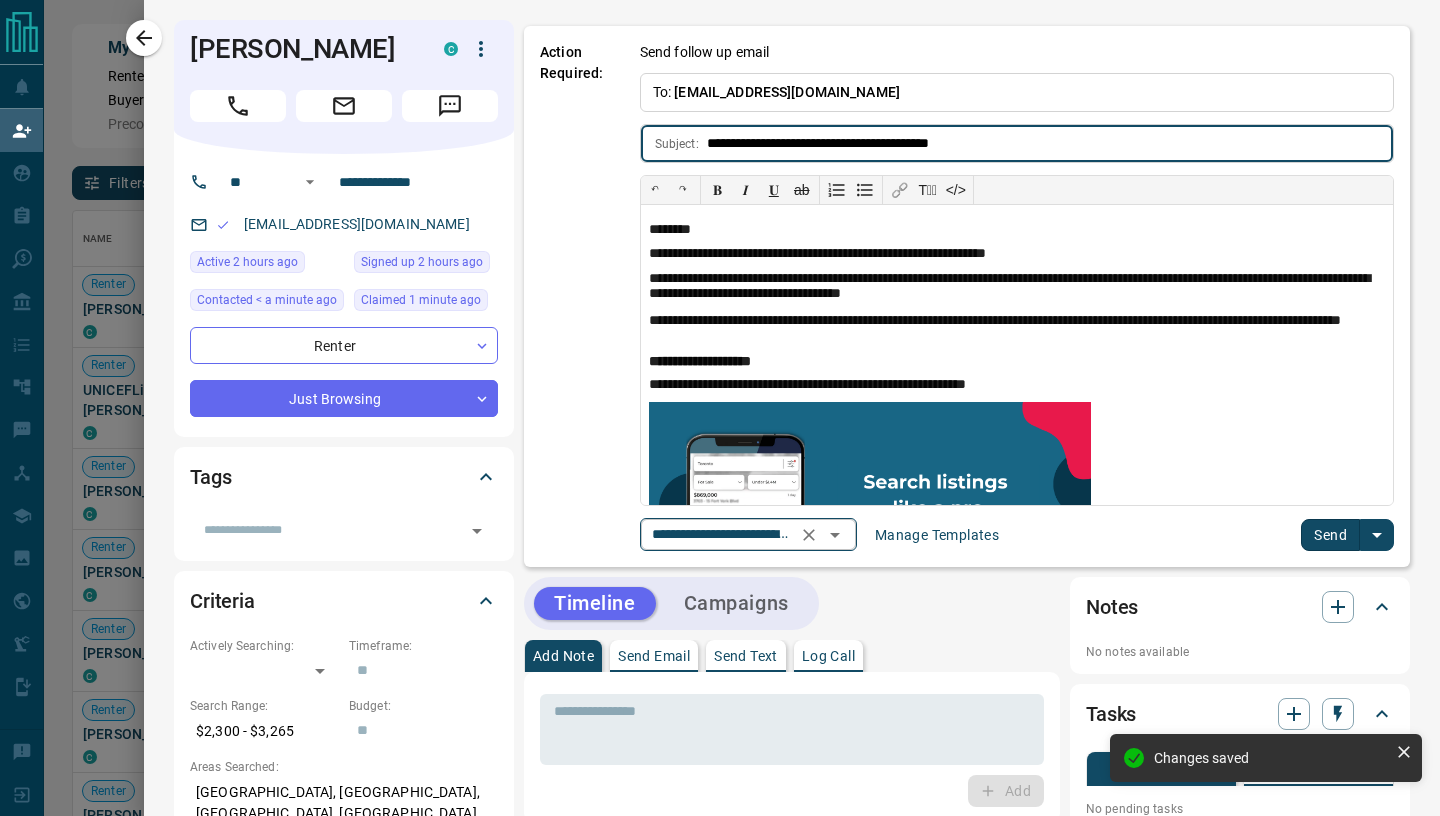 click 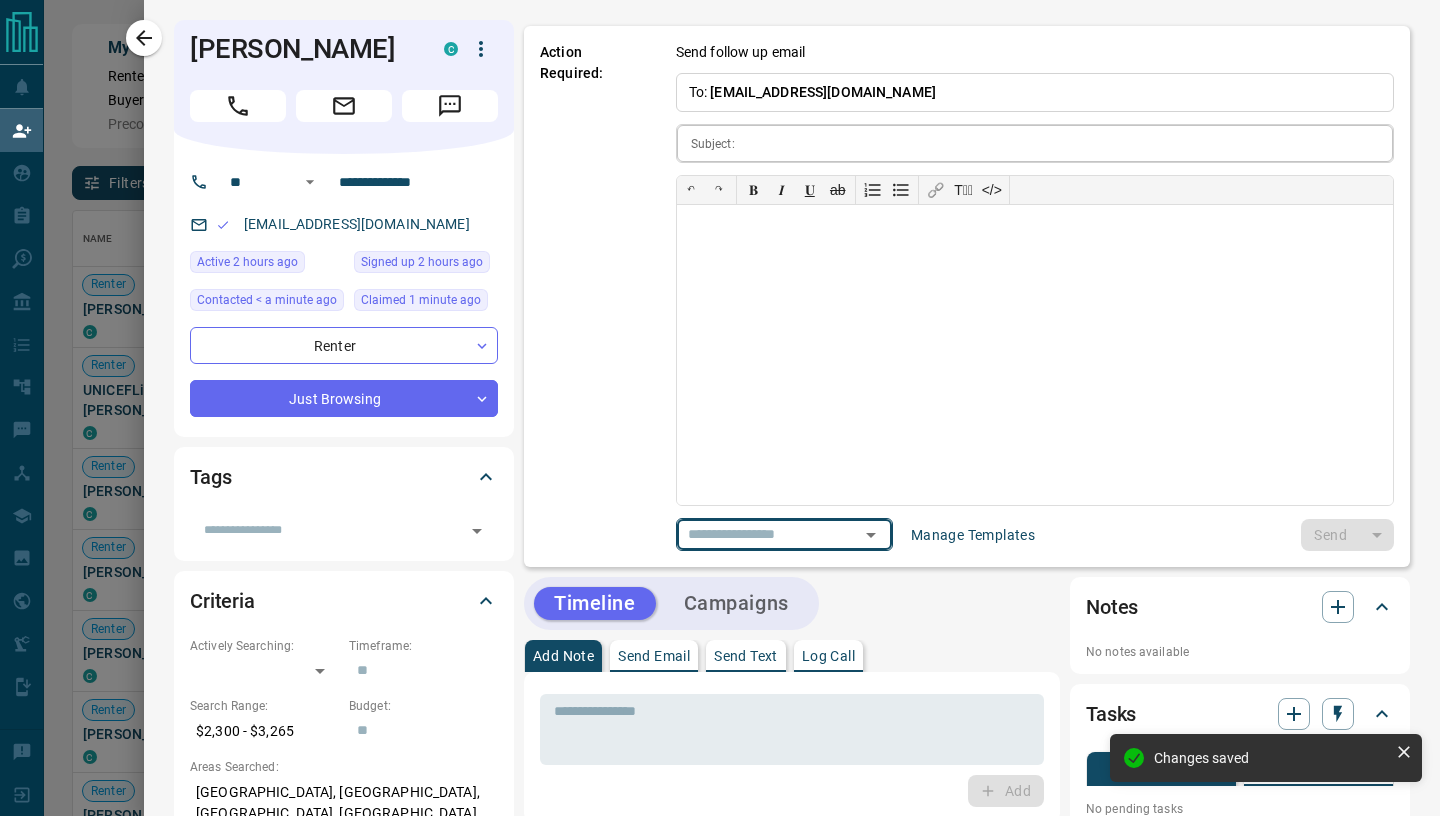 scroll, scrollTop: 415, scrollLeft: 0, axis: vertical 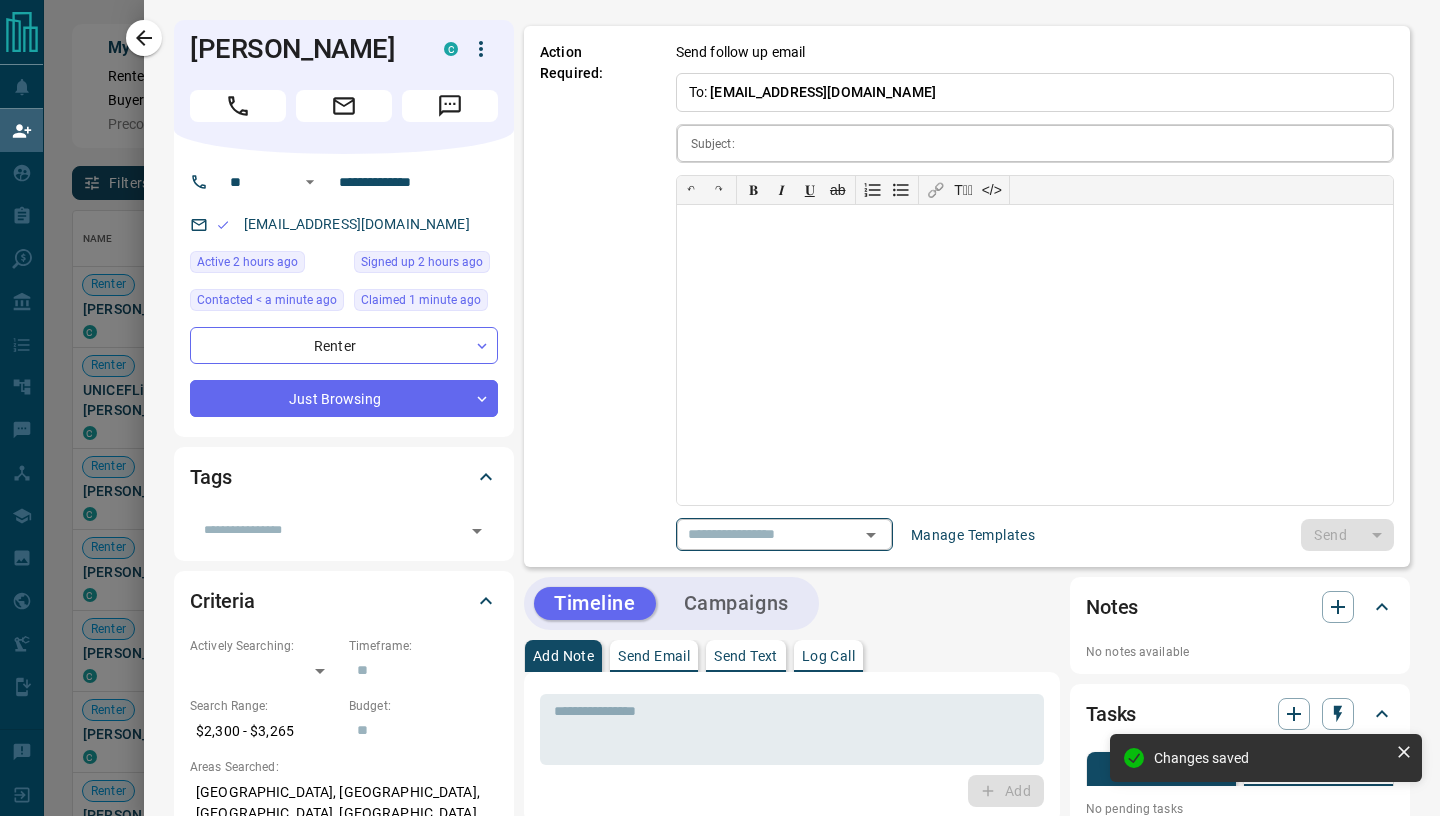 click on "Subject: ​" at bounding box center (1035, 143) 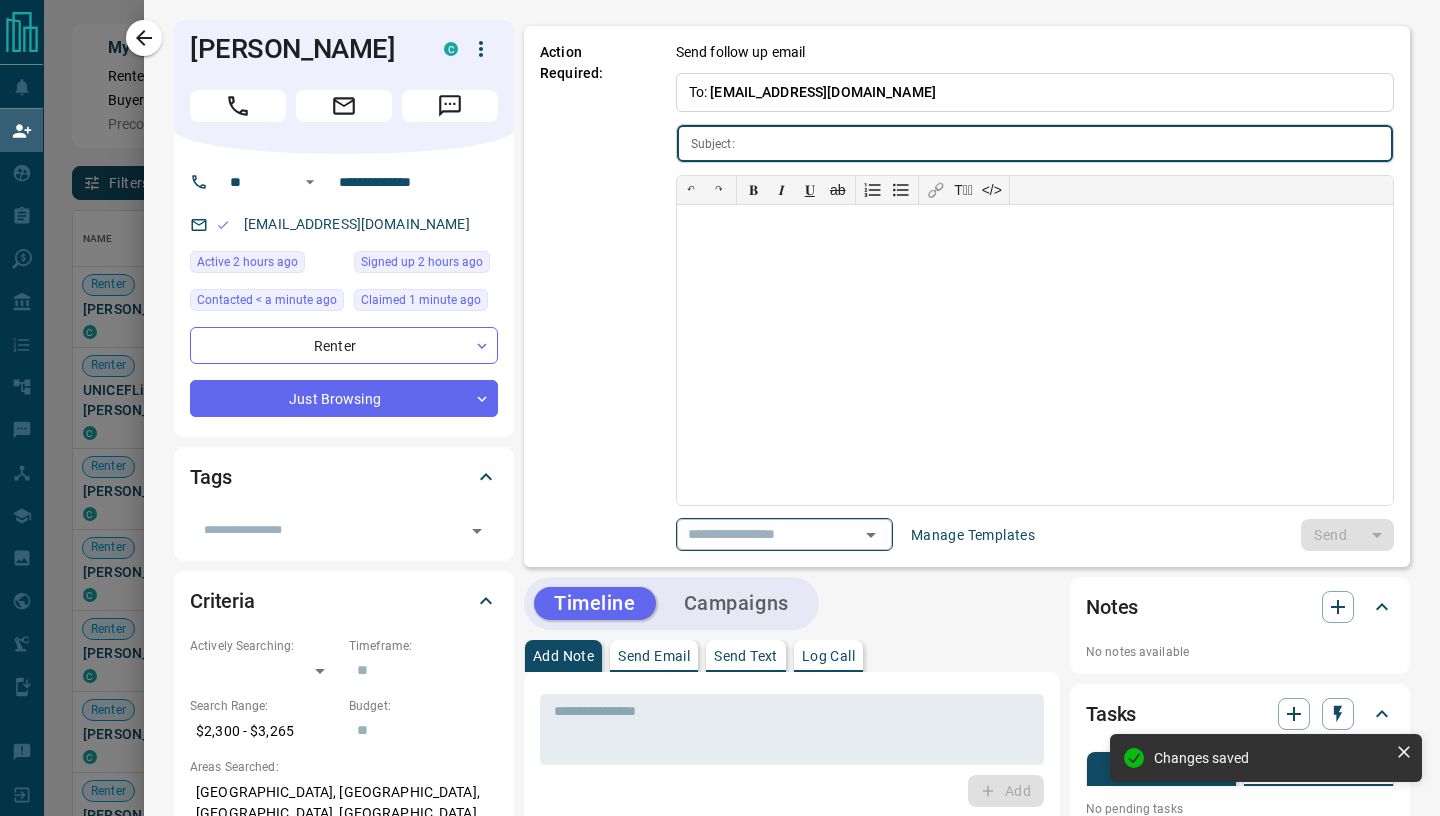 paste on "**********" 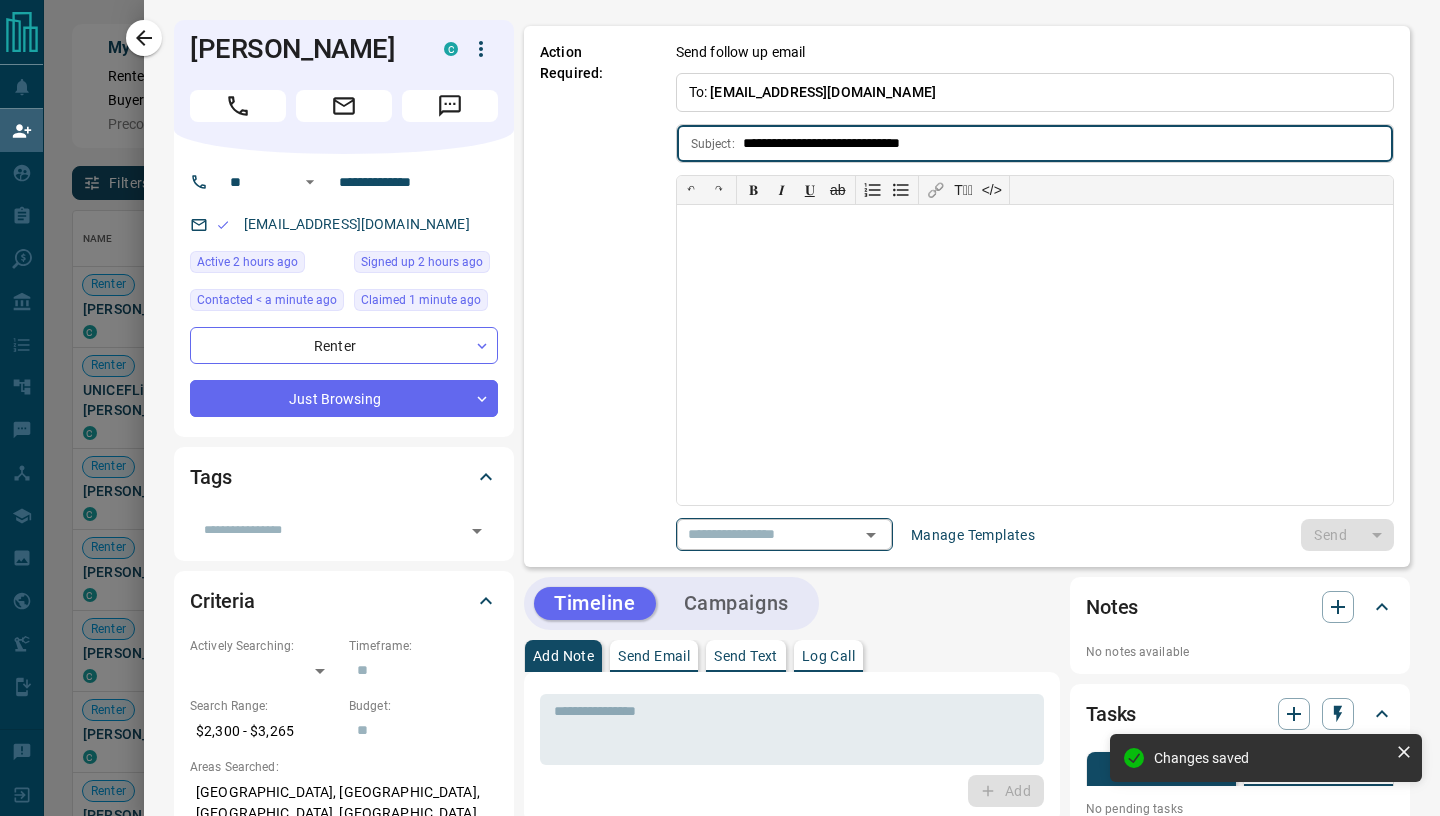 type on "**********" 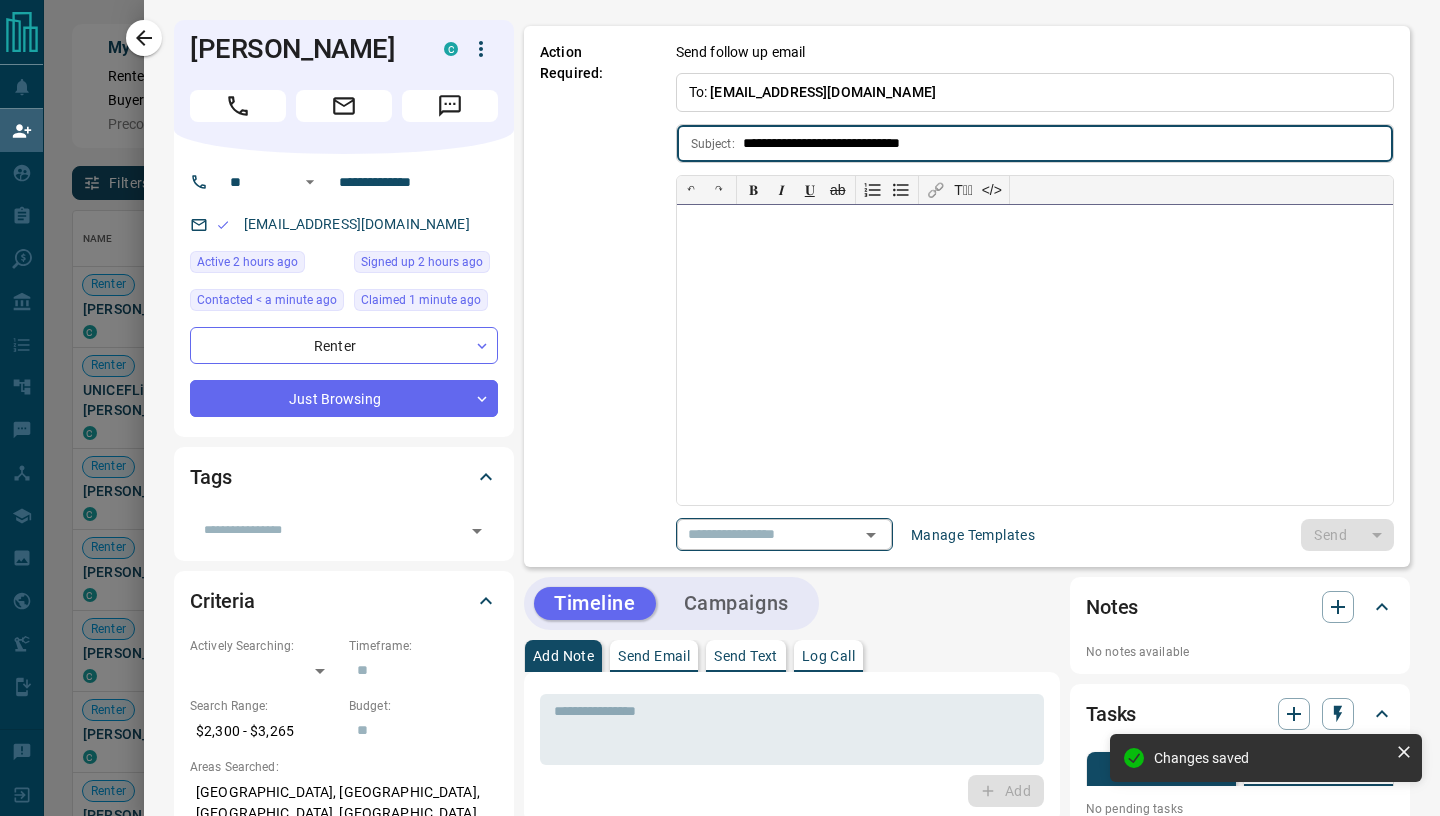 click at bounding box center [1035, 355] 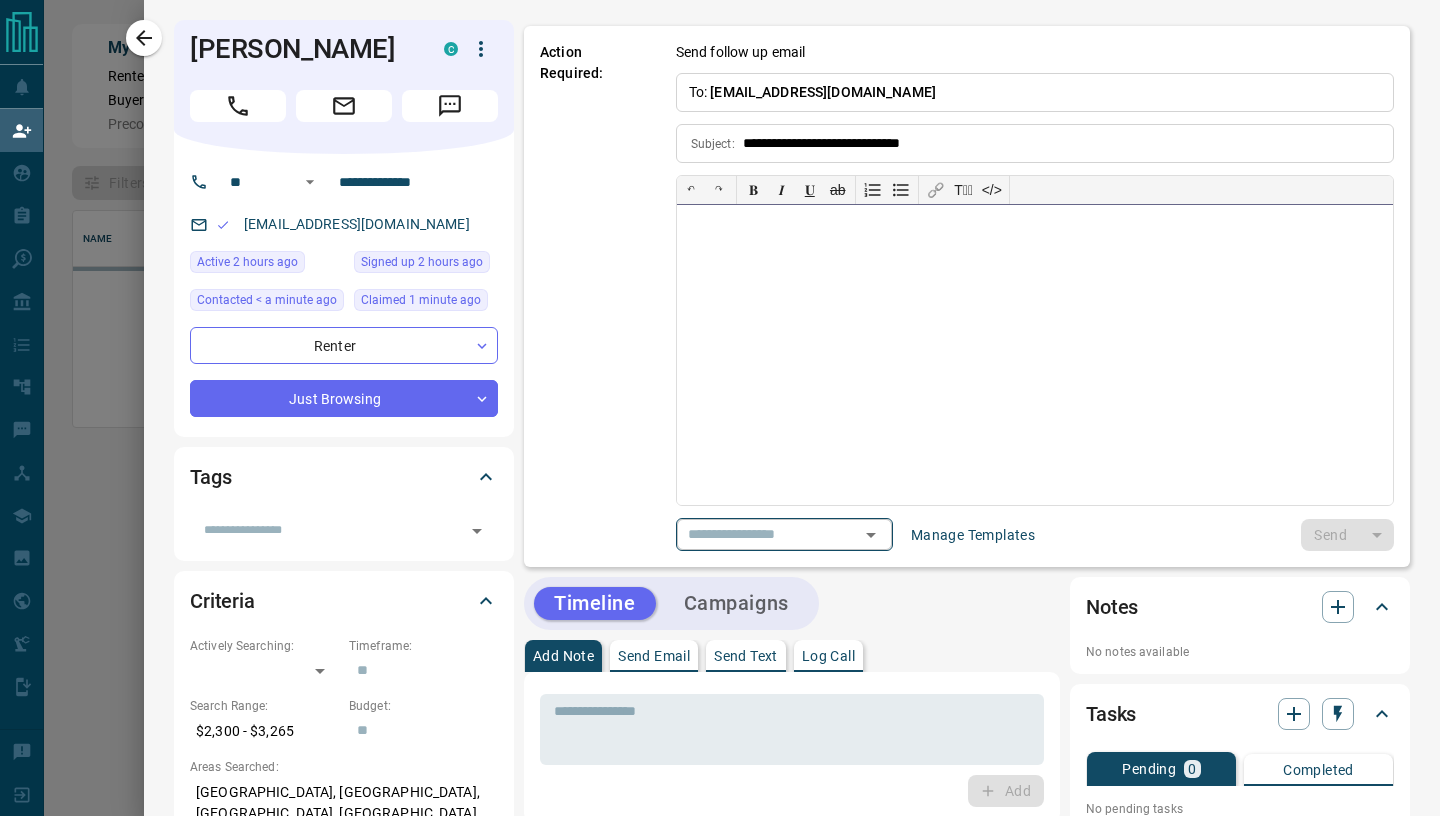 scroll, scrollTop: 136, scrollLeft: 1338, axis: both 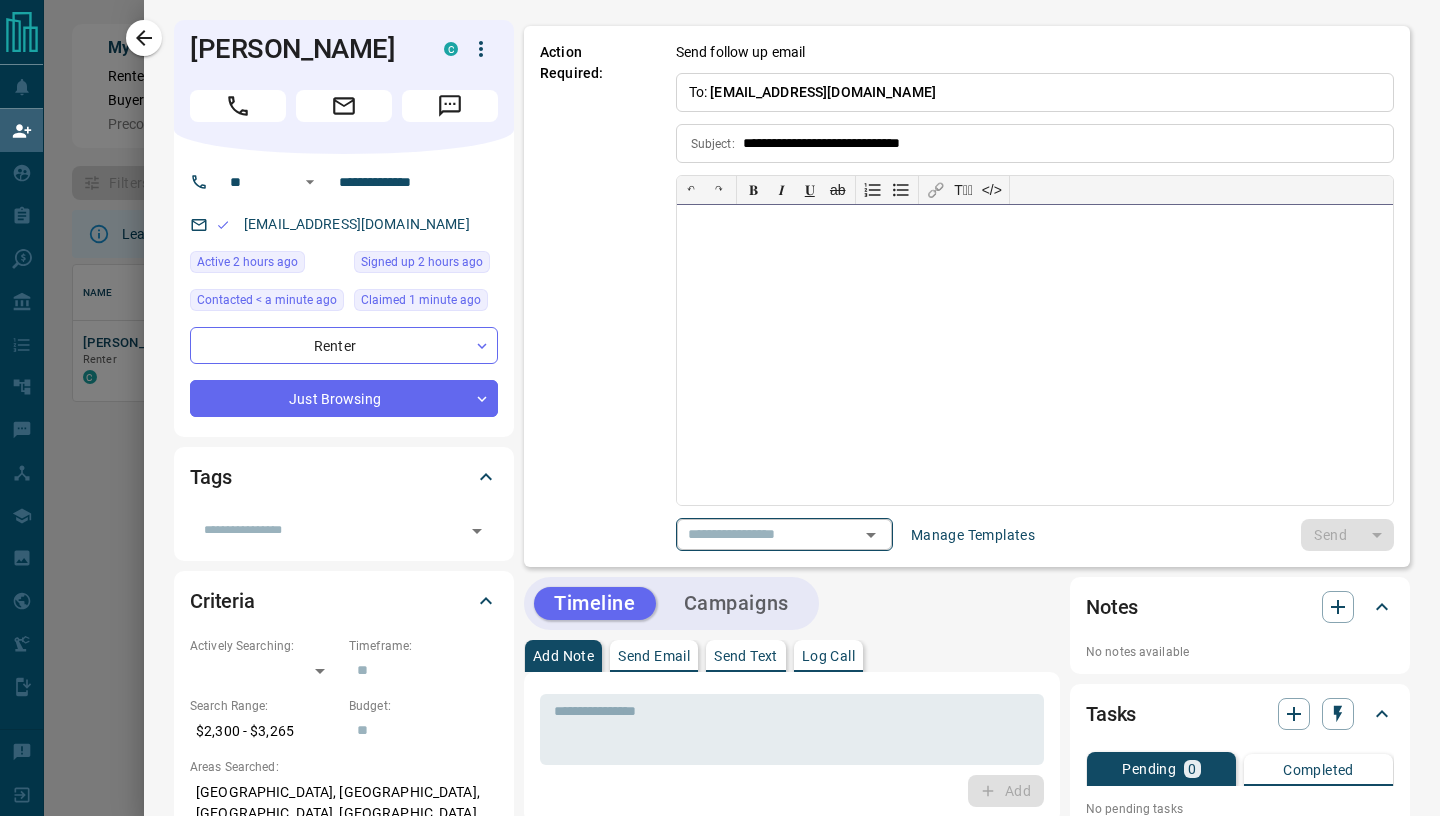 click at bounding box center [1035, 355] 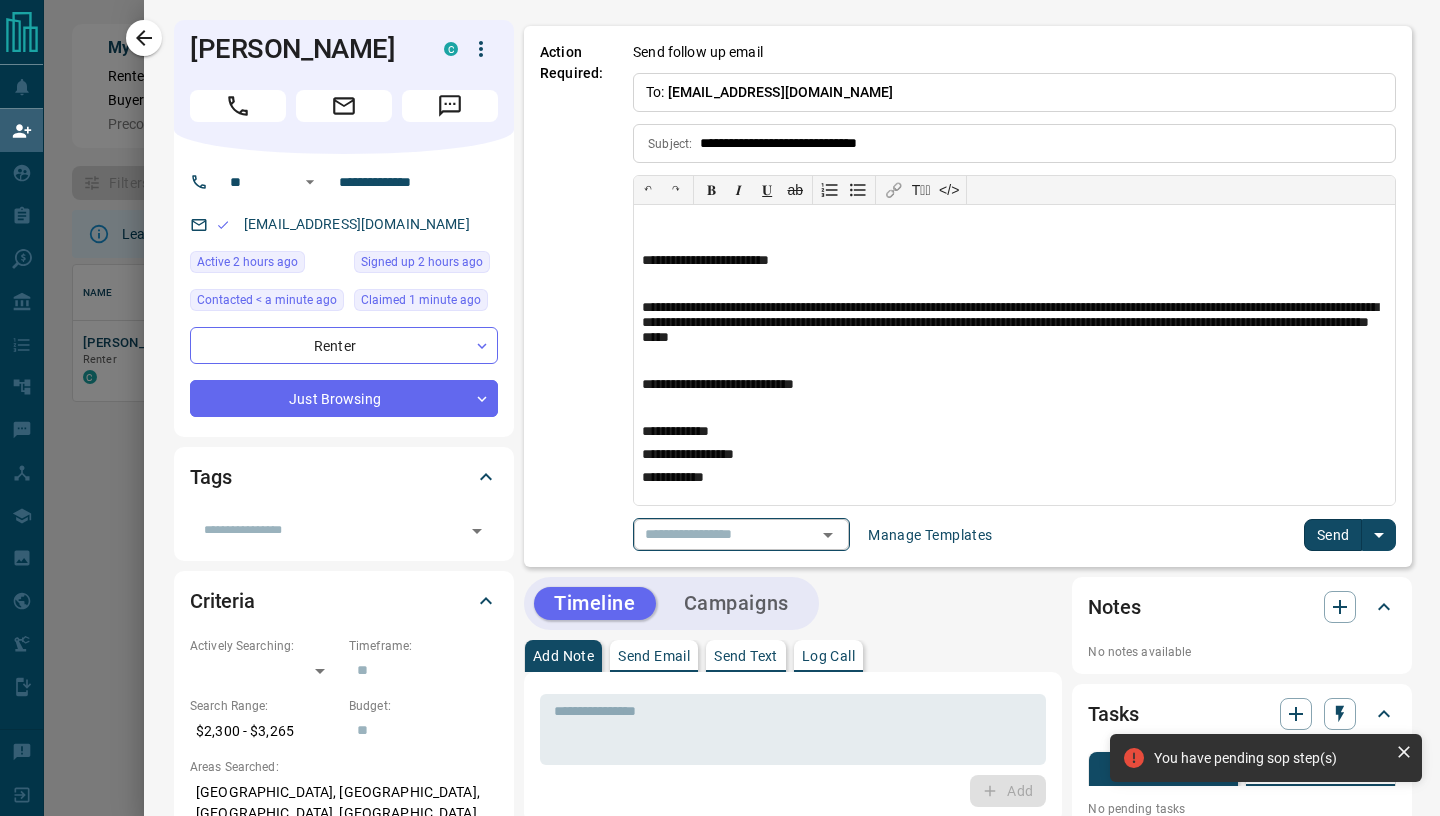 click on "Send" at bounding box center (1333, 535) 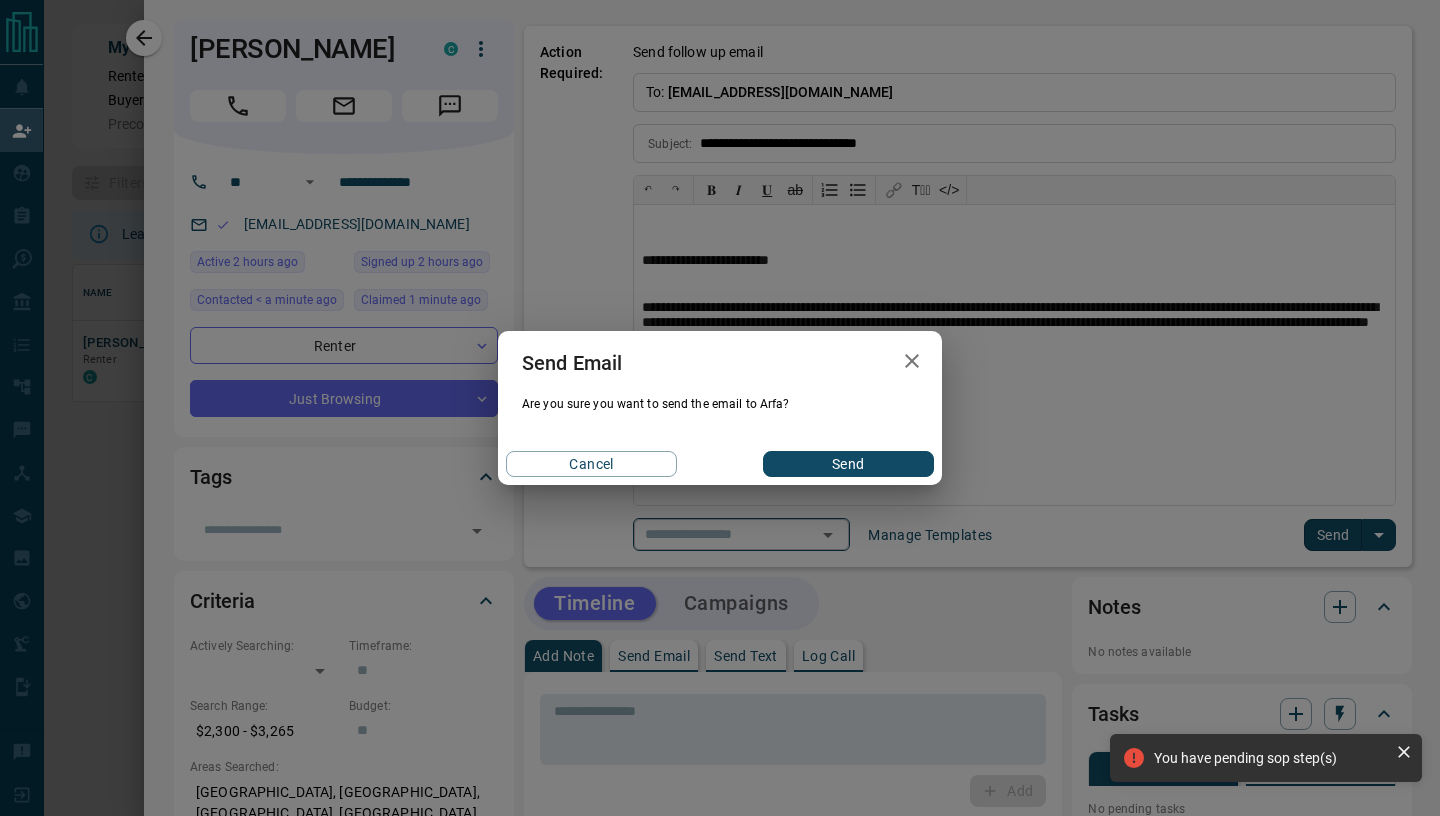 click on "Send" at bounding box center (848, 464) 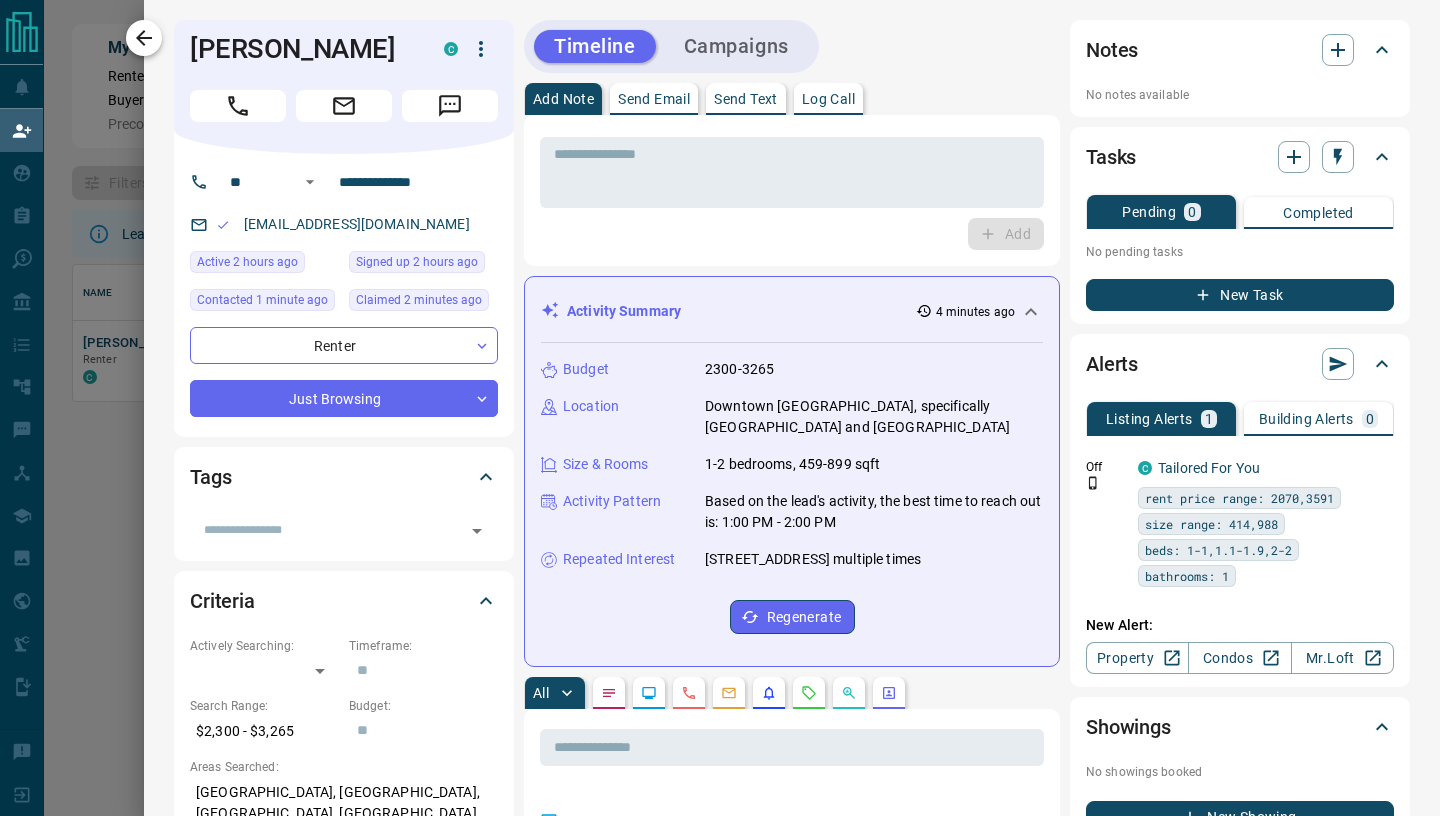 click 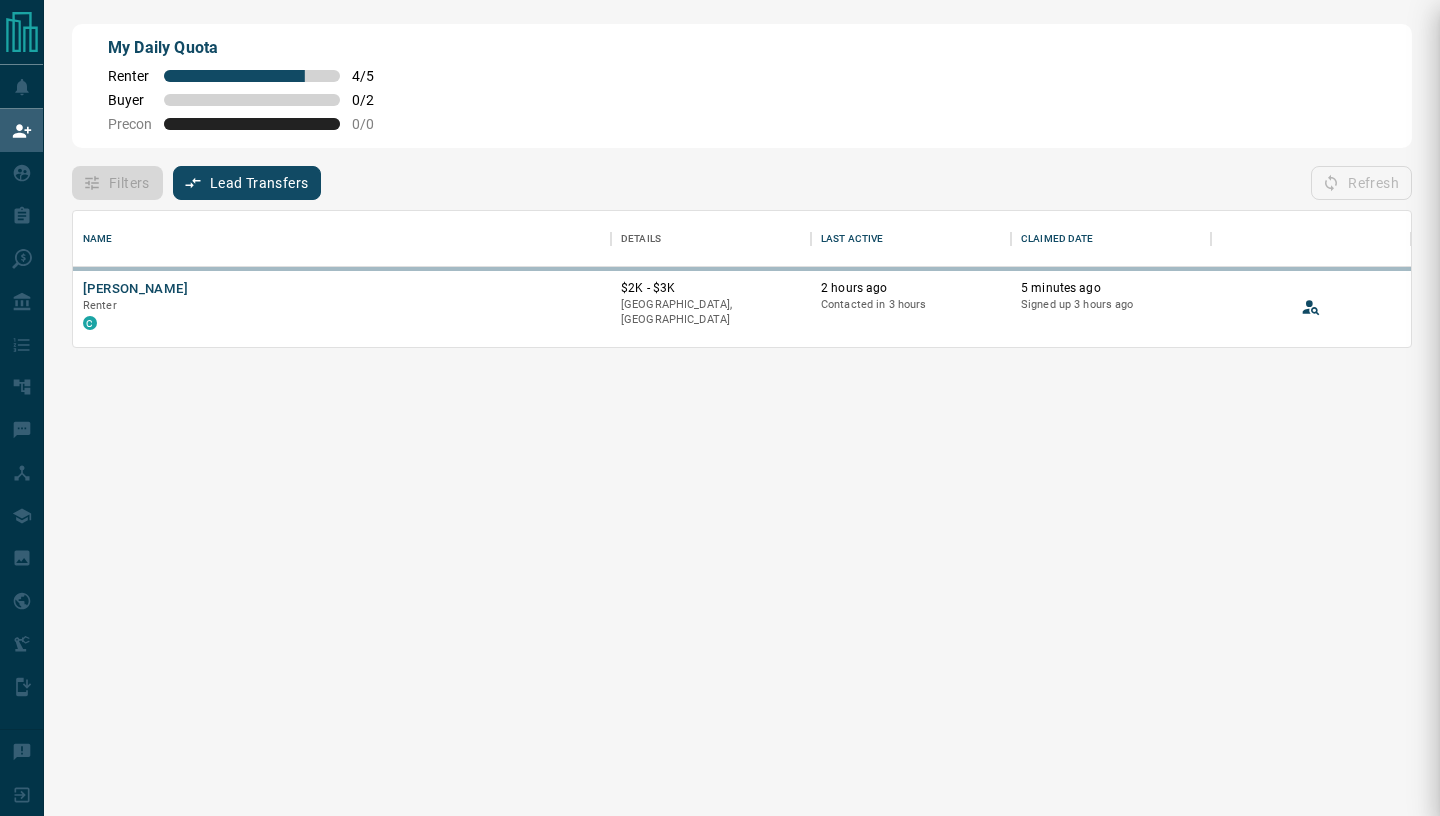 scroll, scrollTop: 0, scrollLeft: 0, axis: both 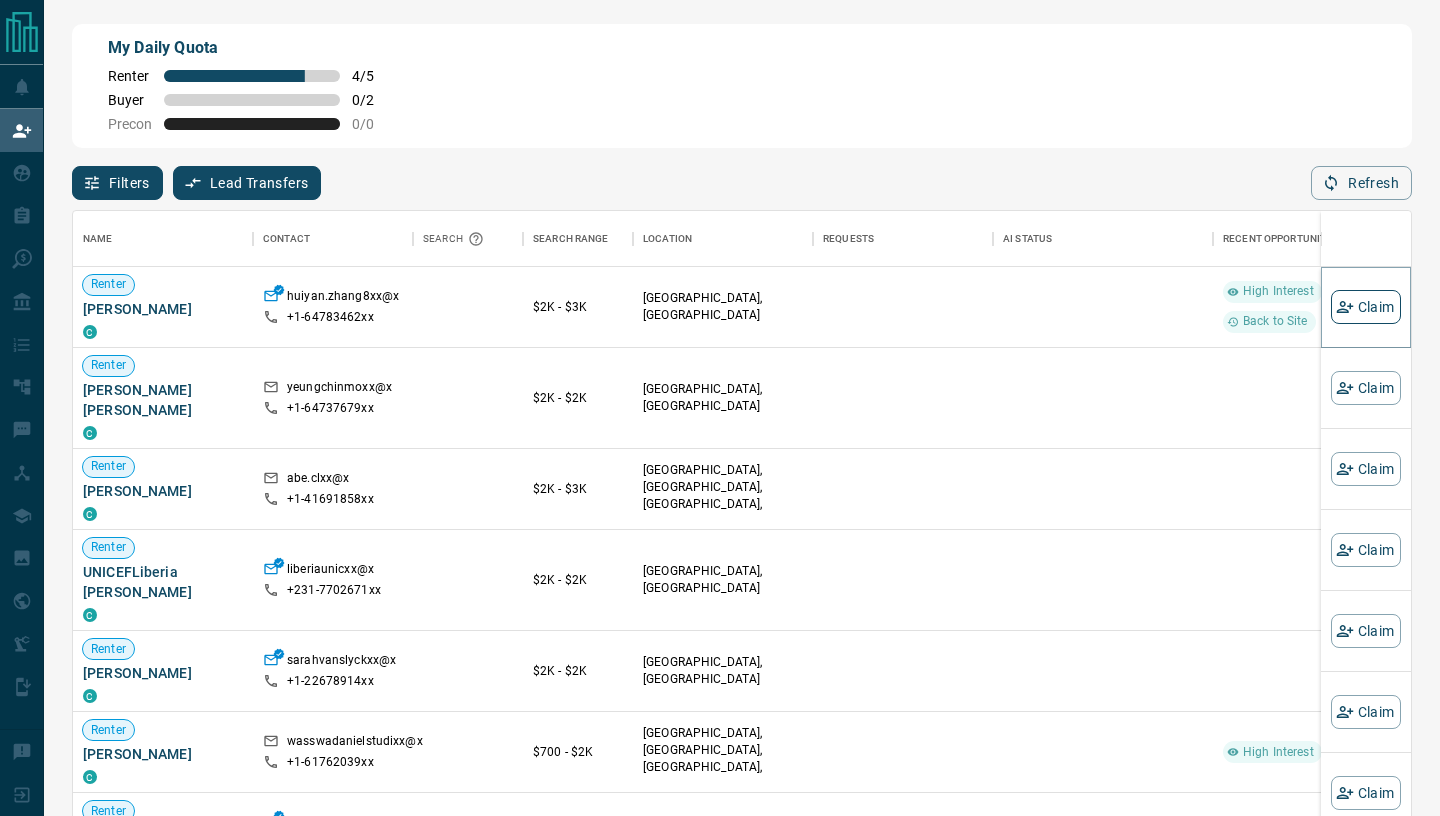 click on "Claim" at bounding box center [1366, 307] 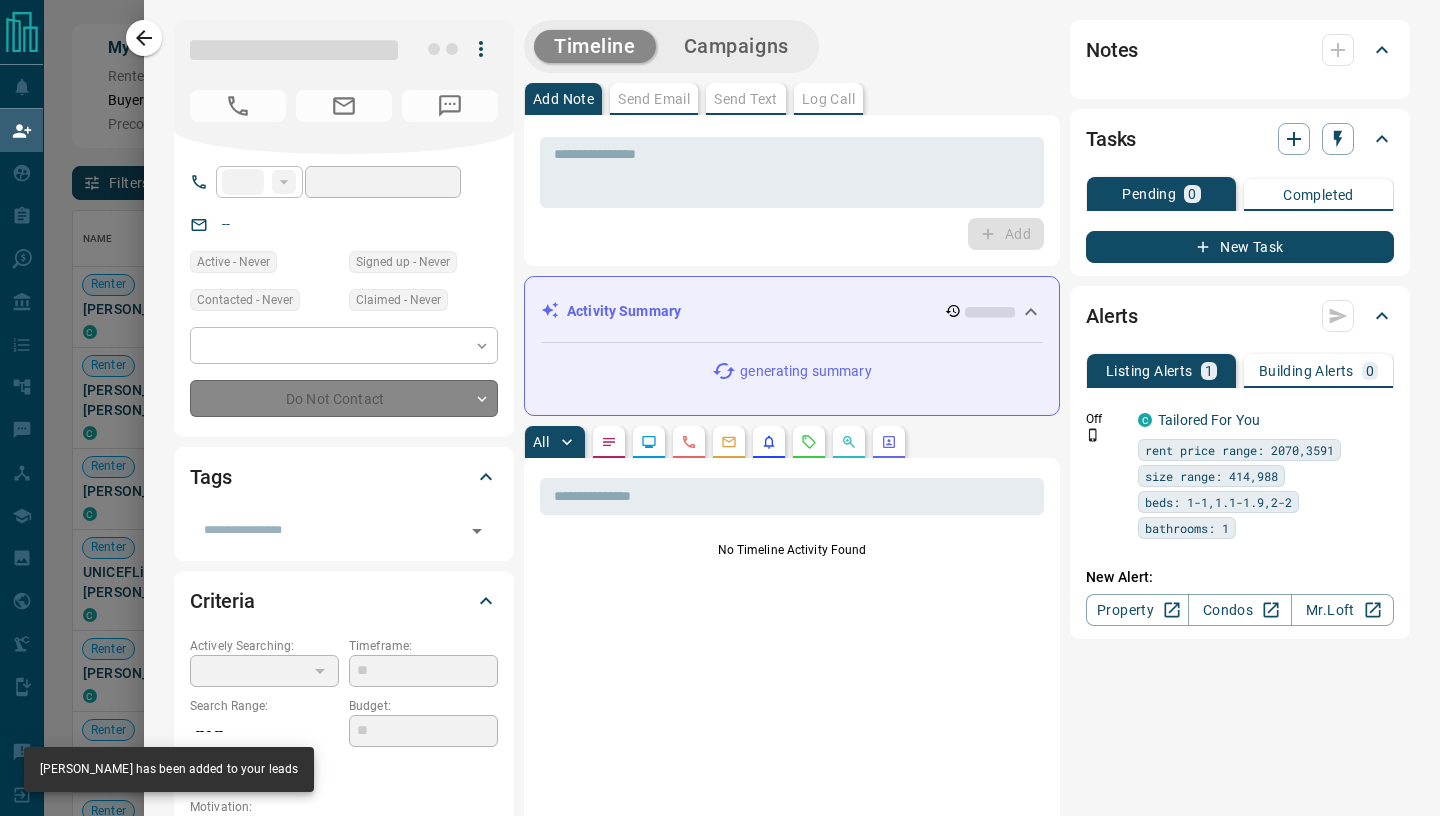 type on "**" 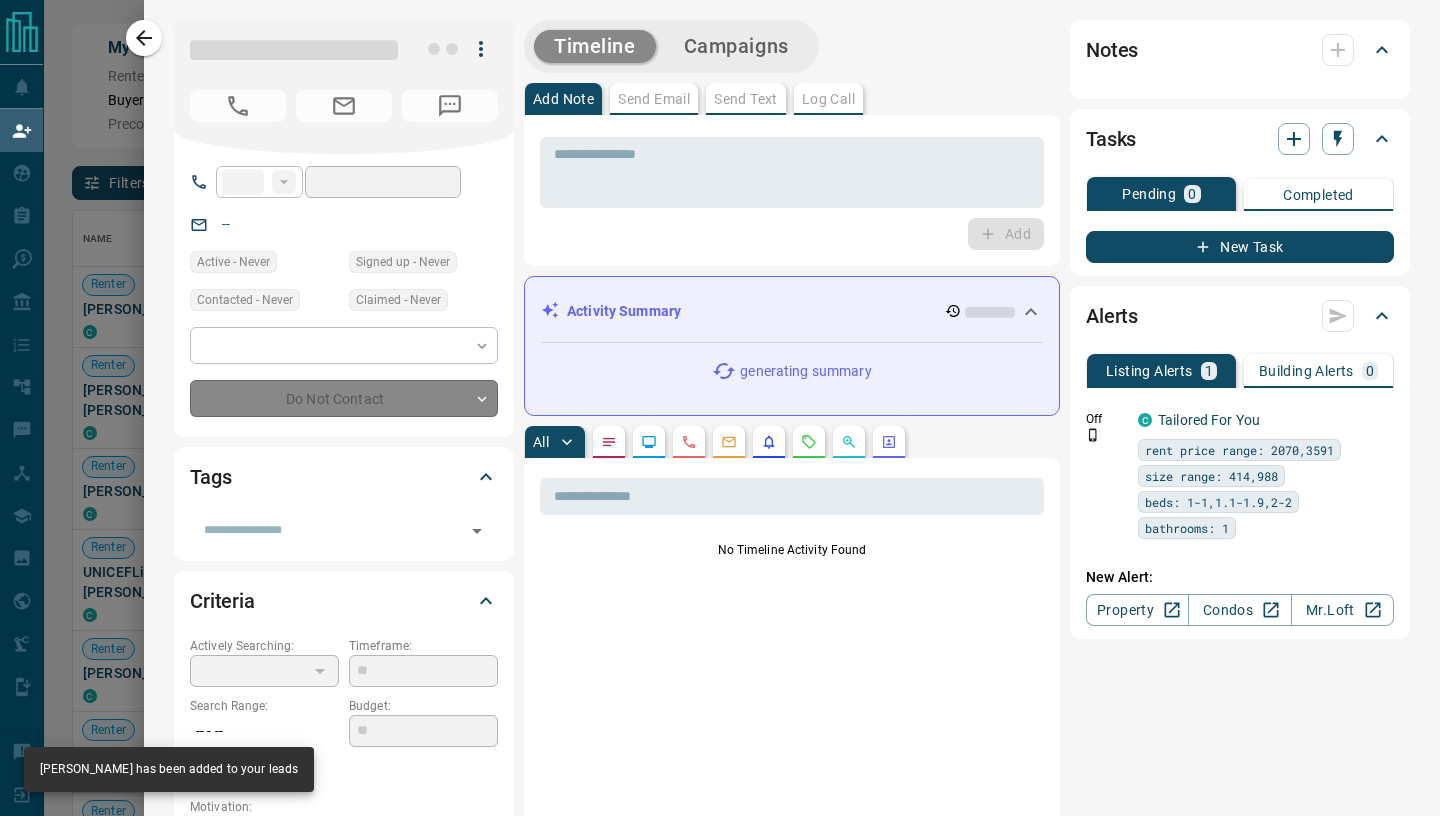 type on "**********" 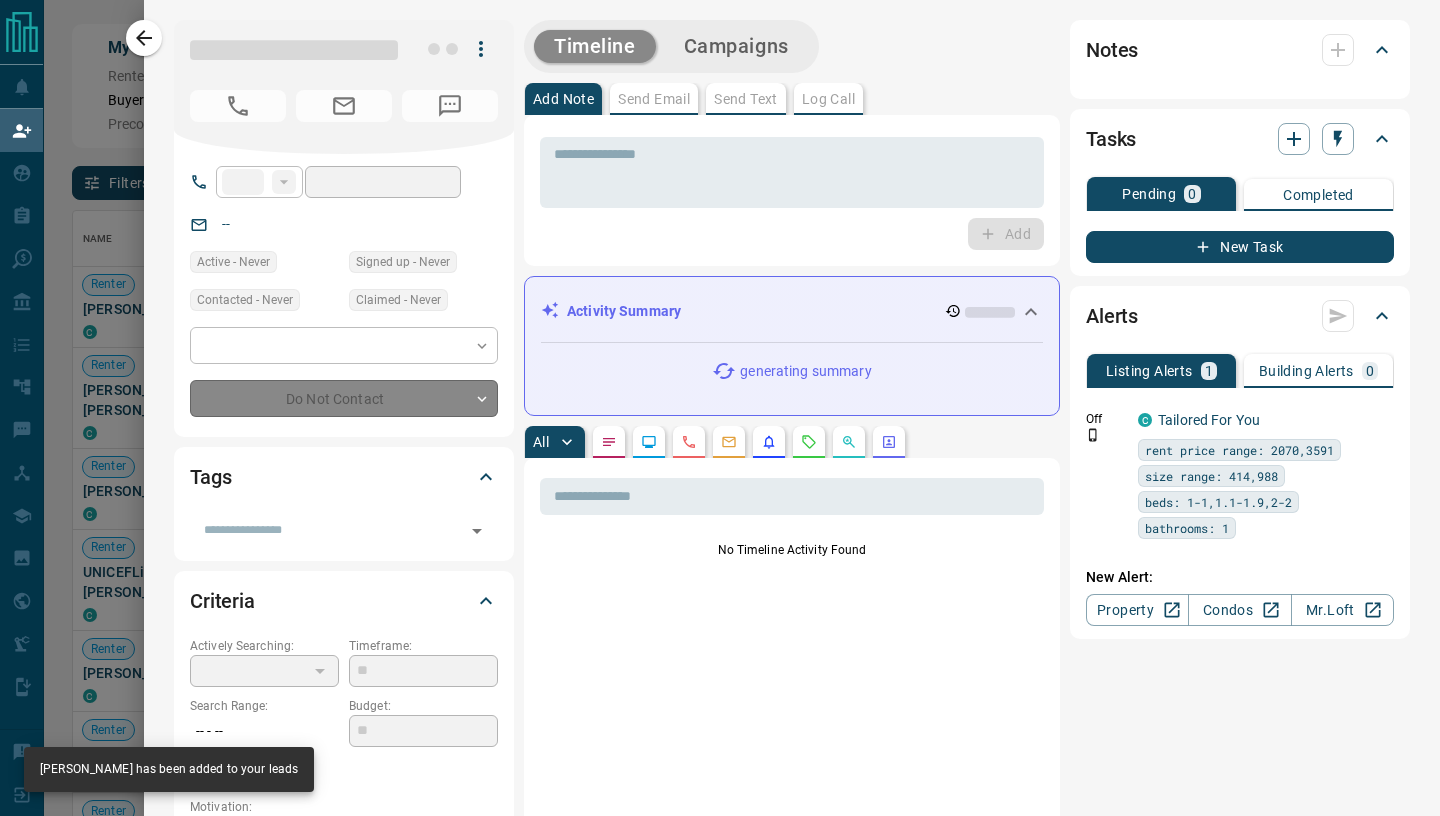 type on "**********" 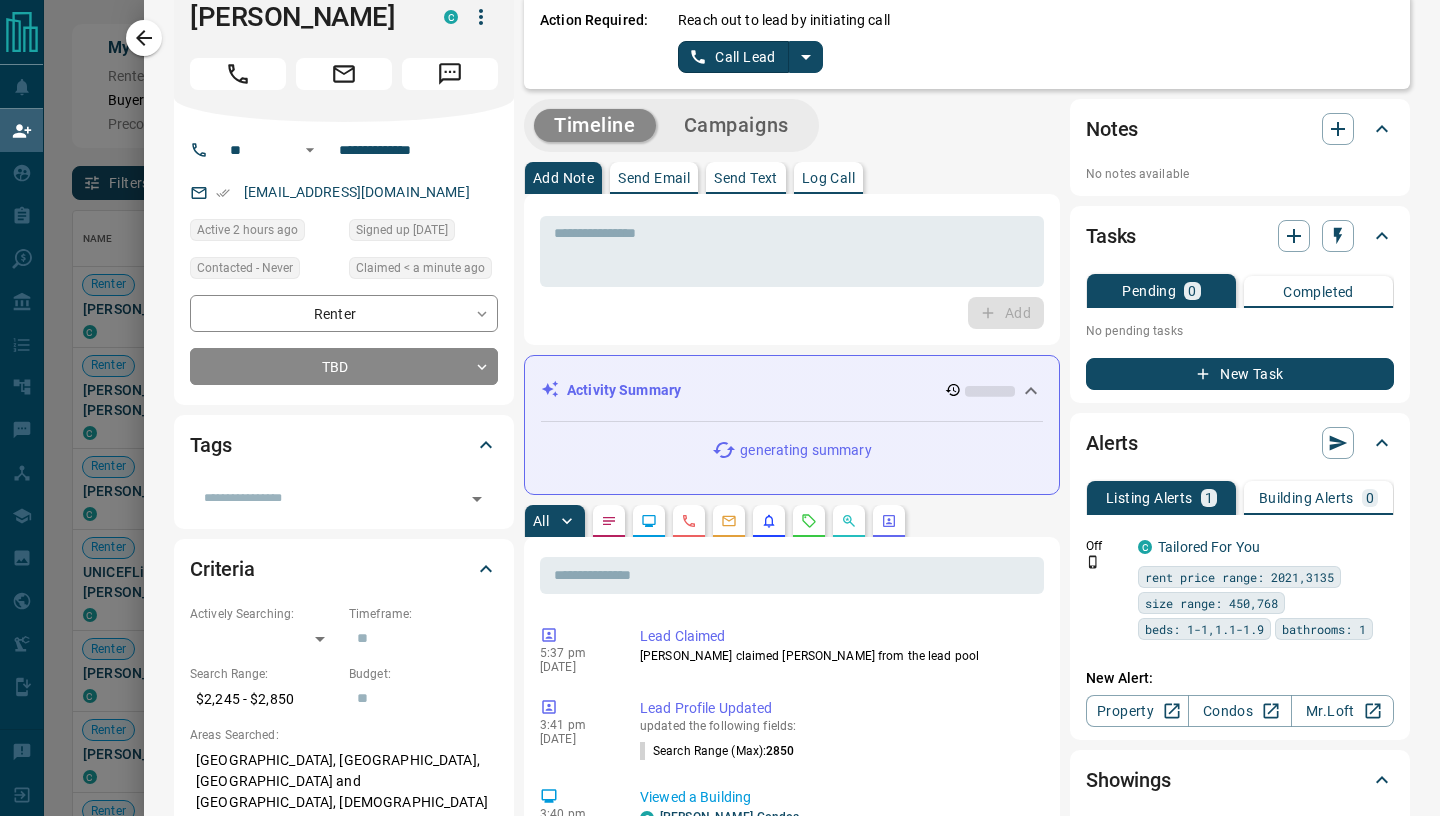 scroll, scrollTop: 0, scrollLeft: 0, axis: both 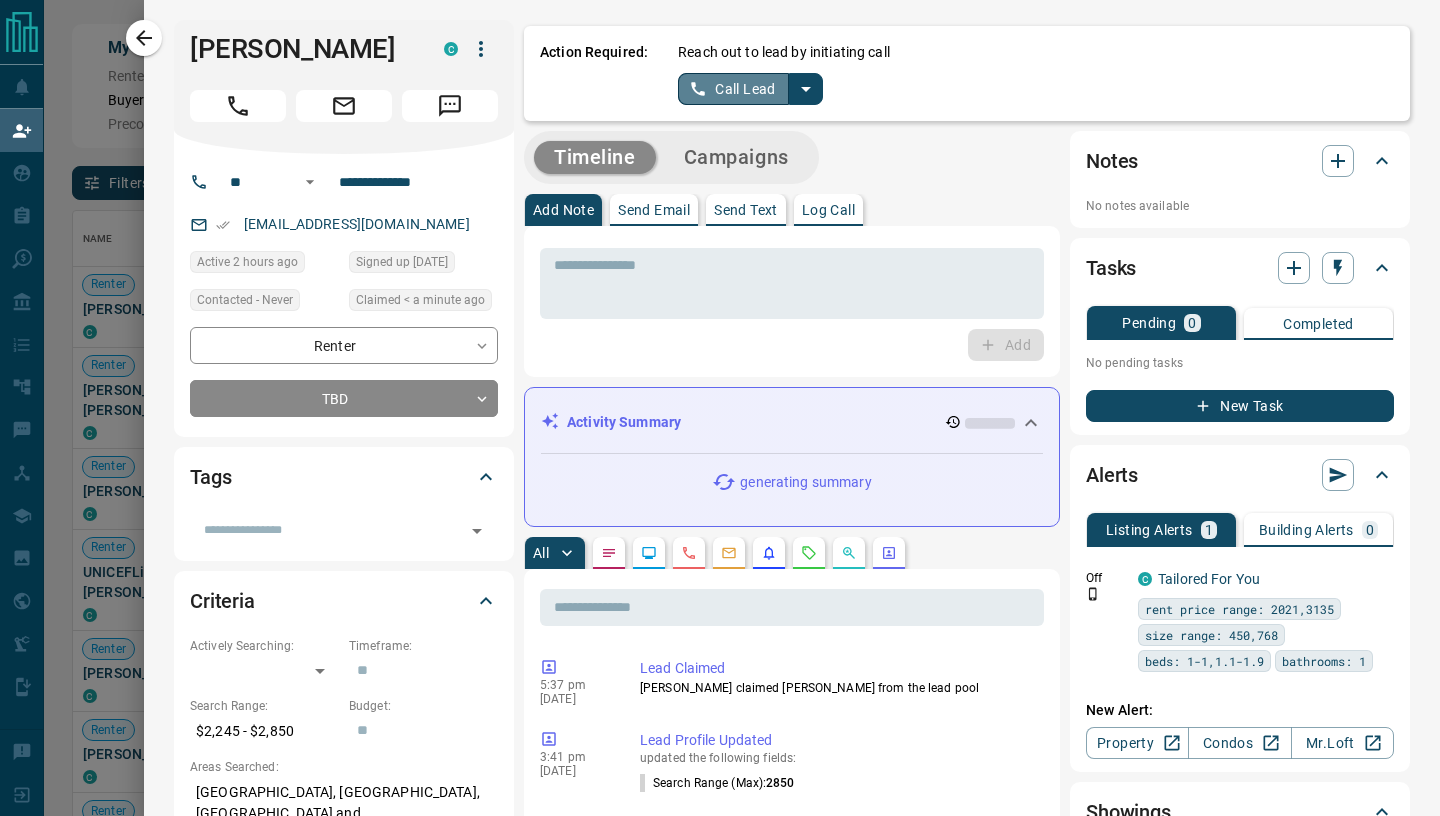 click on "Call Lead" at bounding box center [733, 89] 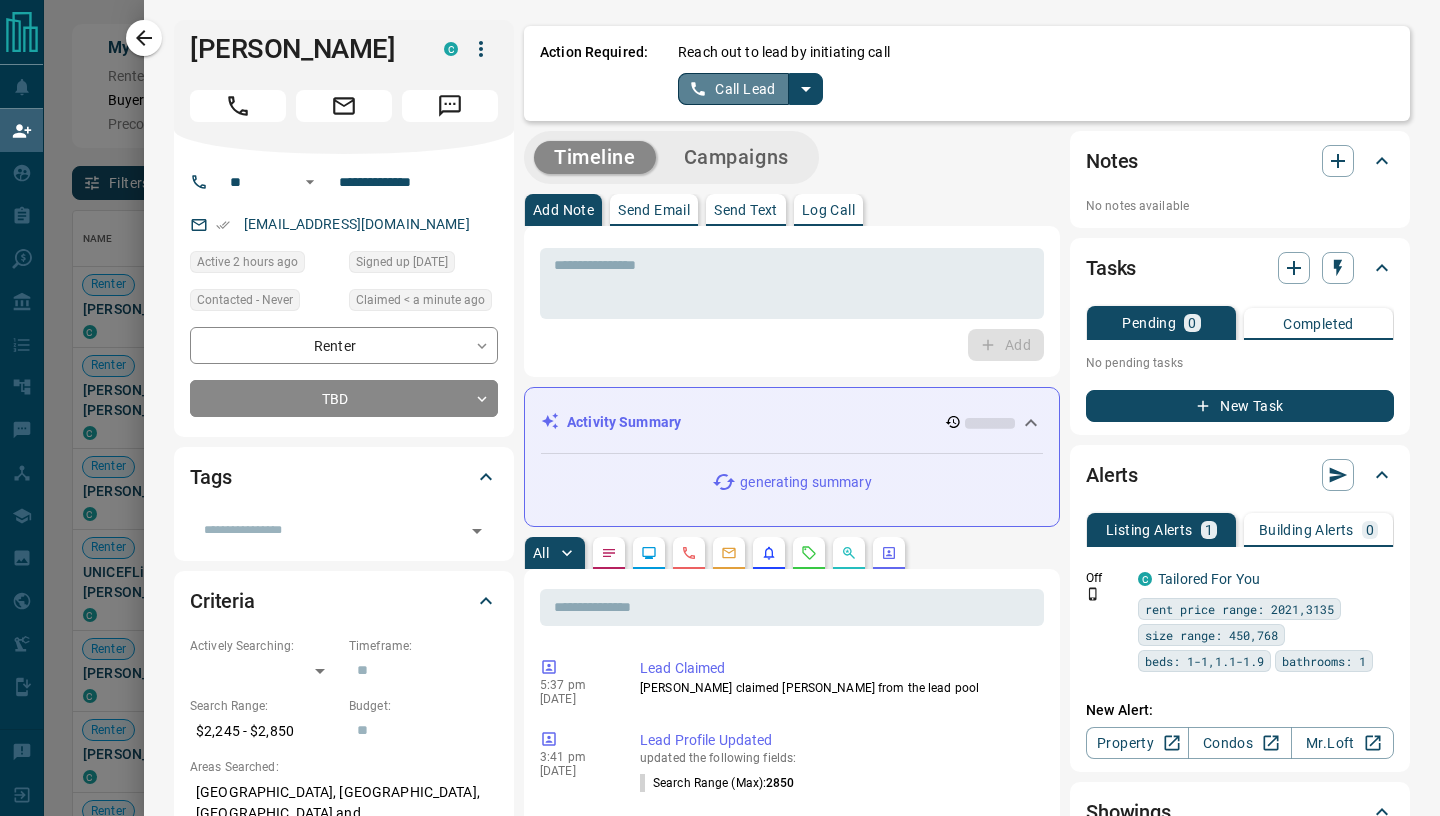 scroll, scrollTop: 571, scrollLeft: 1338, axis: both 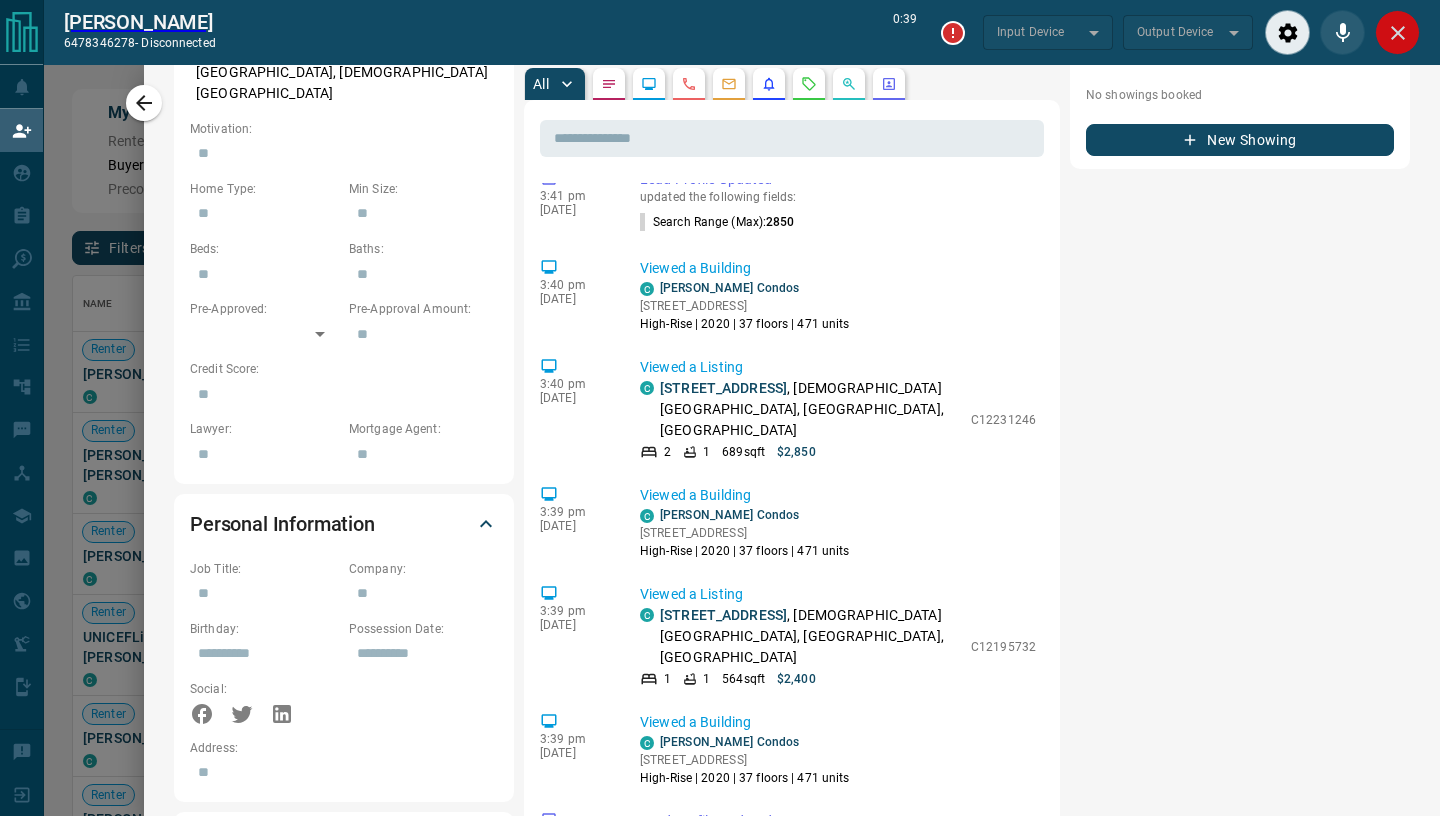 click 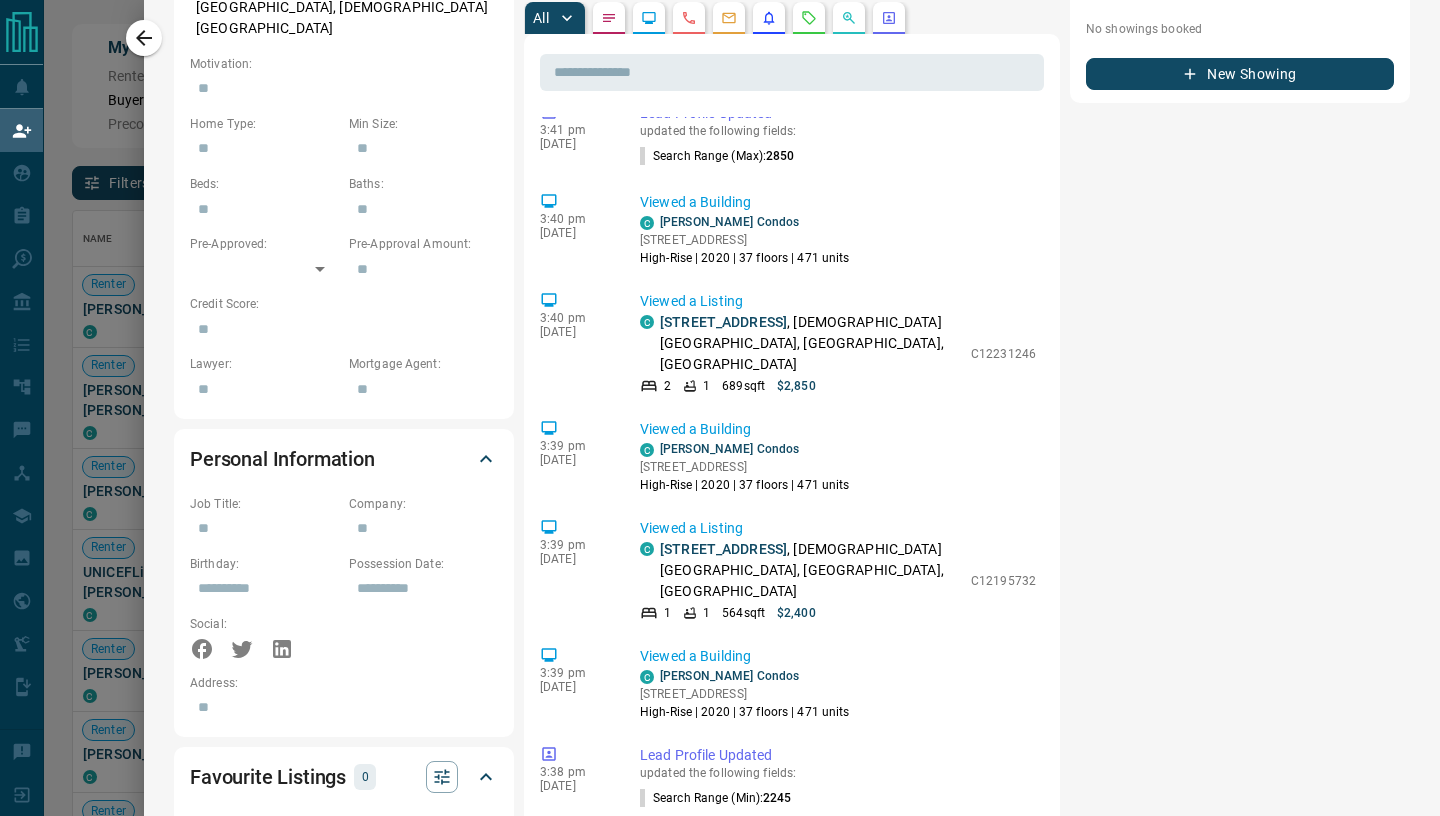 scroll, scrollTop: 1, scrollLeft: 1, axis: both 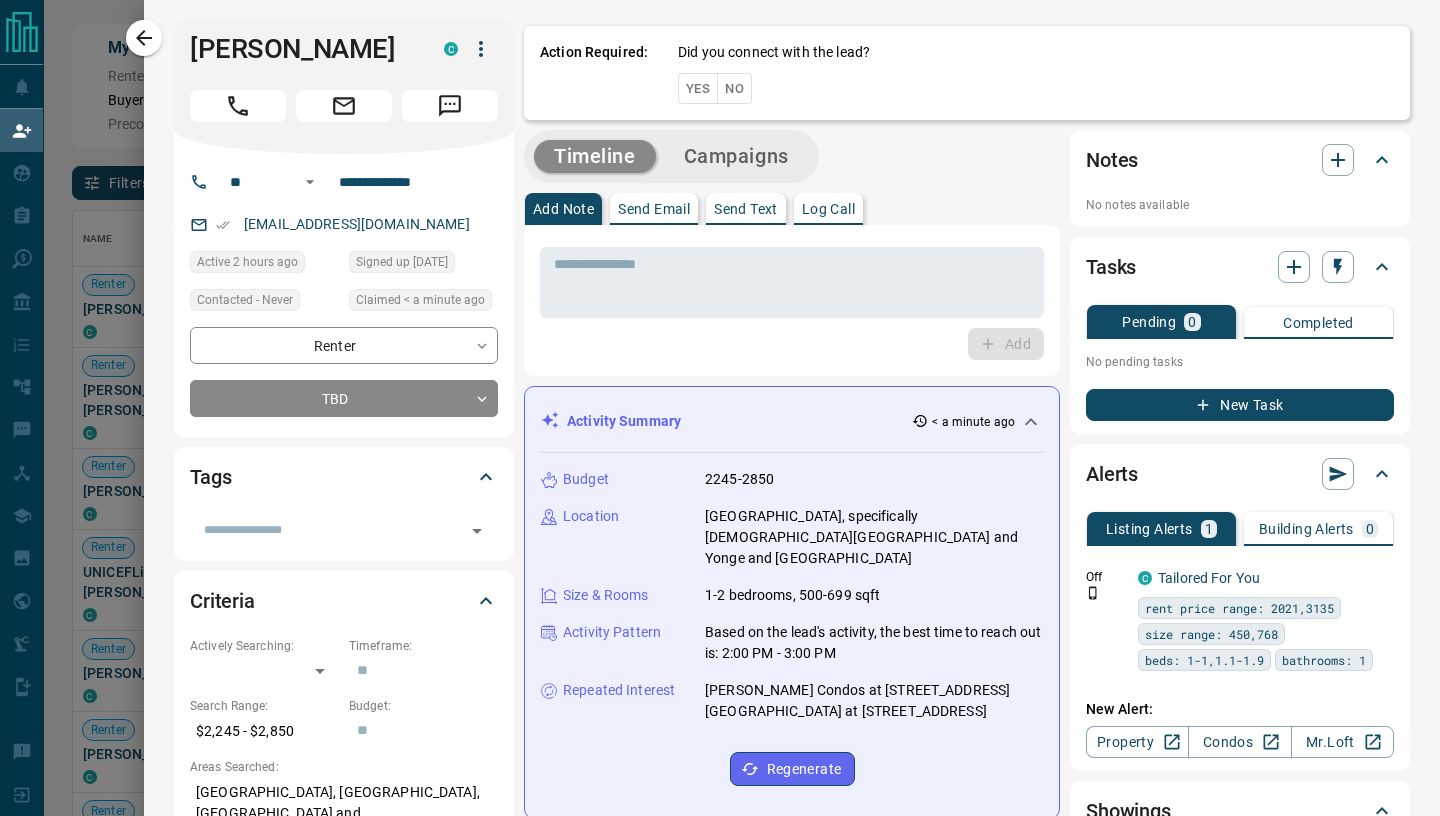 click on "Yes" at bounding box center (698, 88) 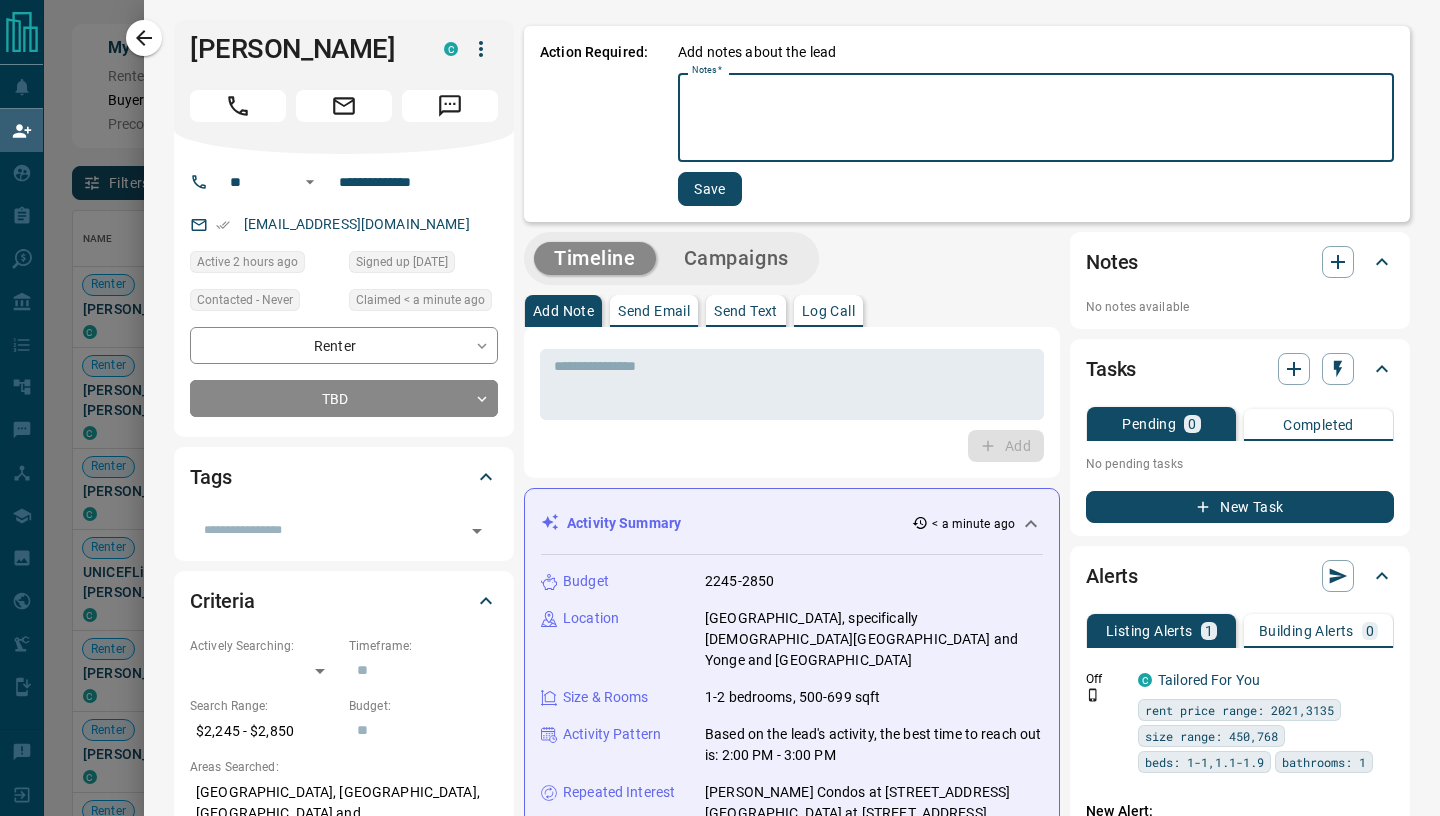 click on "Notes   *" at bounding box center [1036, 118] 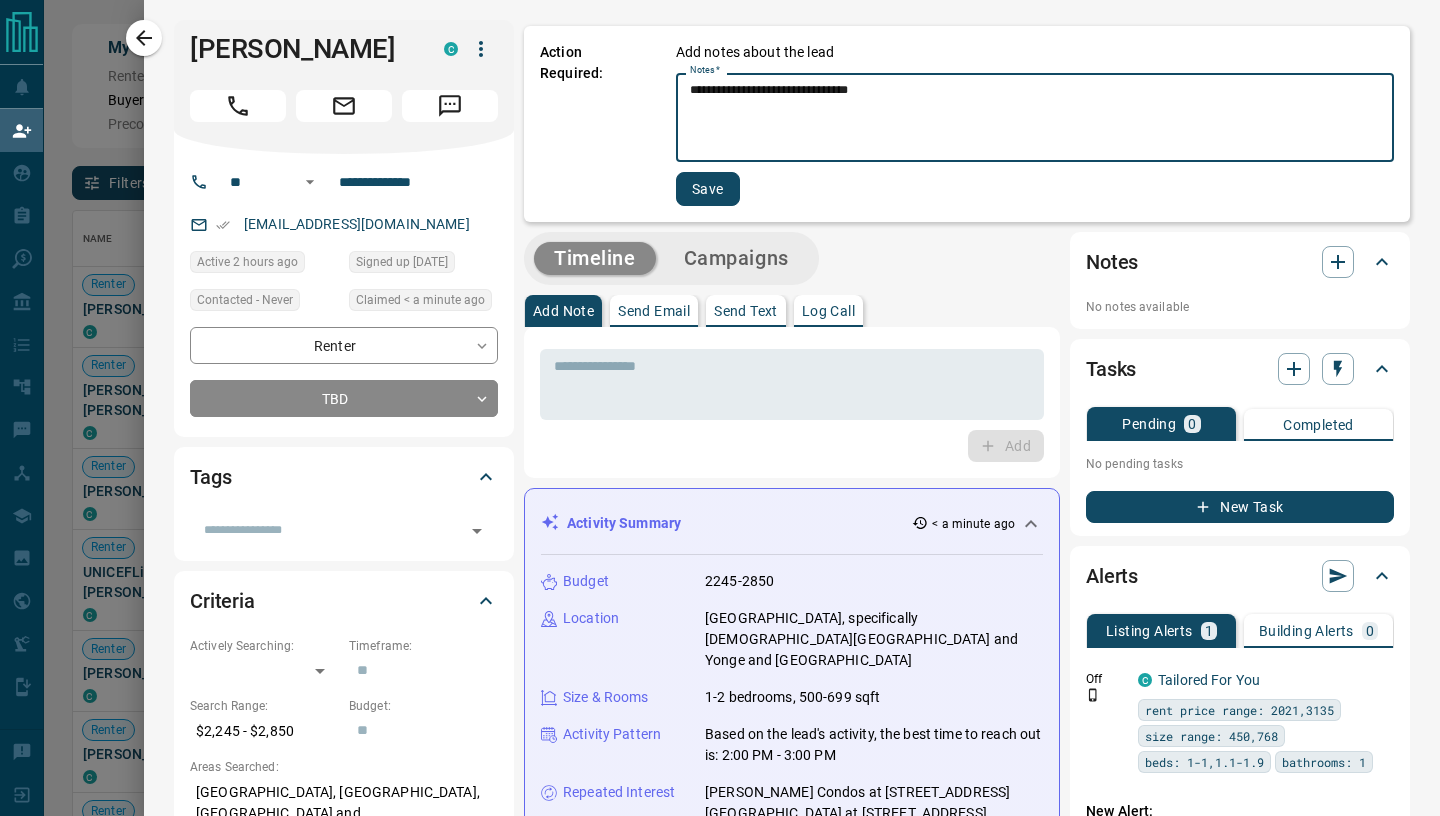 type on "**********" 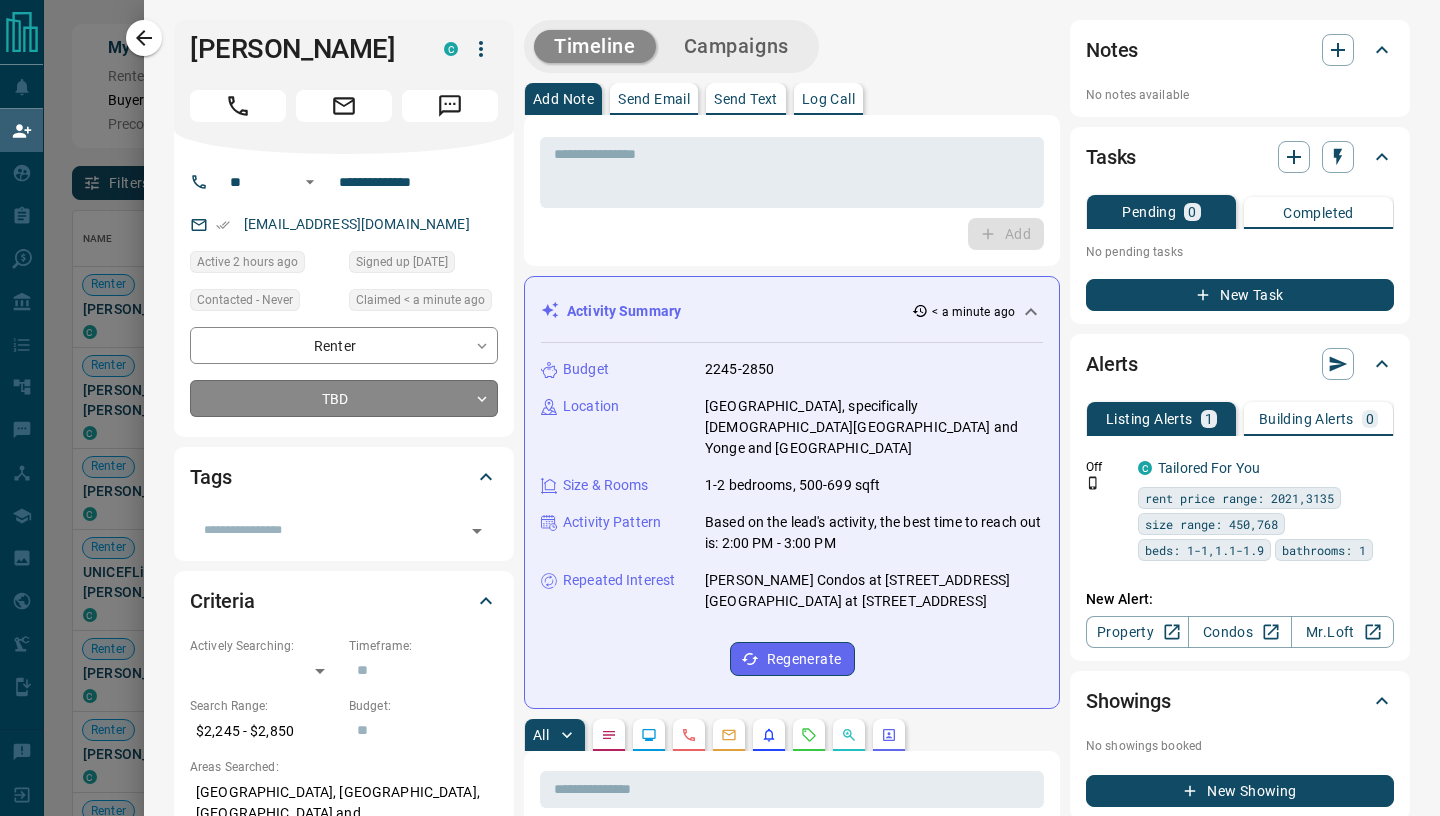 click on "Lead Transfers Claim Leads My Leads Tasks Opportunities Deals Campaigns Automations Messages Broker Bay Training Media Services Agent Resources Precon Worksheet Mobile Apps Disclosure Logout My Daily Quota Renter 5 / 5 Buyer 0 / 2 Precon 0 / 0 Filters Lead Transfers 0 Refresh Name Contact Search   Search Range Location Requests AI Status Recent Opportunities (30d) Renter [PERSON_NAME] C huiyan.zhang8xx@x +1- 64783462xx $2K - $3K [GEOGRAPHIC_DATA], [GEOGRAPHIC_DATA] Interest Back to Site Renter Chin [PERSON_NAME] C yeungchinmoxx@x +1- 64737679xx $2K - $2K [GEOGRAPHIC_DATA], [GEOGRAPHIC_DATA] Renter Abe Clog C abe.clxx@x +1- 41691858xx $2K - $3K [GEOGRAPHIC_DATA], [GEOGRAPHIC_DATA], [GEOGRAPHIC_DATA] Renter UNICEFLiberia [PERSON_NAME] liberiaunicxx@x +231- 7702671xx $2K - $2K [GEOGRAPHIC_DATA], [GEOGRAPHIC_DATA] Renter [PERSON_NAME] C sarahvanslyckxx@x +1- 22678914xx $2K - $2K [GEOGRAPHIC_DATA], [GEOGRAPHIC_DATA] [PERSON_NAME] +1- 61762039xx $700 - $2K [GEOGRAPHIC_DATA], [GEOGRAPHIC_DATA], [GEOGRAPHIC_DATA] High Interest [PERSON_NAME] C zachmuhnxx@x +1- 90592976xx $2K - $2K Renter C" at bounding box center (720, 346) 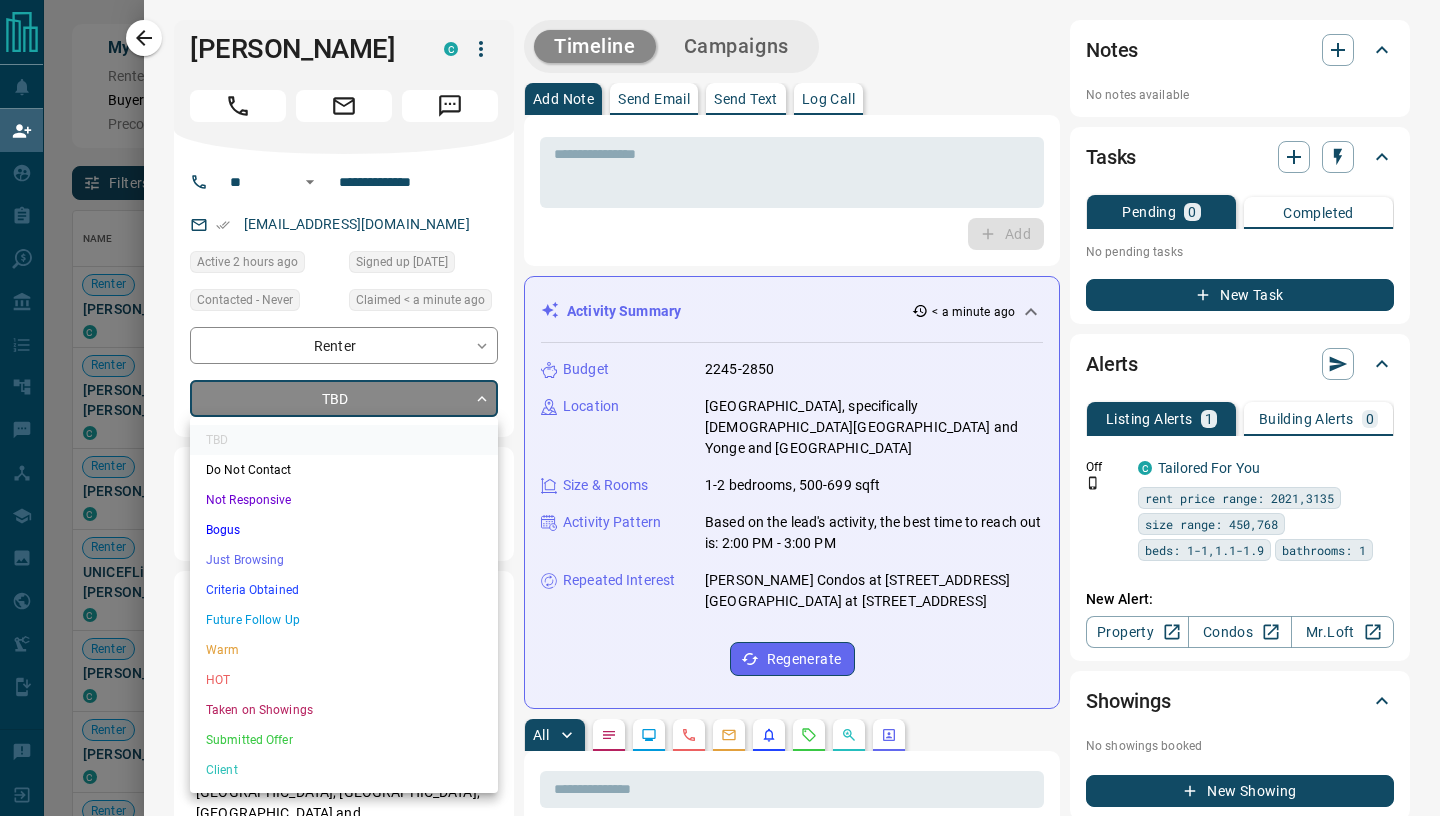 click on "Just Browsing" at bounding box center (344, 560) 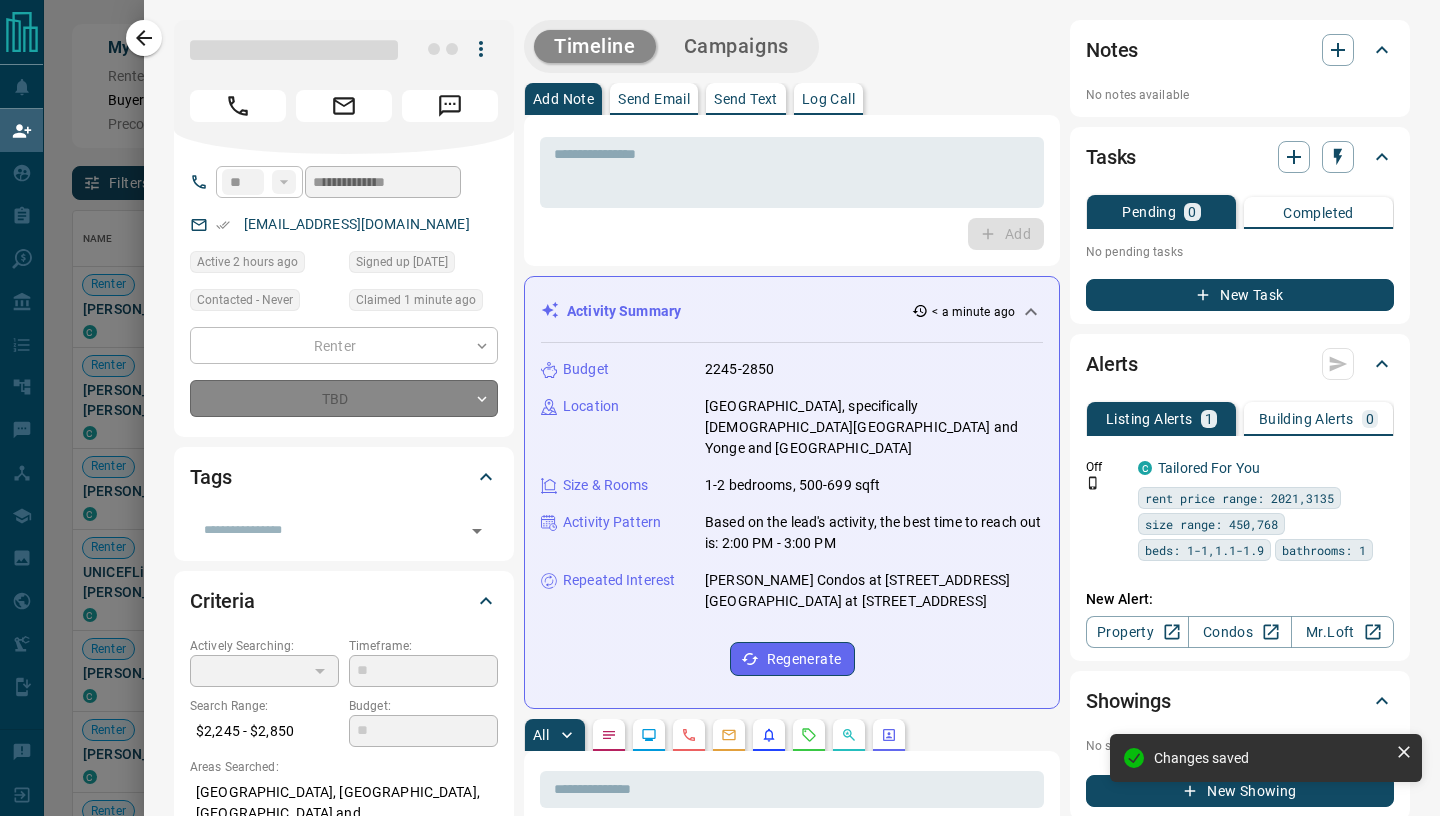 type on "*" 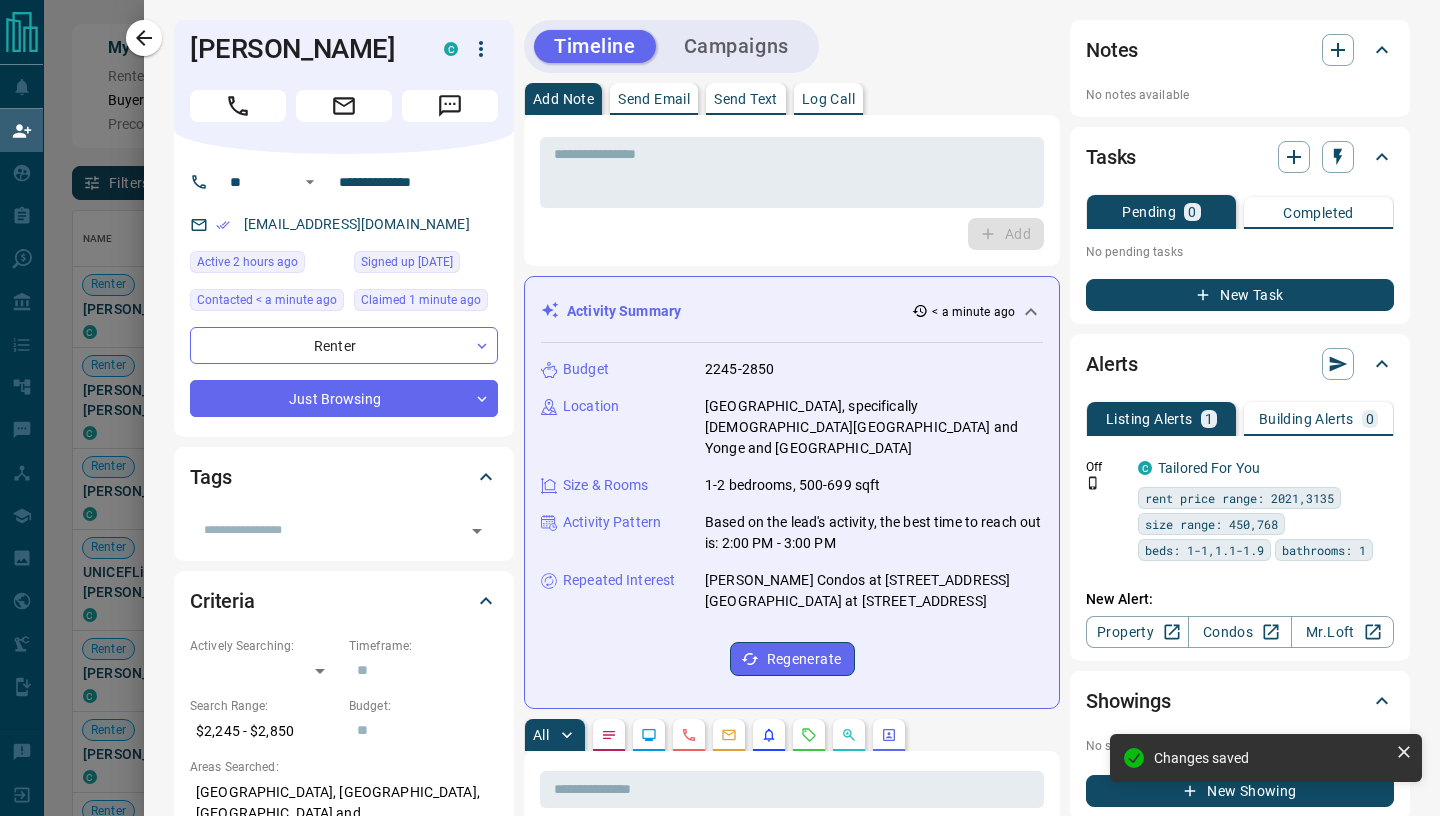 click on "Send Email" at bounding box center [654, 99] 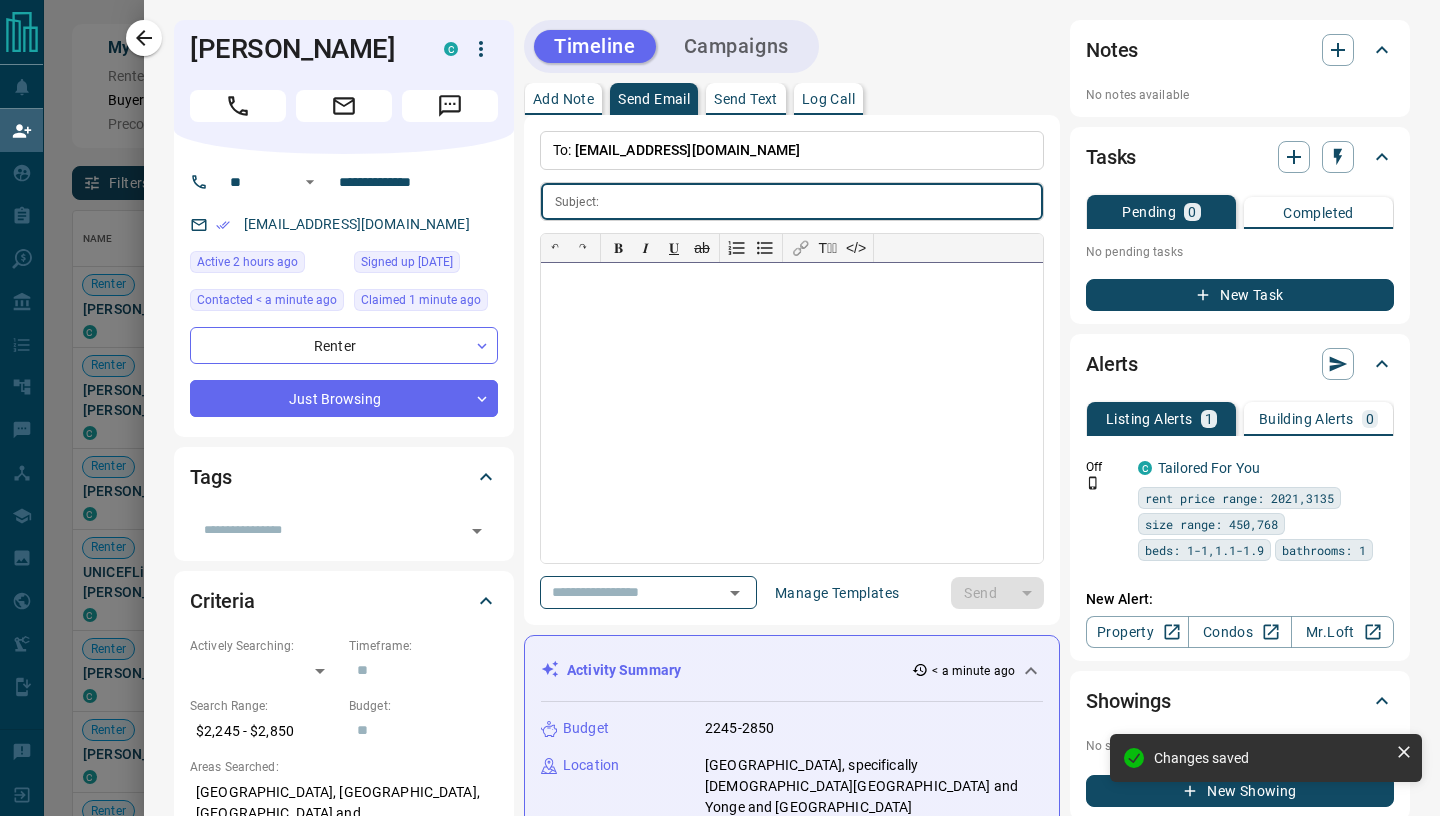 click at bounding box center (792, 413) 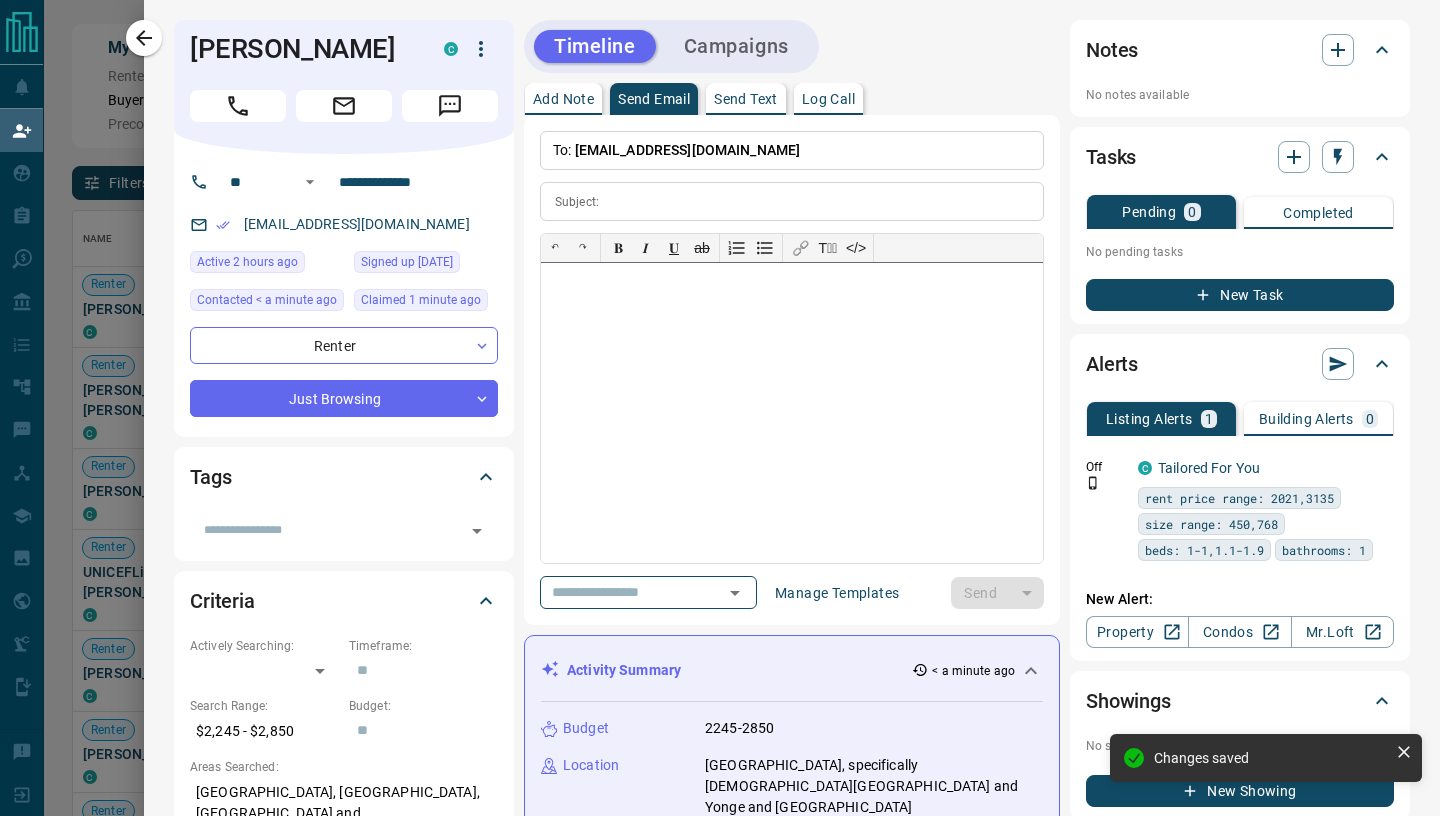 paste 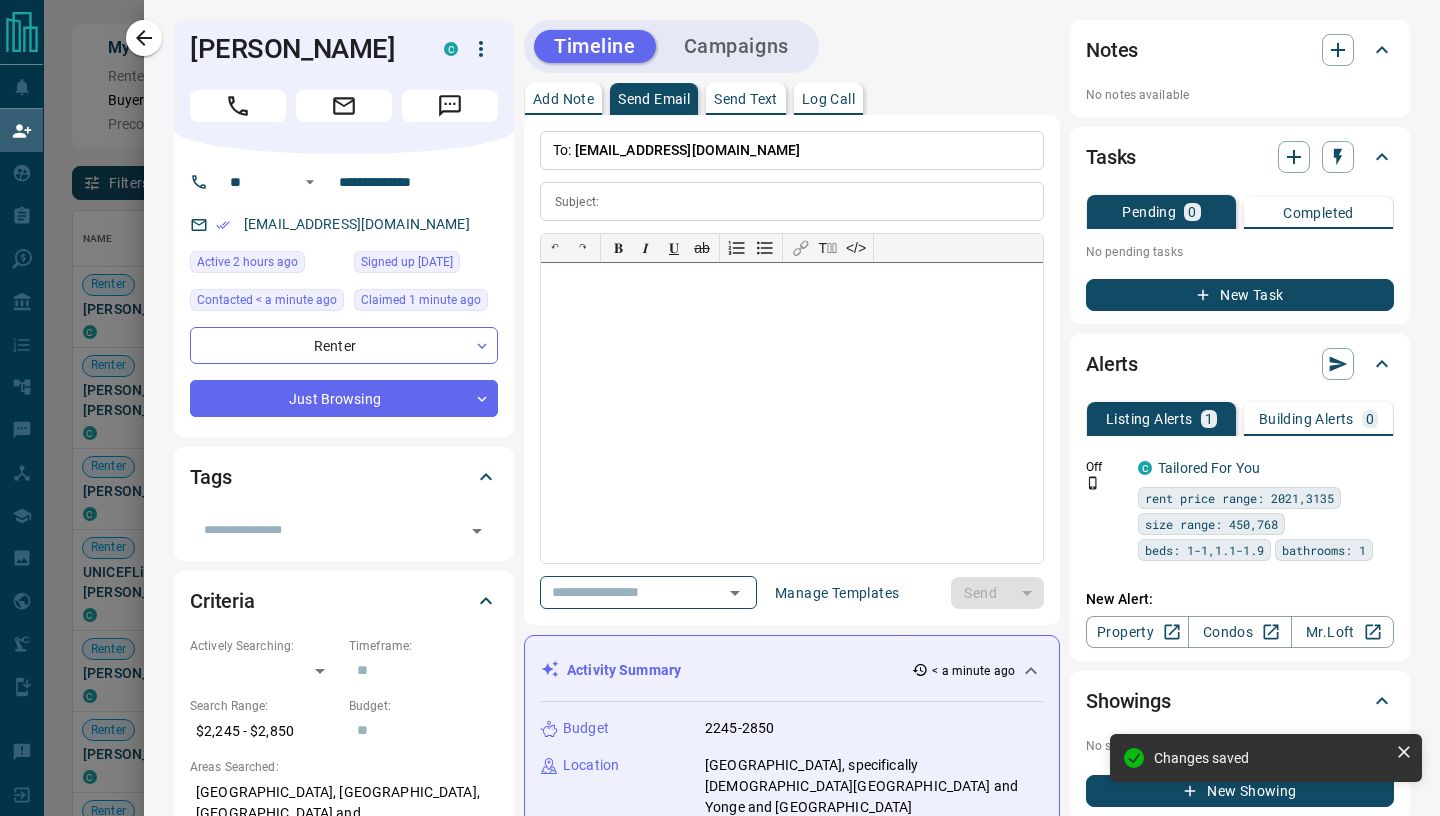 type 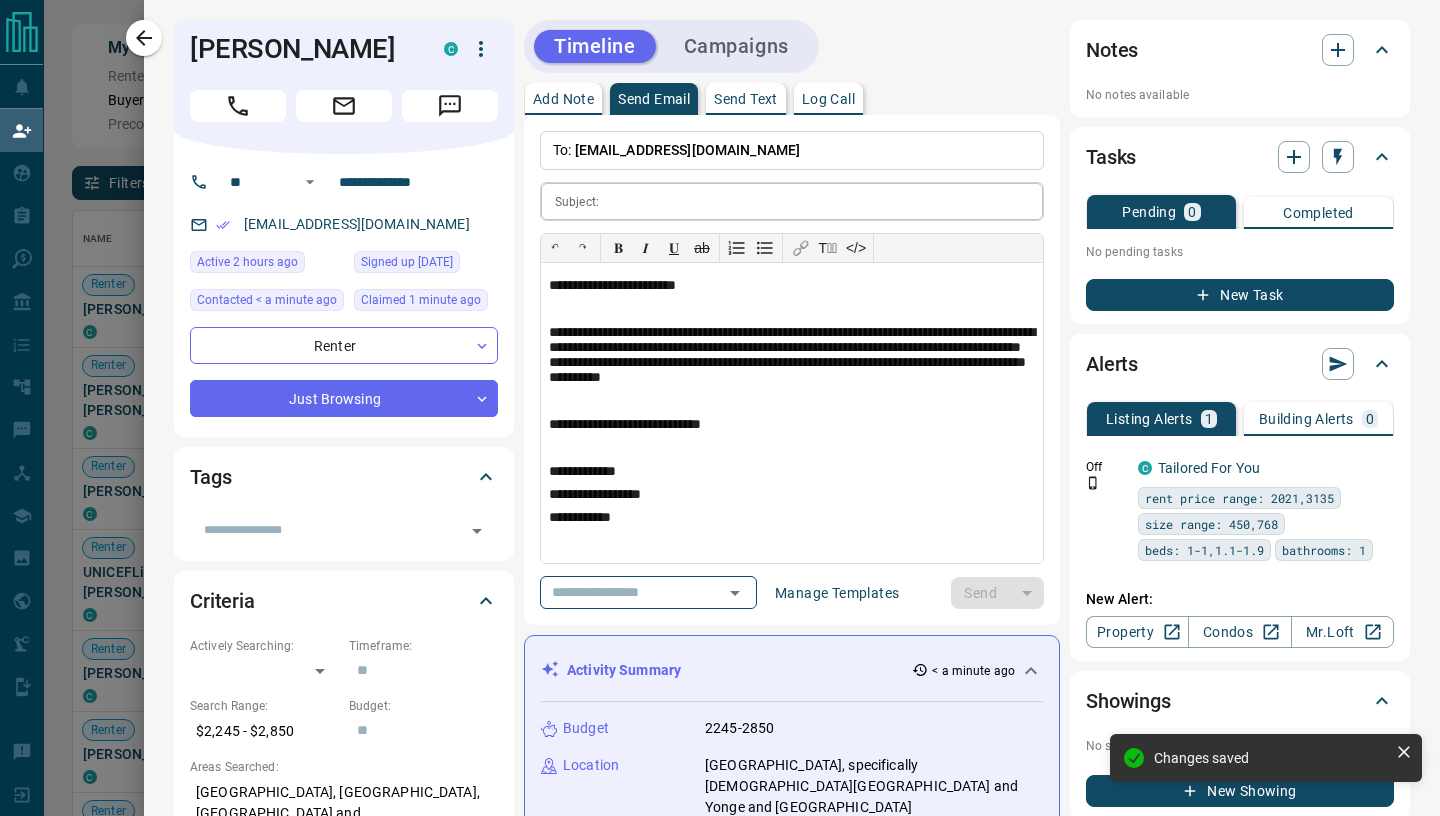 click at bounding box center [825, 201] 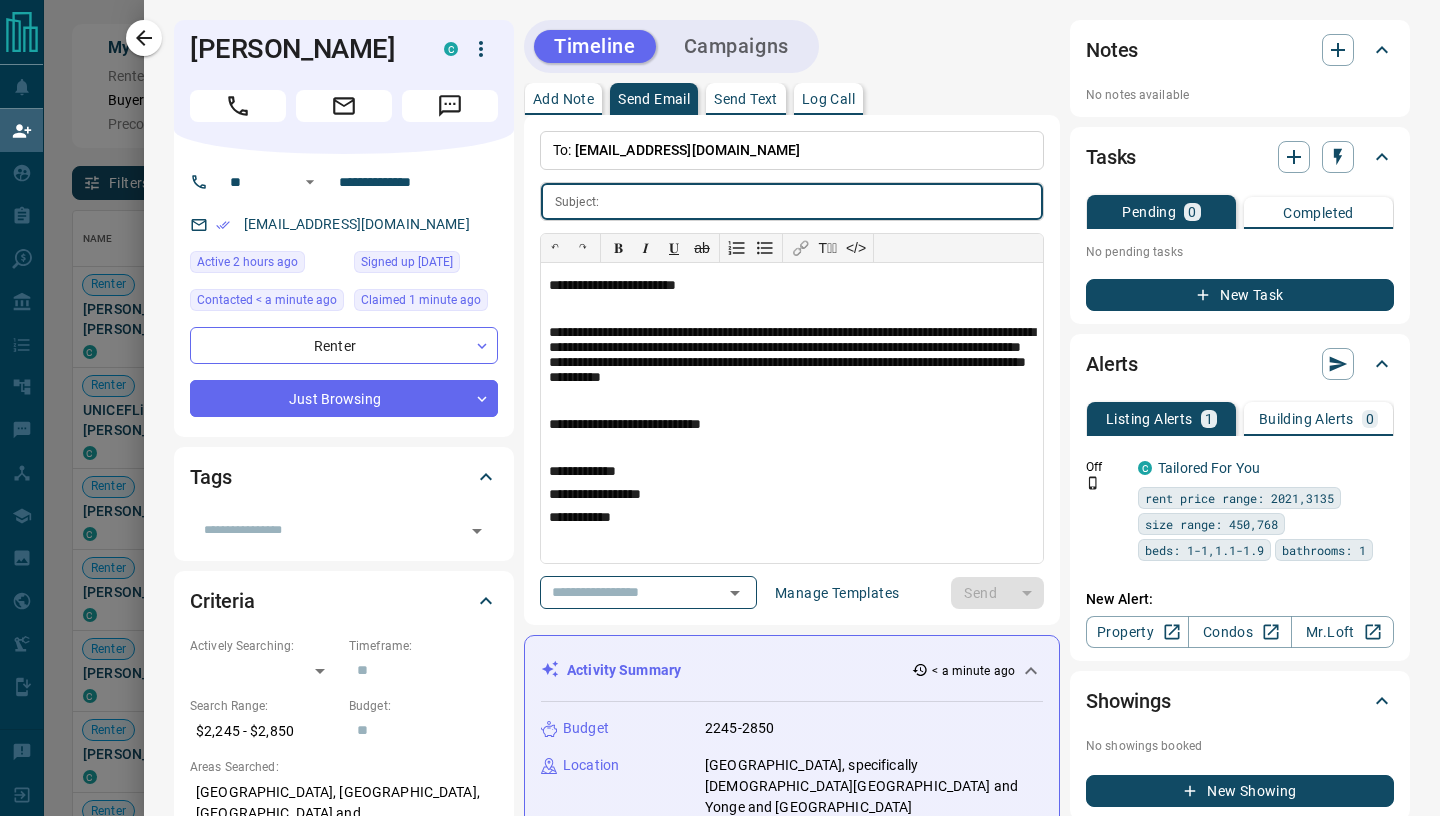 scroll, scrollTop: 1, scrollLeft: 1, axis: both 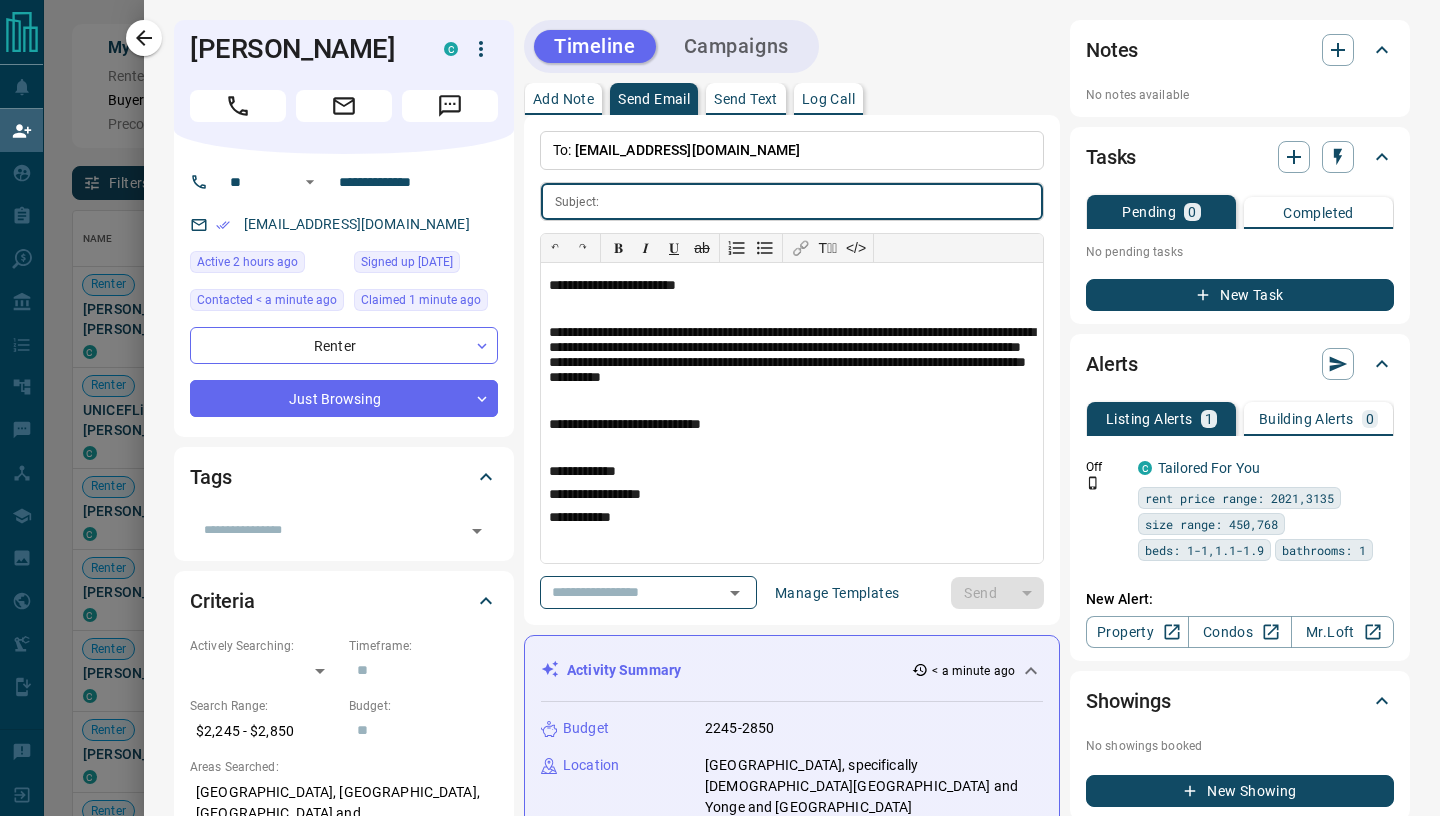 paste on "**********" 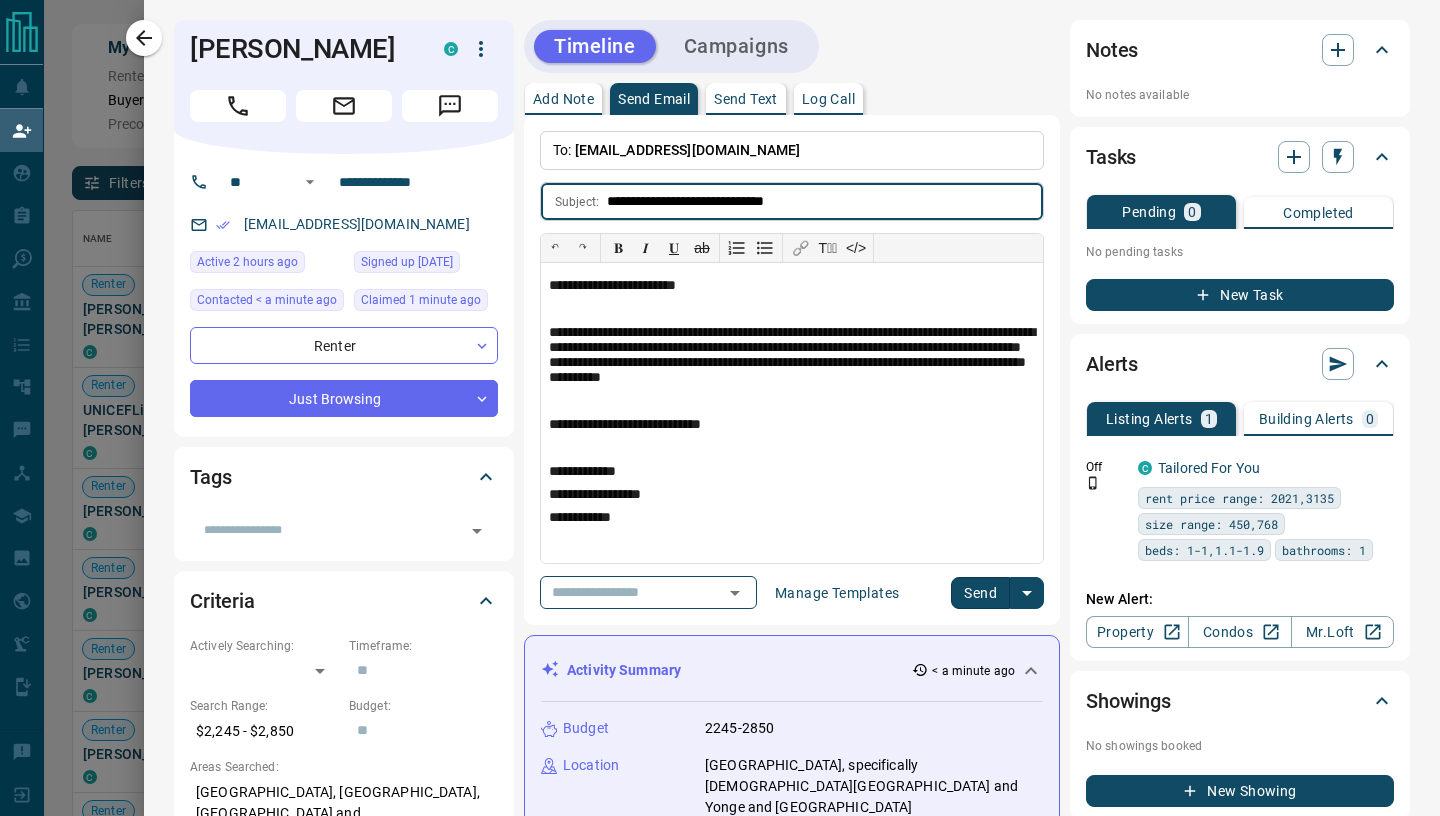 type on "**********" 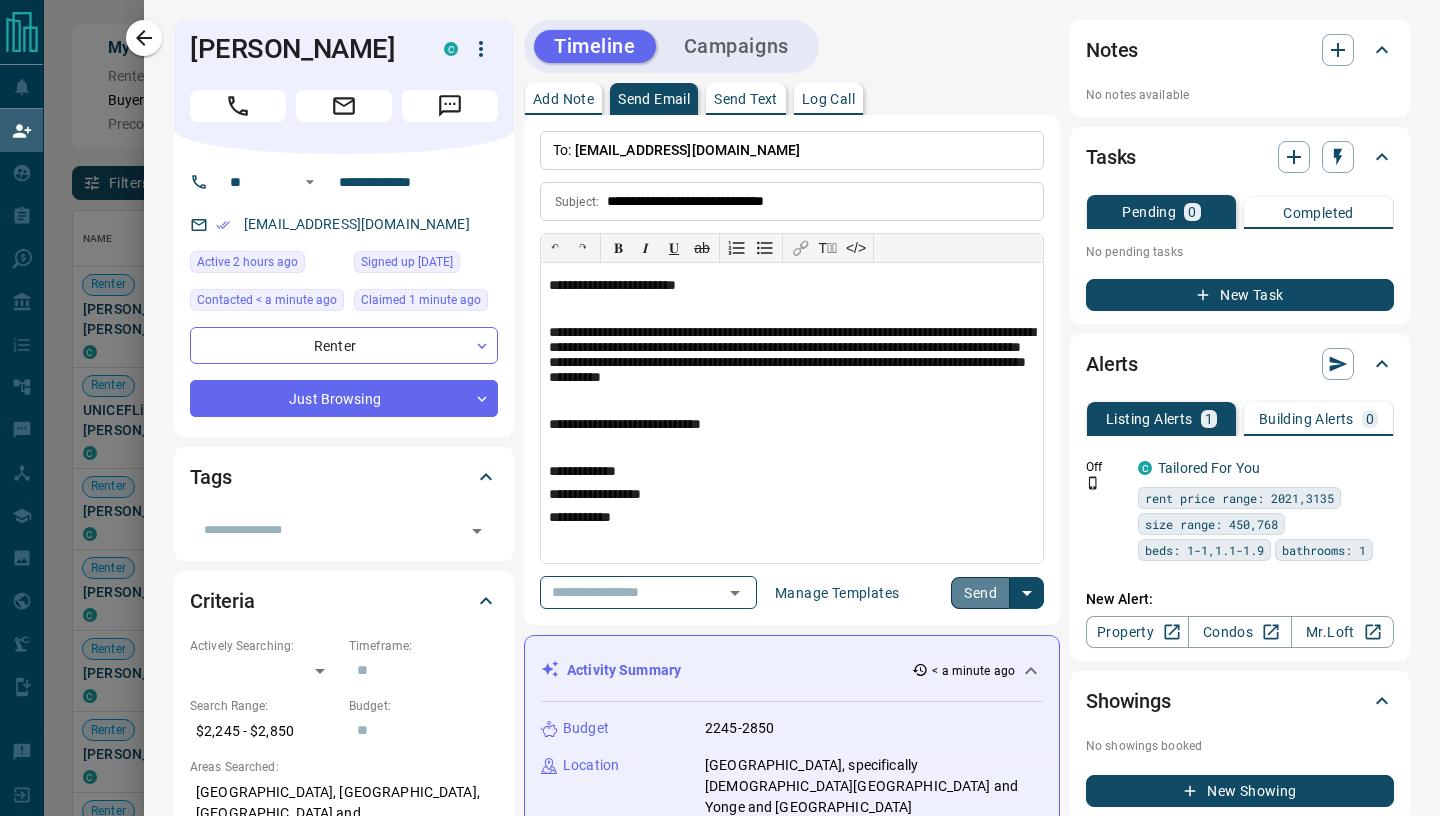 click on "Send" at bounding box center (980, 593) 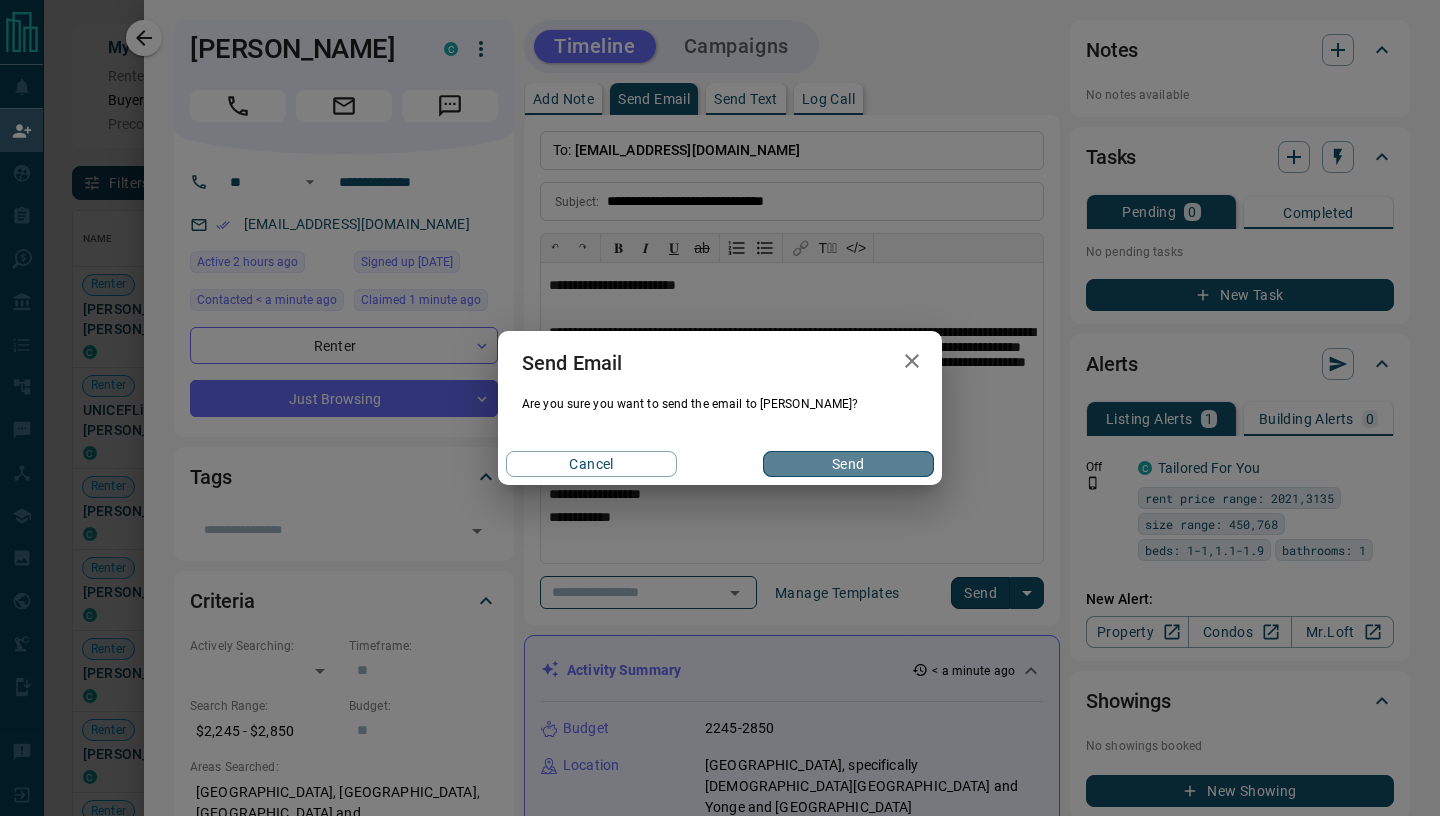 click on "Send" at bounding box center [848, 464] 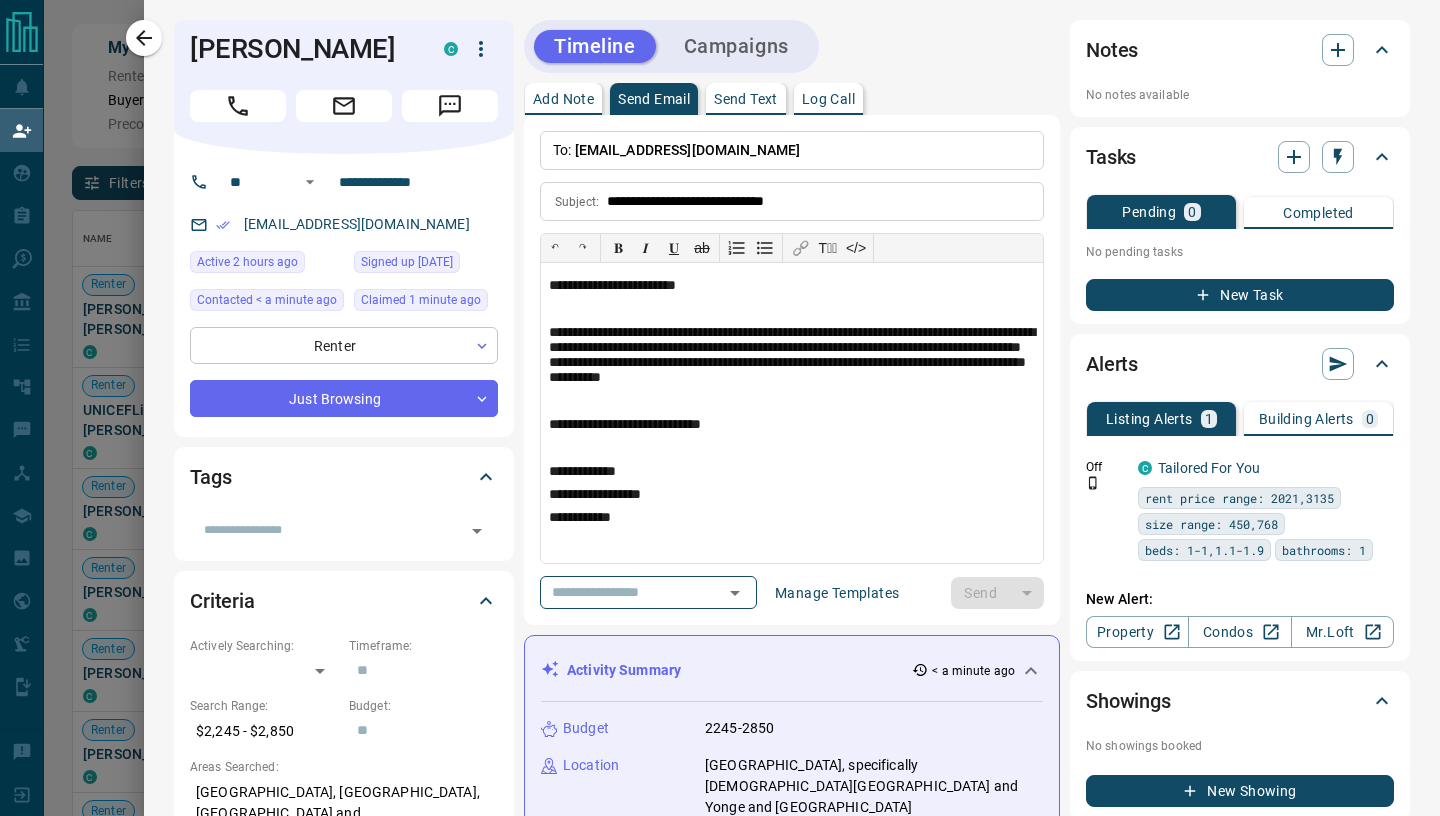 type 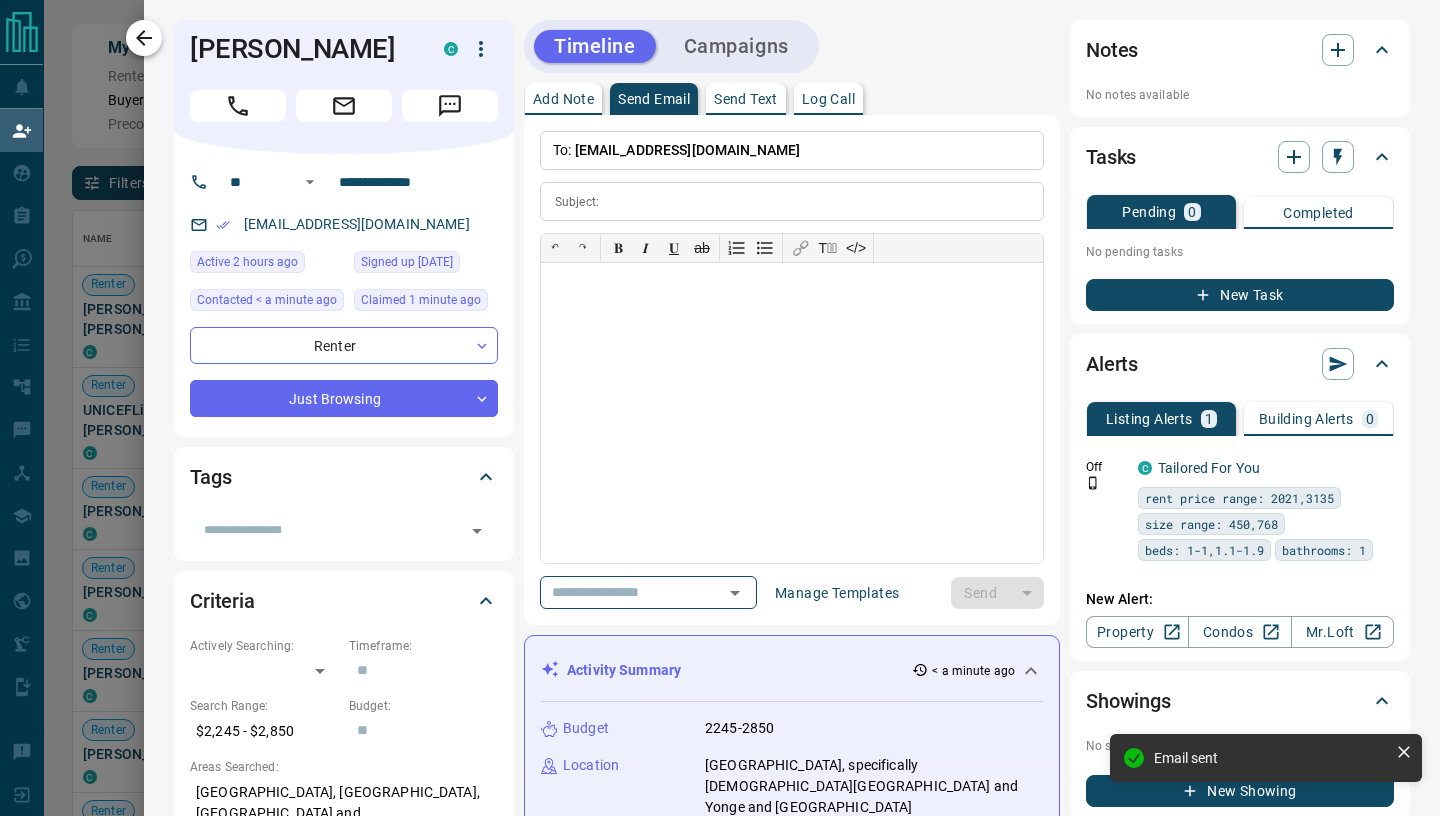 click 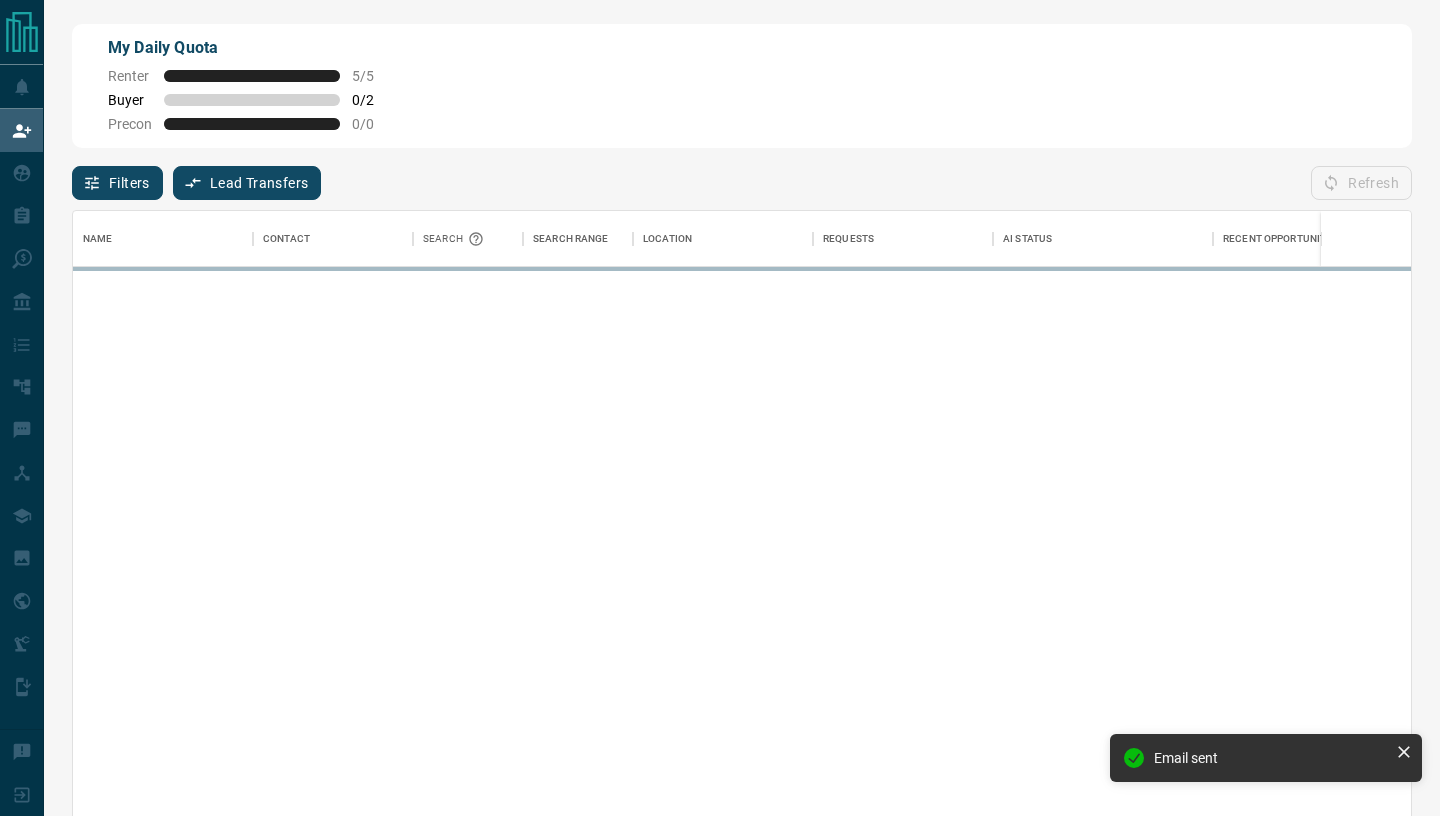 scroll, scrollTop: 1, scrollLeft: 1, axis: both 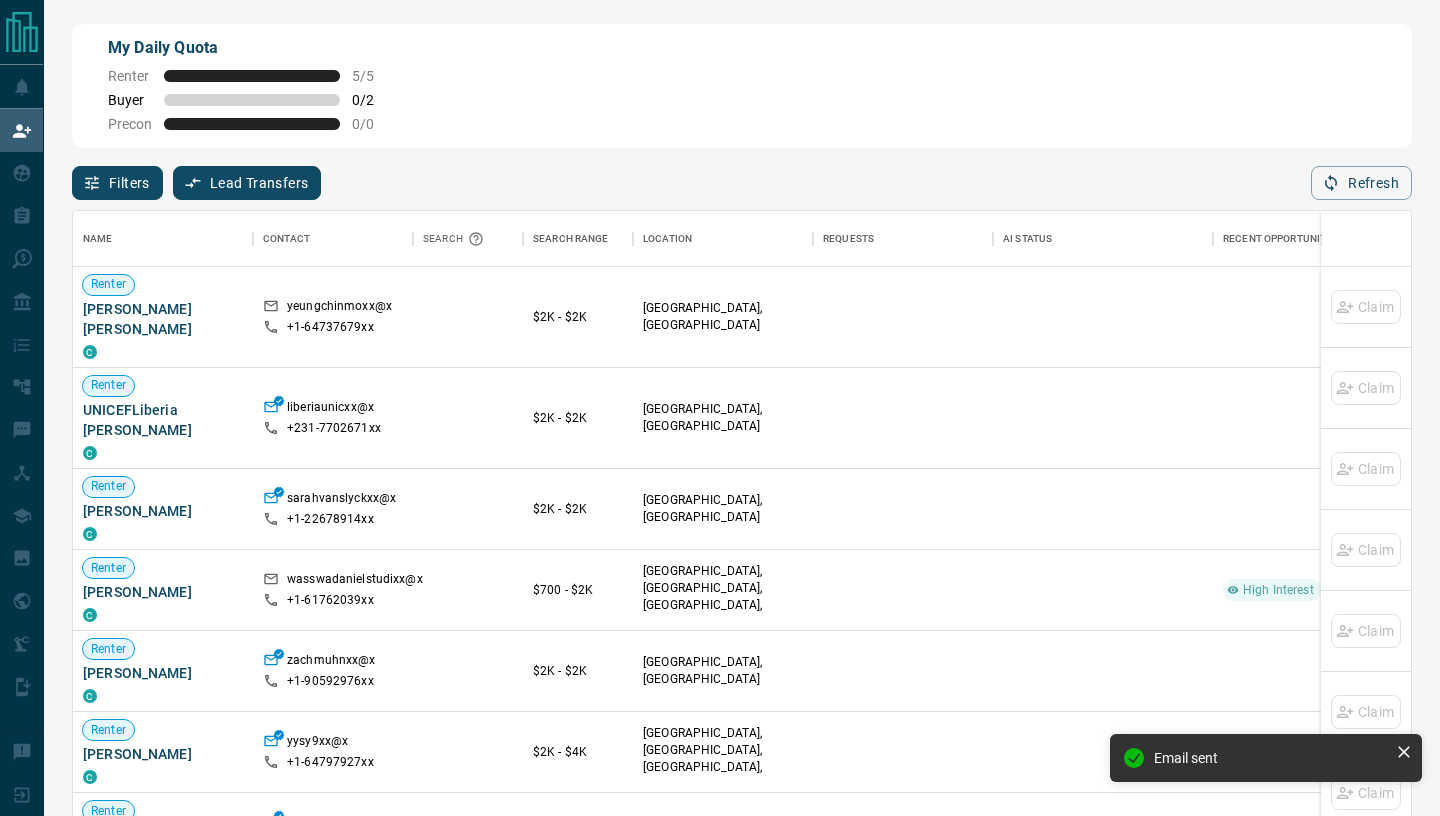 click on "Filters" at bounding box center (117, 183) 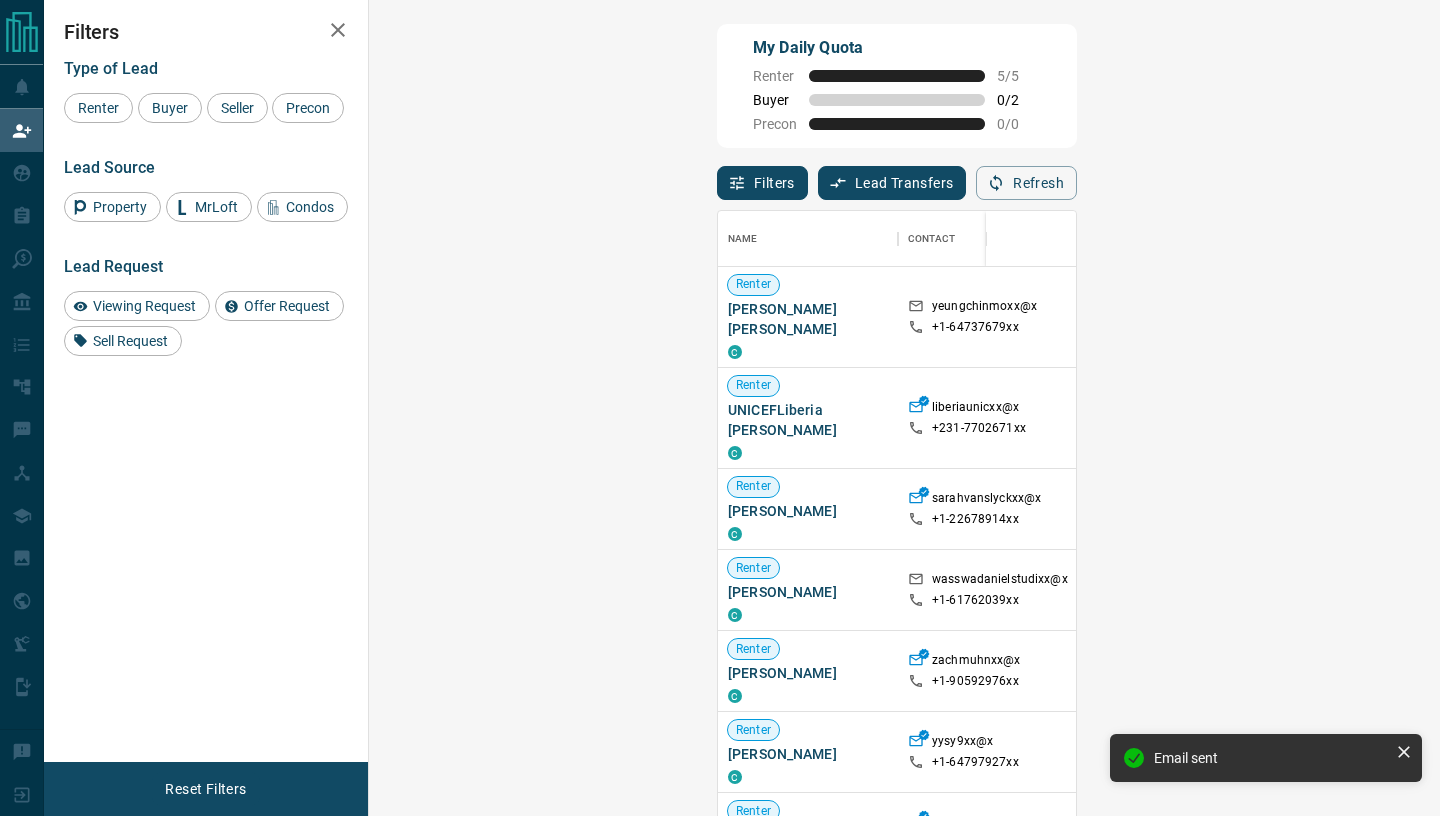scroll, scrollTop: 621, scrollLeft: 1028, axis: both 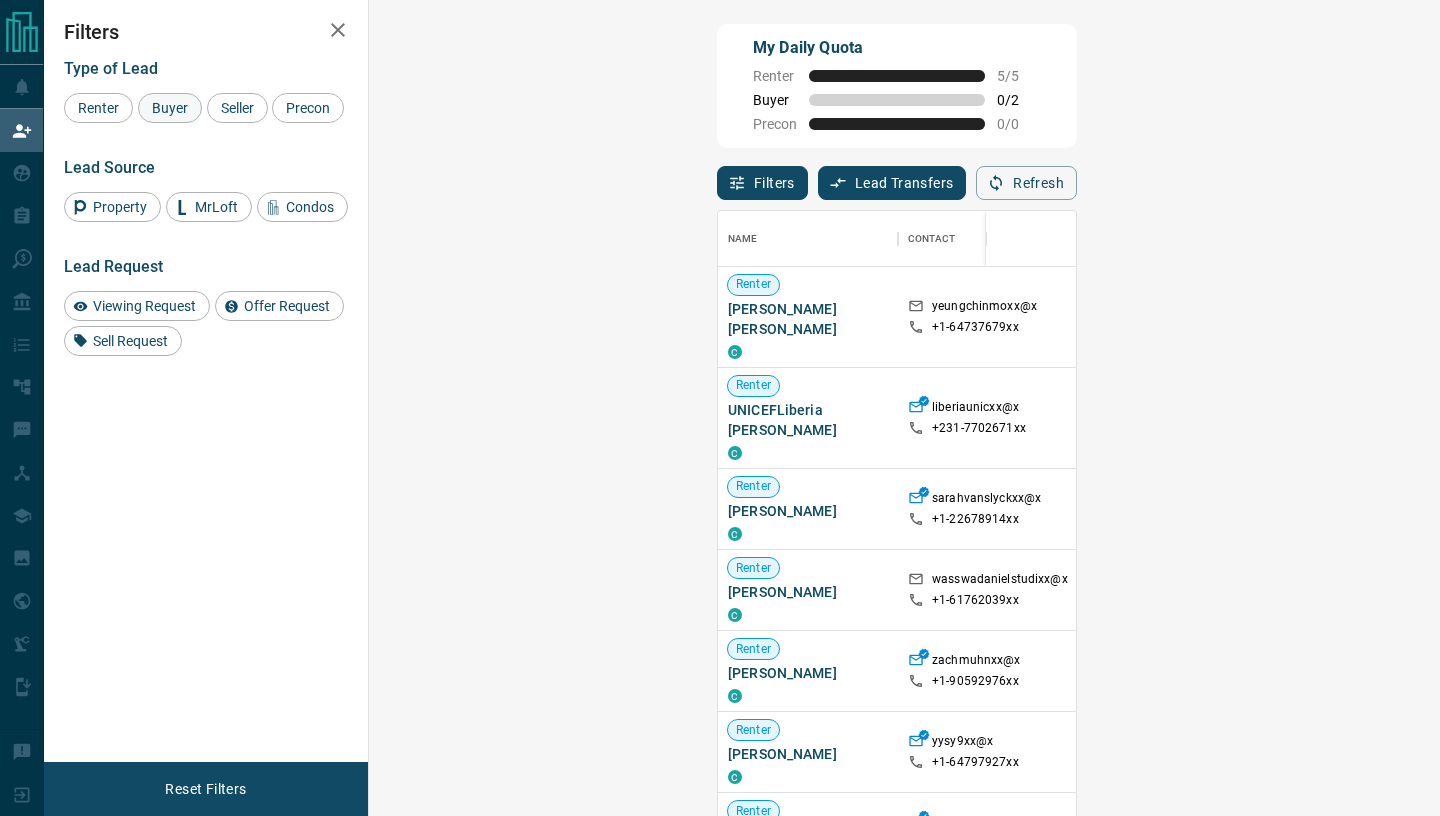 click on "Buyer" at bounding box center (170, 108) 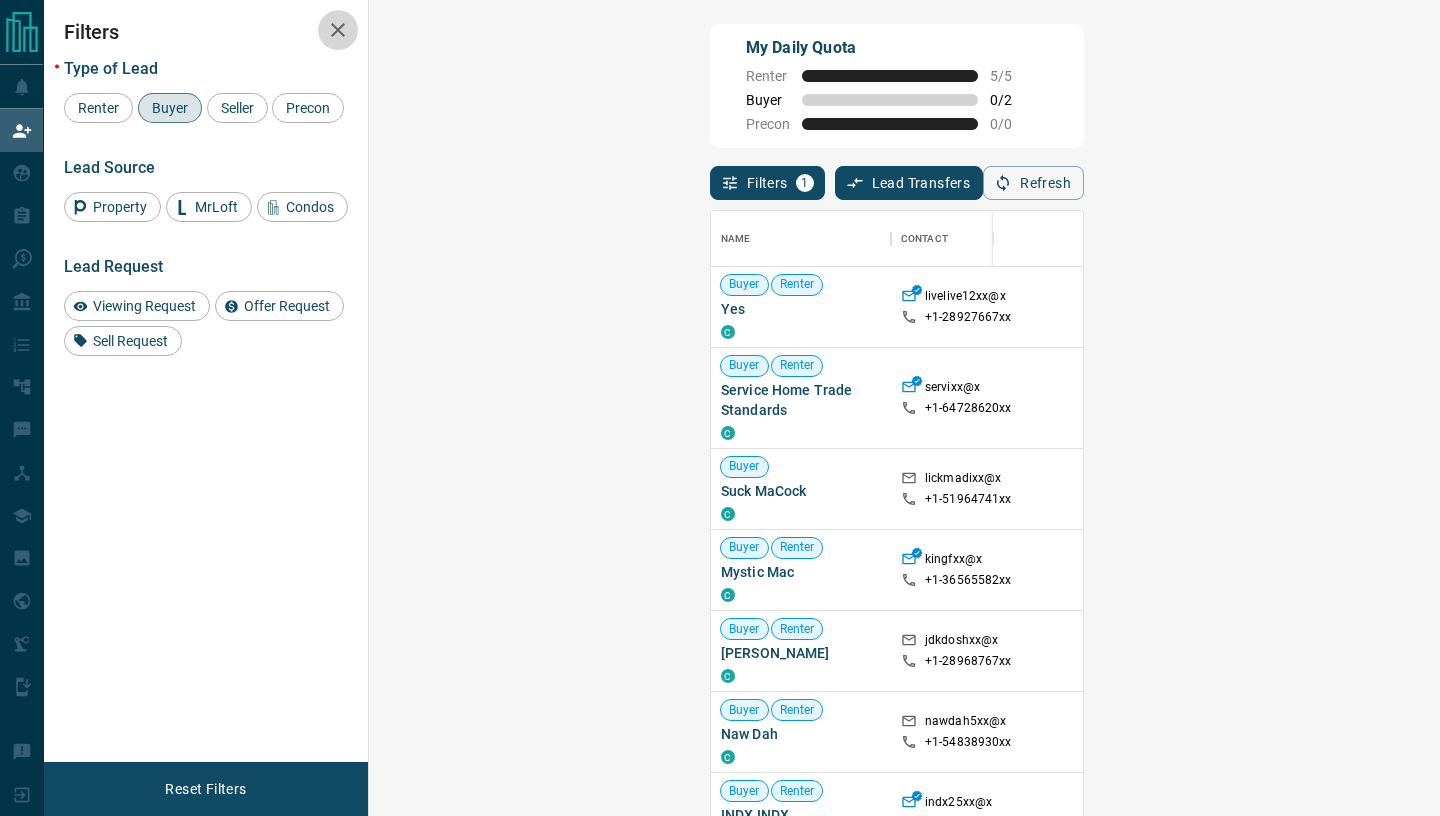 click 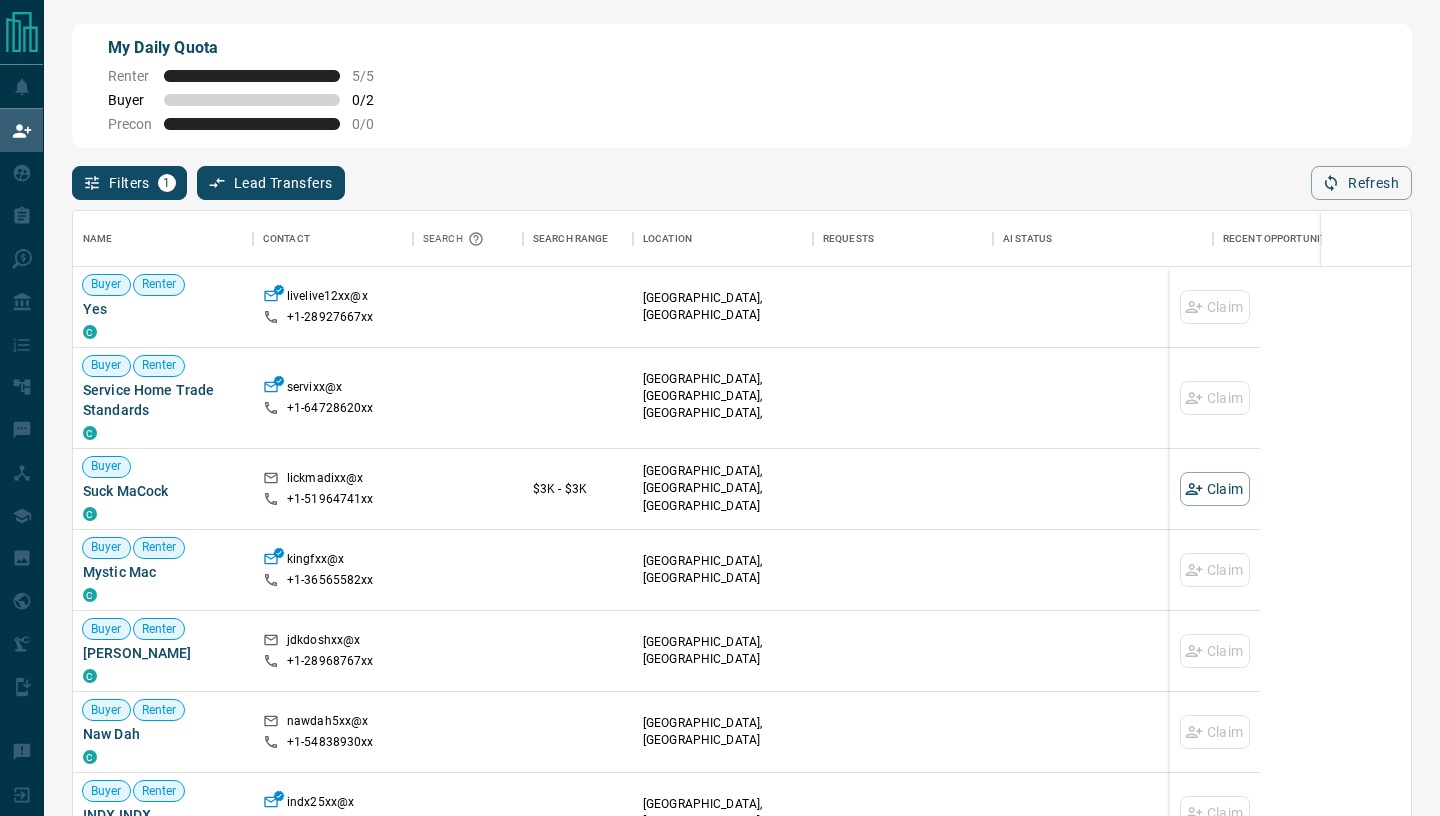 scroll, scrollTop: 1, scrollLeft: 1, axis: both 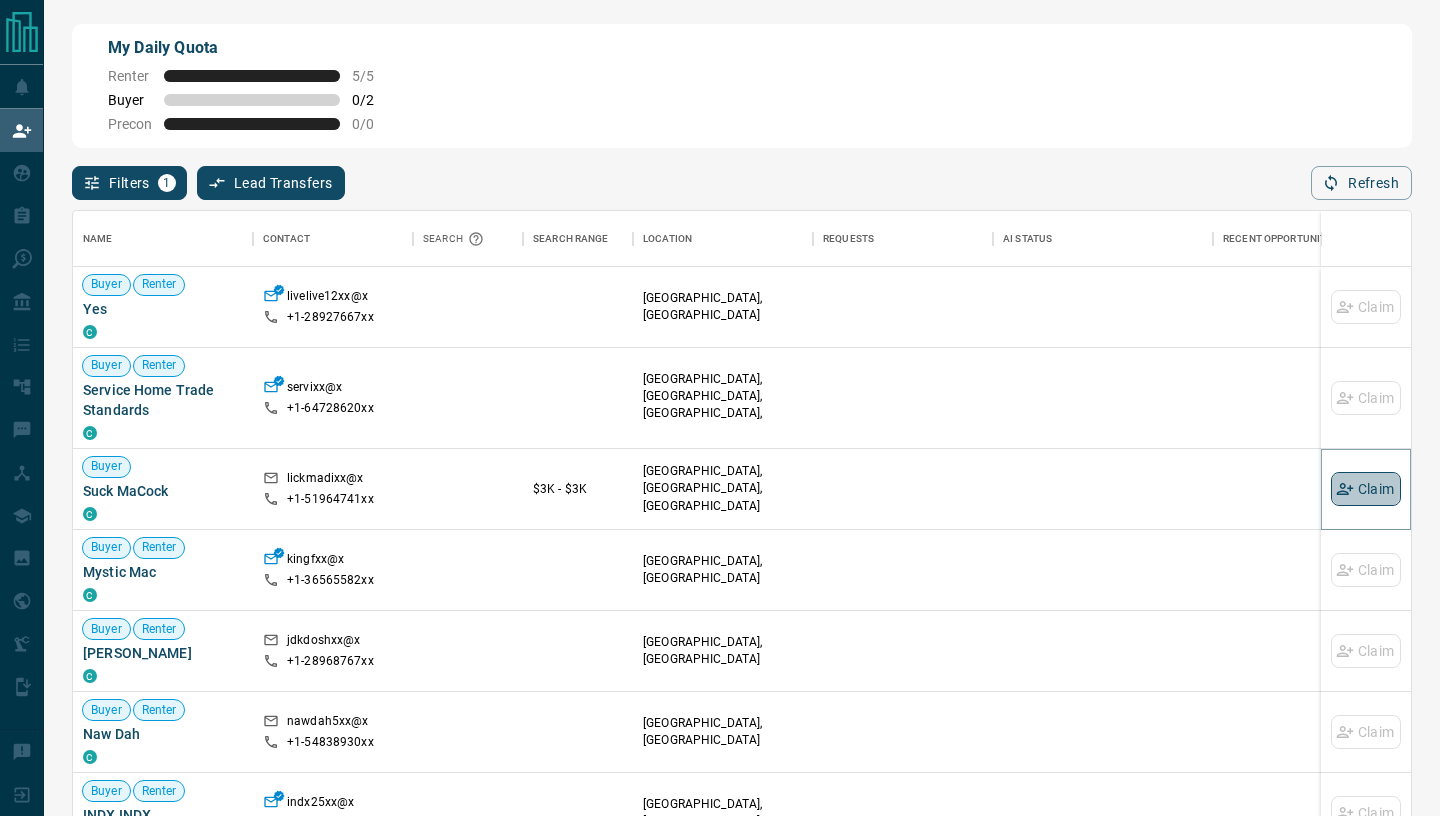 click on "Claim" at bounding box center [1366, 489] 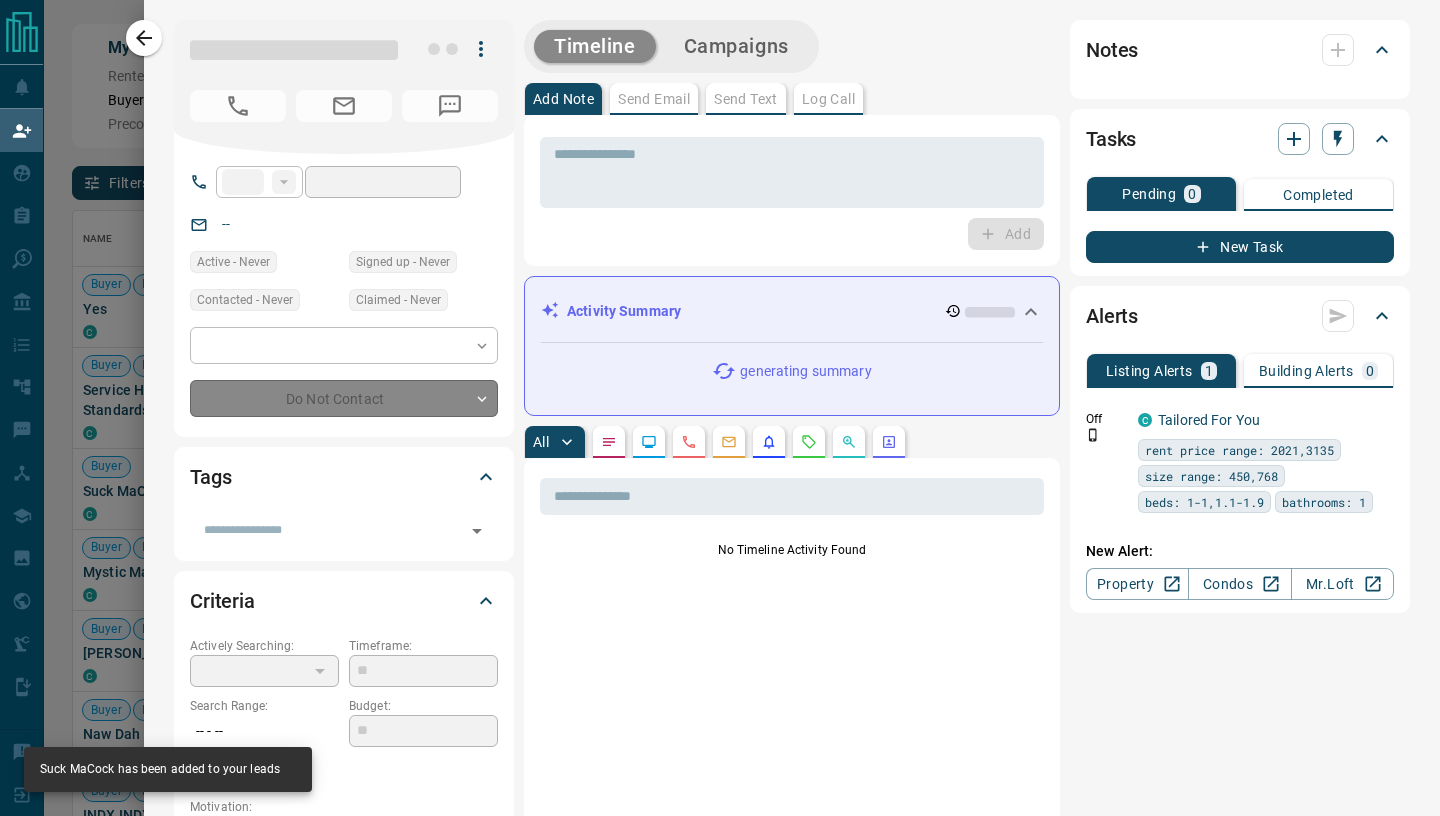 type on "**" 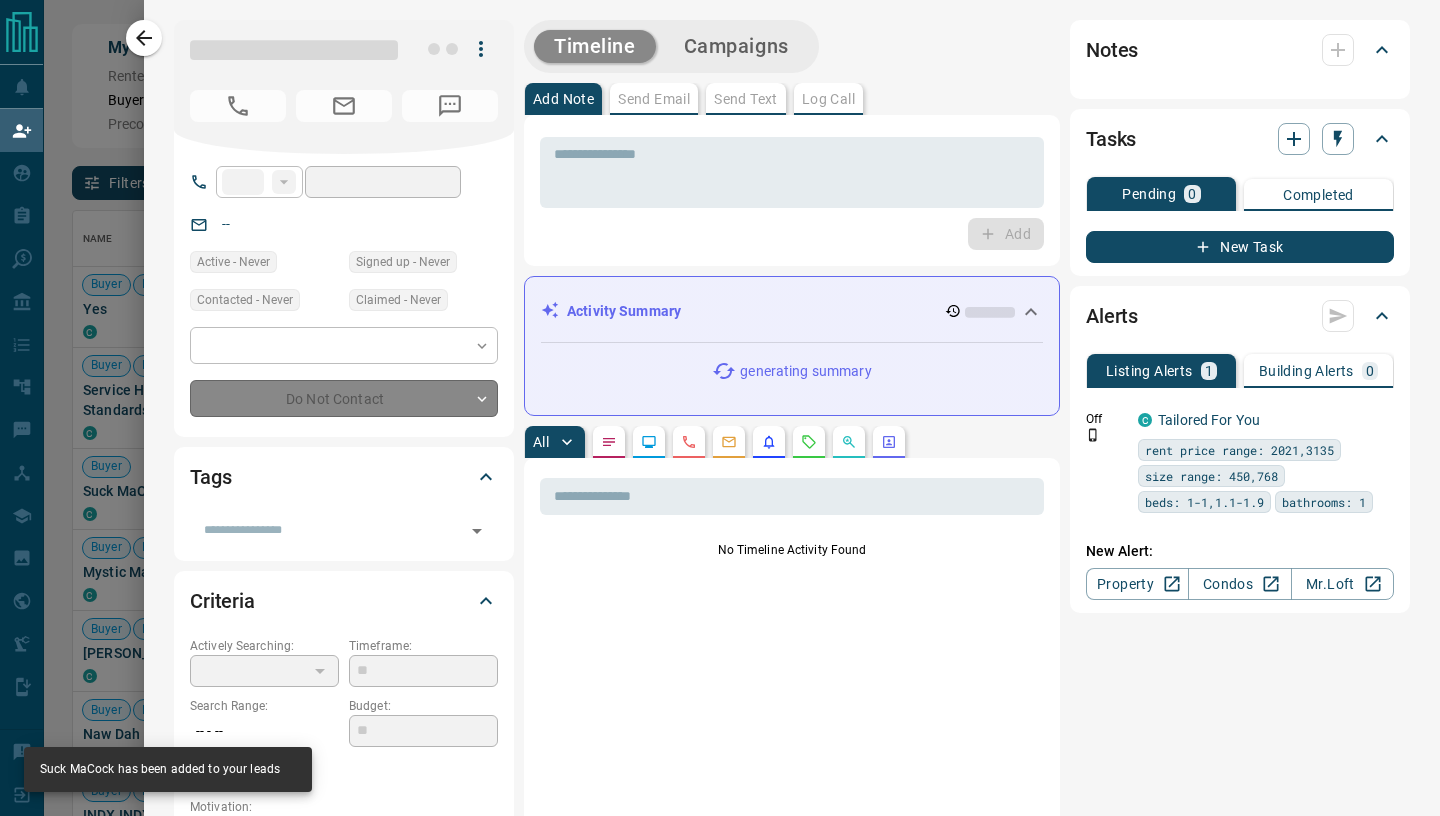 type on "**********" 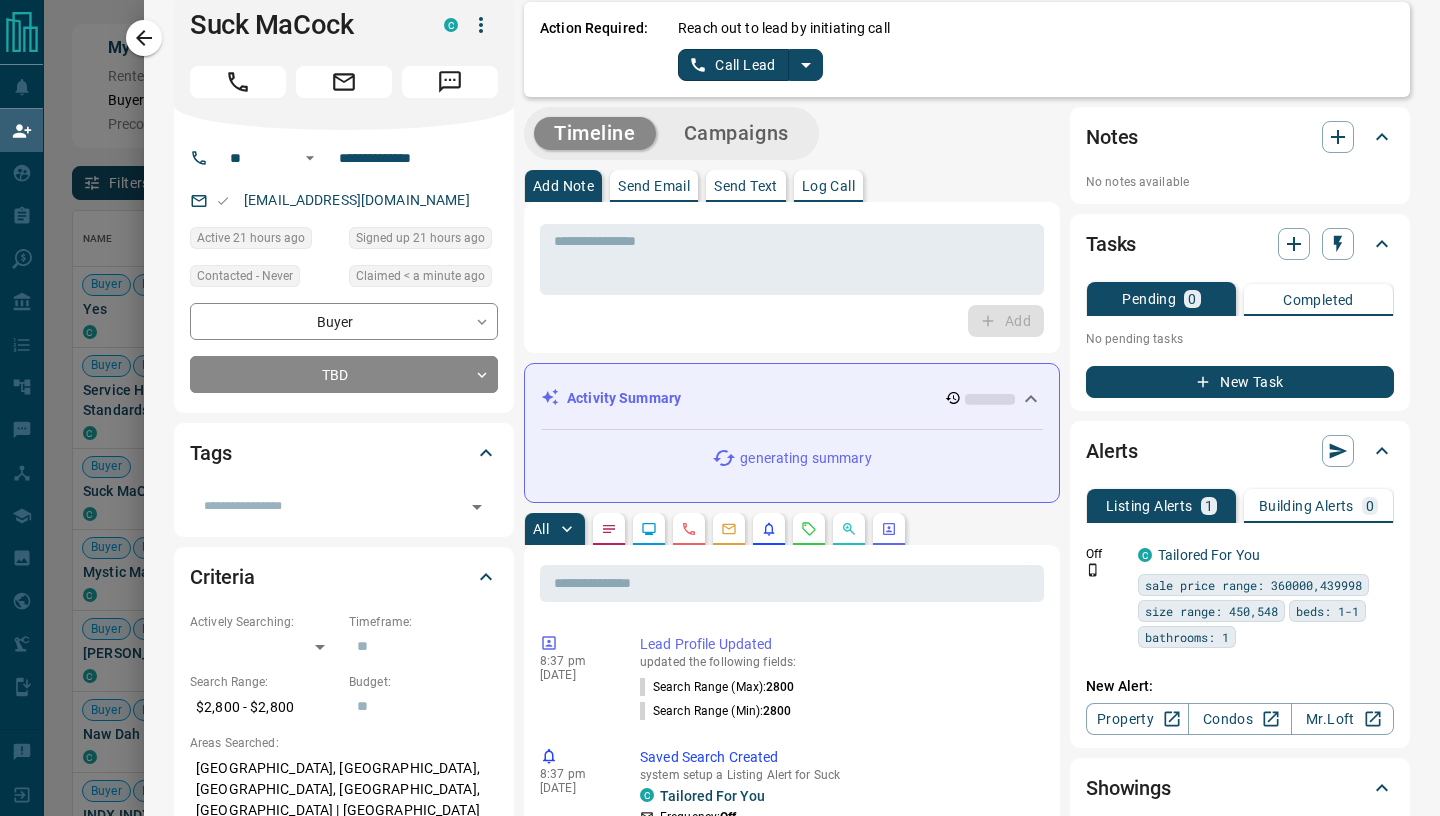 scroll, scrollTop: 0, scrollLeft: 0, axis: both 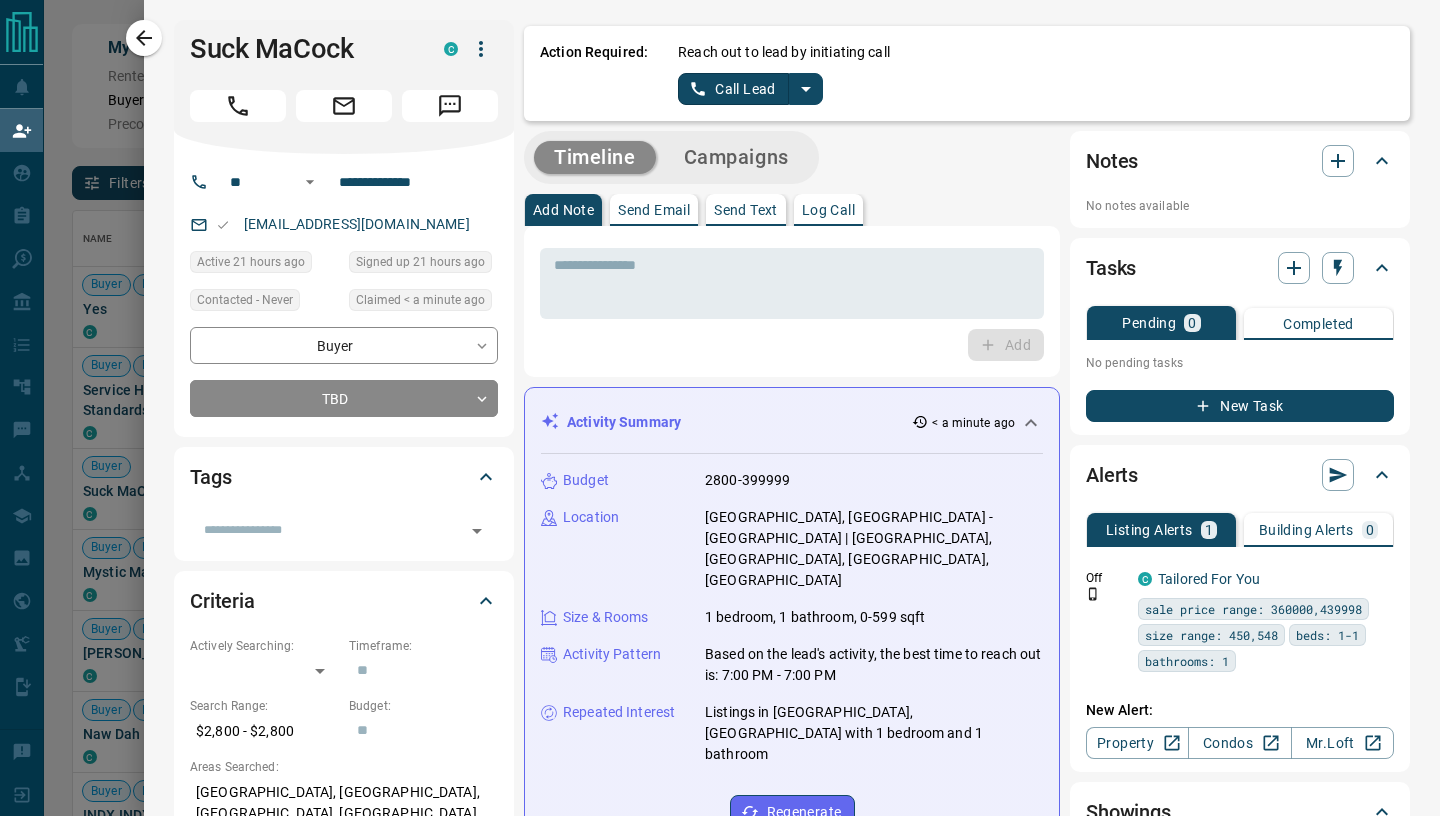 click 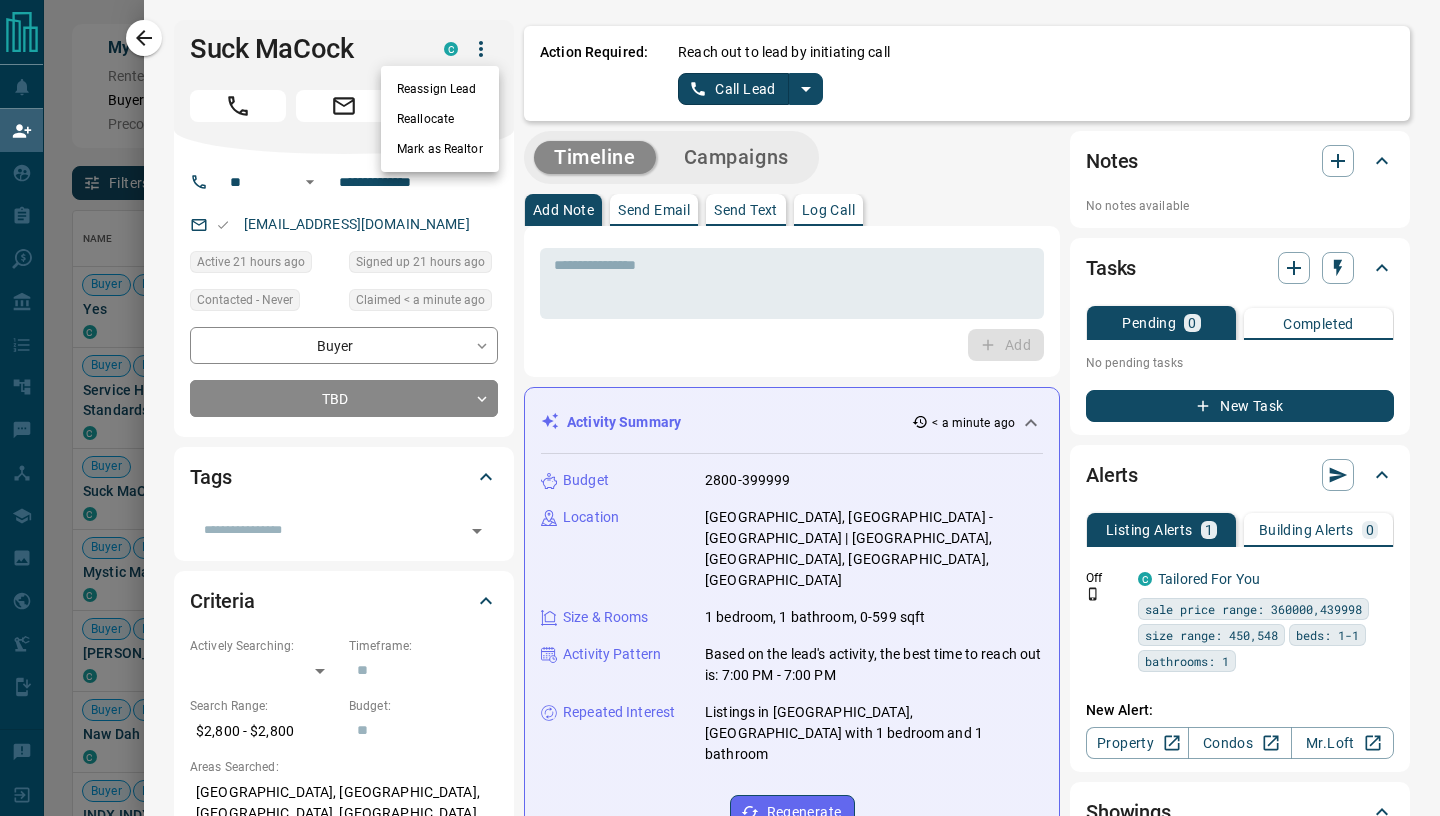 click on "Reallocate" at bounding box center (440, 119) 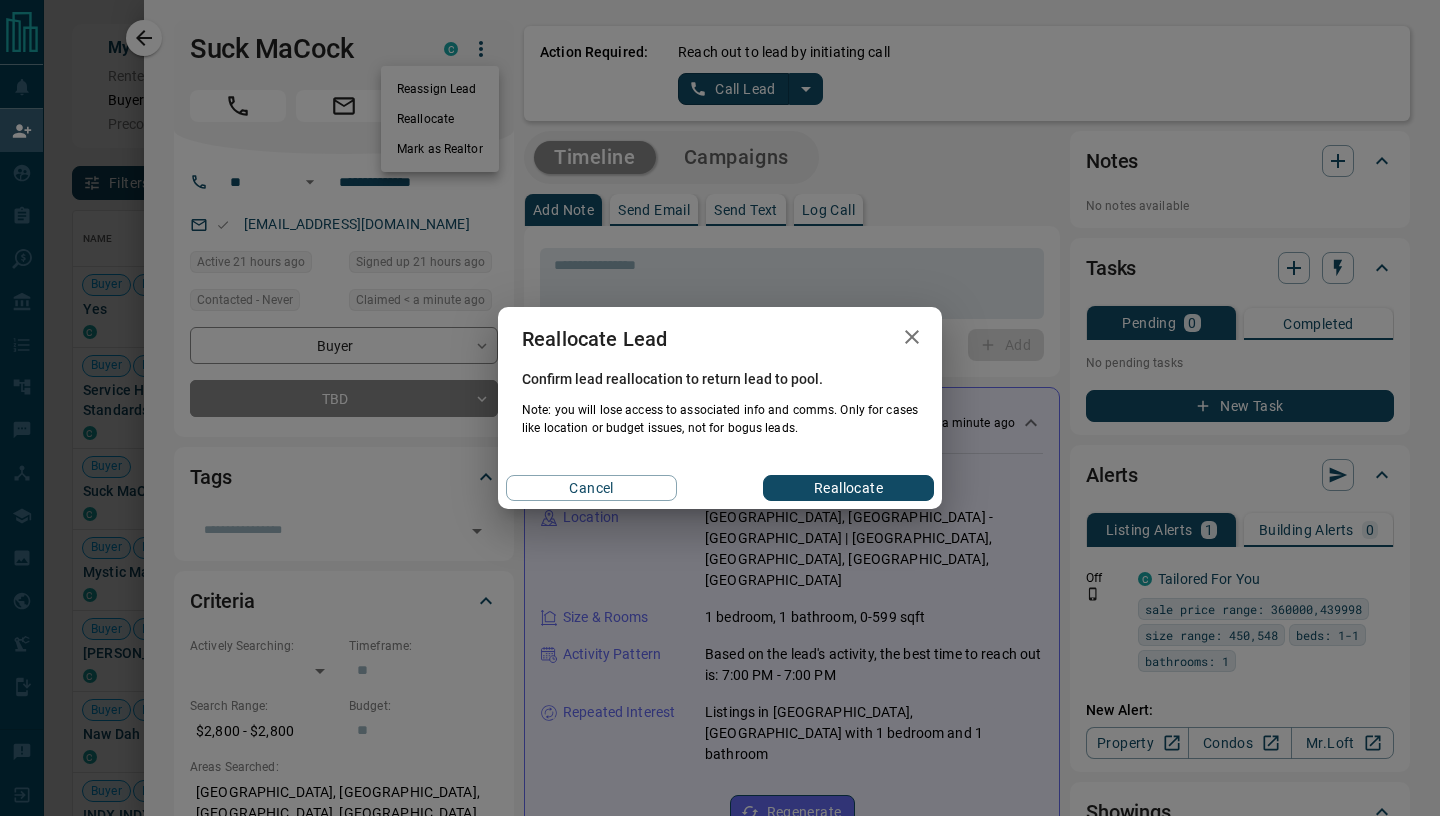 click on "Reallocate" at bounding box center [848, 488] 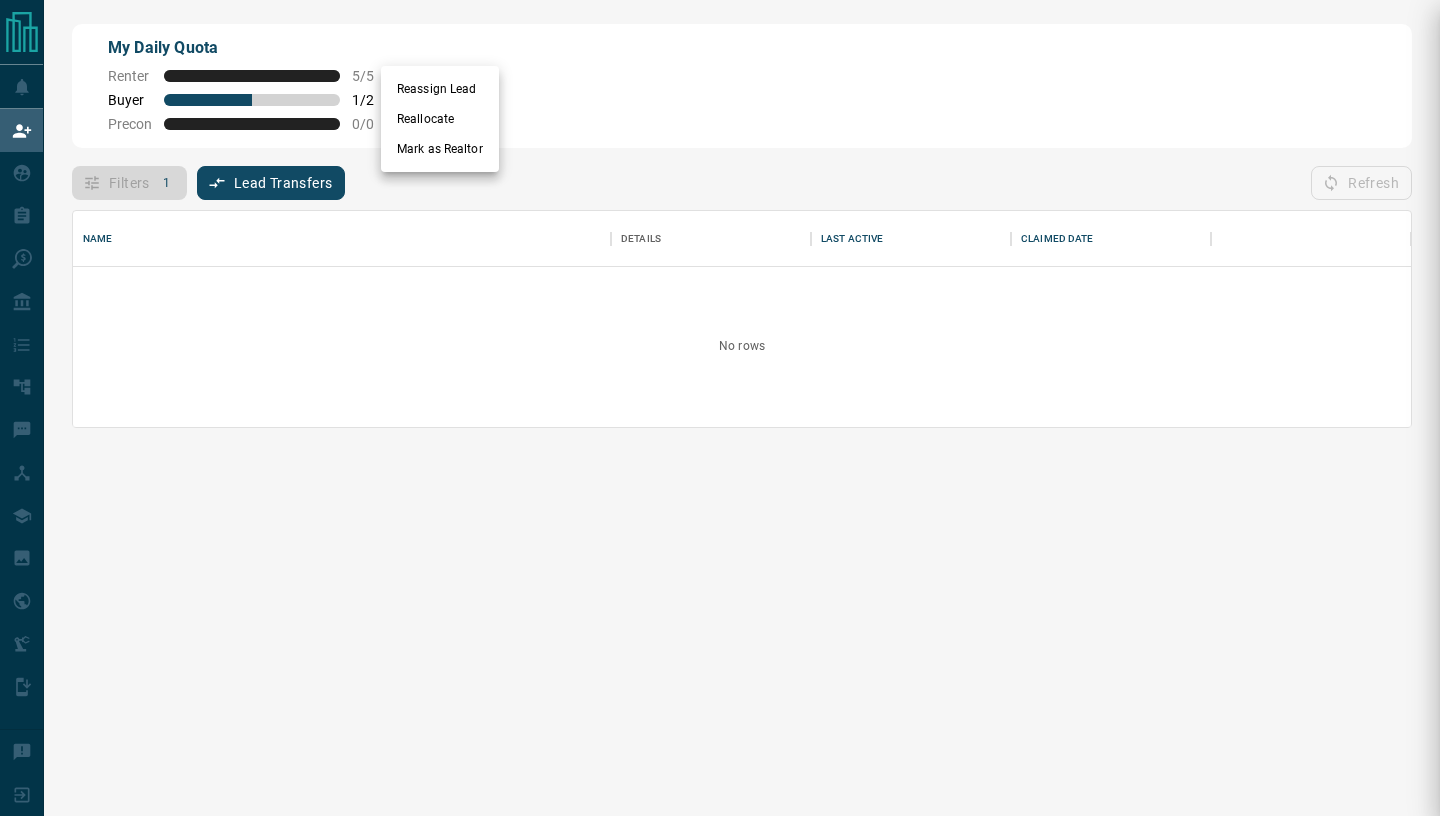 scroll, scrollTop: 0, scrollLeft: 0, axis: both 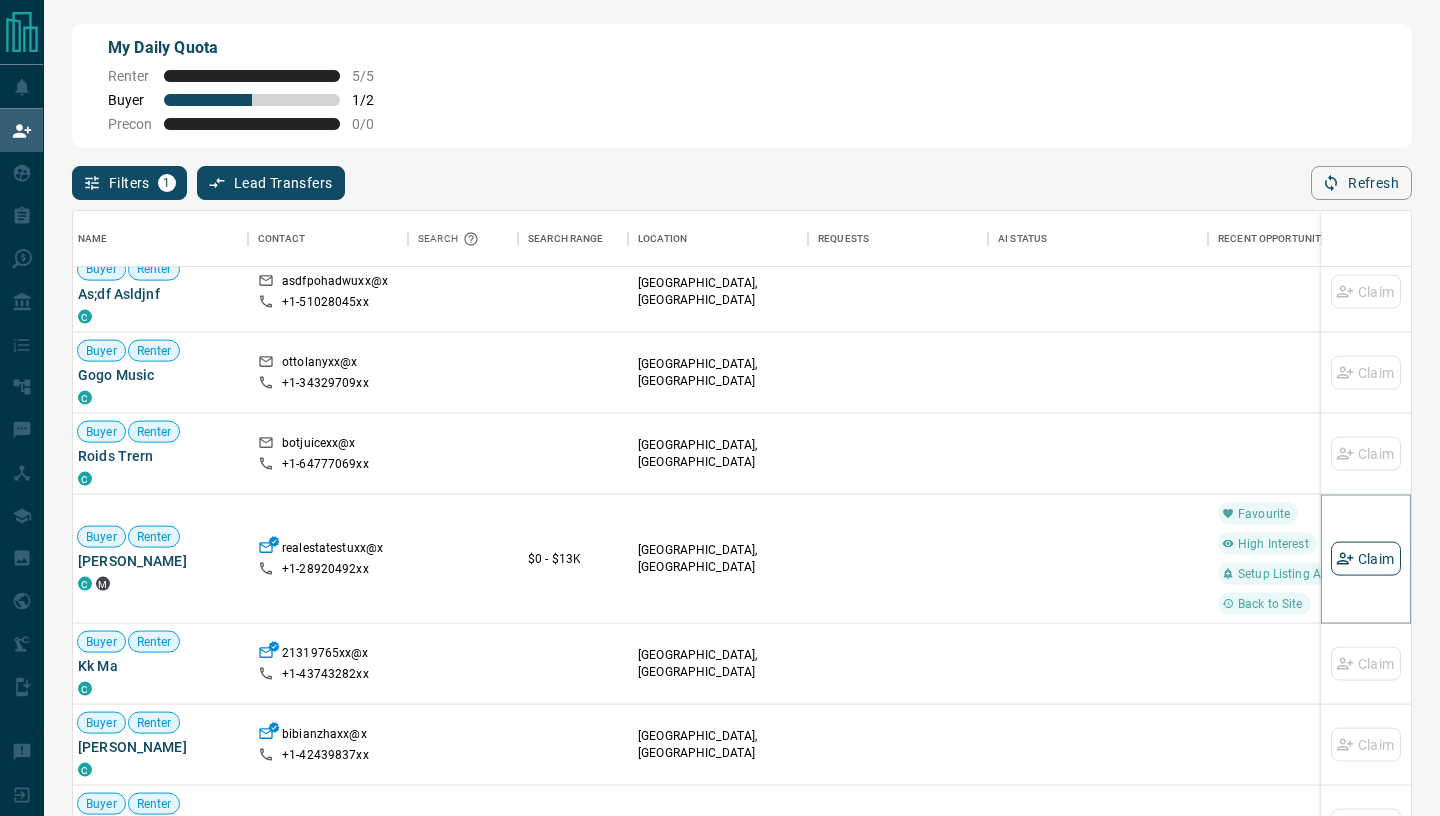 click on "Claim" at bounding box center (1366, 559) 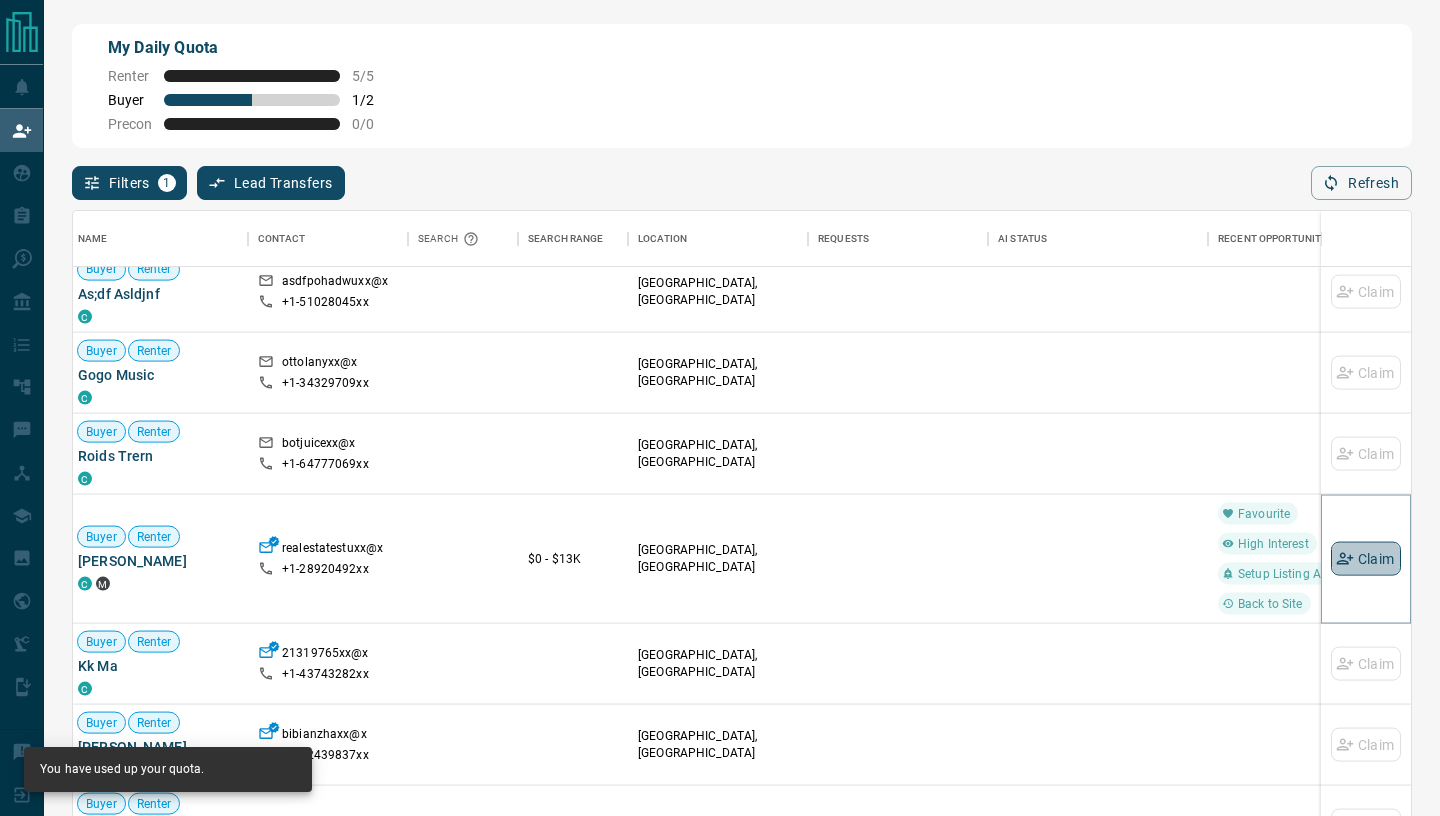 click on "Claim" at bounding box center (1366, 559) 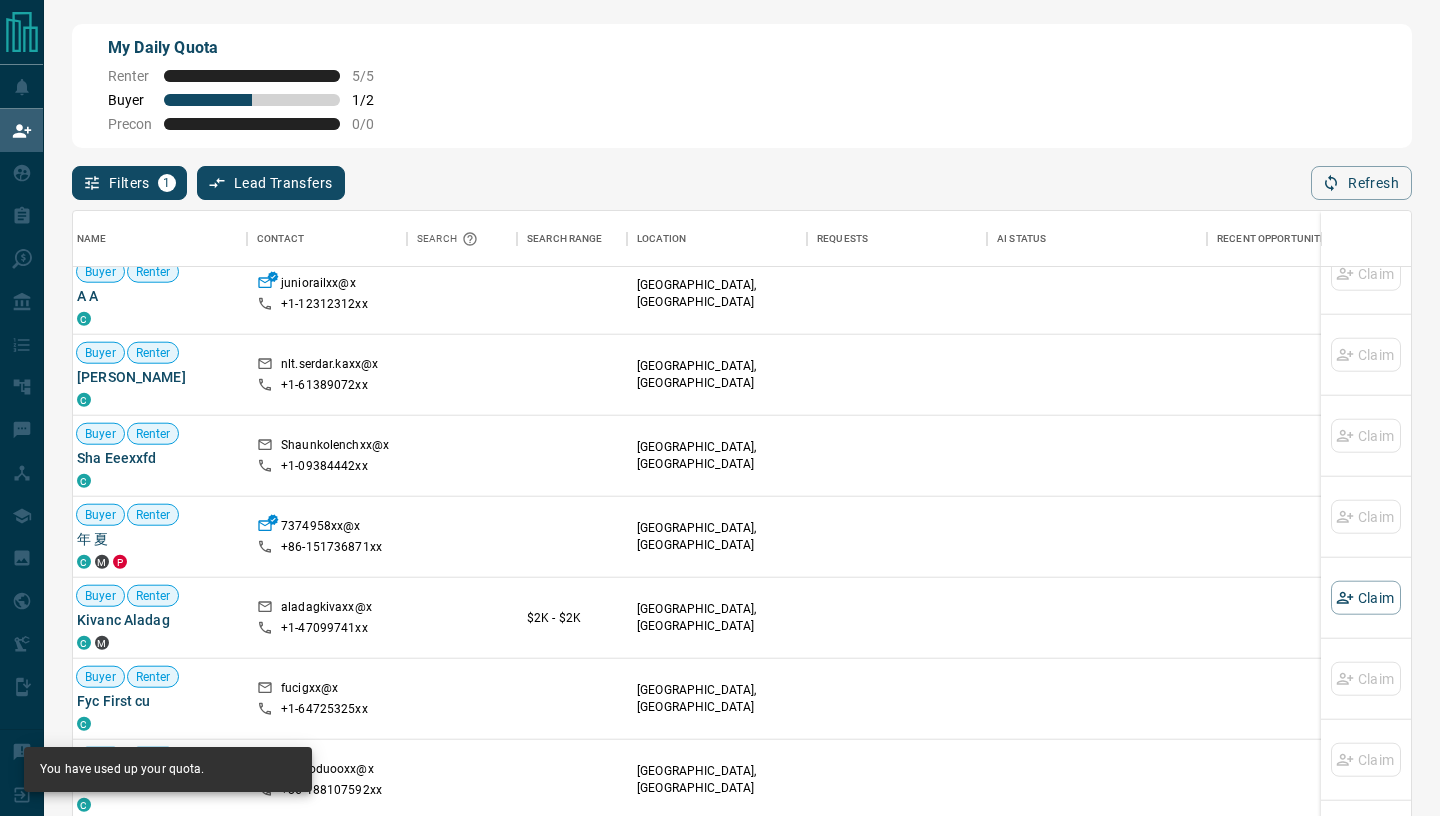 scroll, scrollTop: 3797, scrollLeft: 6, axis: both 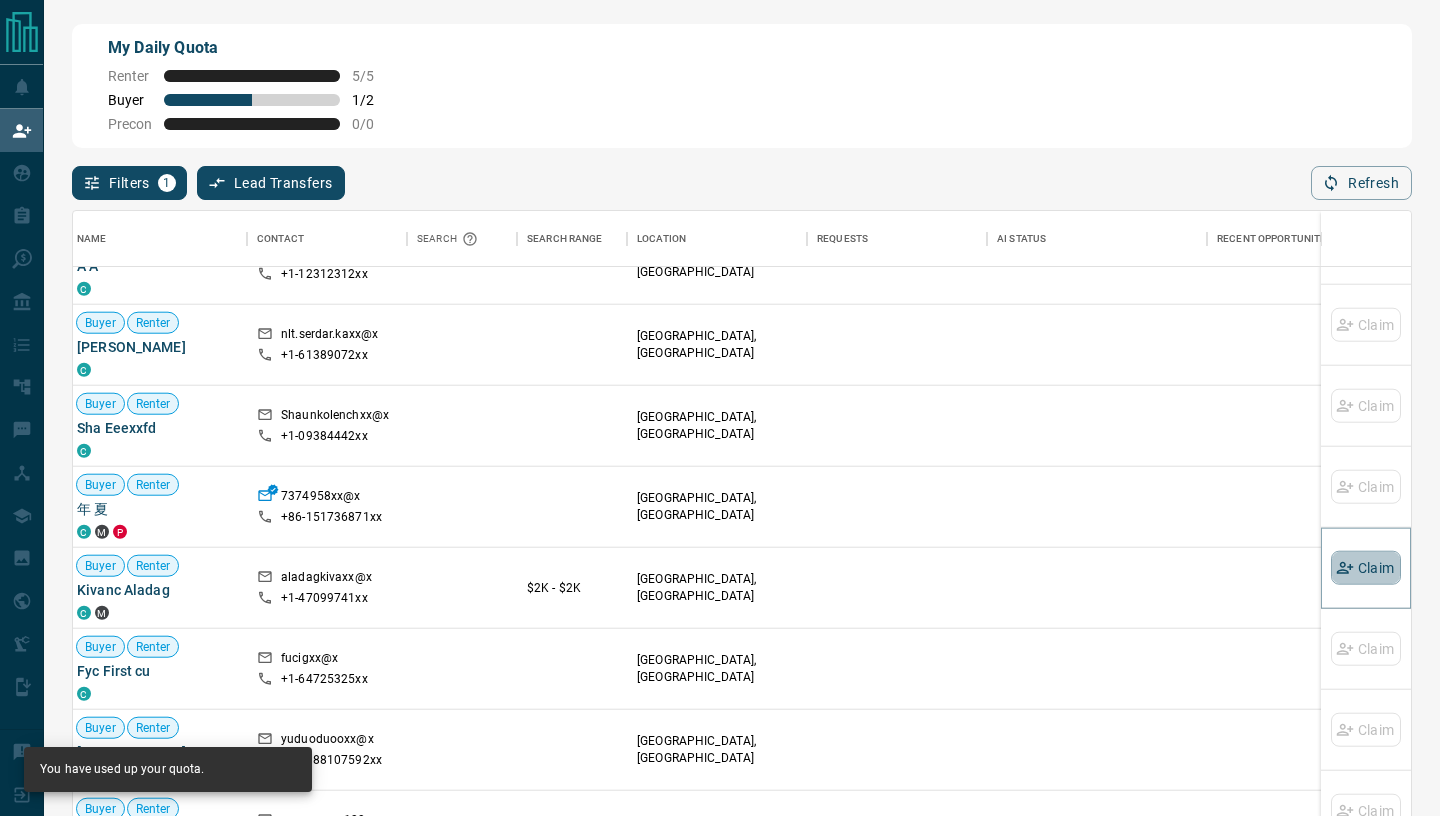 click on "Claim" at bounding box center (1366, 568) 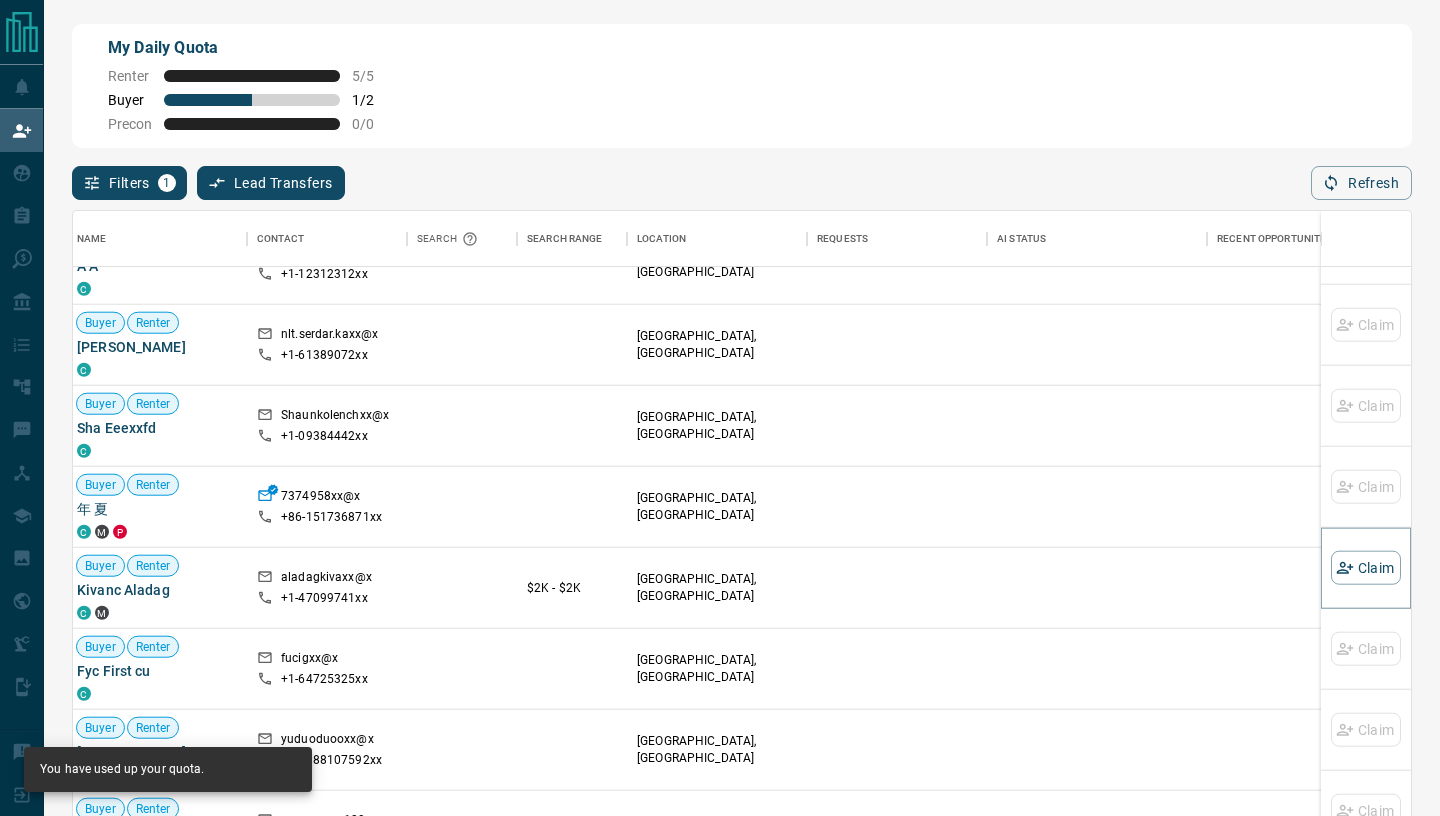 scroll, scrollTop: 4155, scrollLeft: 6, axis: both 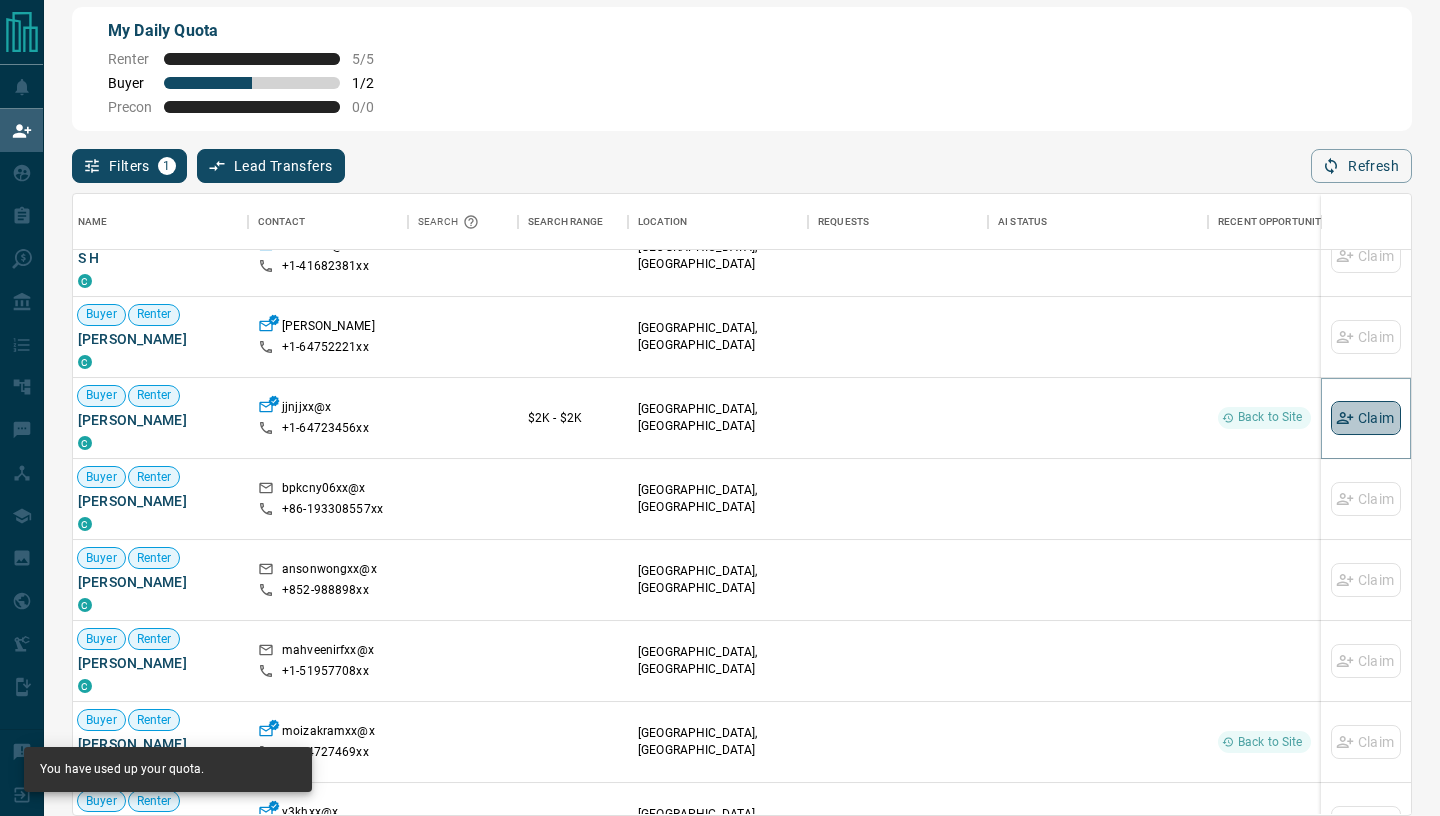 click on "Claim" at bounding box center [1366, 418] 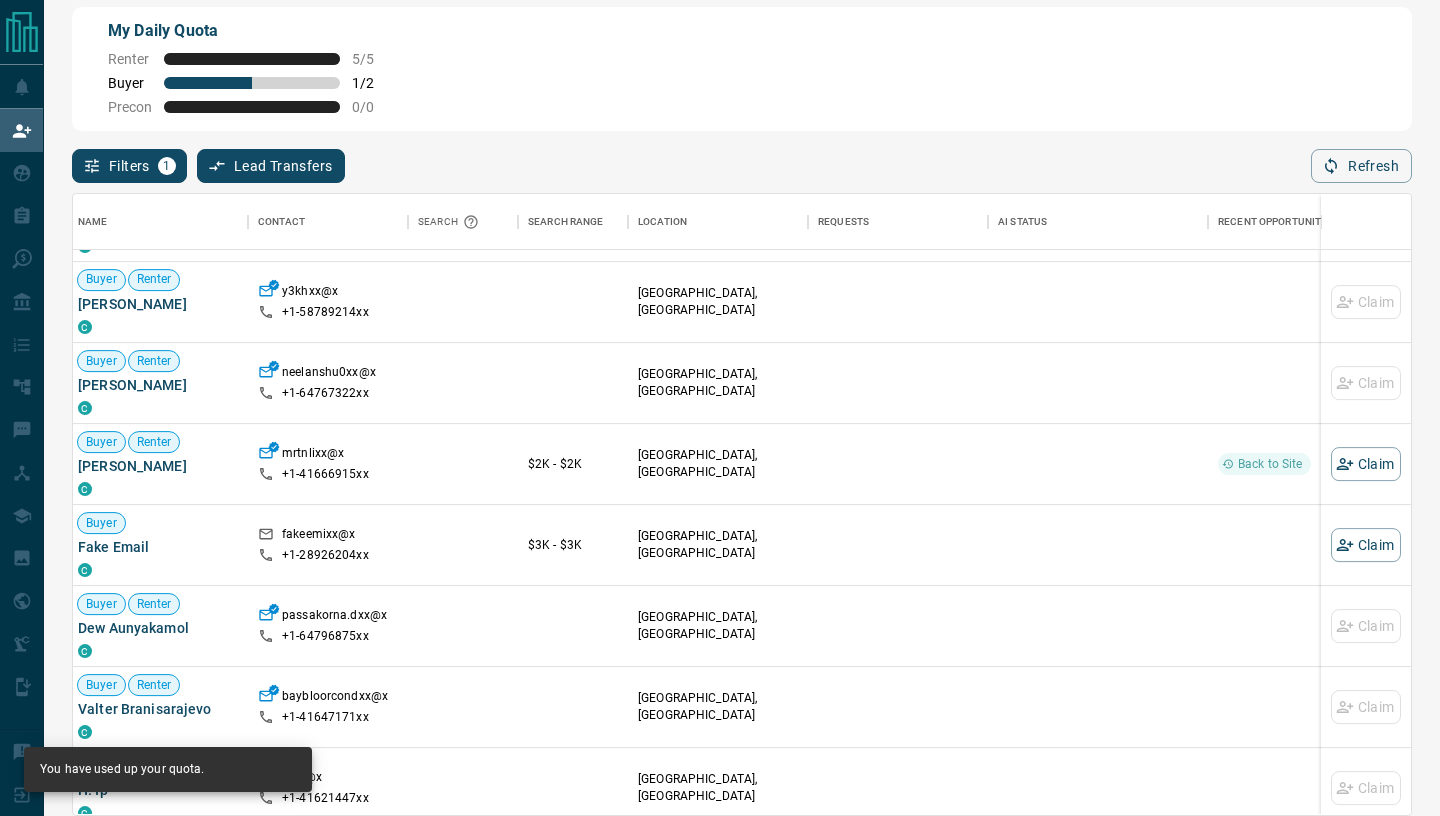 scroll, scrollTop: 5787, scrollLeft: 5, axis: both 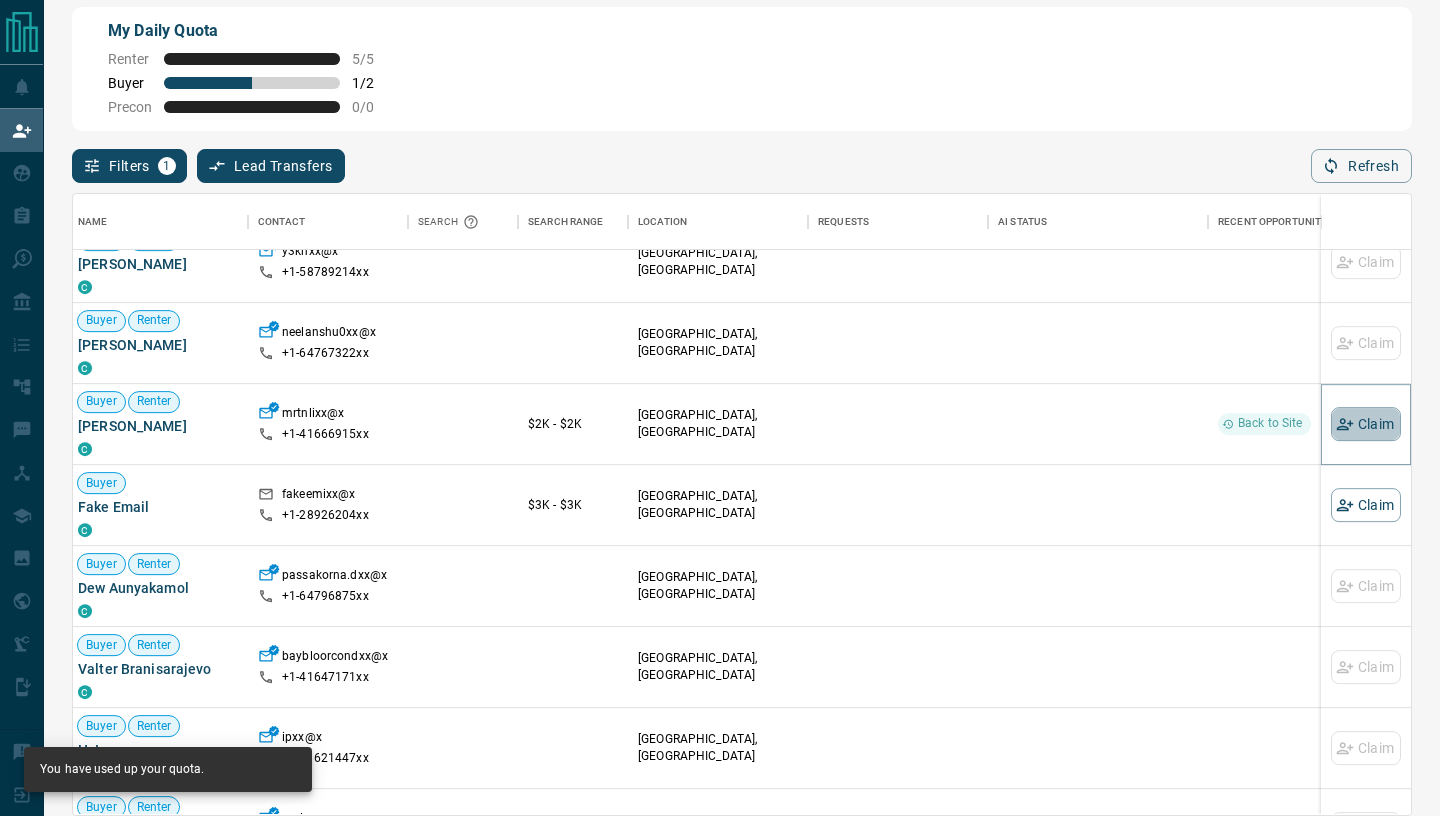 click on "Claim" at bounding box center [1366, 424] 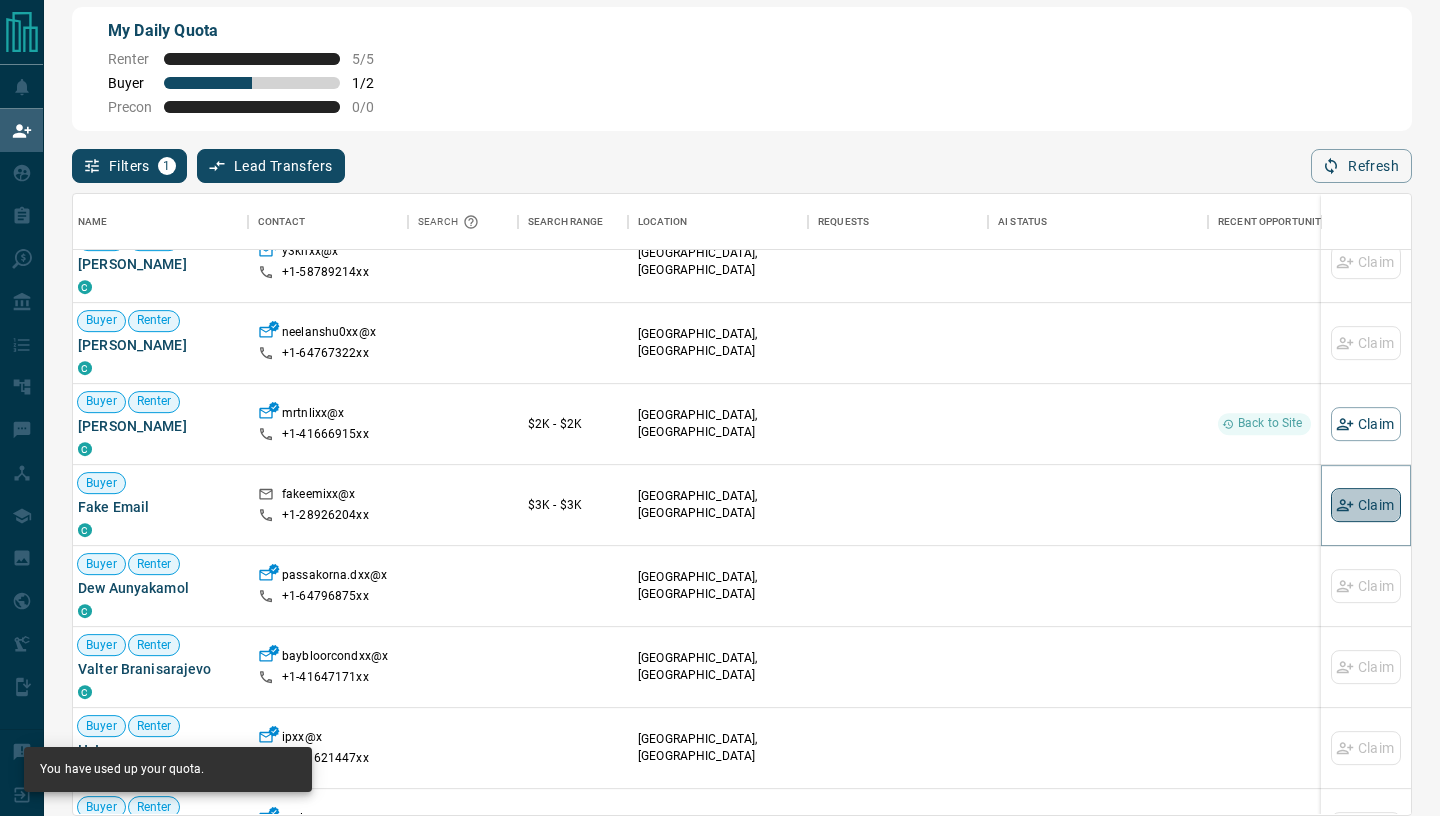 click on "Claim" at bounding box center [1366, 505] 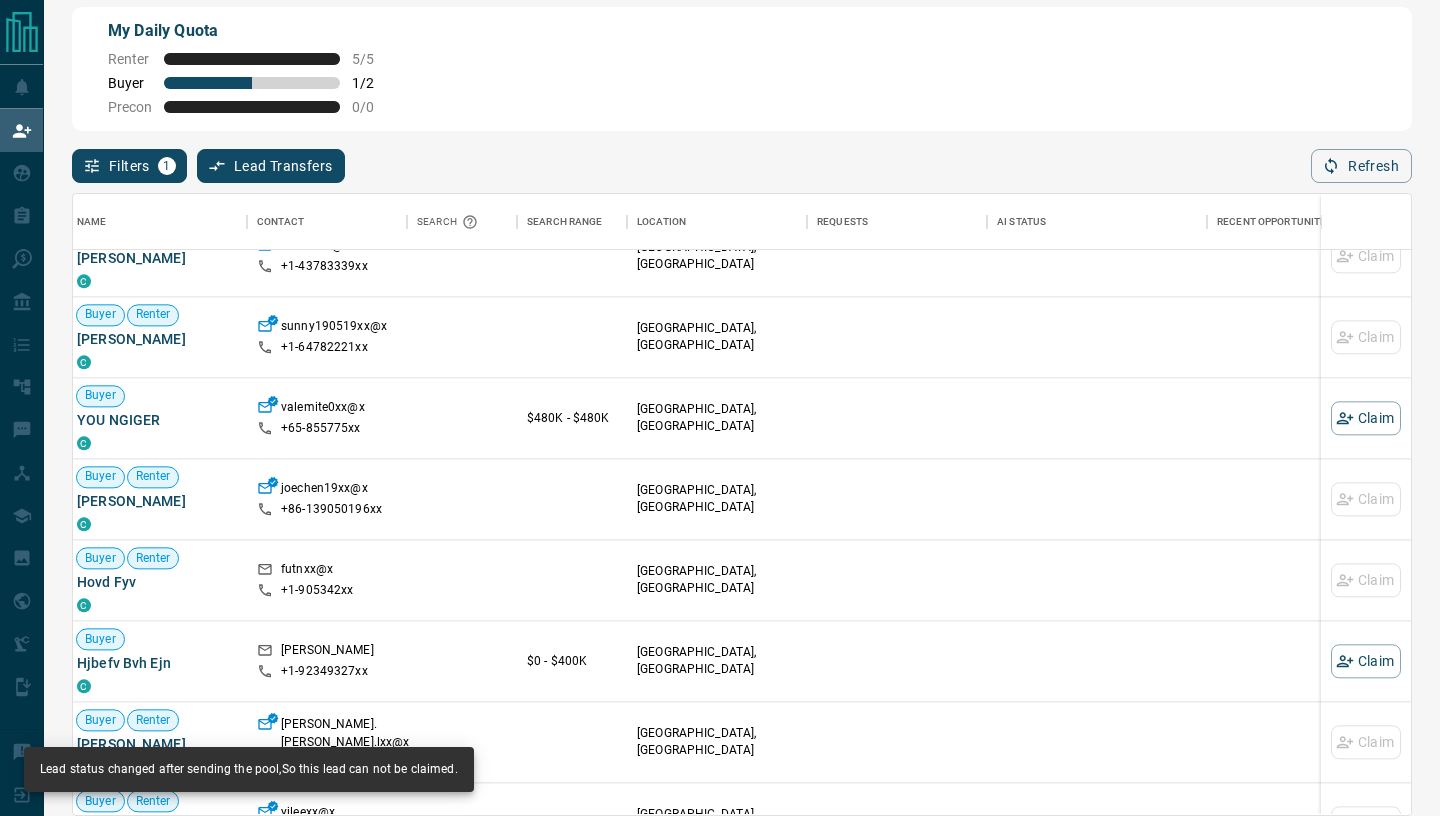 scroll, scrollTop: 6683, scrollLeft: 6, axis: both 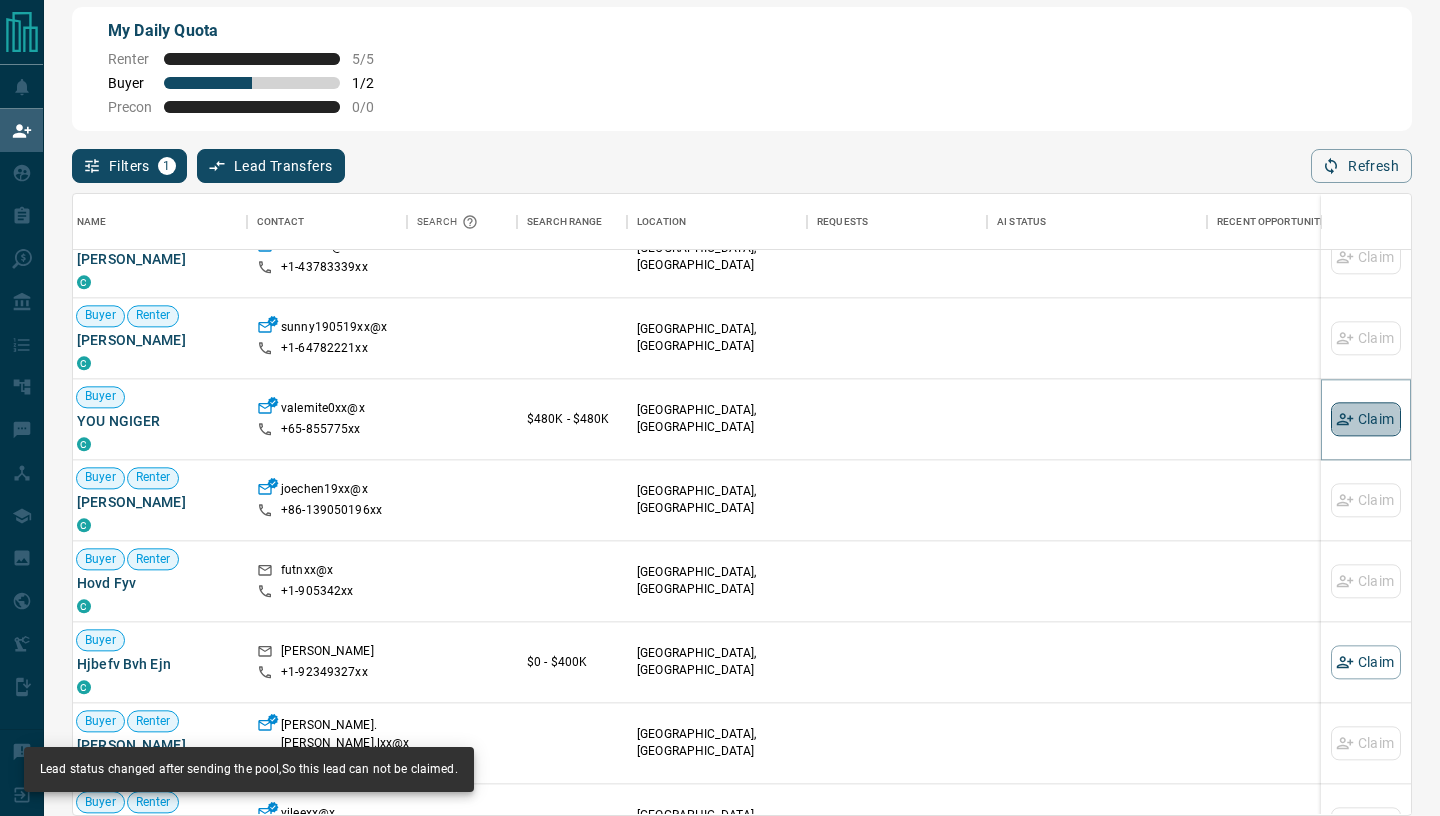click on "Claim" at bounding box center [1366, 419] 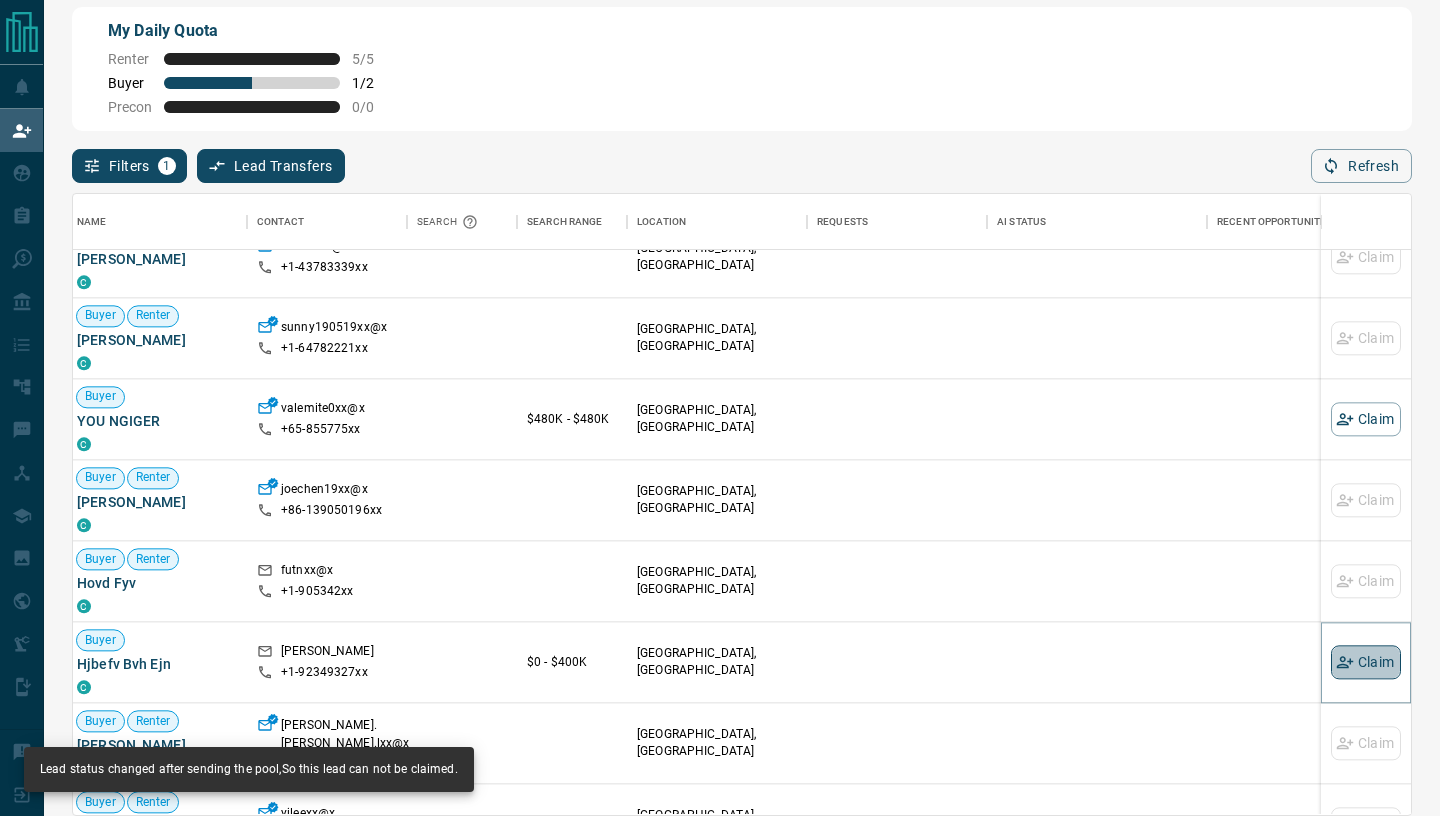 click 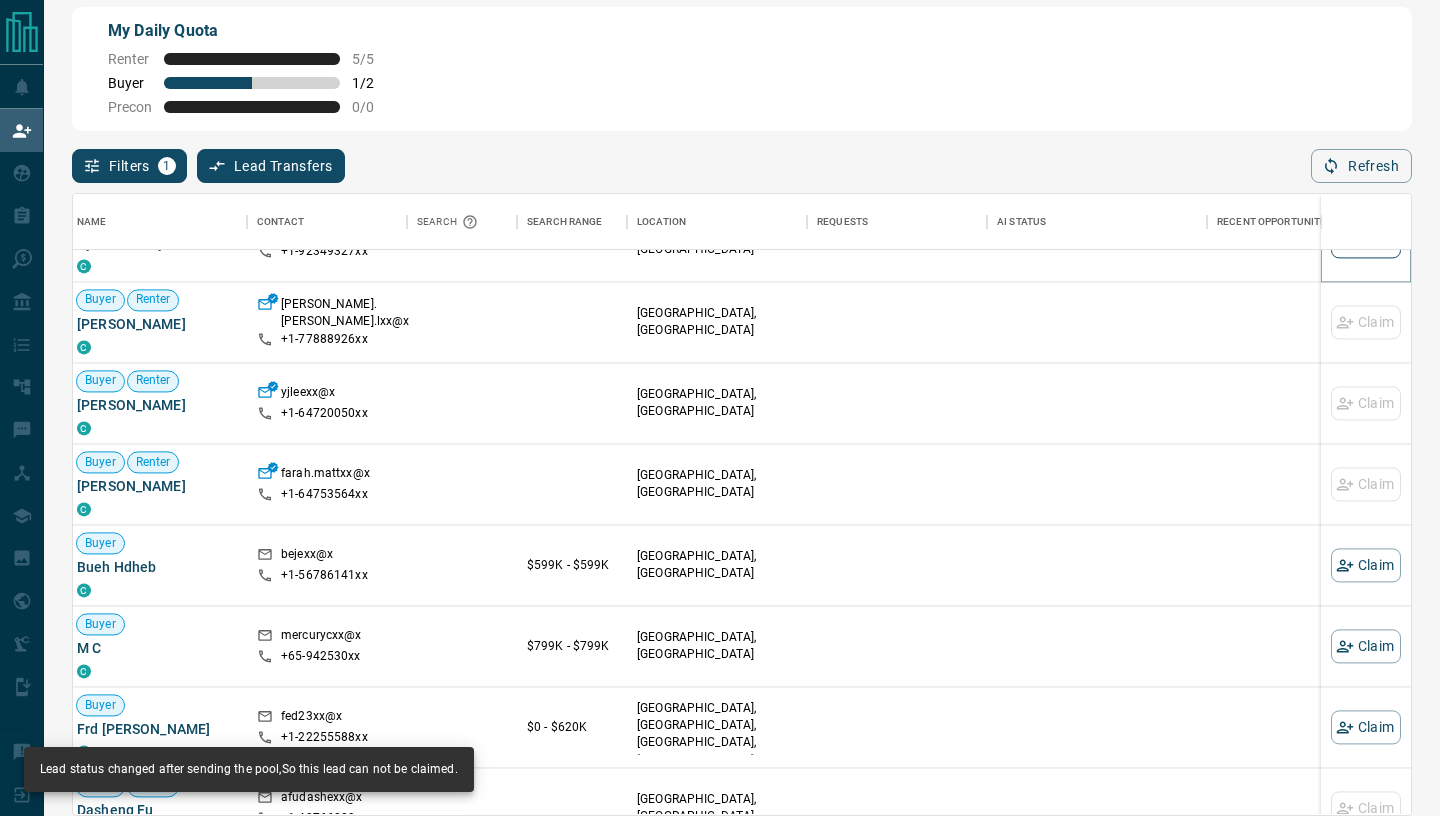 scroll, scrollTop: 7110, scrollLeft: 6, axis: both 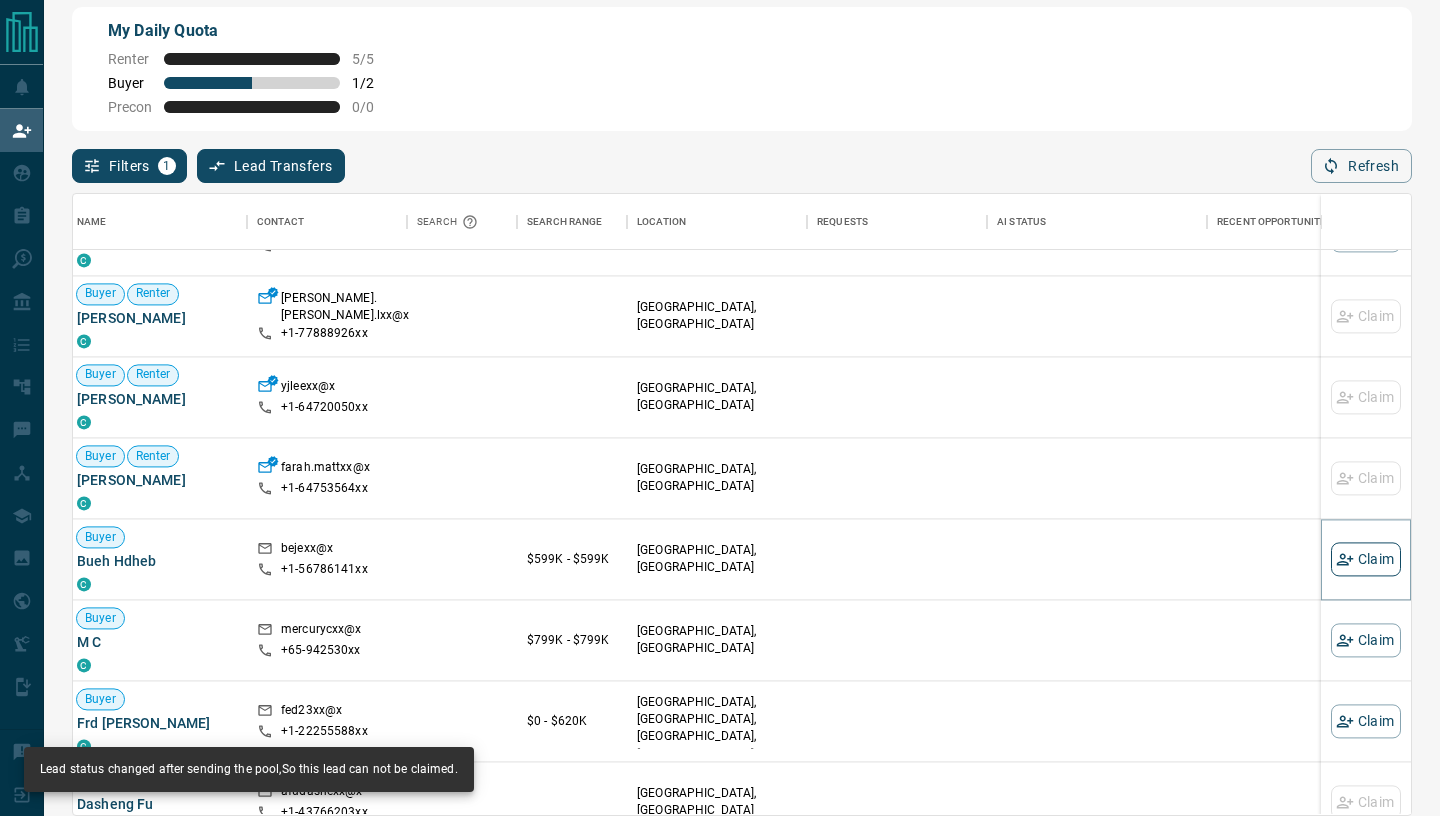 click on "Claim" at bounding box center (1366, 560) 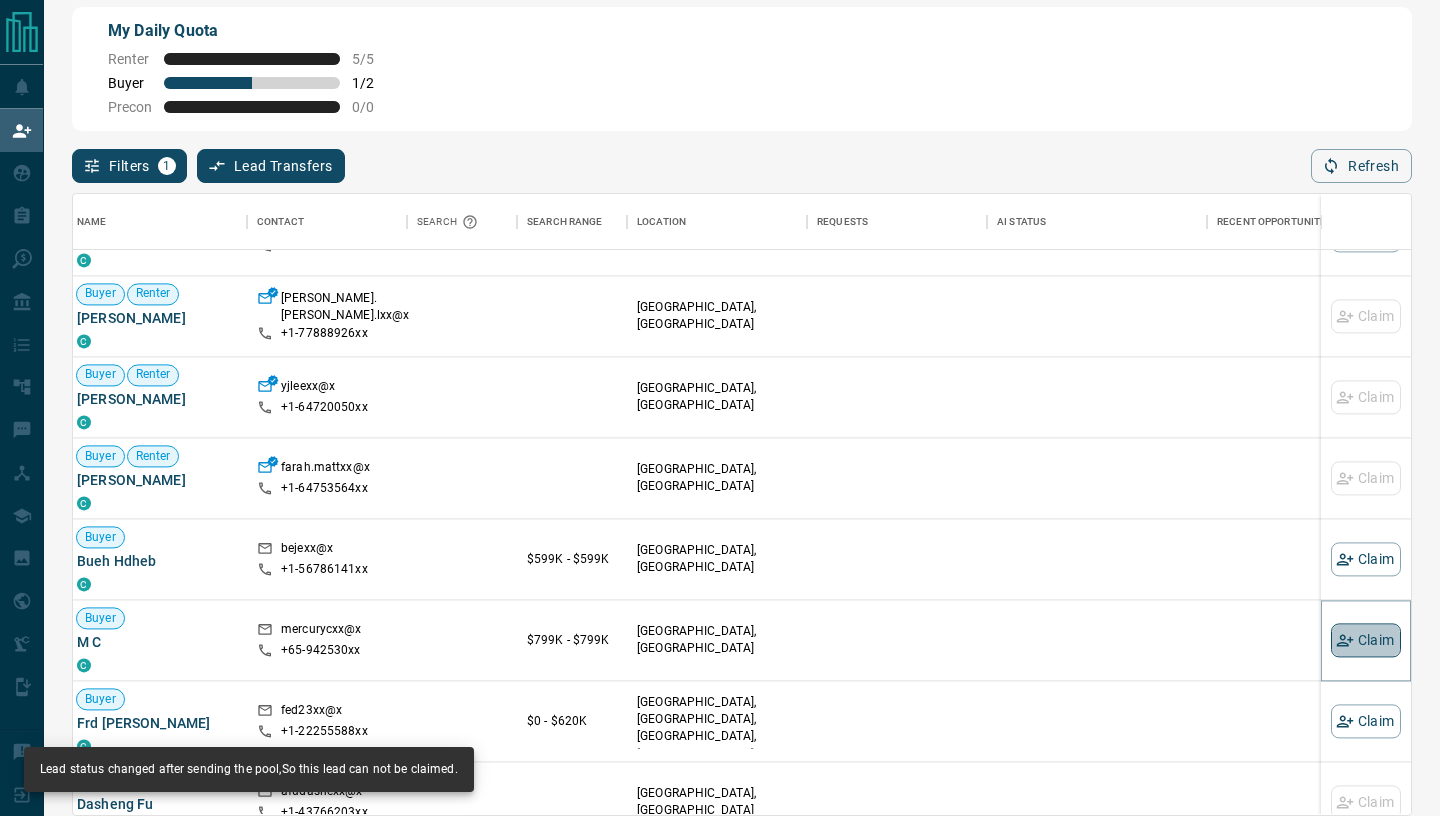click on "Claim" at bounding box center (1366, 641) 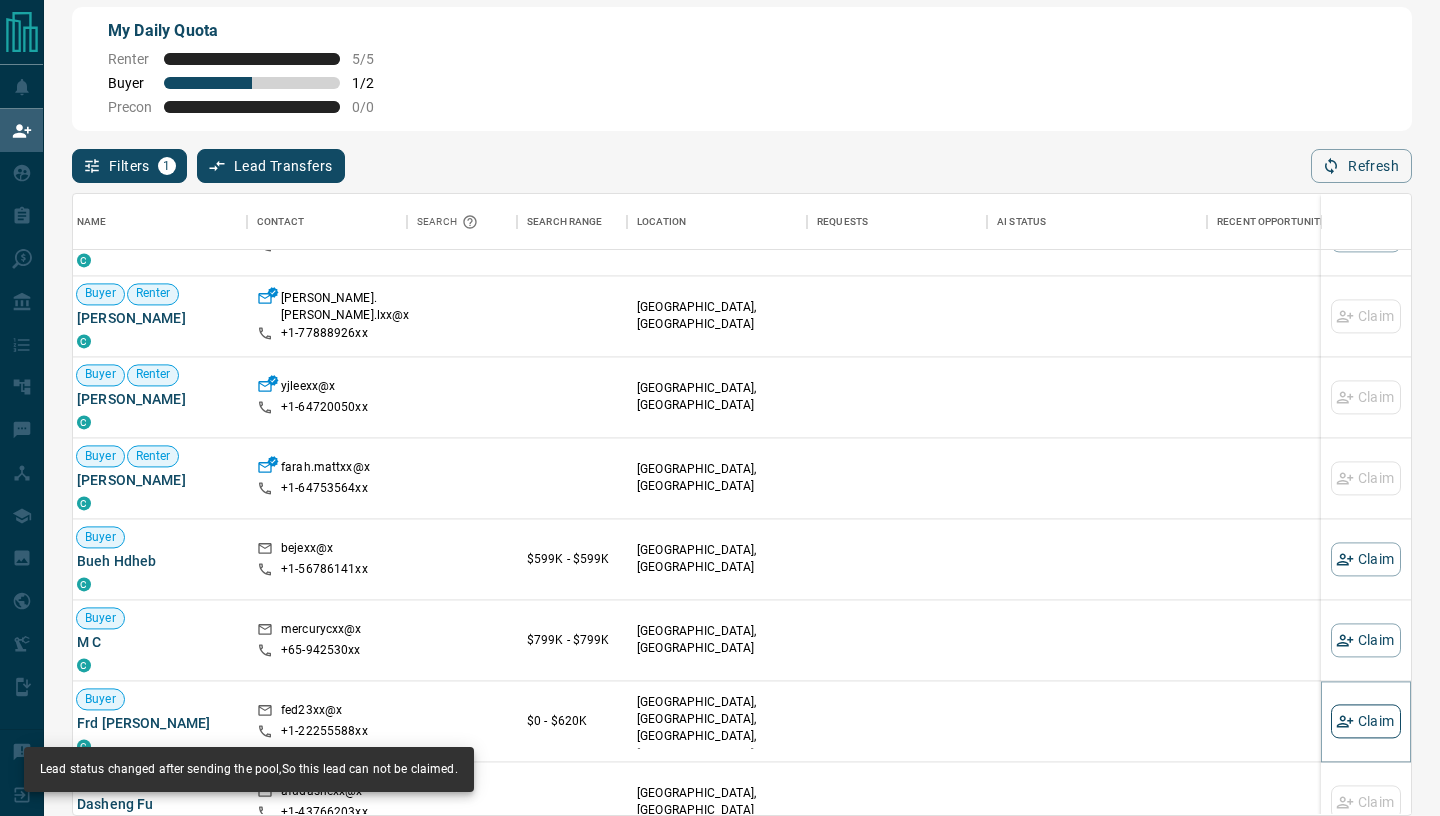 click on "Claim" at bounding box center (1366, 722) 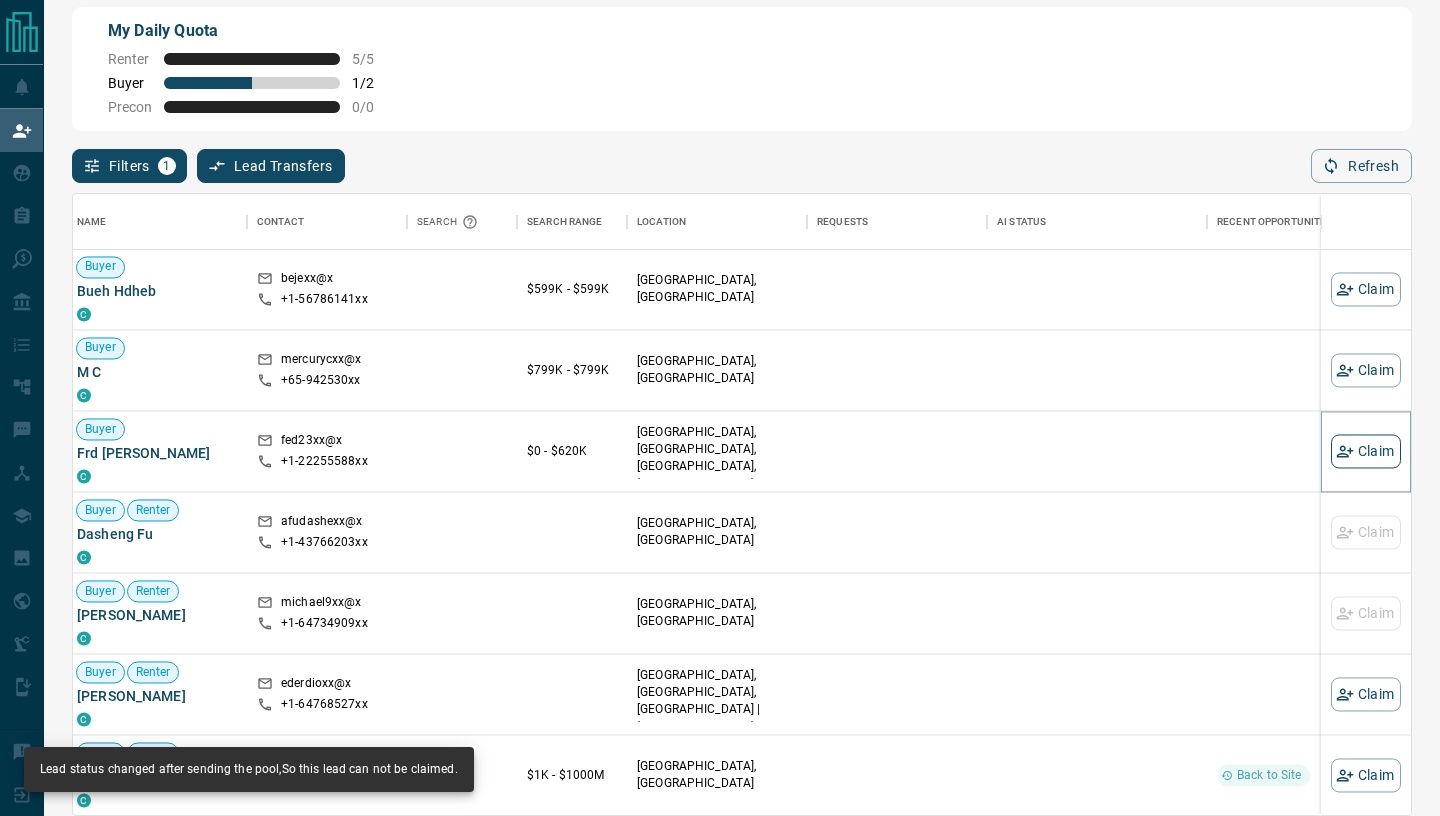 scroll, scrollTop: 7382, scrollLeft: 7, axis: both 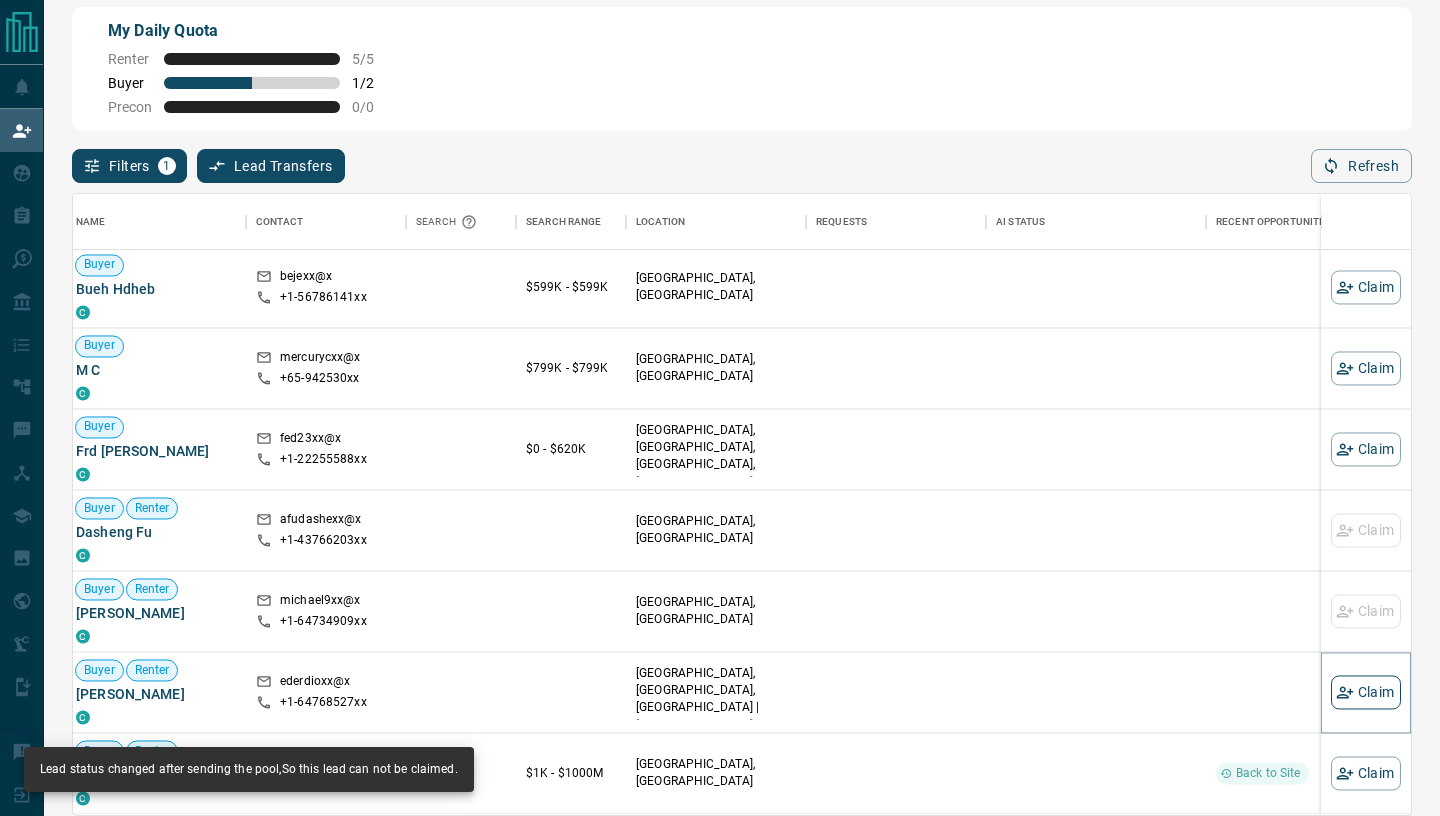 click on "Claim" at bounding box center [1366, 693] 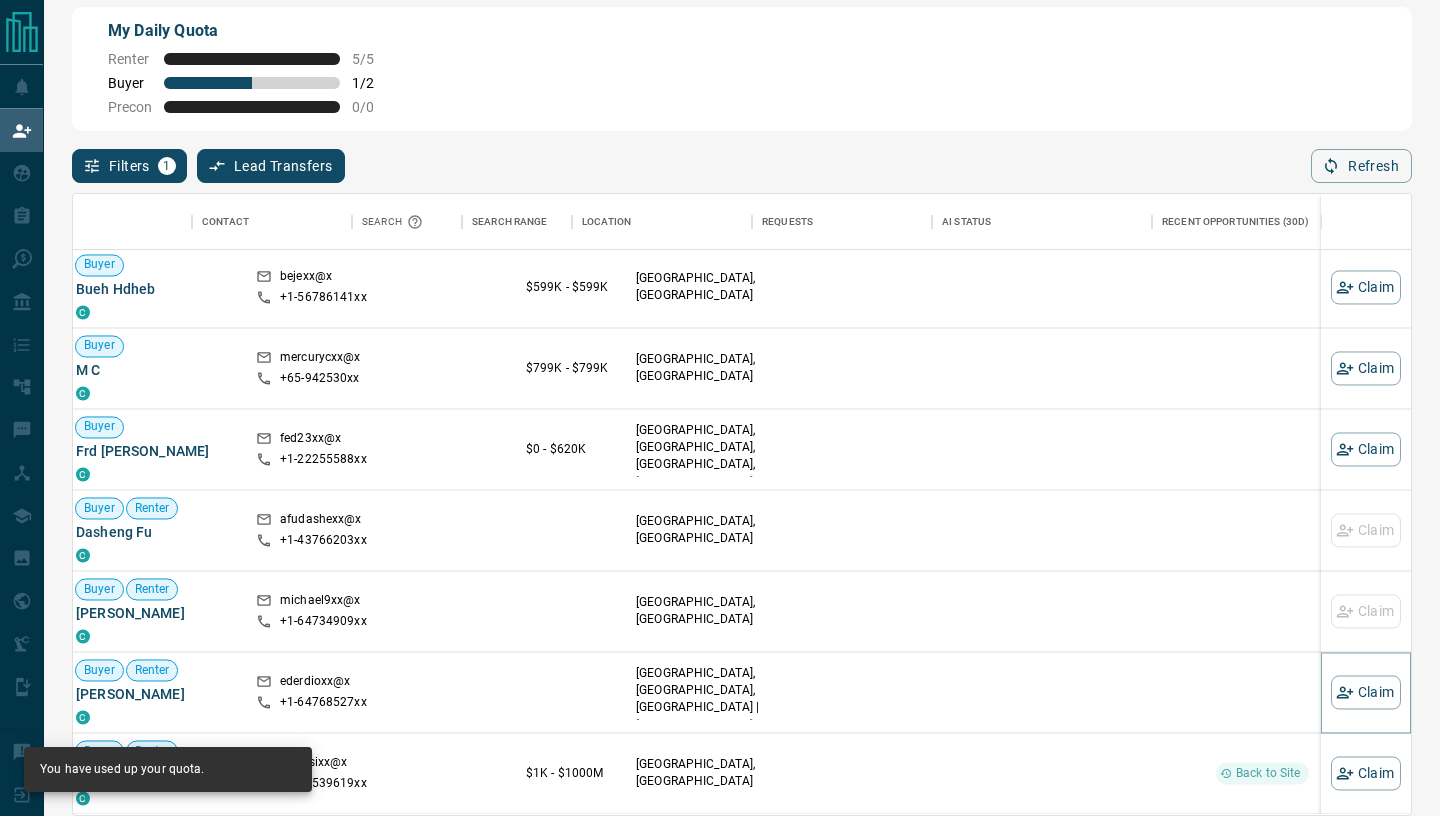scroll, scrollTop: 7382, scrollLeft: 92, axis: both 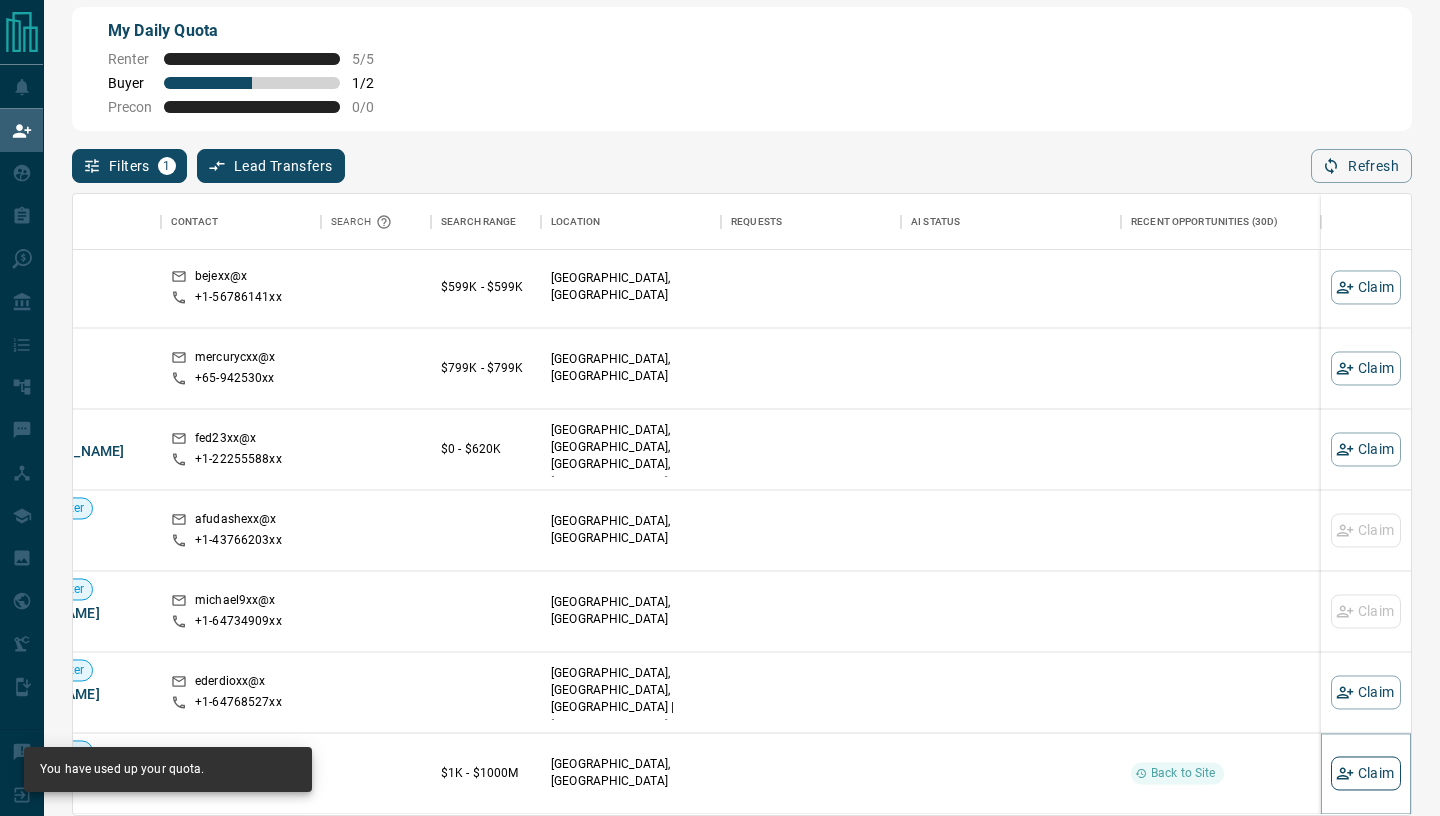 click on "Claim" at bounding box center [1366, 774] 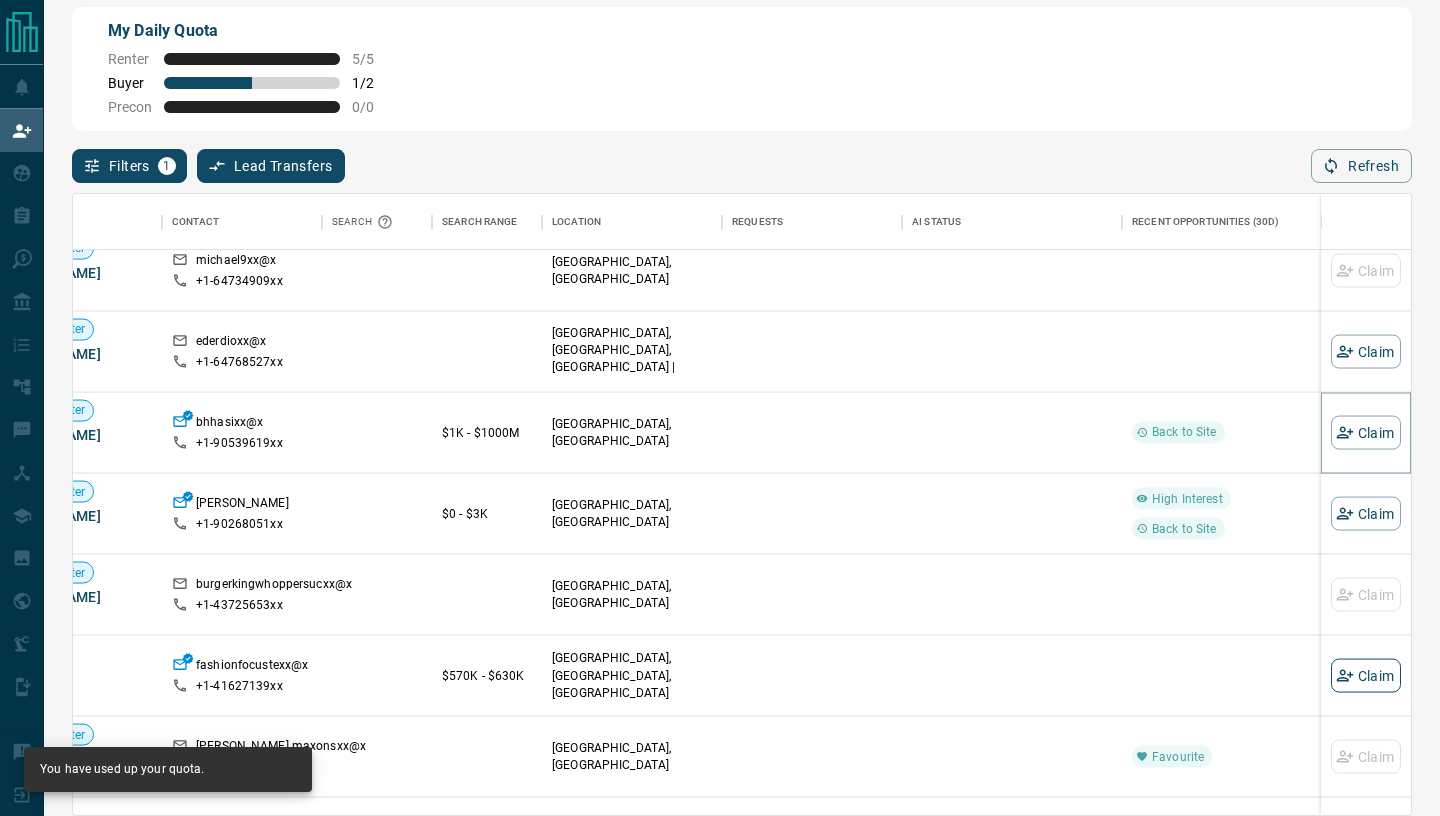 scroll, scrollTop: 7730, scrollLeft: 91, axis: both 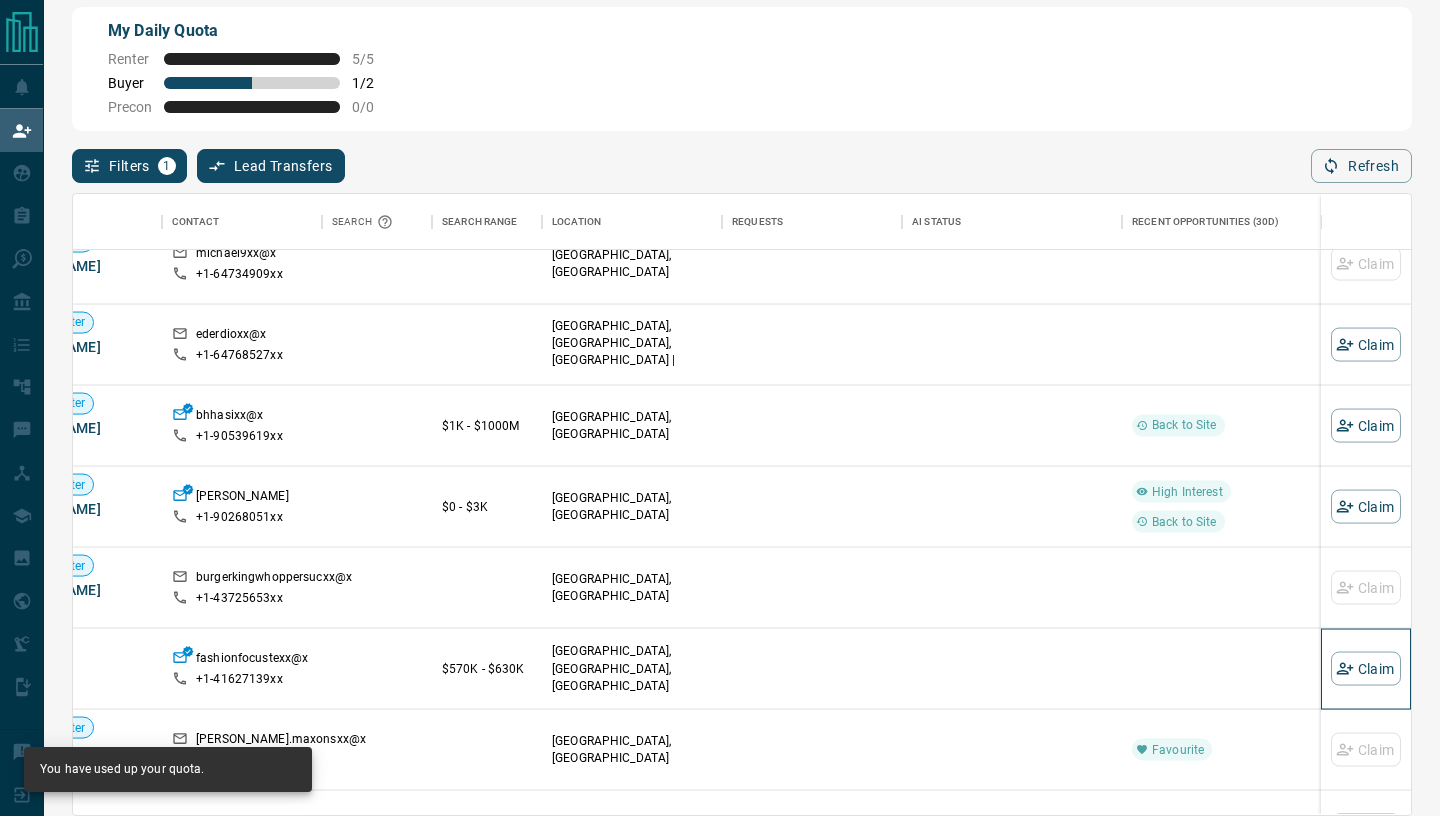 click on "Claim" at bounding box center (1366, 669) 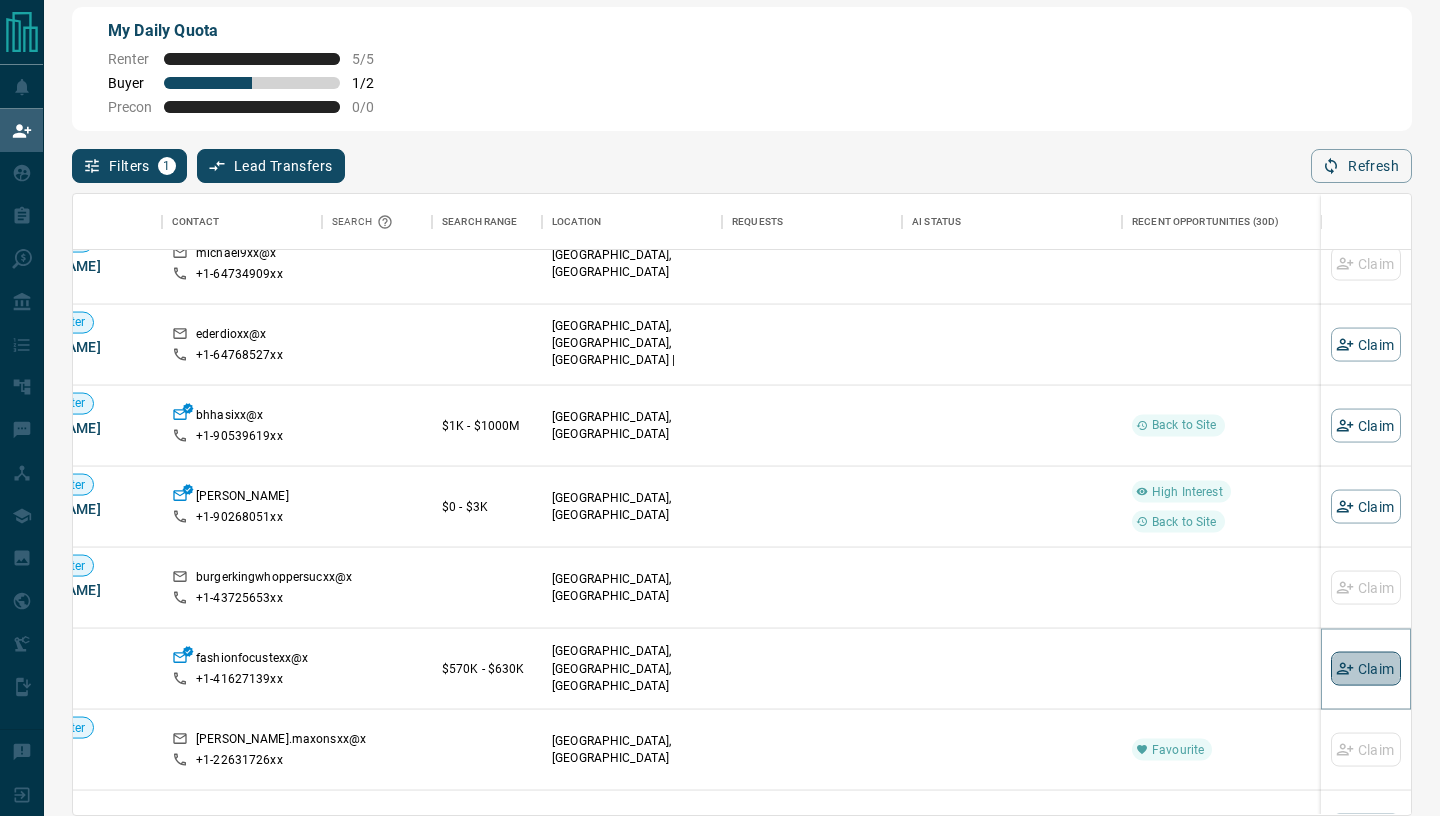 click on "Claim" at bounding box center (1366, 669) 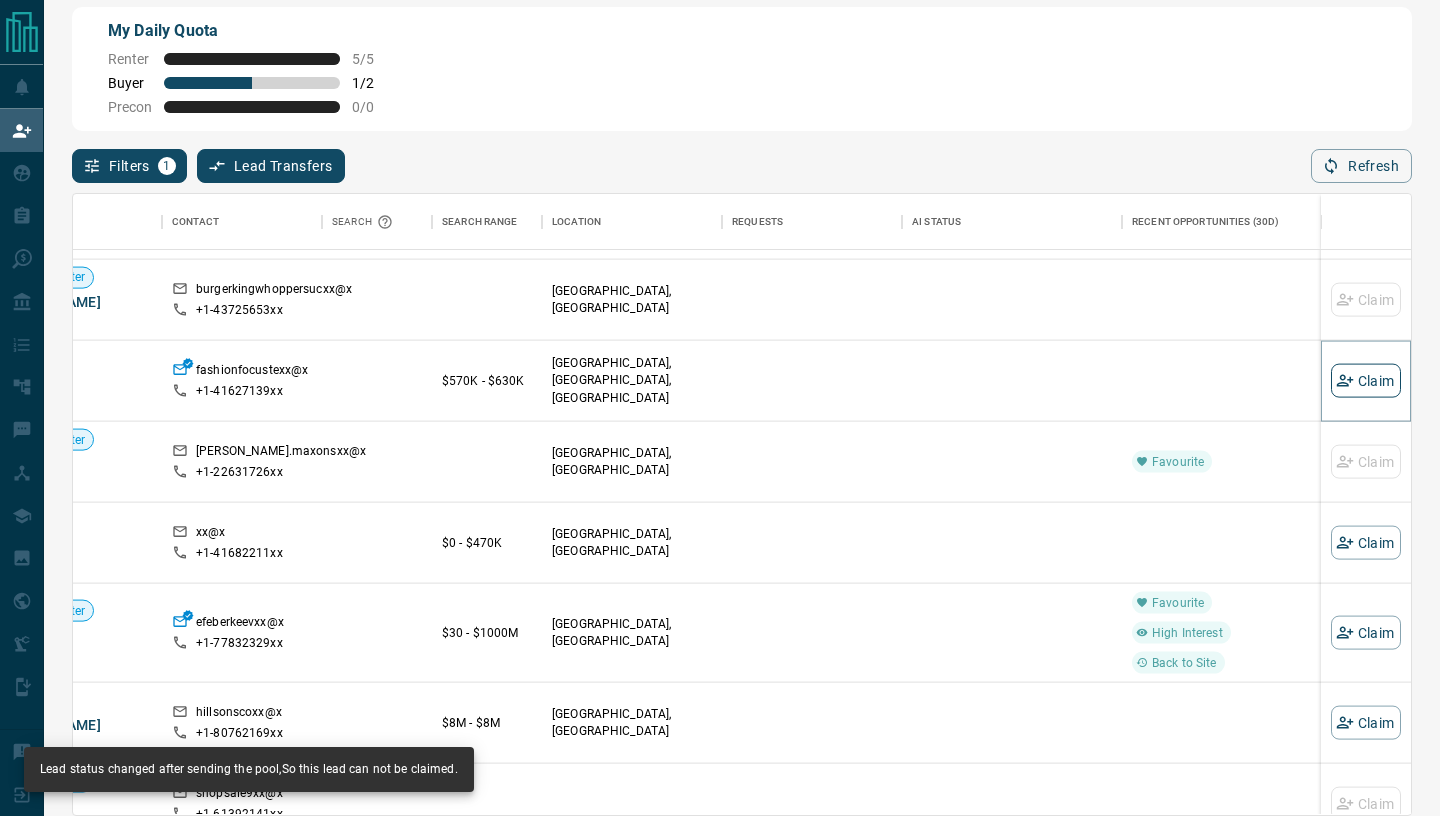 scroll, scrollTop: 8069, scrollLeft: 91, axis: both 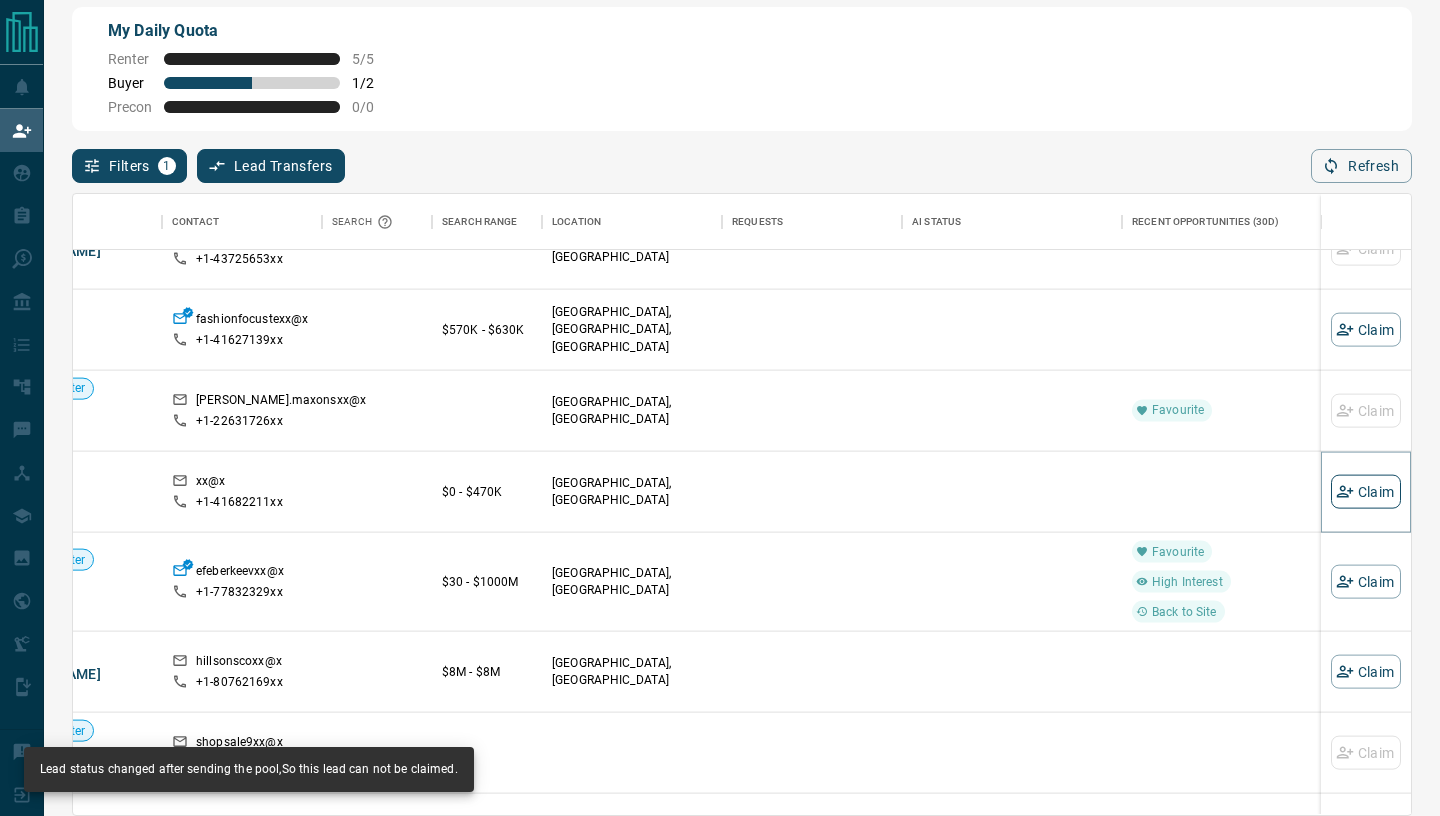 click on "Claim" at bounding box center [1366, 492] 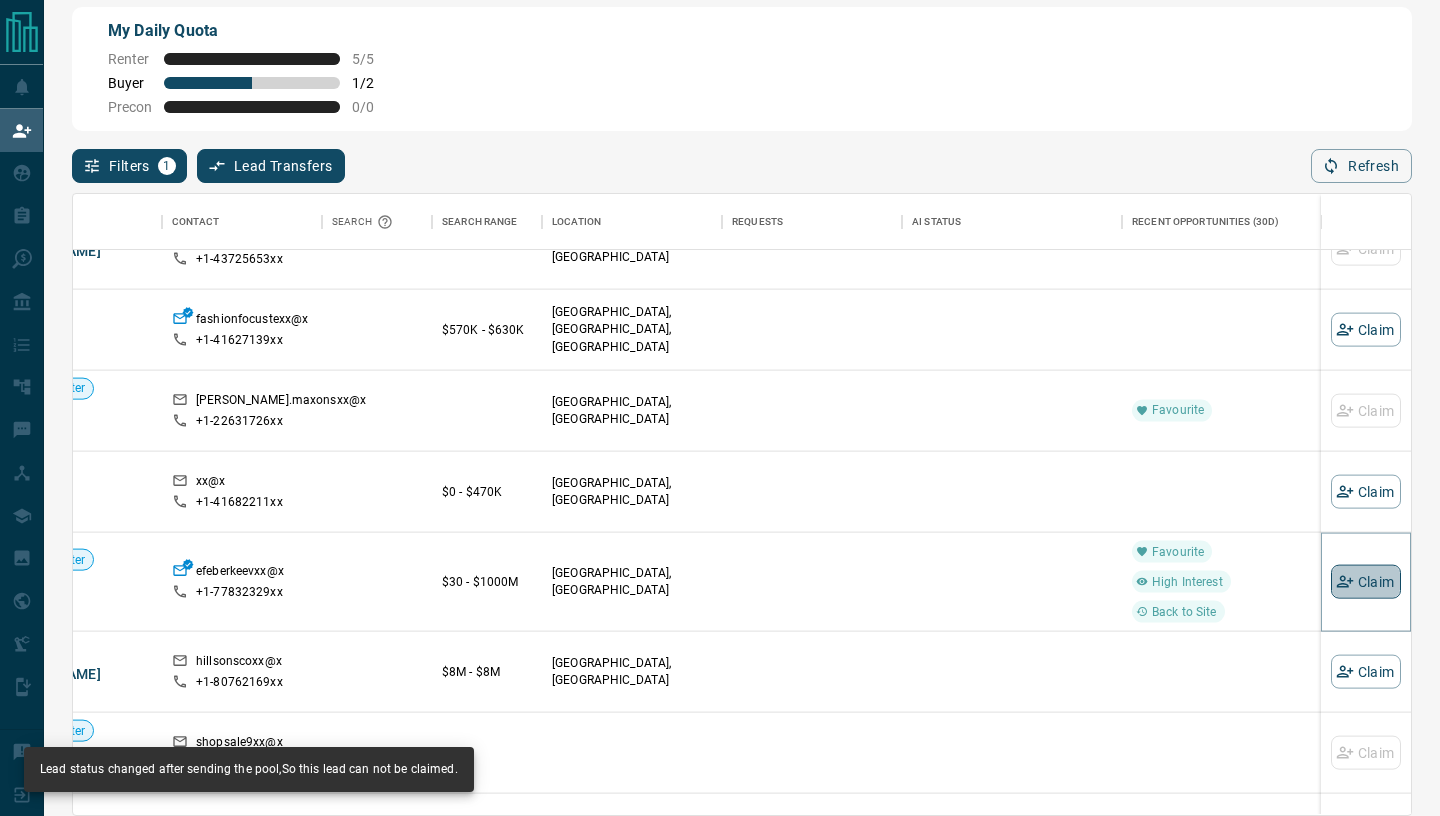 click 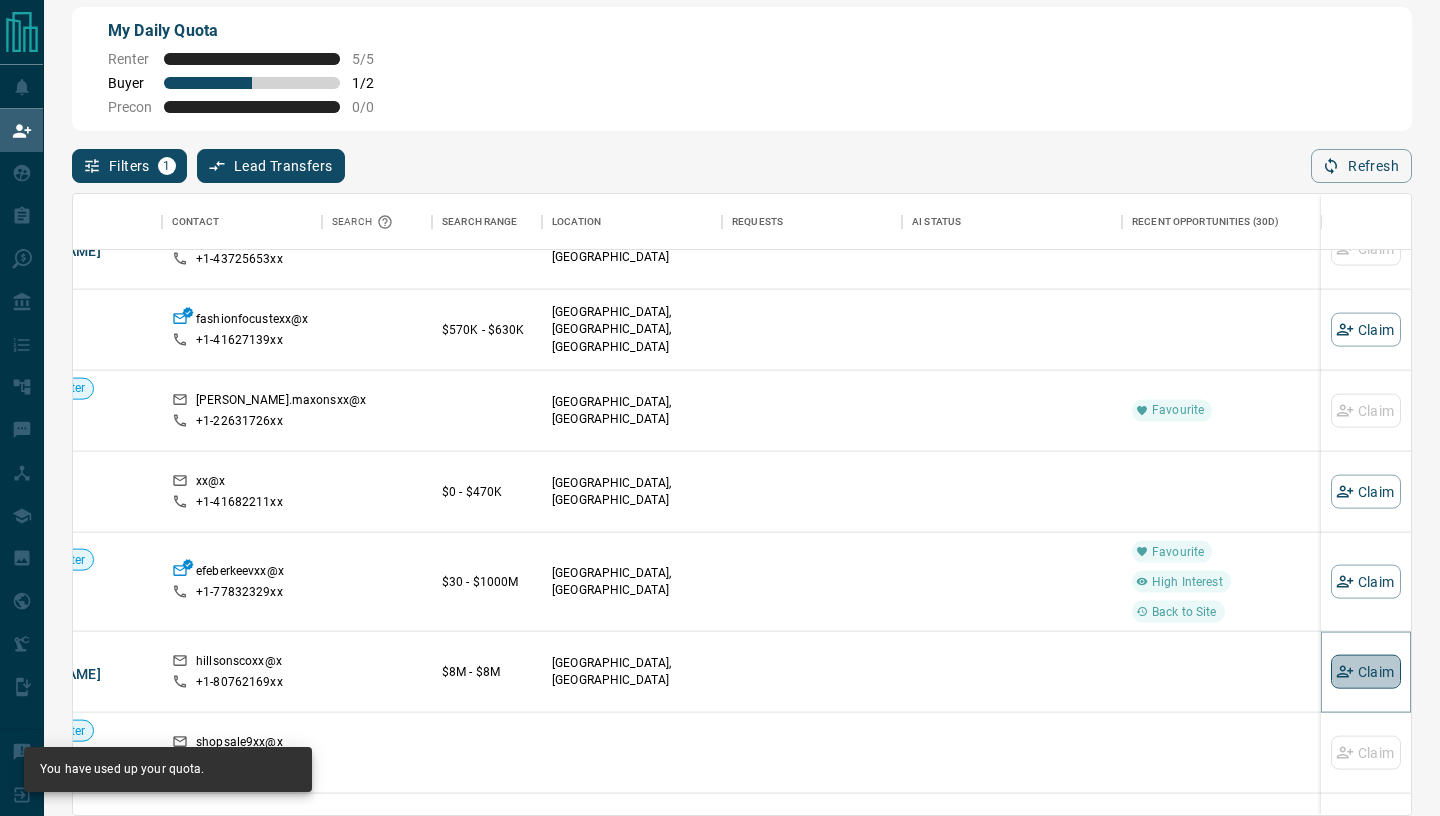 click 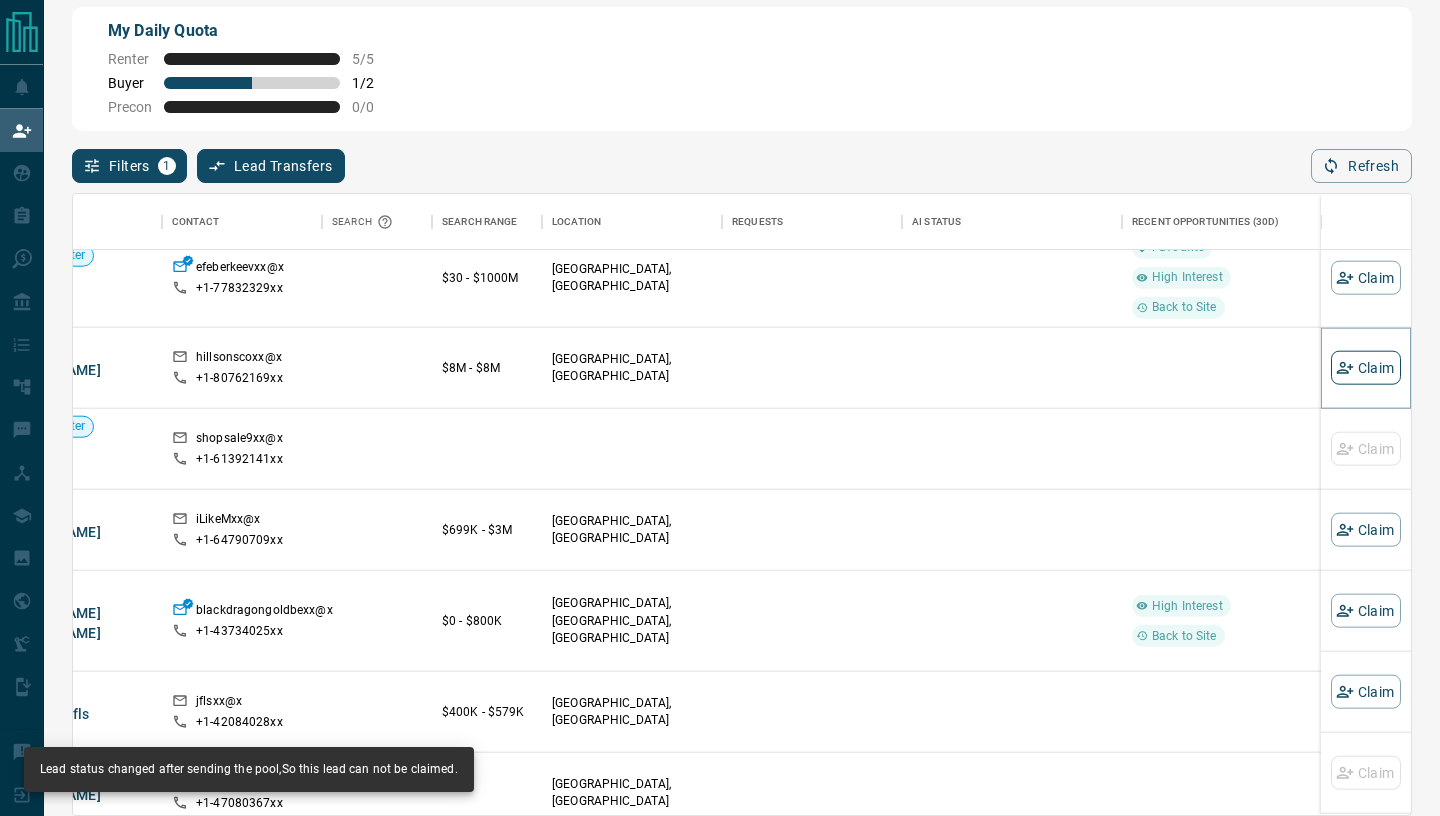 scroll, scrollTop: 8410, scrollLeft: 91, axis: both 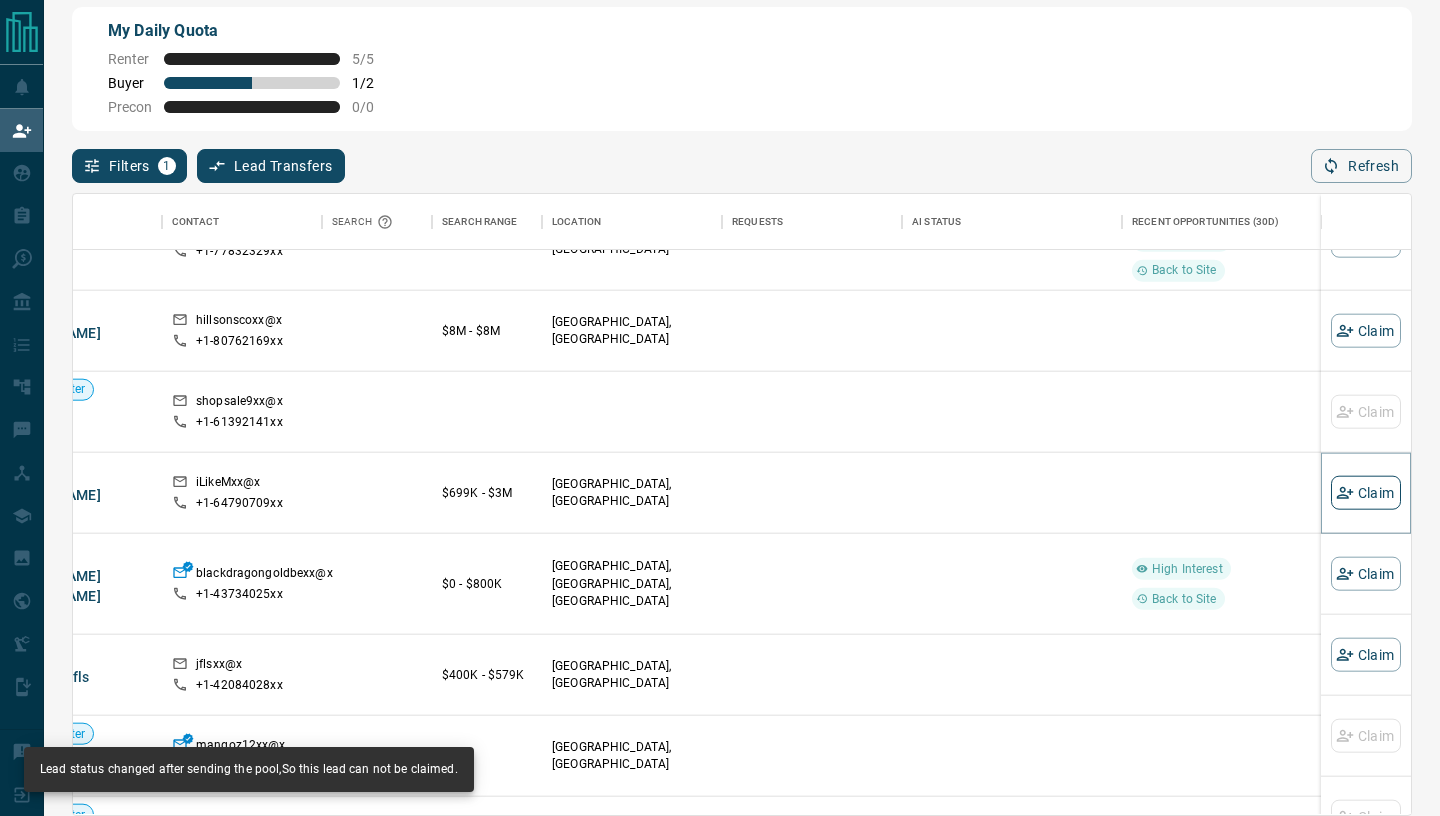 click on "Claim" at bounding box center (1366, 493) 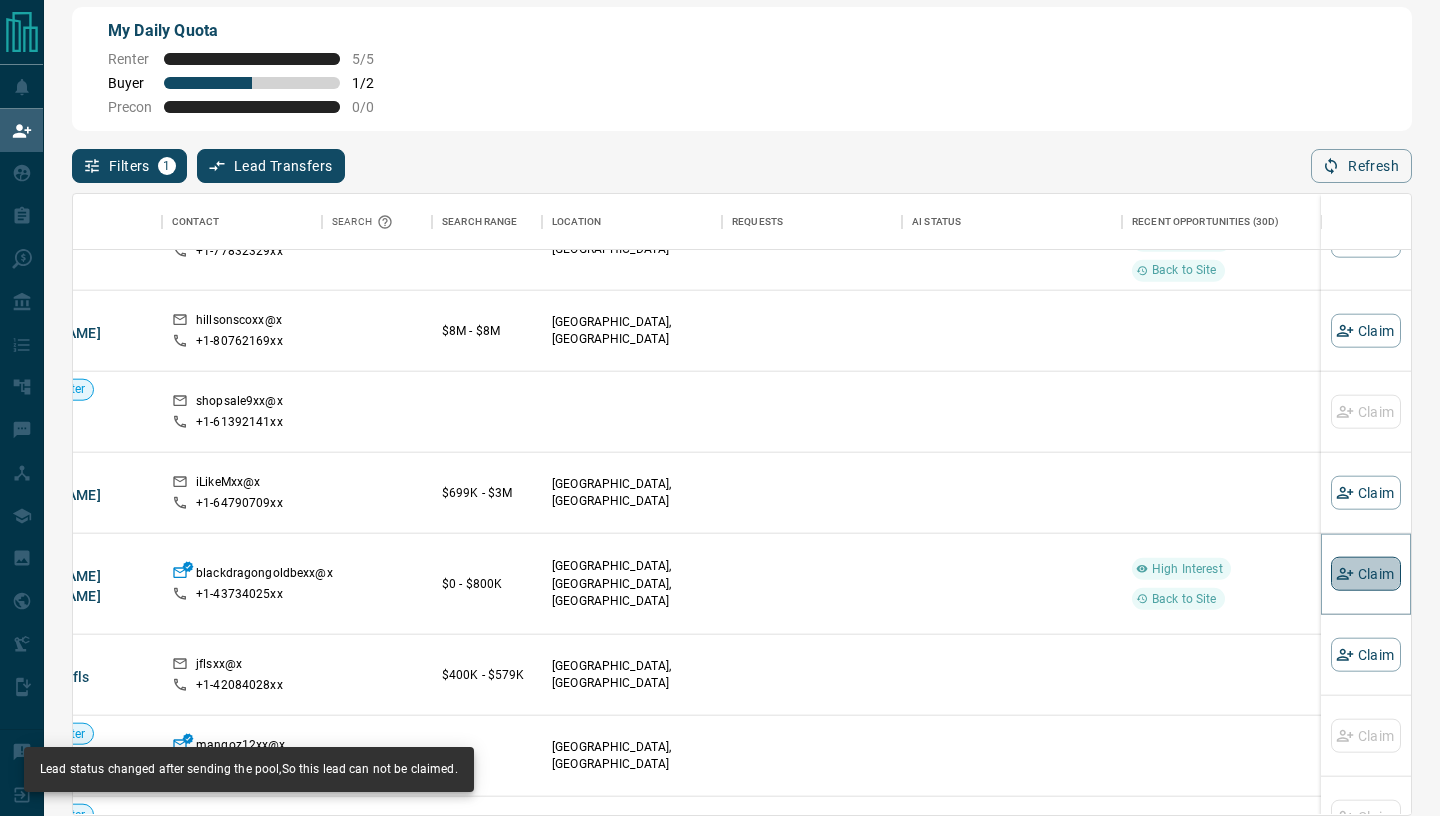click on "Claim" at bounding box center [1366, 574] 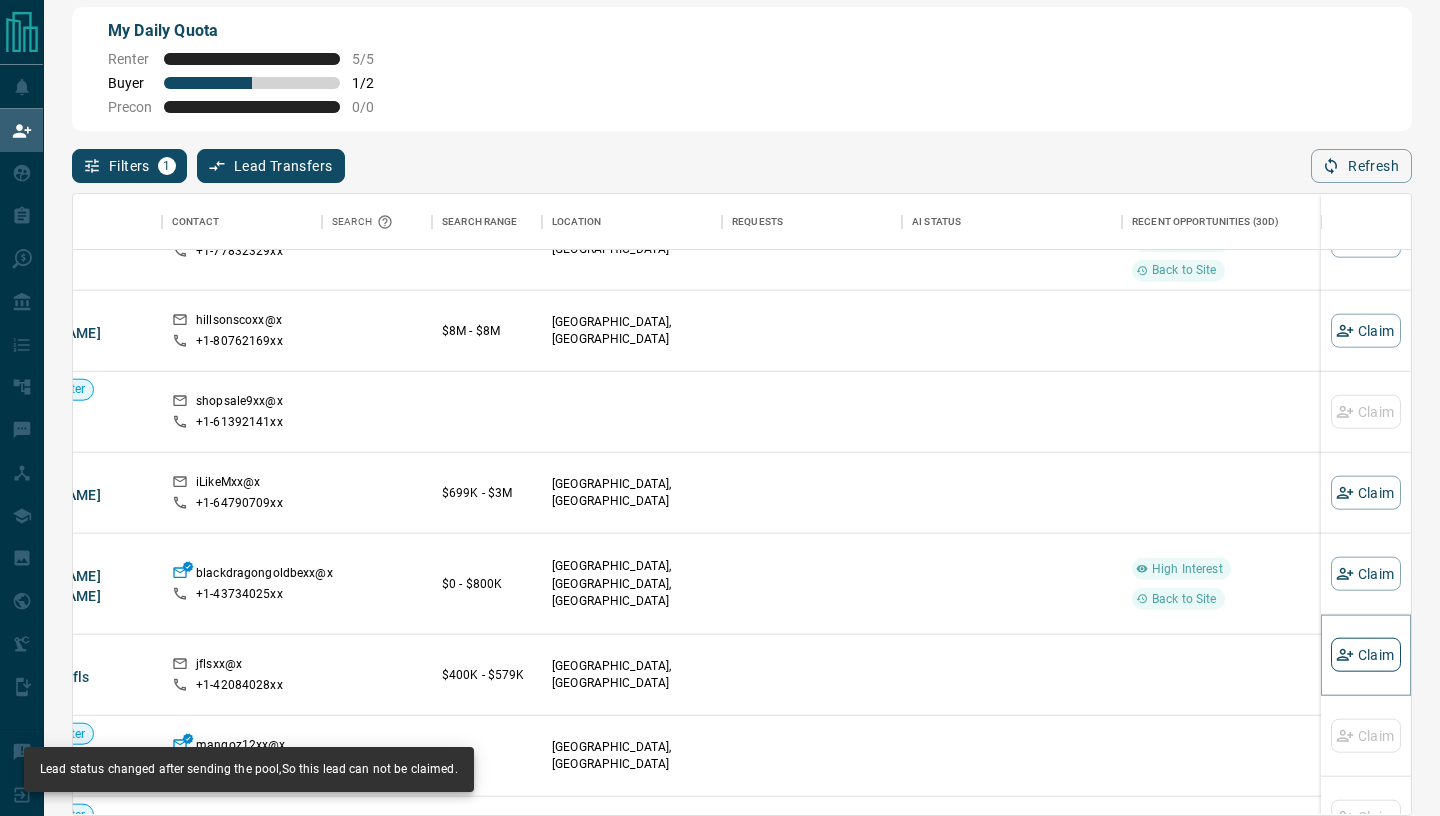 click 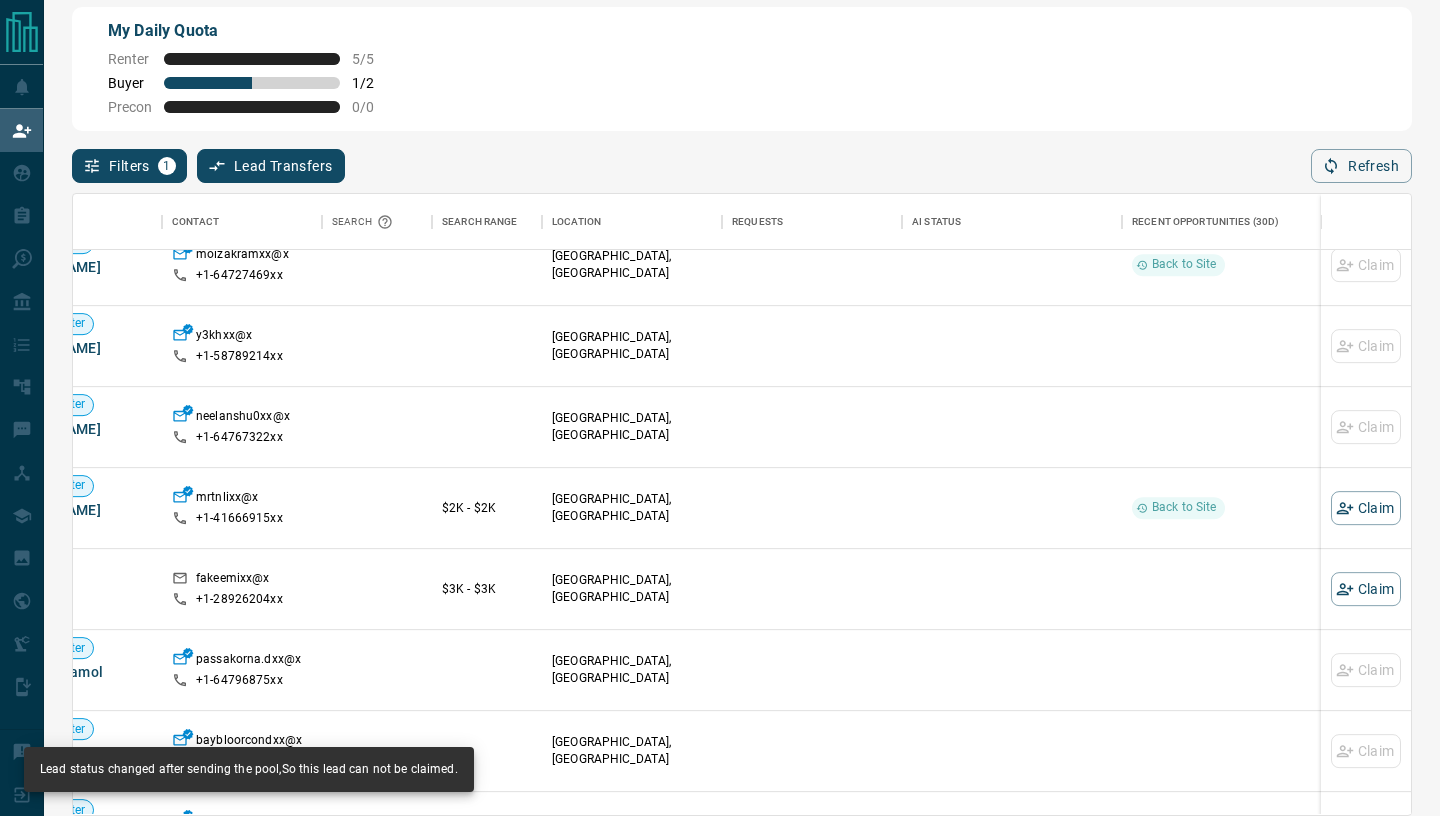 scroll, scrollTop: 5697, scrollLeft: 91, axis: both 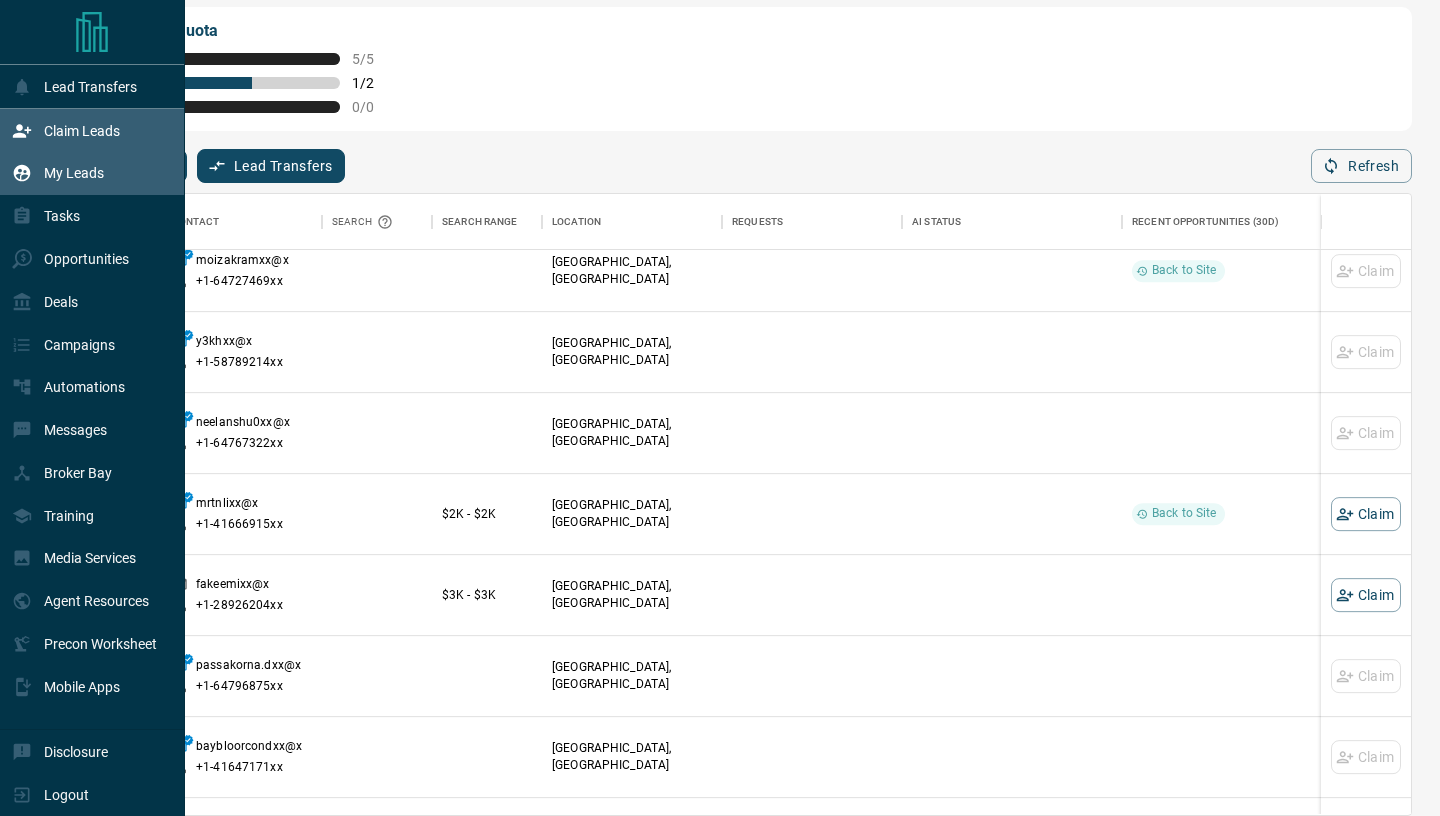 click on "My Leads" at bounding box center [74, 173] 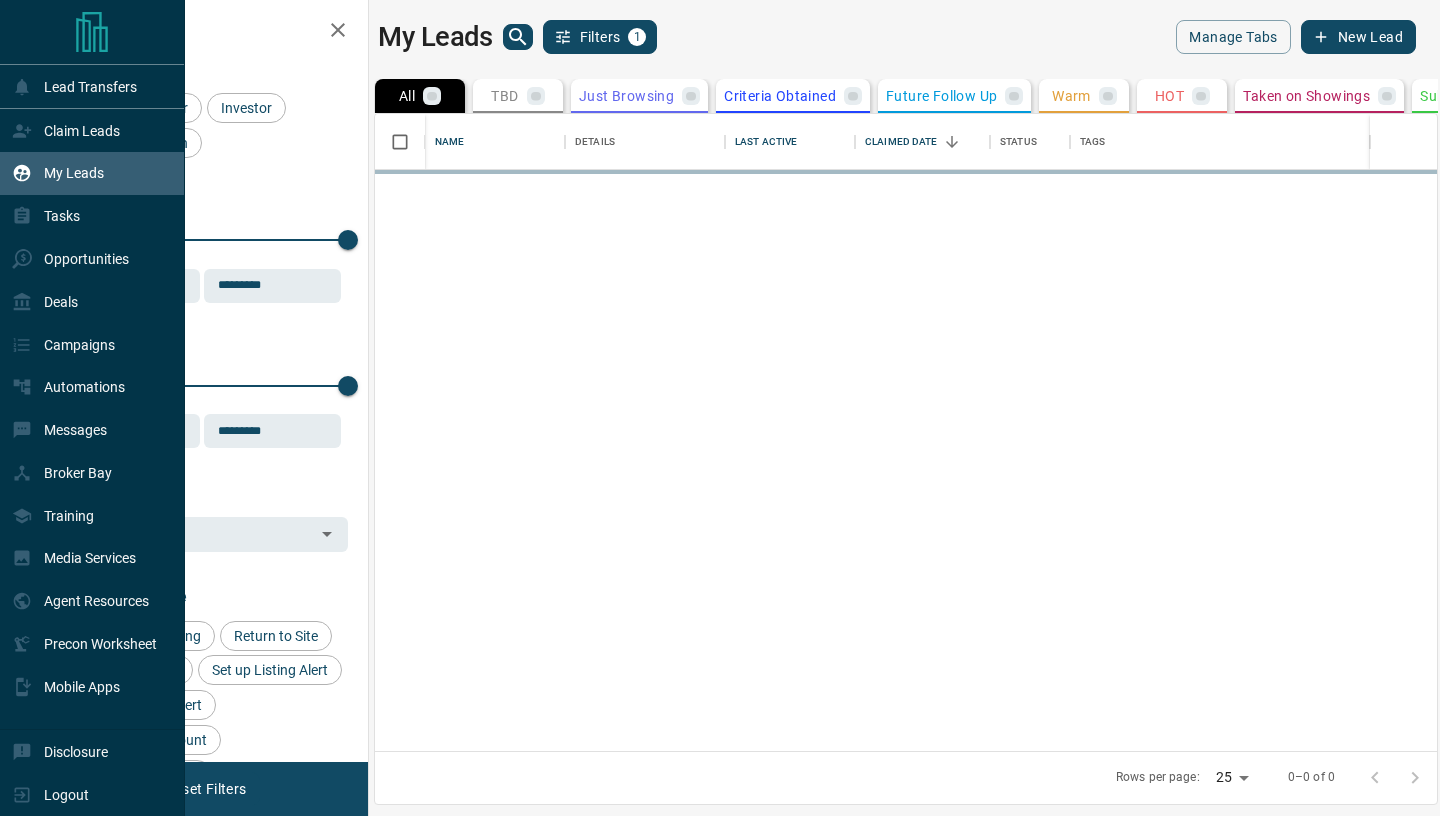 scroll, scrollTop: 0, scrollLeft: 0, axis: both 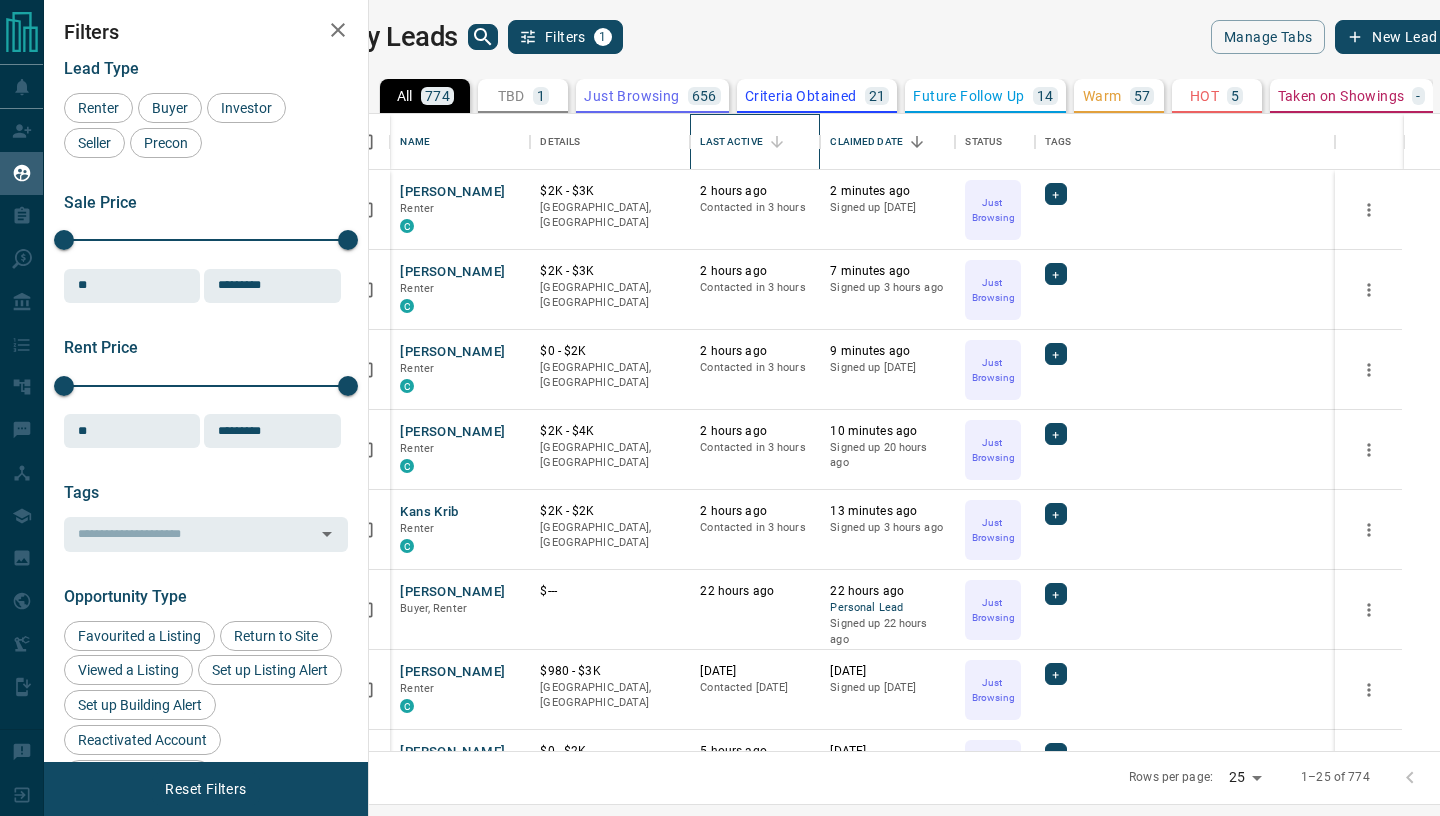 click on "Last Active" at bounding box center [731, 142] 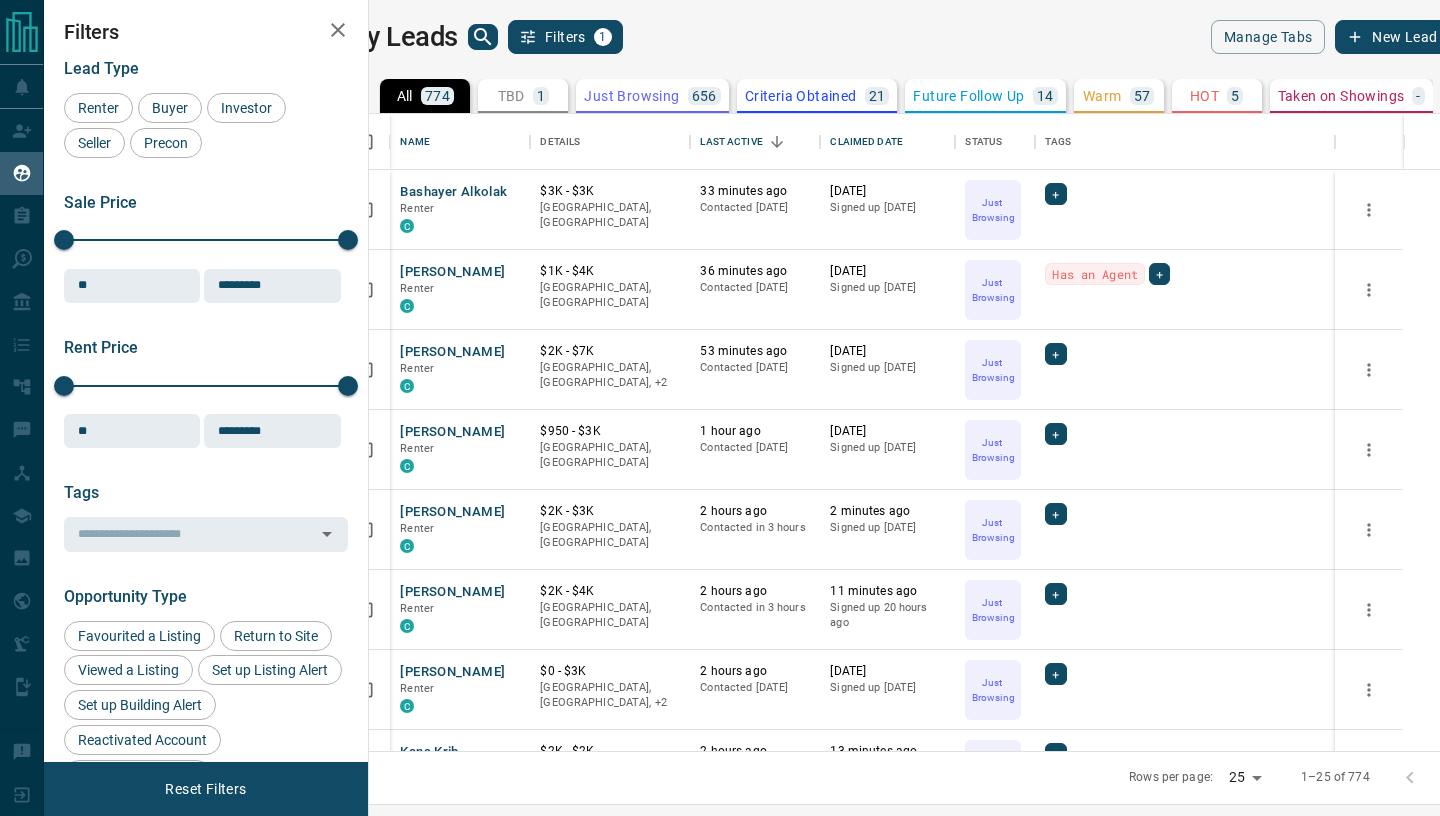 click at bounding box center (483, 37) 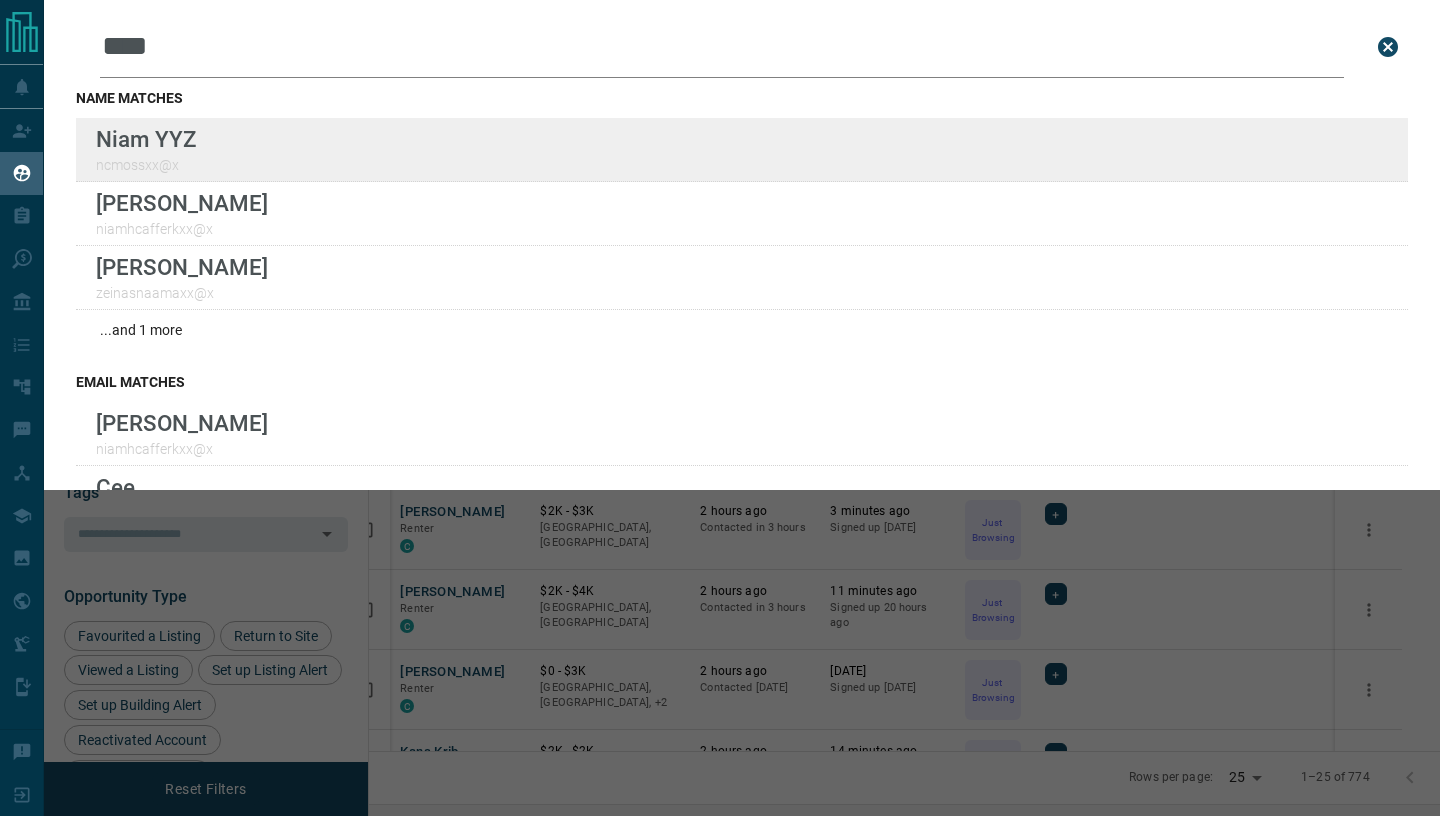 type on "****" 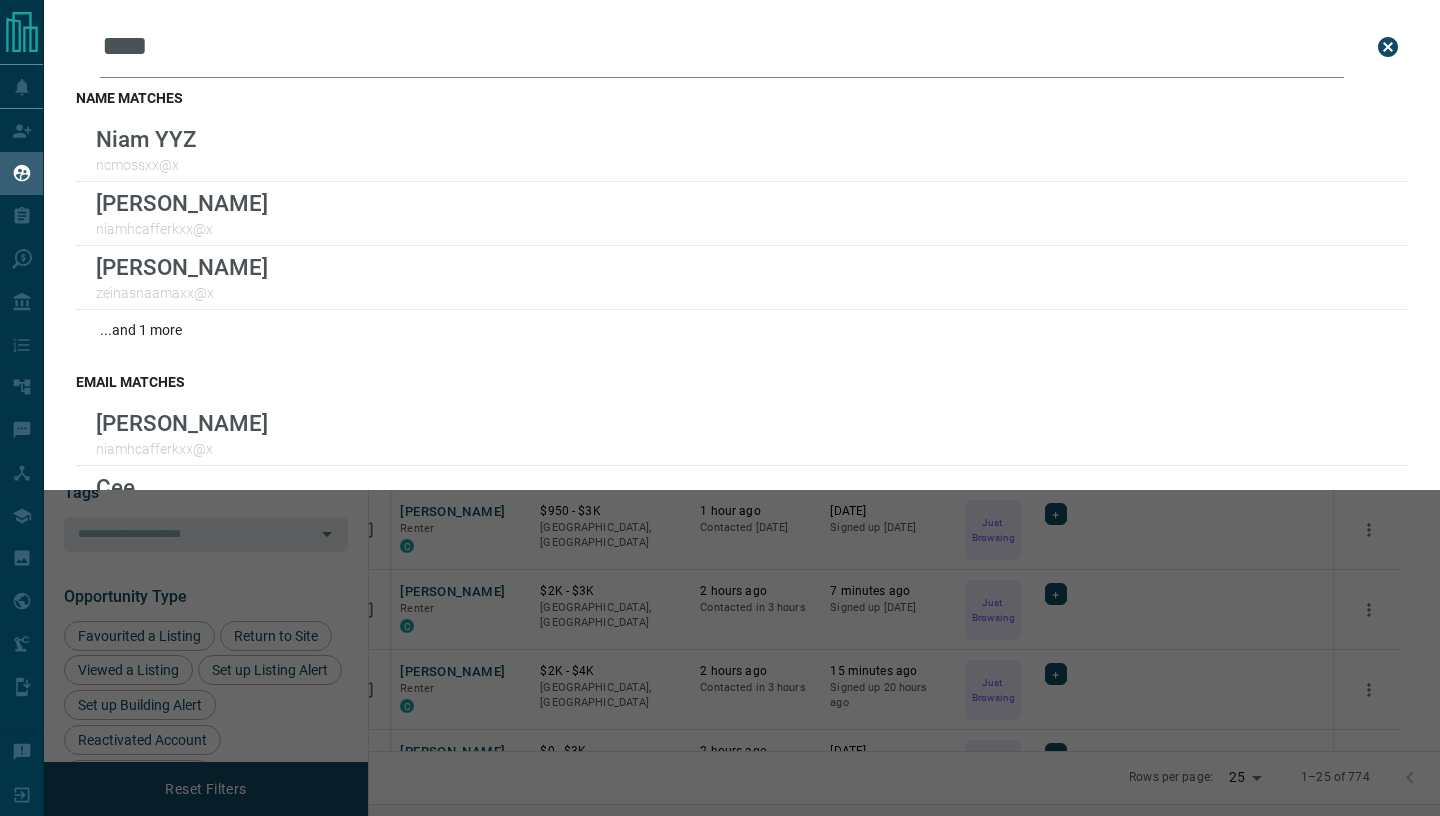 click on "****" at bounding box center (722, 47) 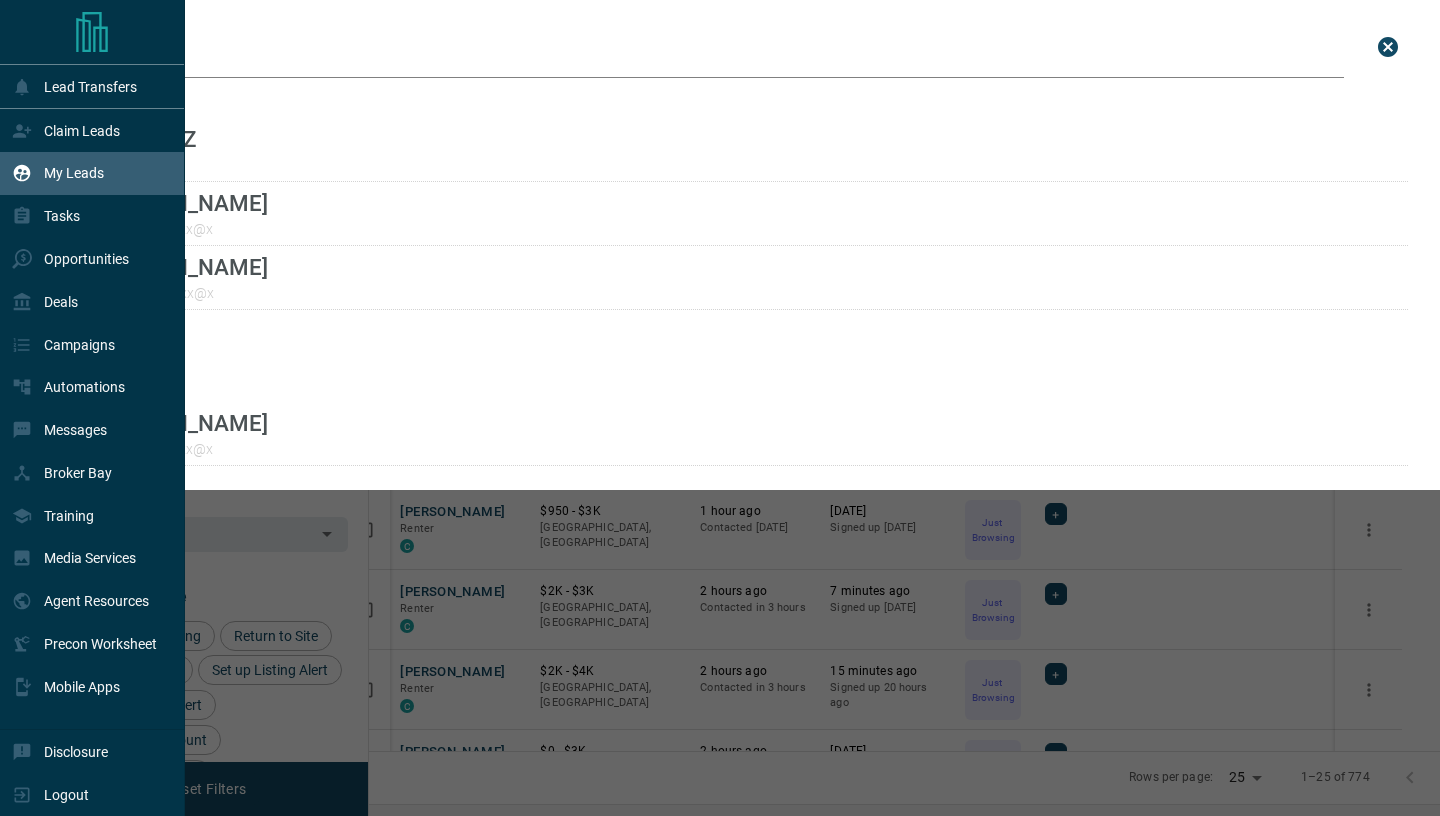 click on "My Leads" at bounding box center [58, 173] 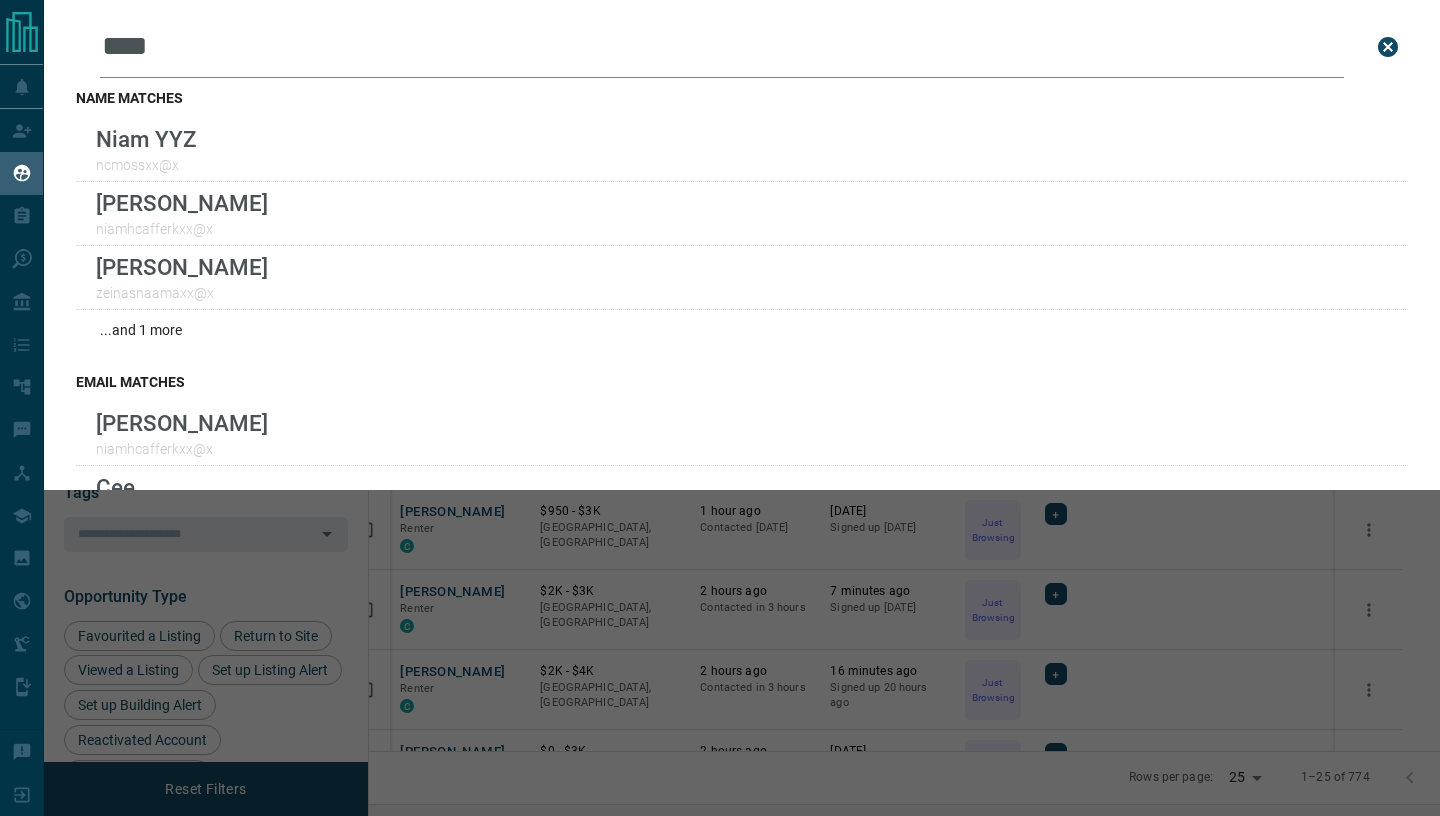 click 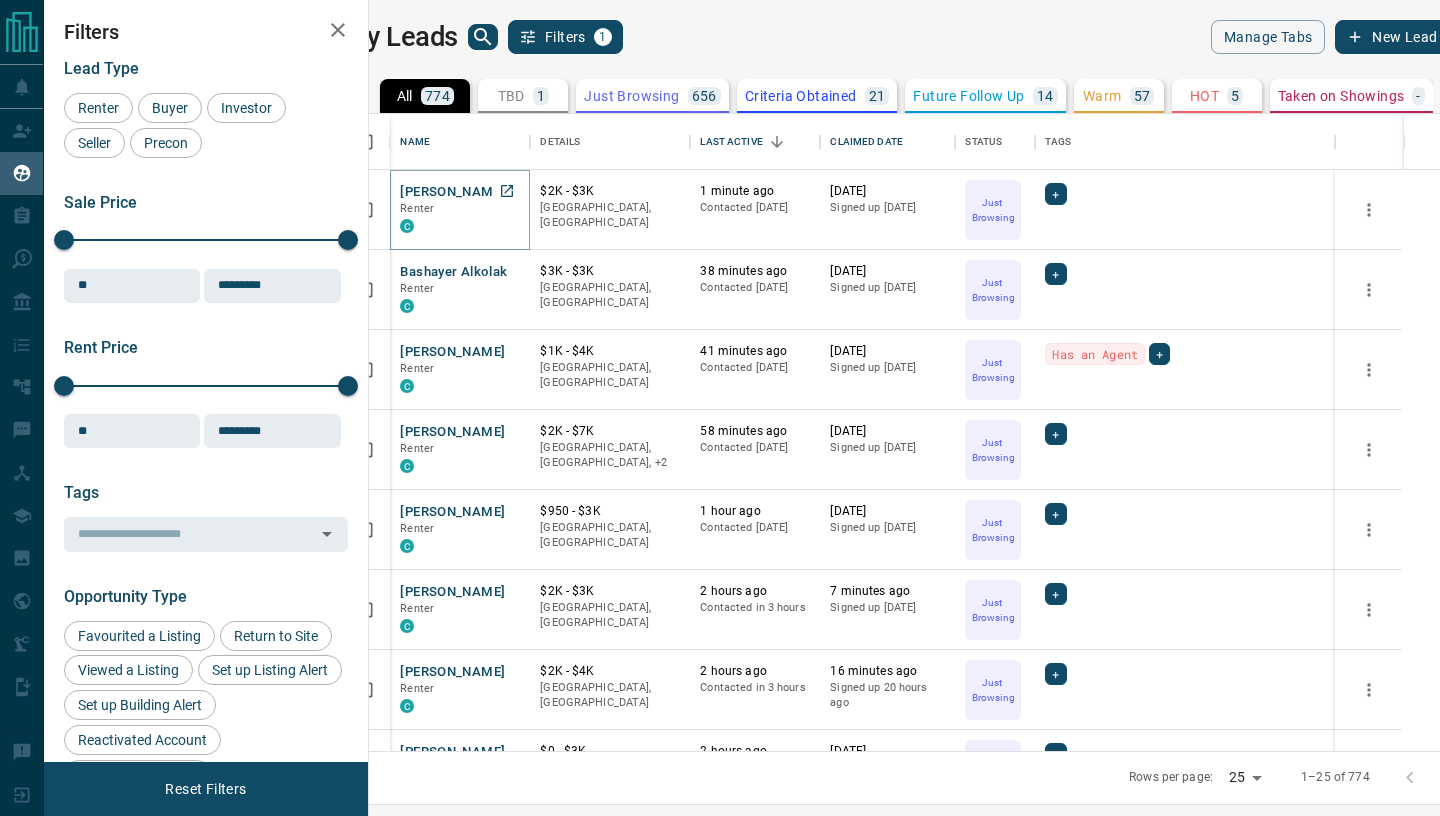click on "[PERSON_NAME]" at bounding box center [452, 192] 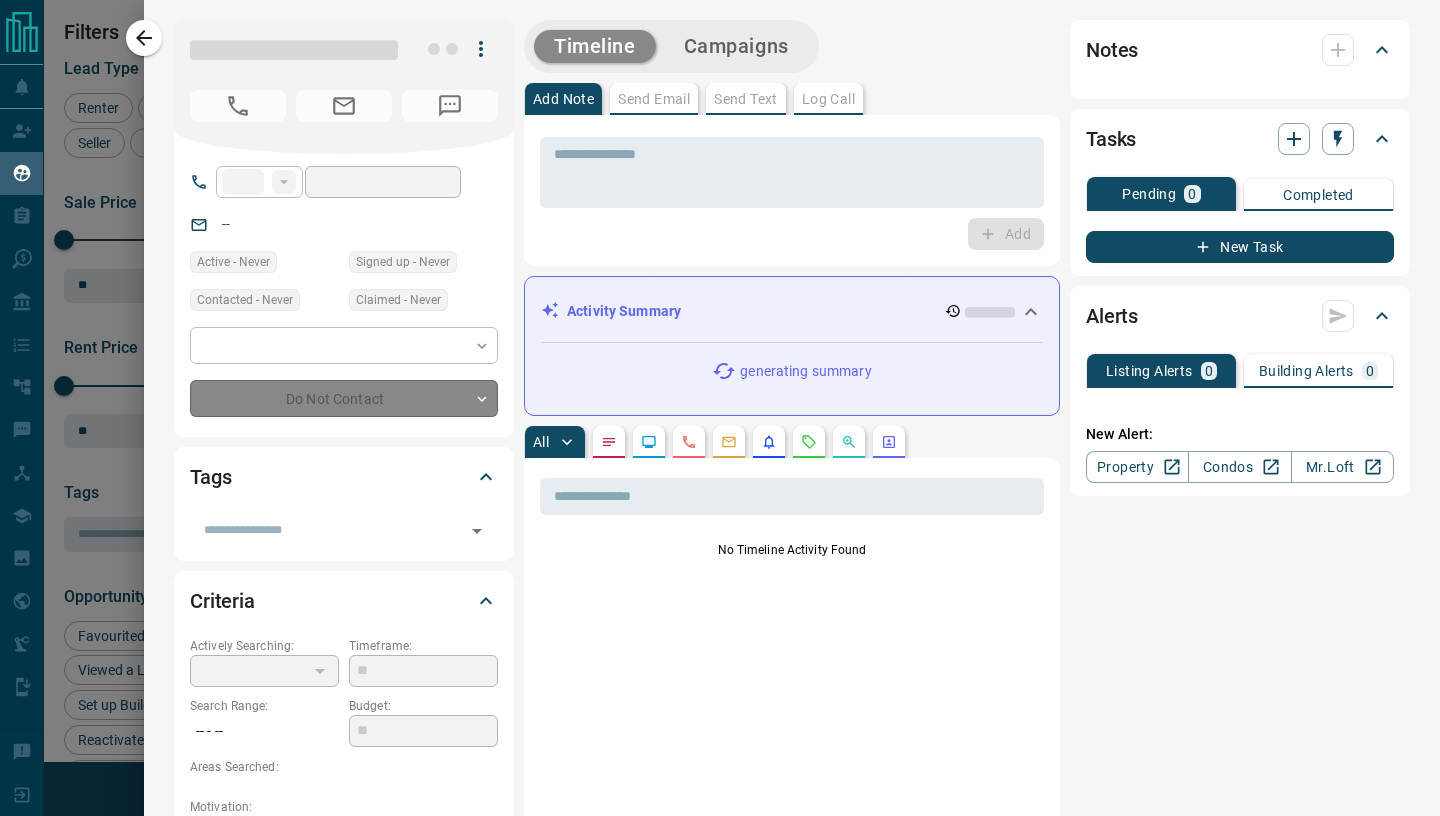 type on "**" 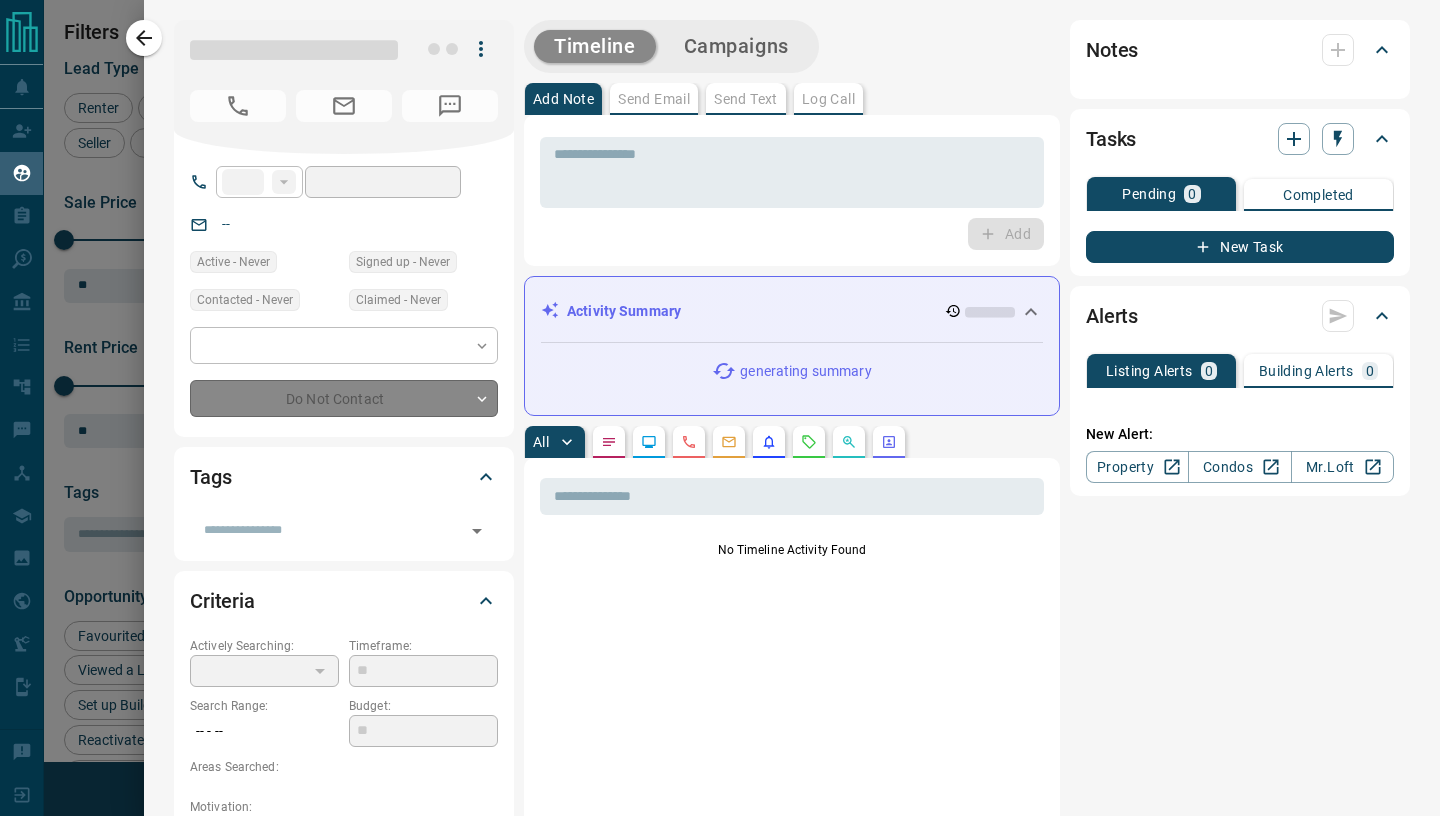 type on "**********" 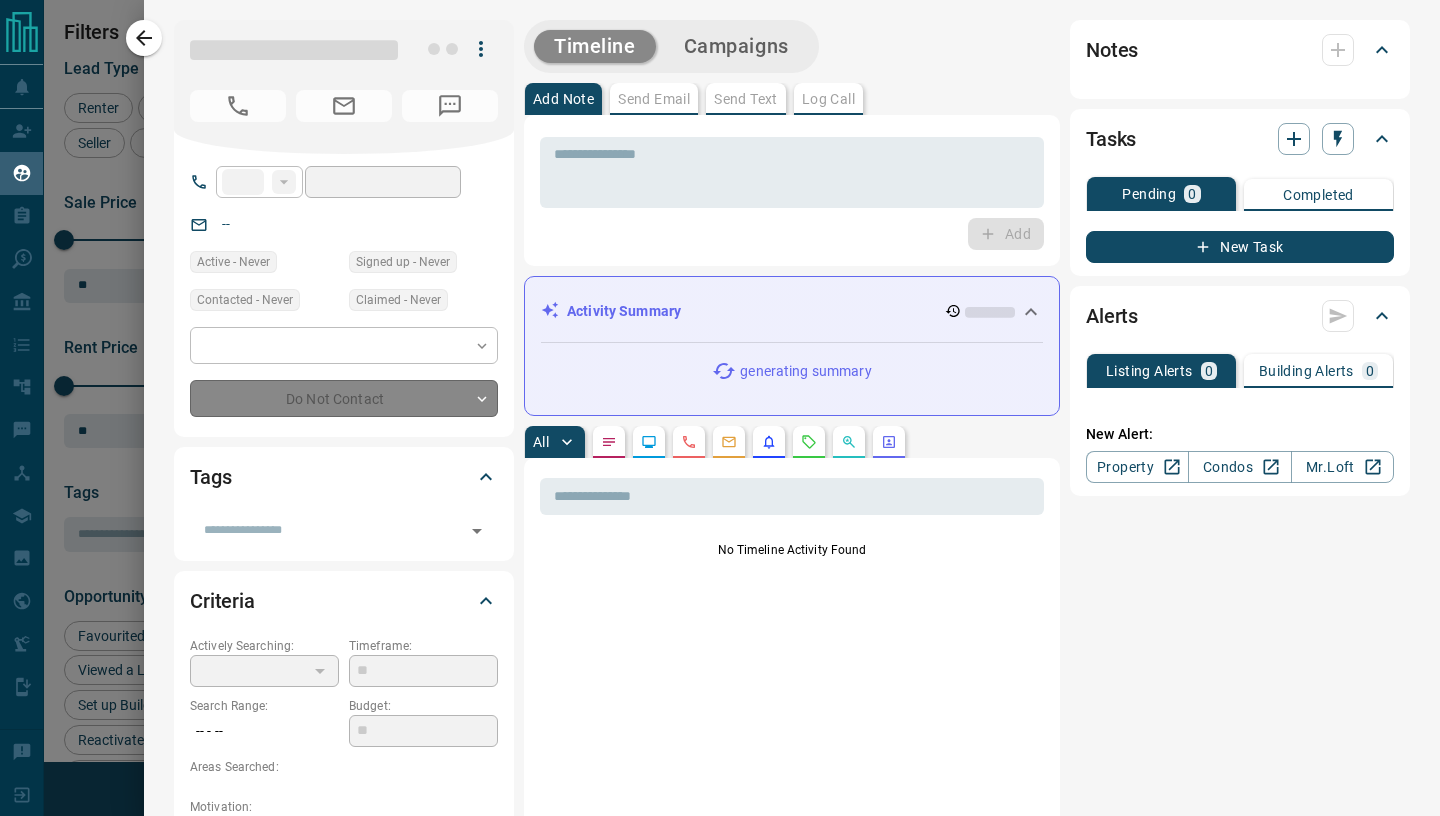 type on "**********" 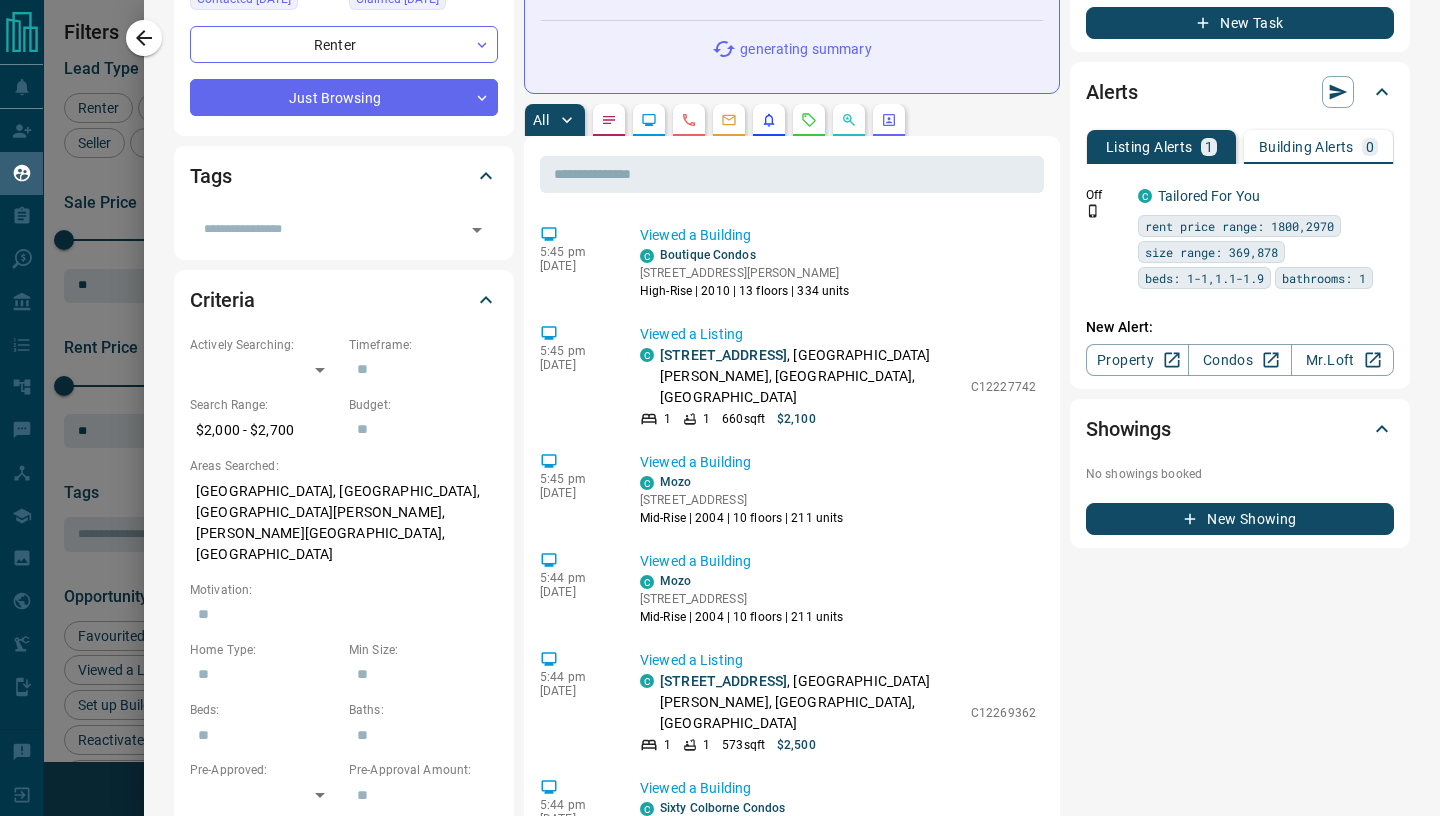 scroll, scrollTop: 0, scrollLeft: 0, axis: both 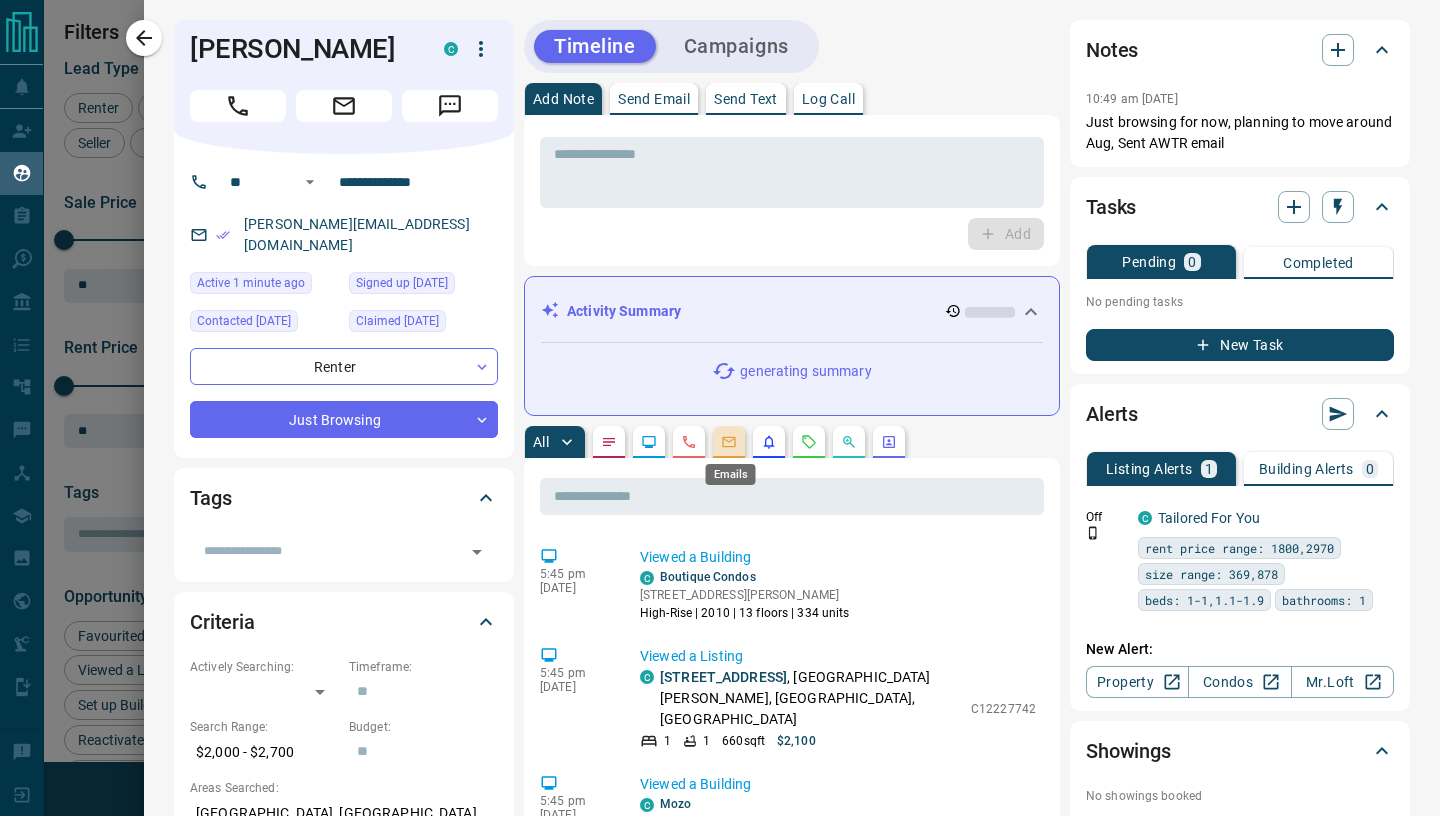 click 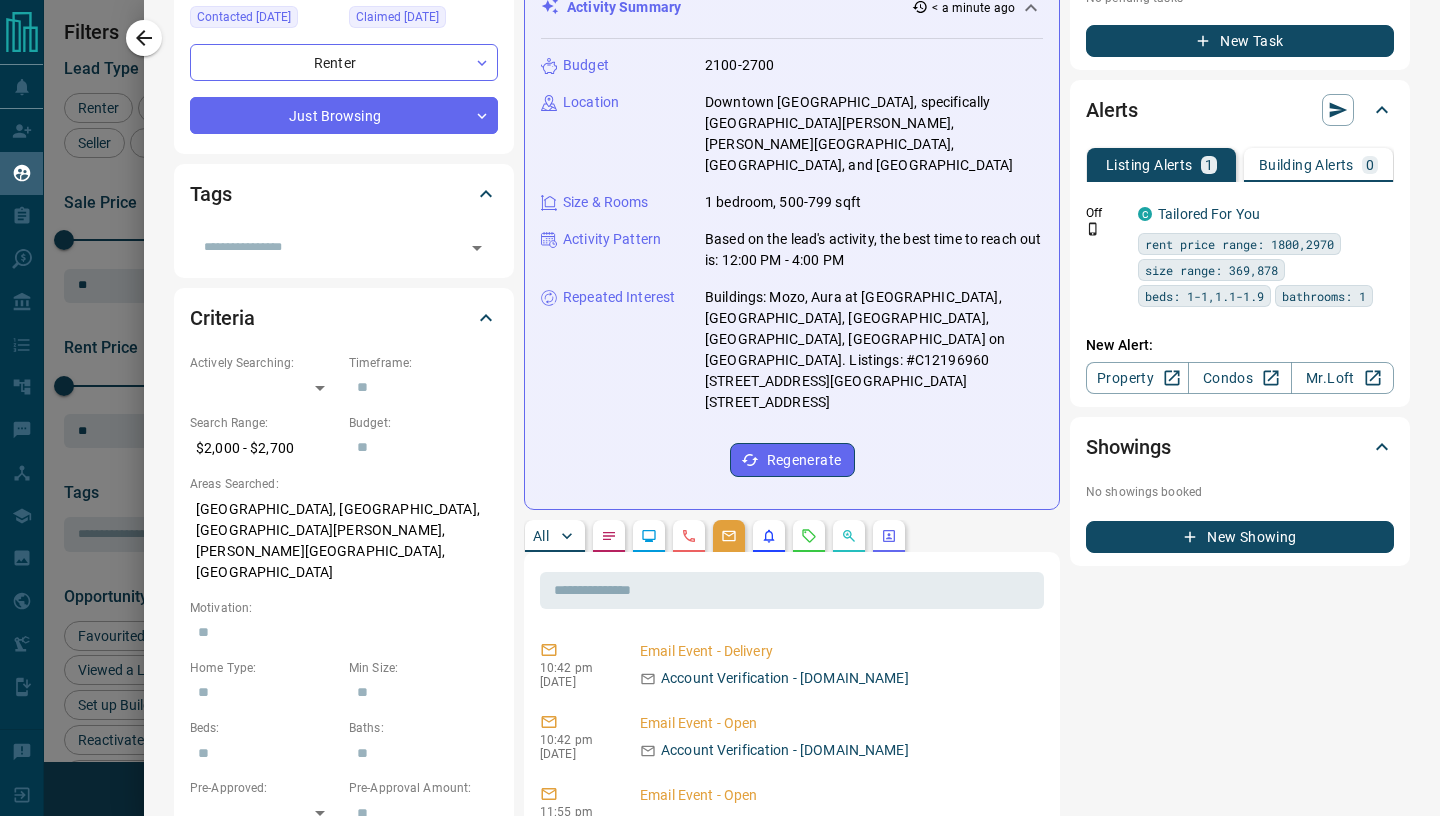 scroll, scrollTop: 0, scrollLeft: 0, axis: both 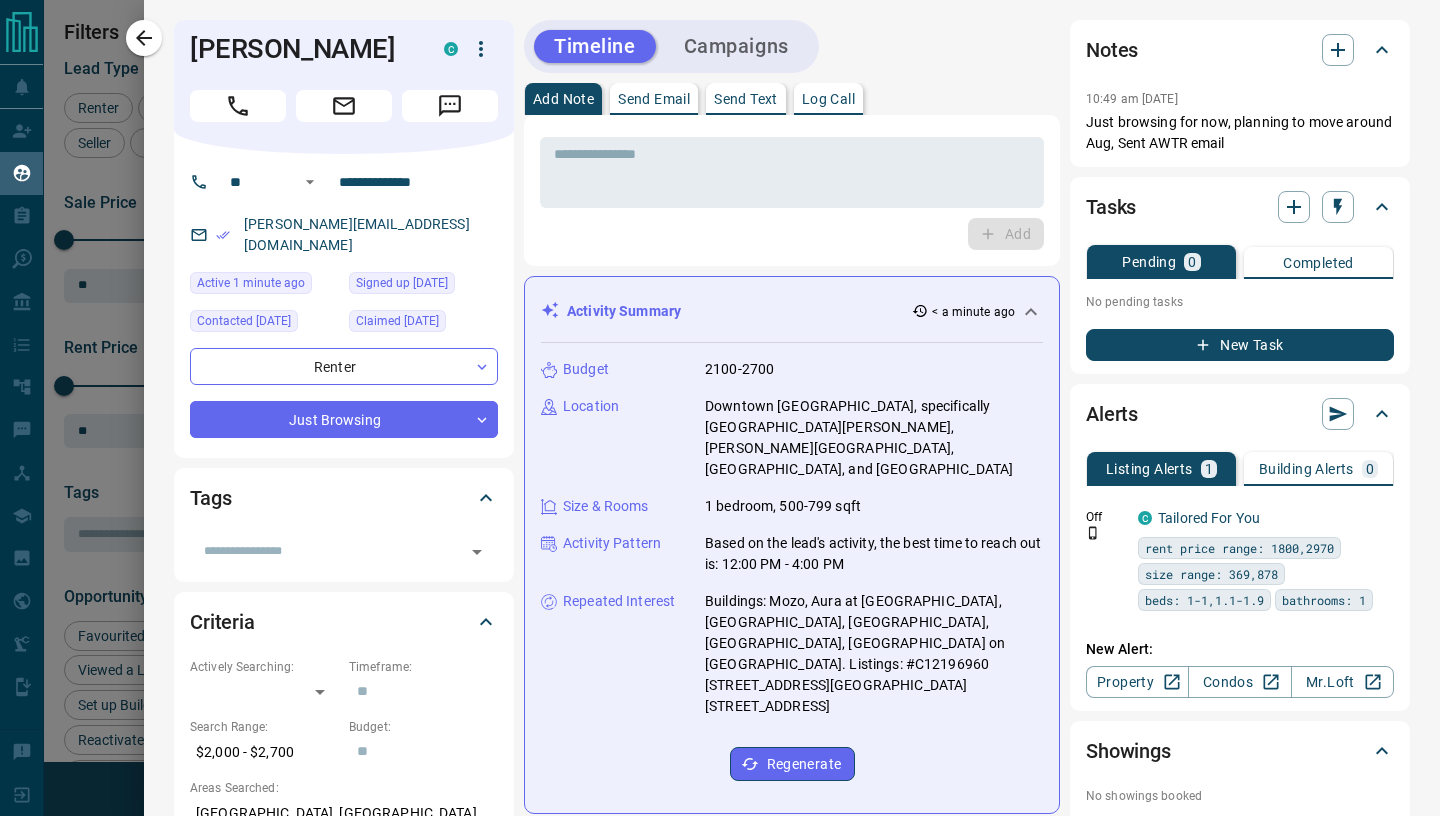 click on "Send Email" at bounding box center [654, 99] 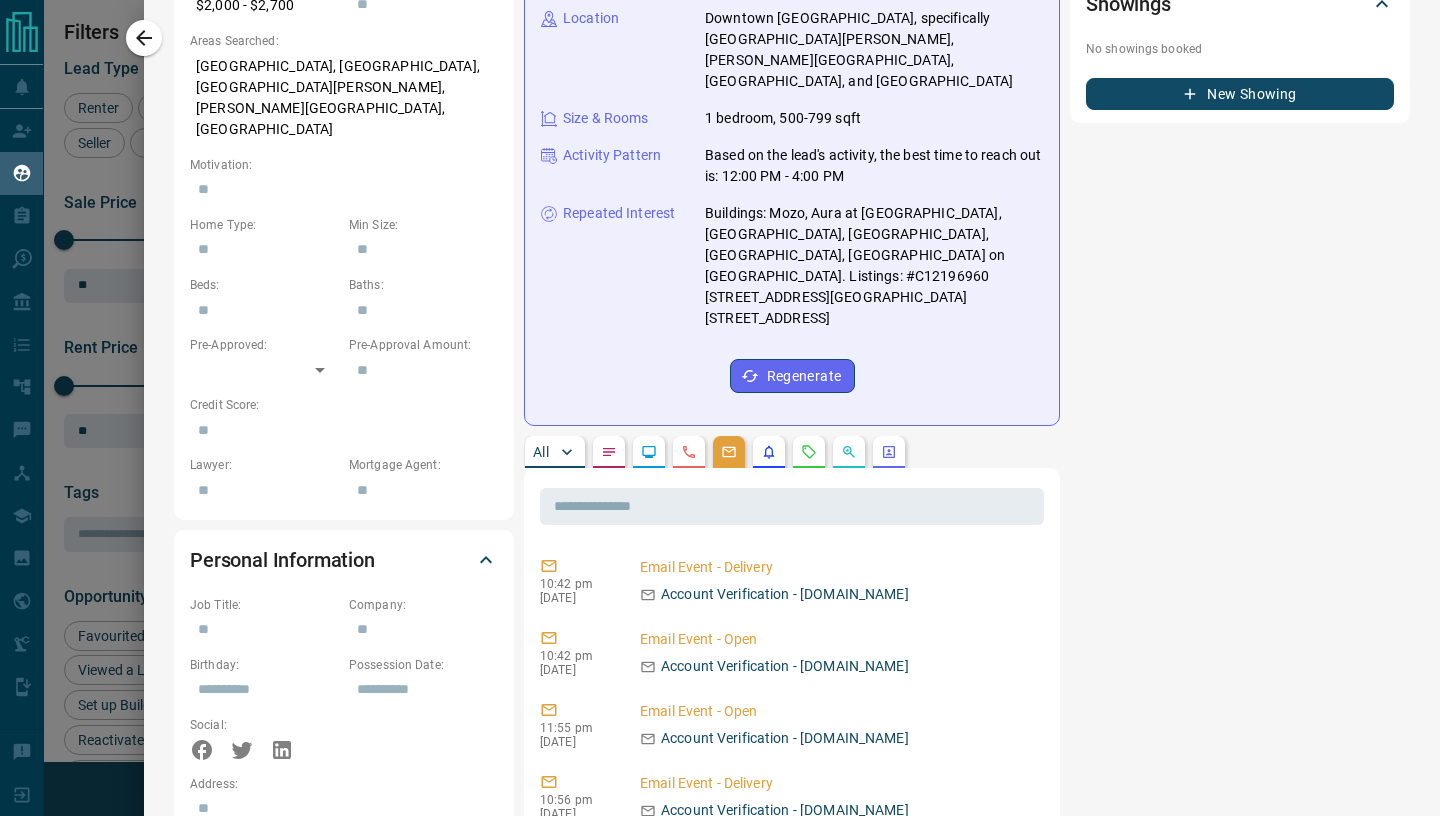 scroll, scrollTop: 770, scrollLeft: 0, axis: vertical 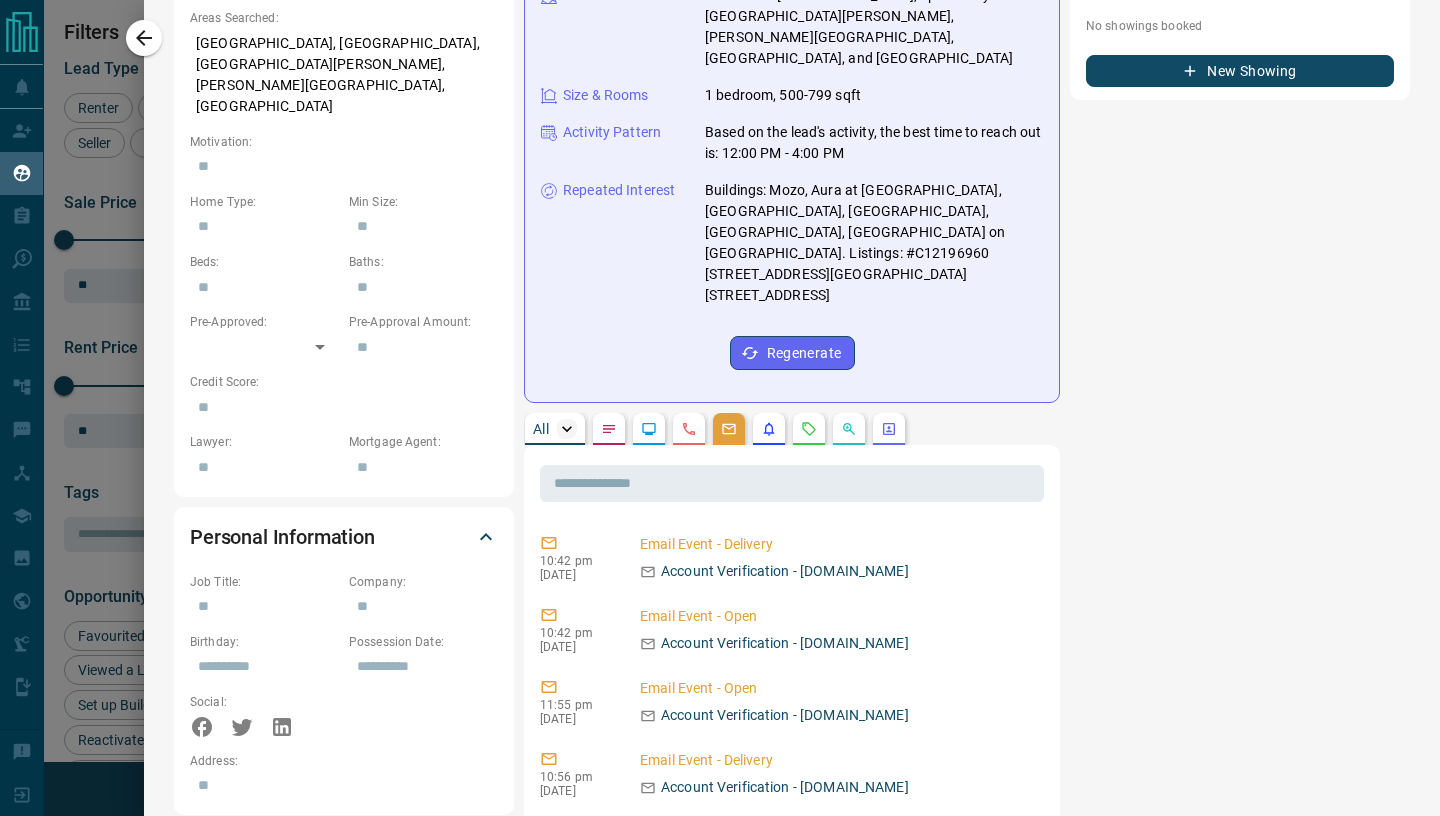 click 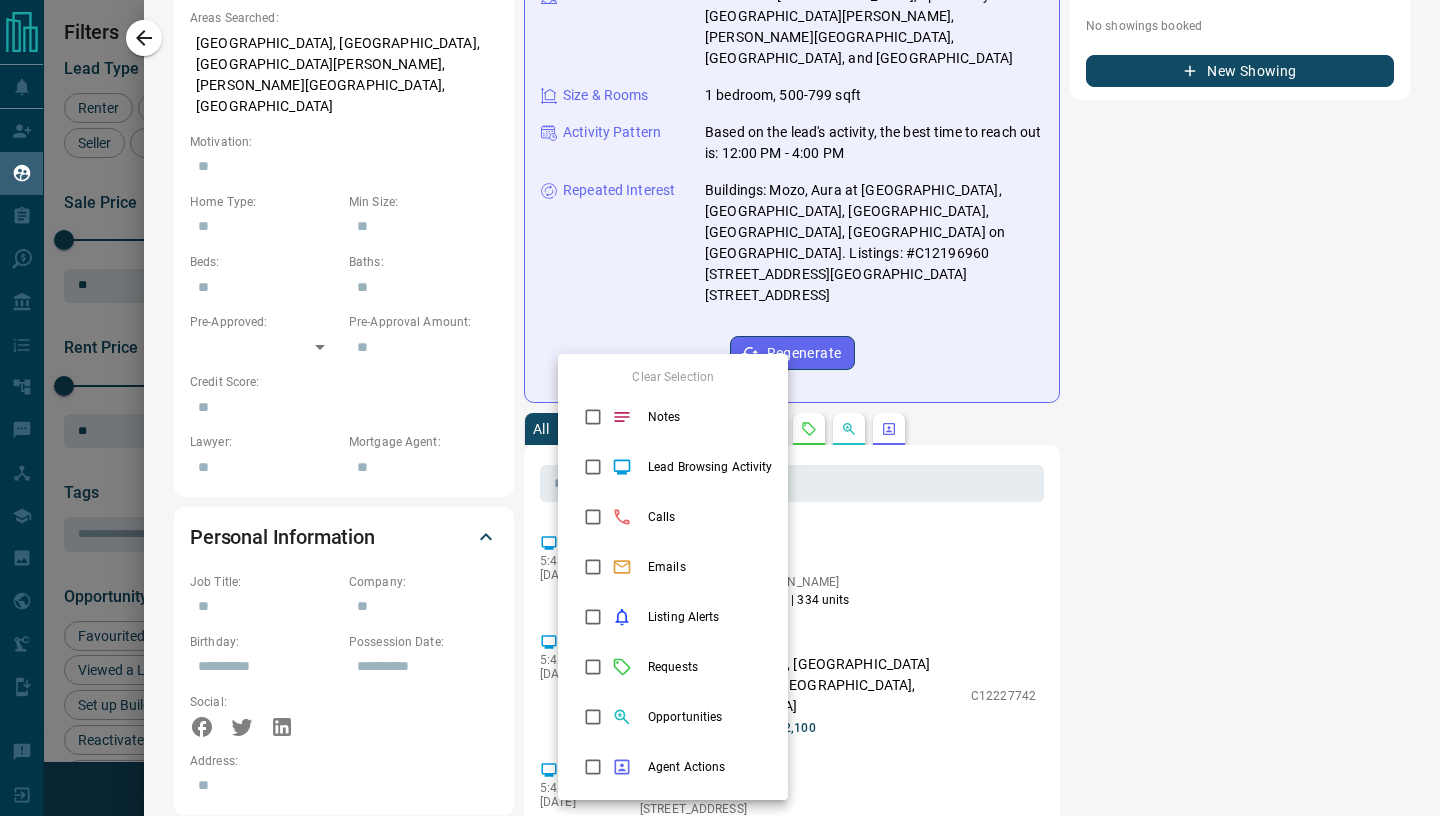 click at bounding box center [720, 408] 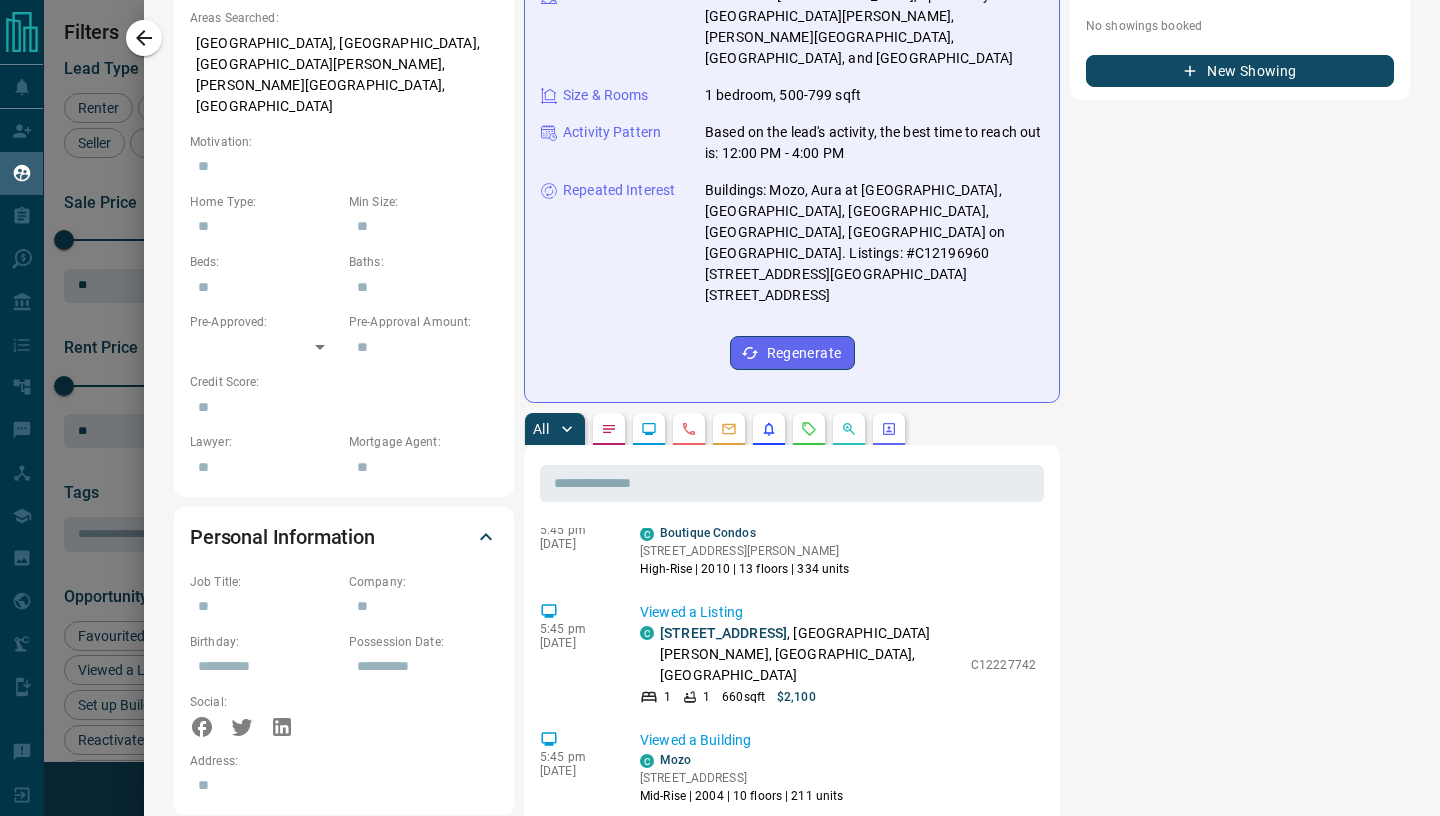 scroll, scrollTop: 0, scrollLeft: 0, axis: both 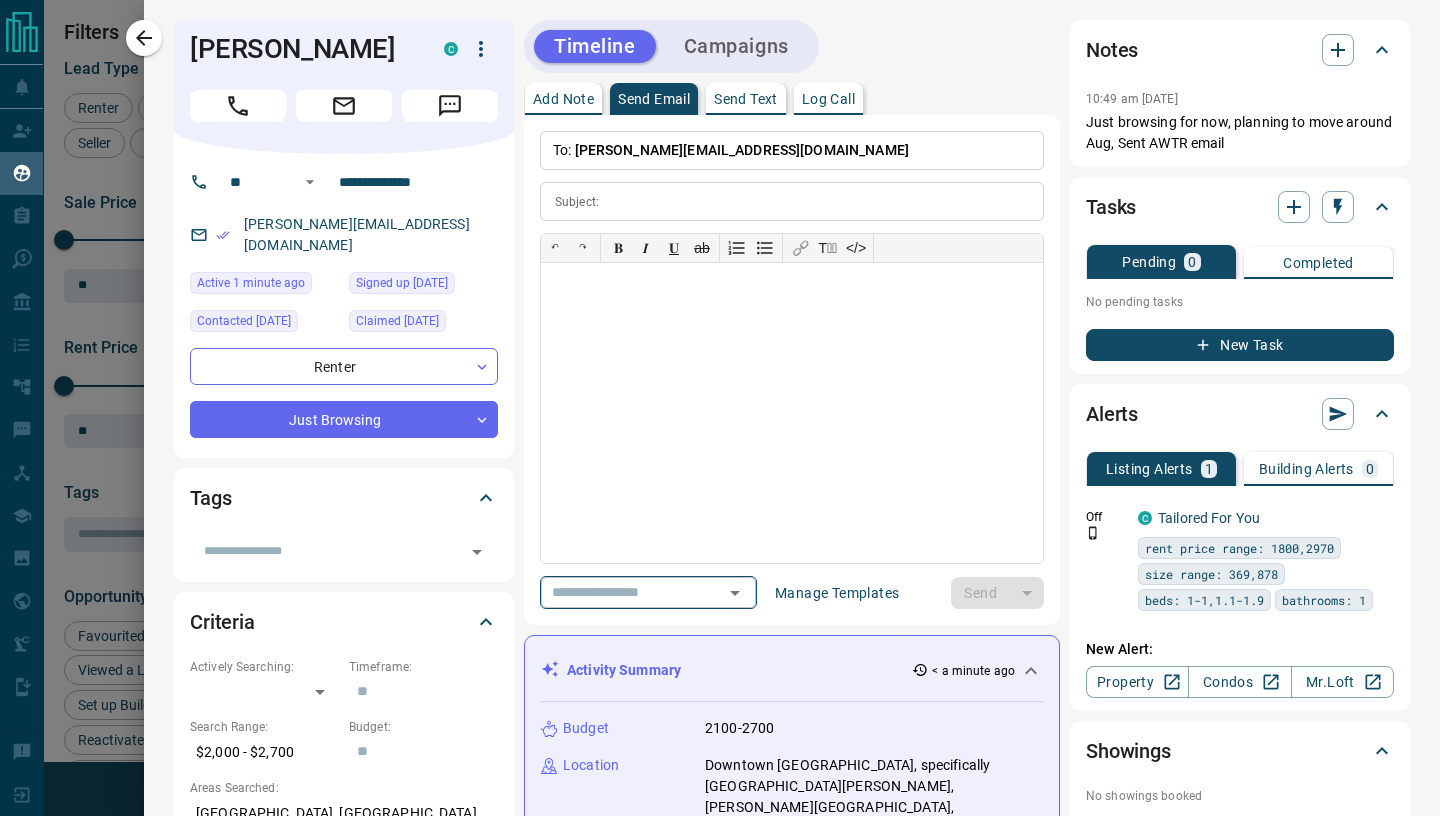 click 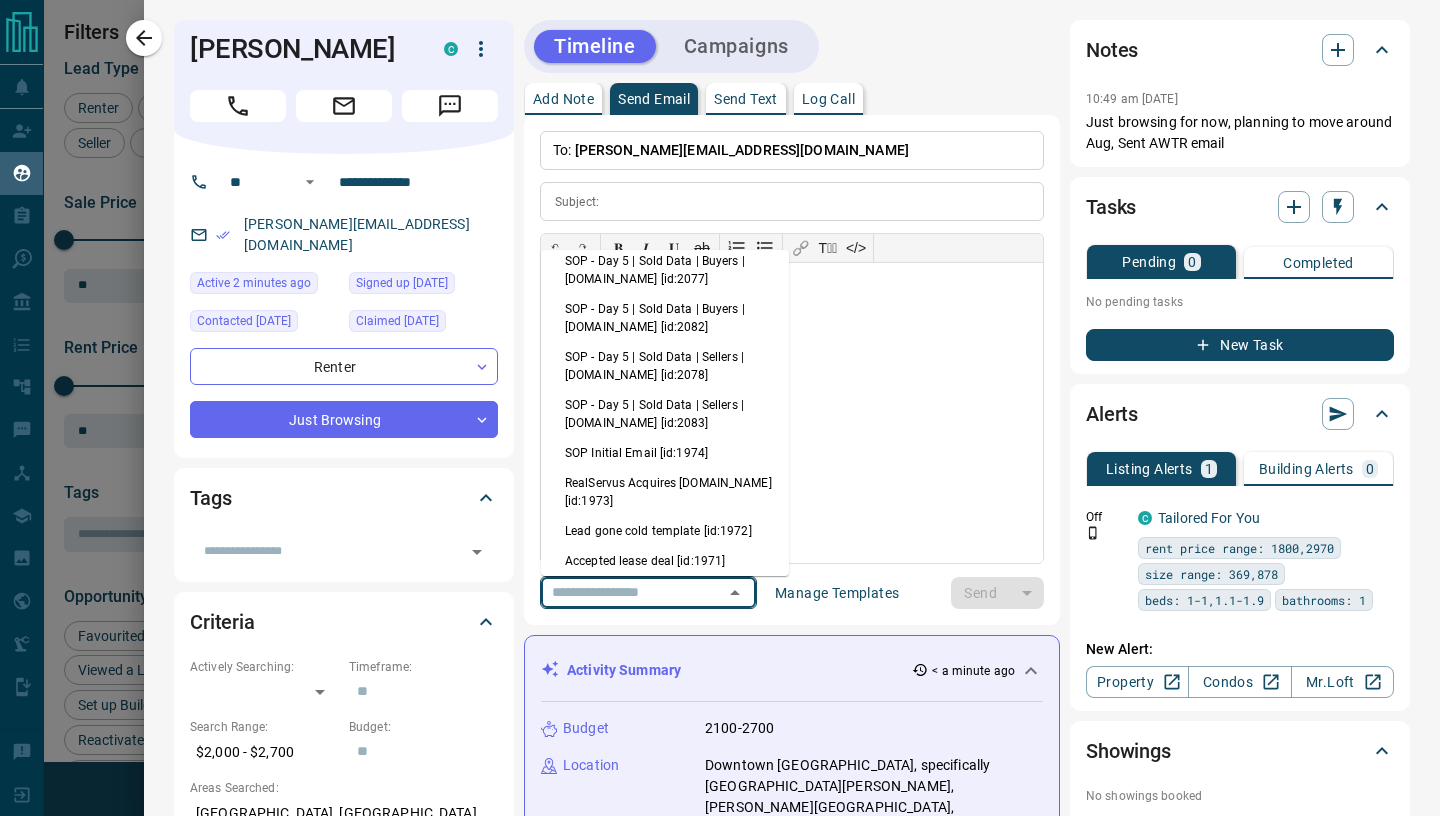 scroll, scrollTop: 431, scrollLeft: 0, axis: vertical 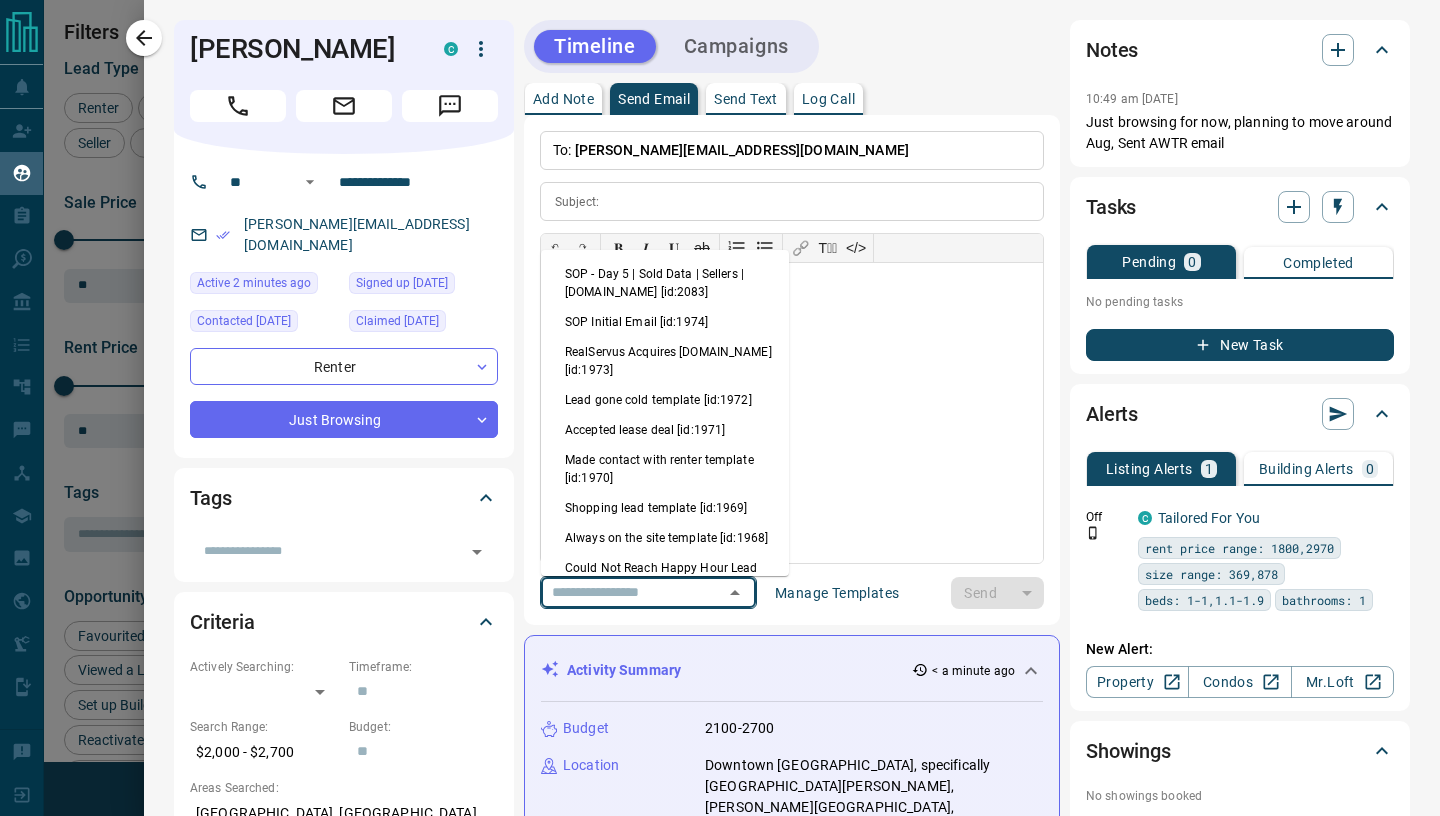 click on "Always on the site template [id:1968]" at bounding box center (665, 538) 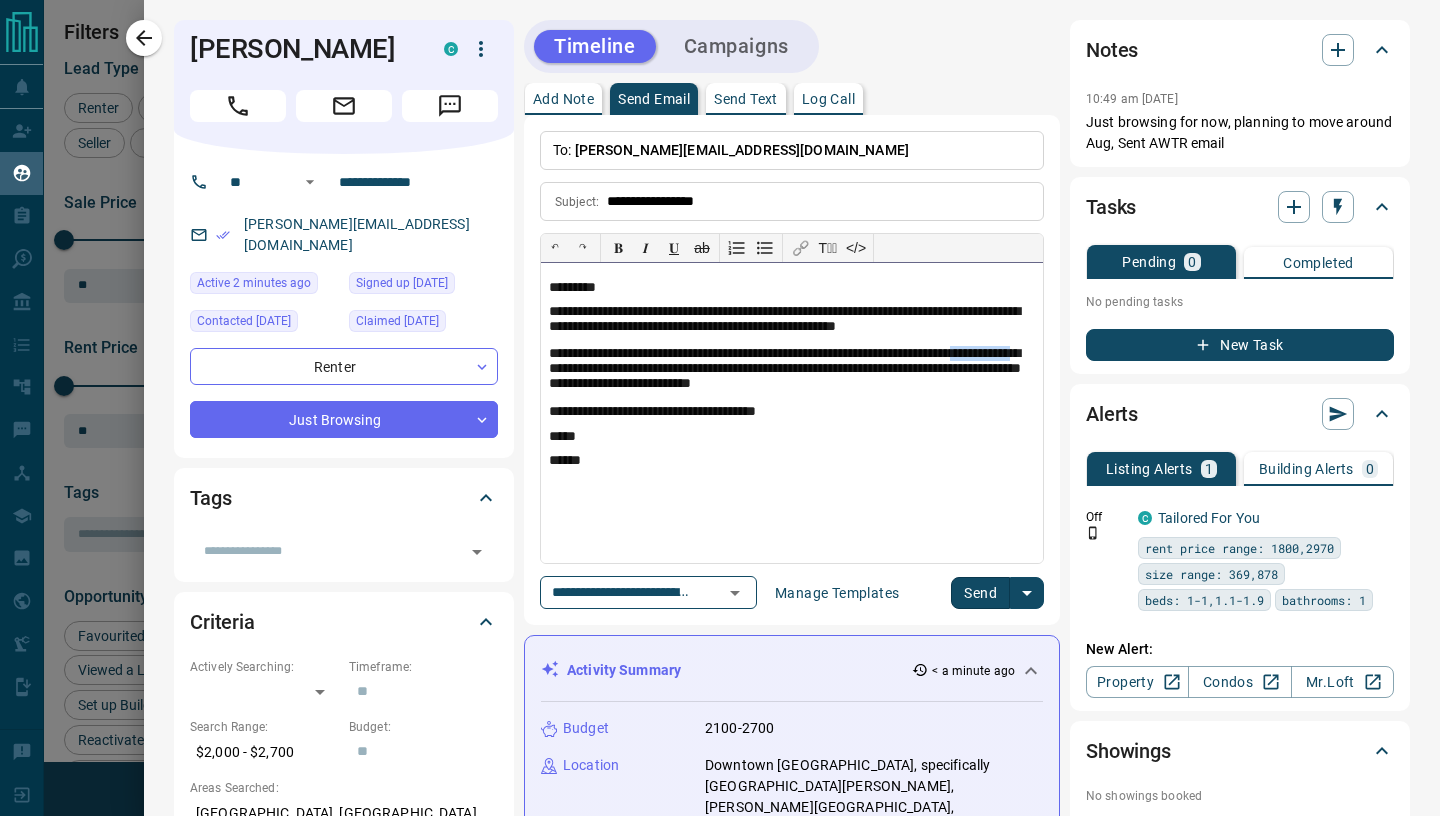 drag, startPoint x: 652, startPoint y: 373, endPoint x: 565, endPoint y: 371, distance: 87.02299 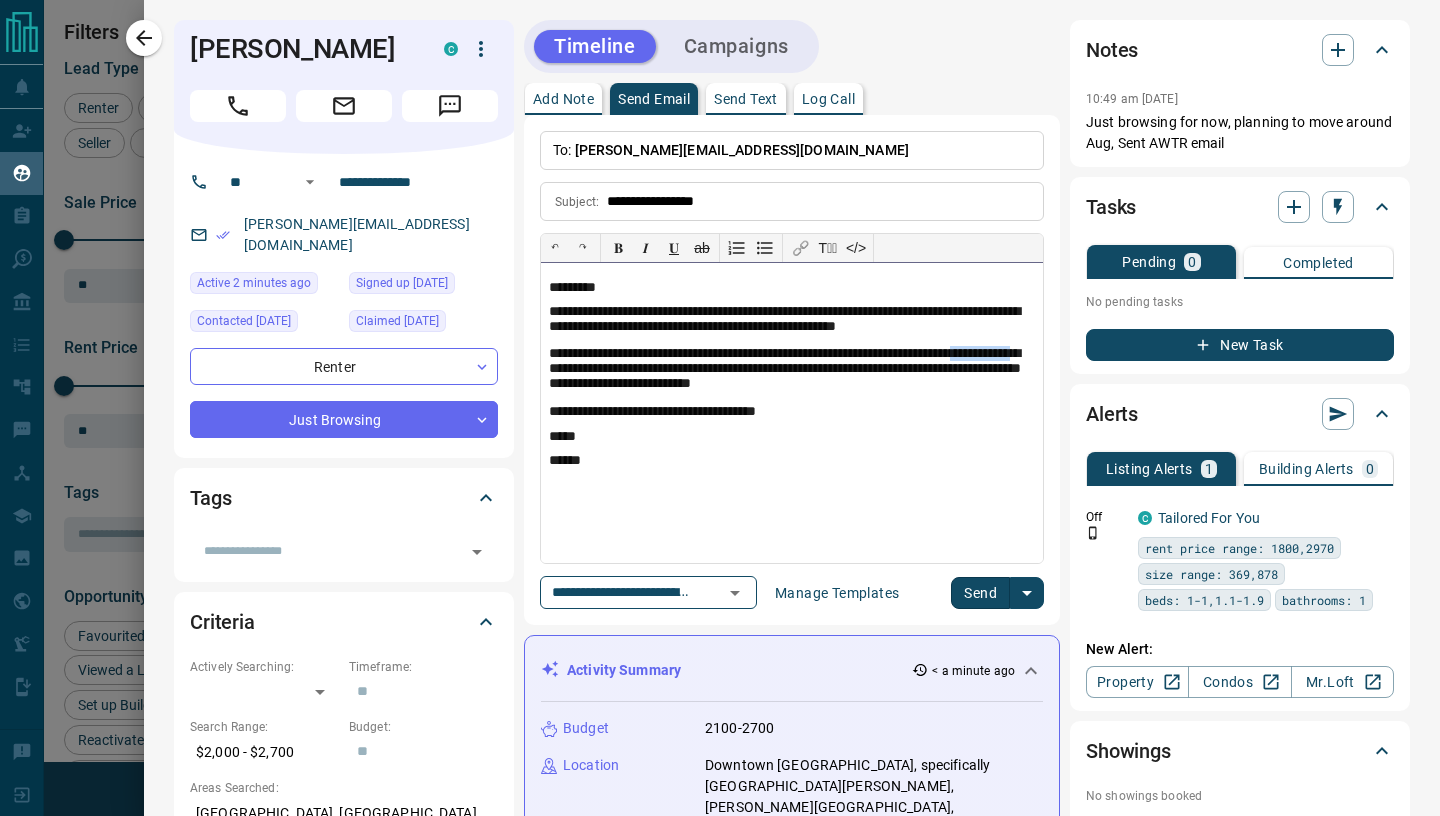 click on "**********" at bounding box center (792, 371) 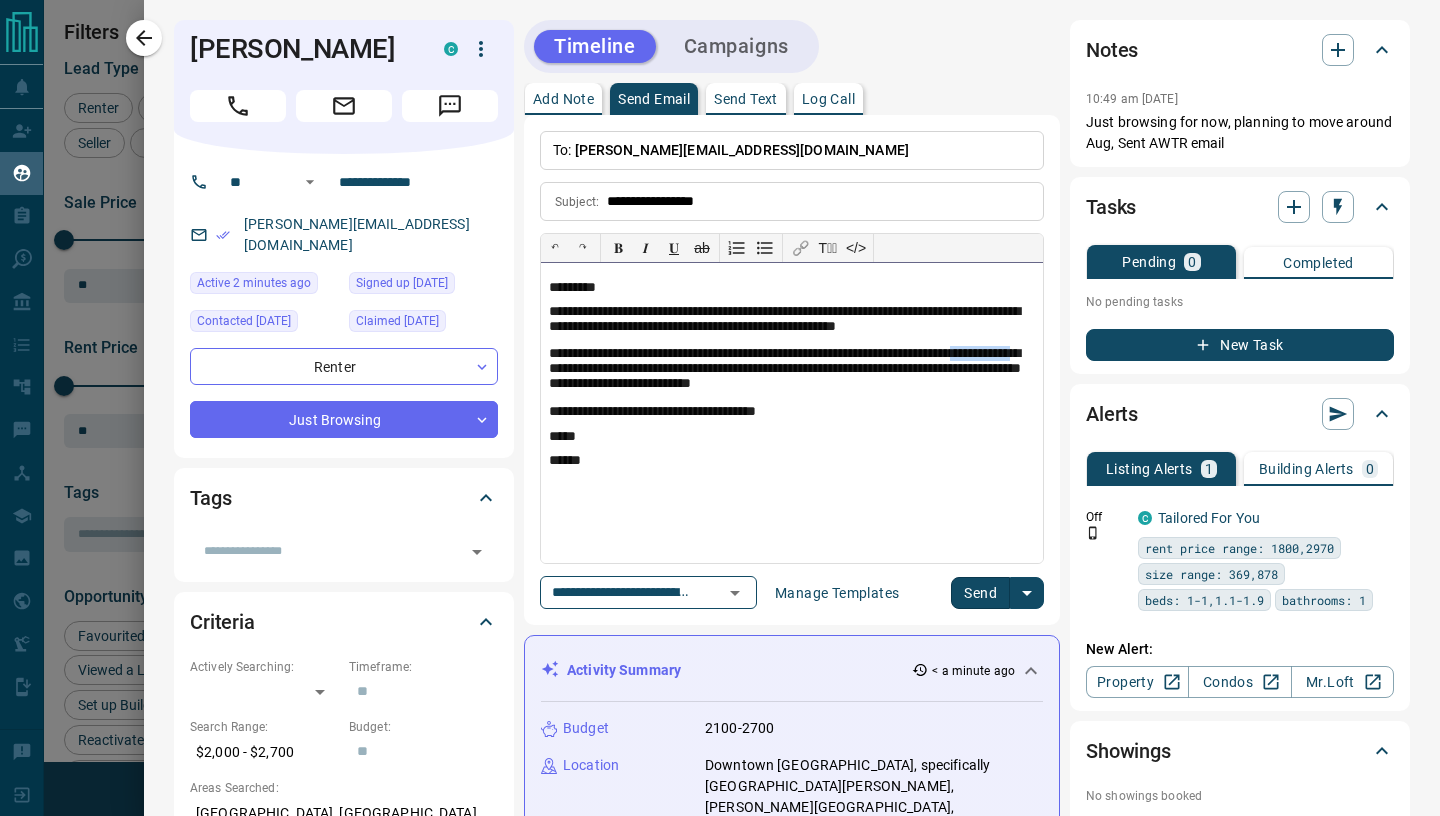 type 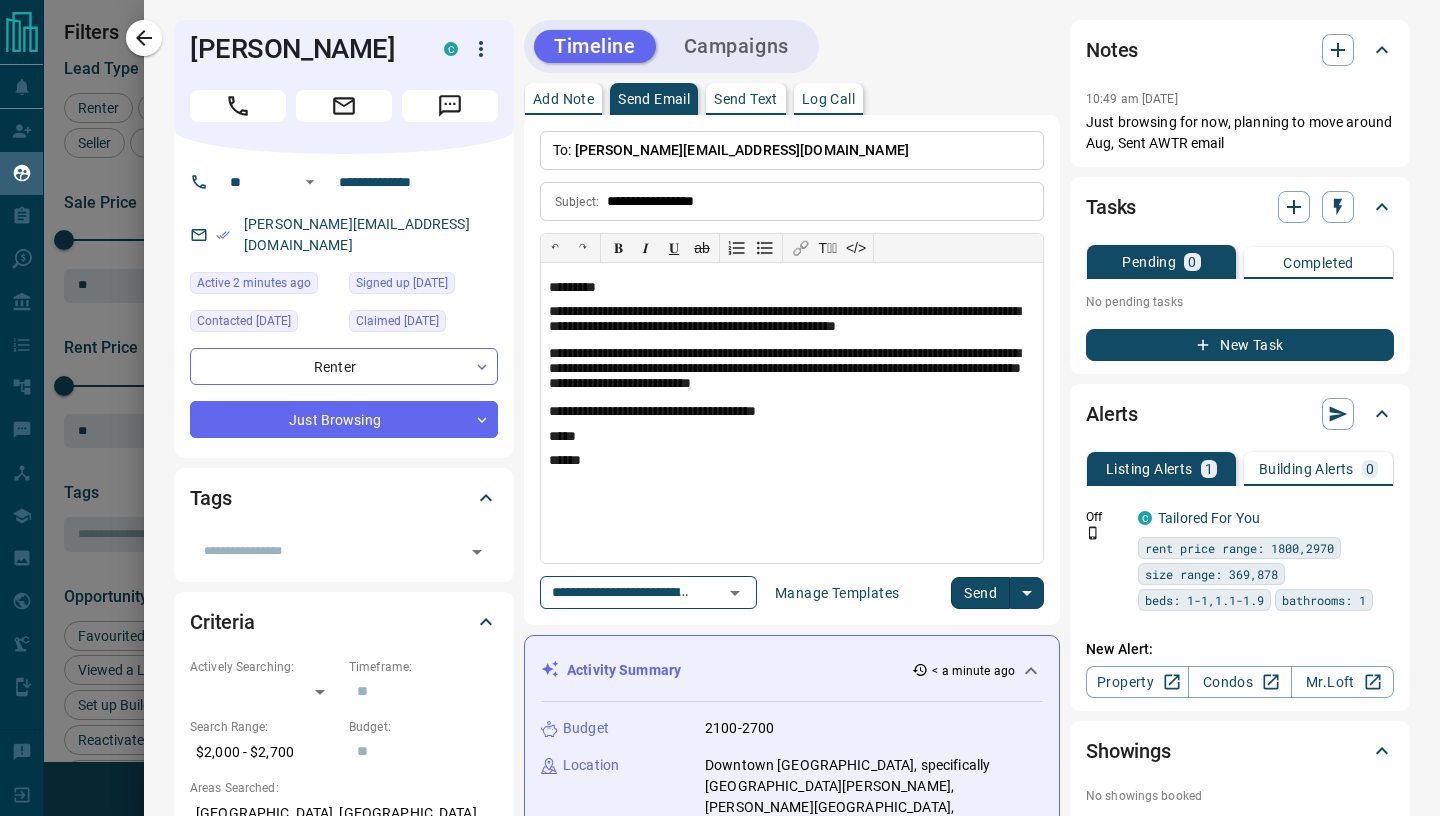 click on "Send" at bounding box center [980, 593] 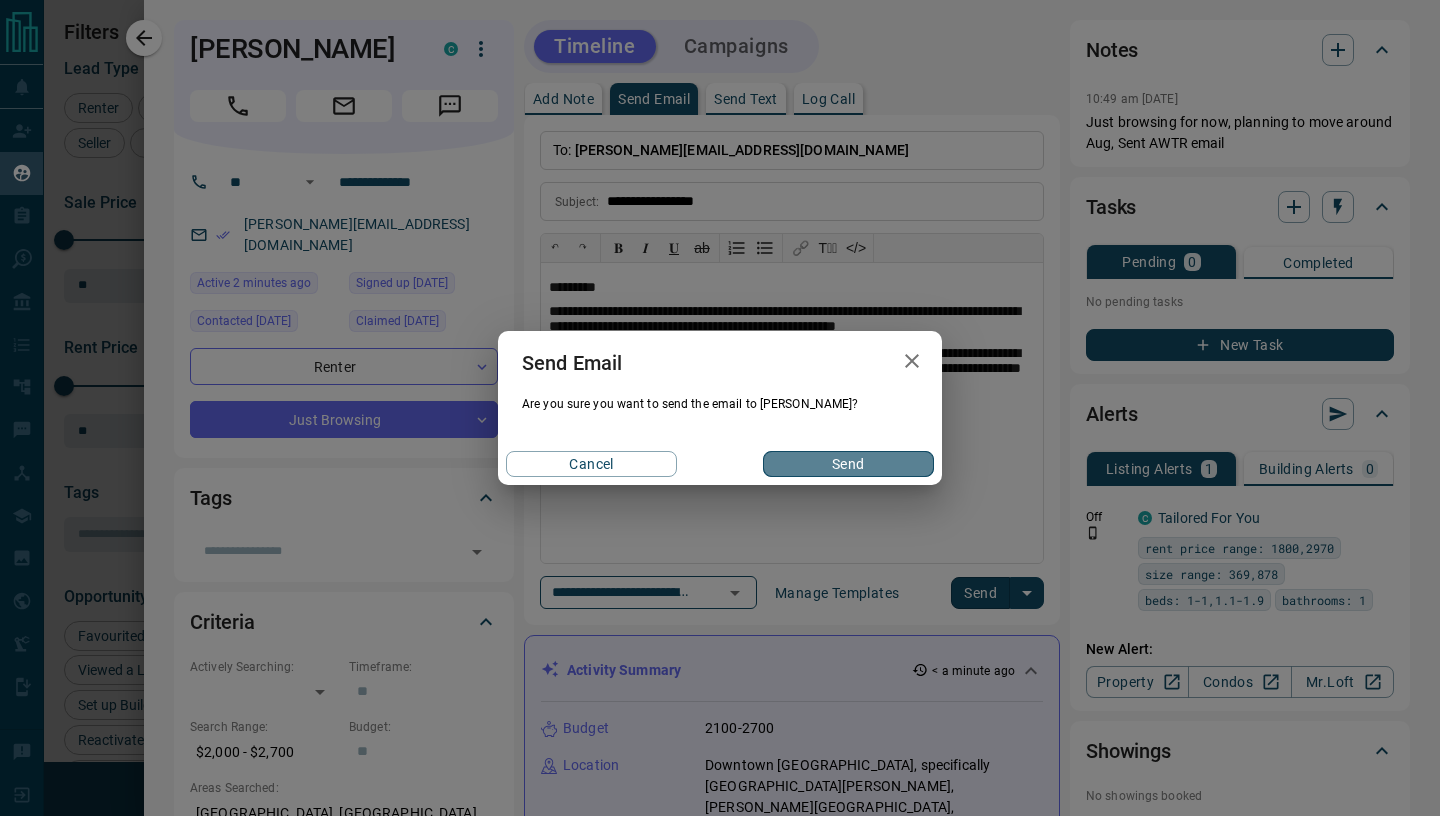 click on "Send" at bounding box center [848, 464] 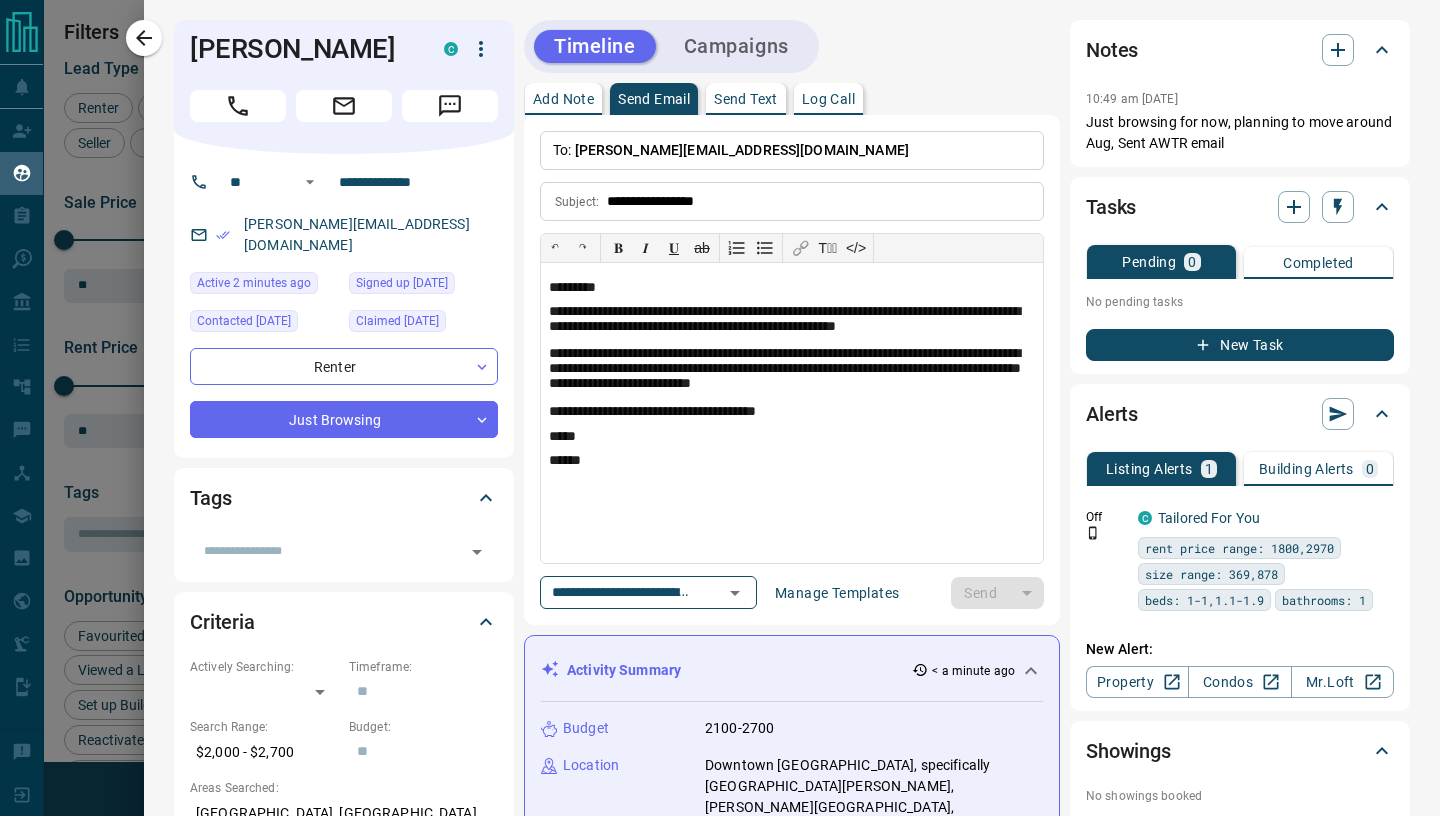click on "To:   [PERSON_NAME][EMAIL_ADDRESS][DOMAIN_NAME]" at bounding box center (792, 150) 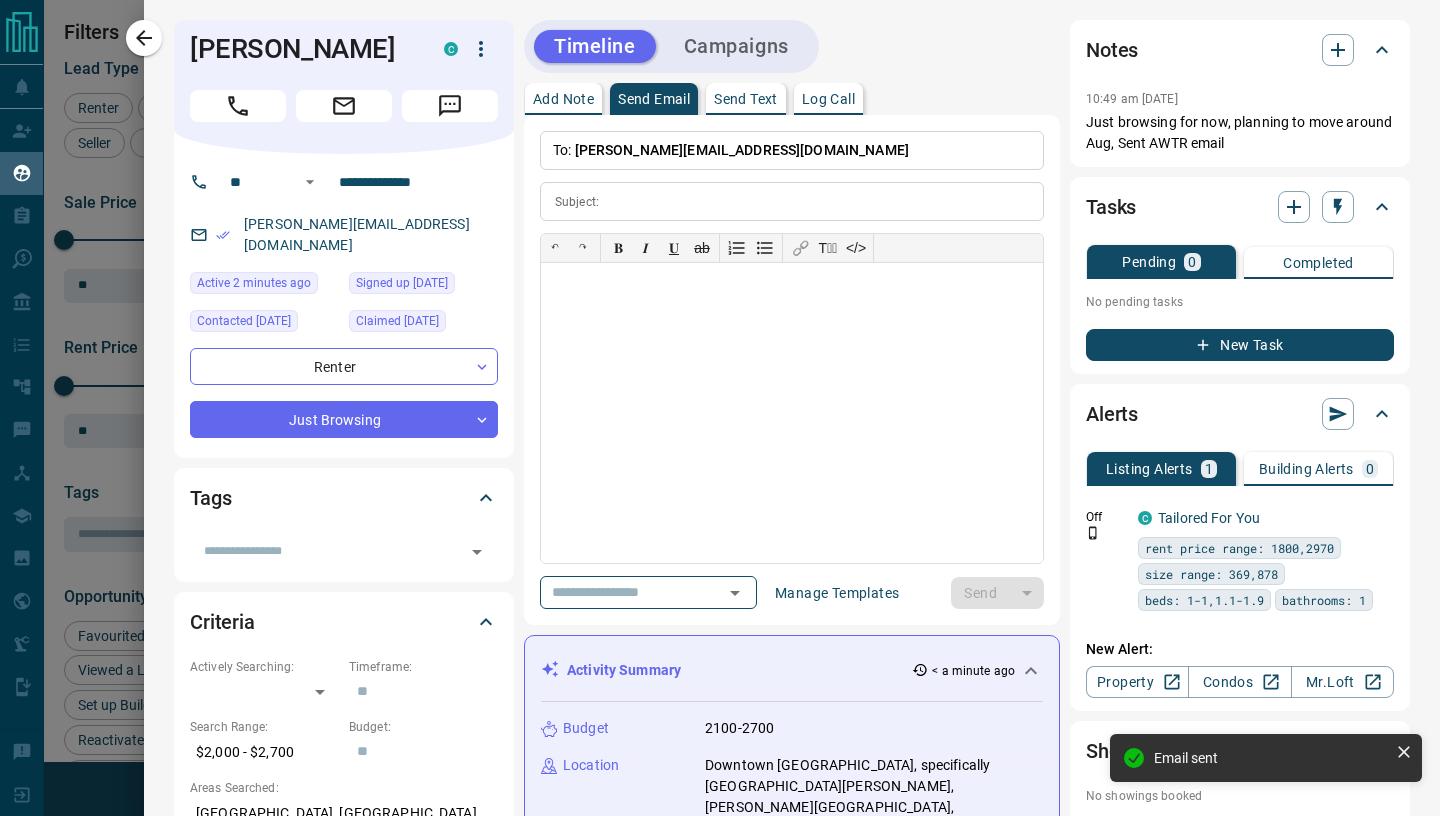 click on "Add Note" at bounding box center [563, 99] 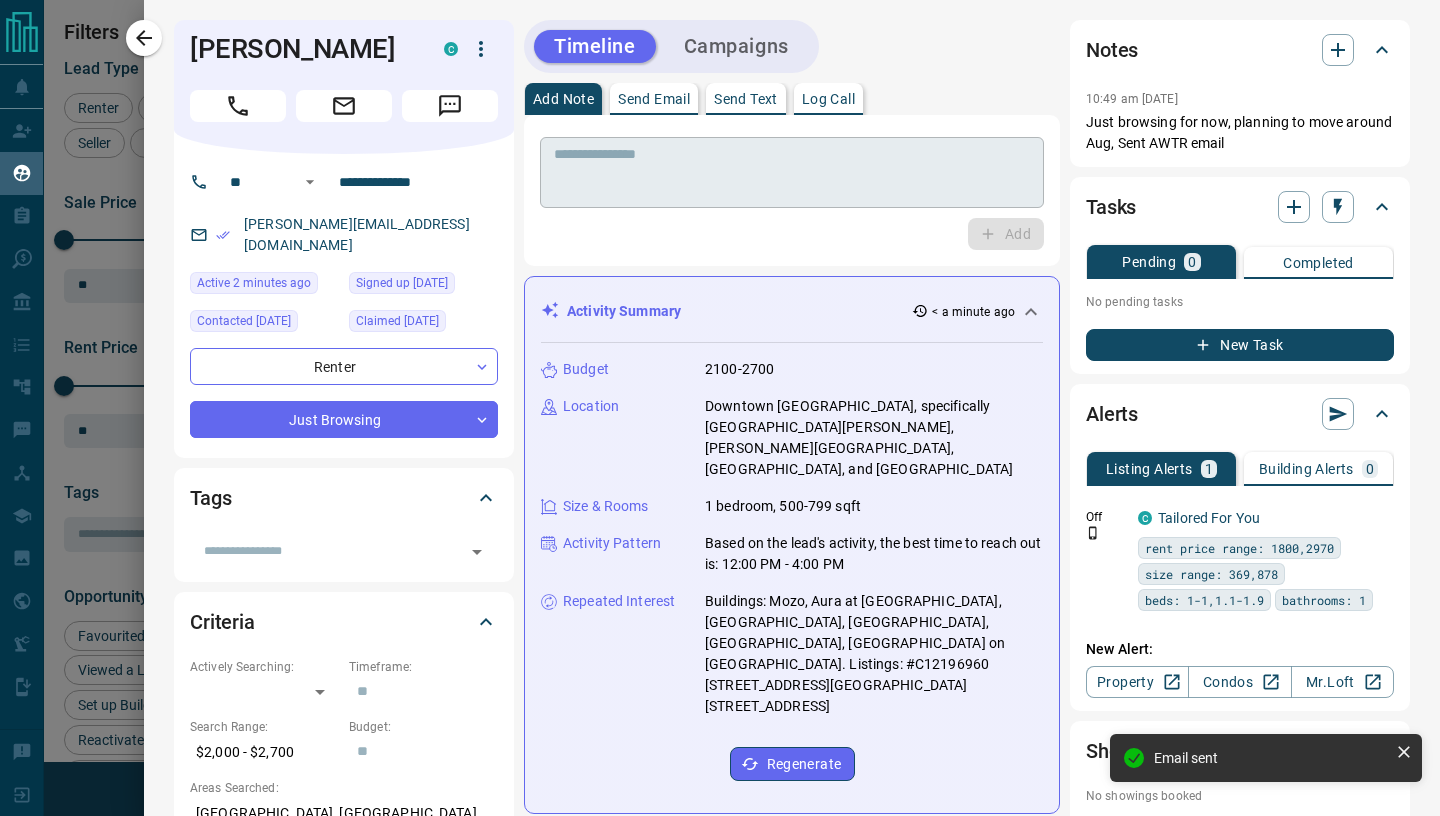 click at bounding box center (792, 173) 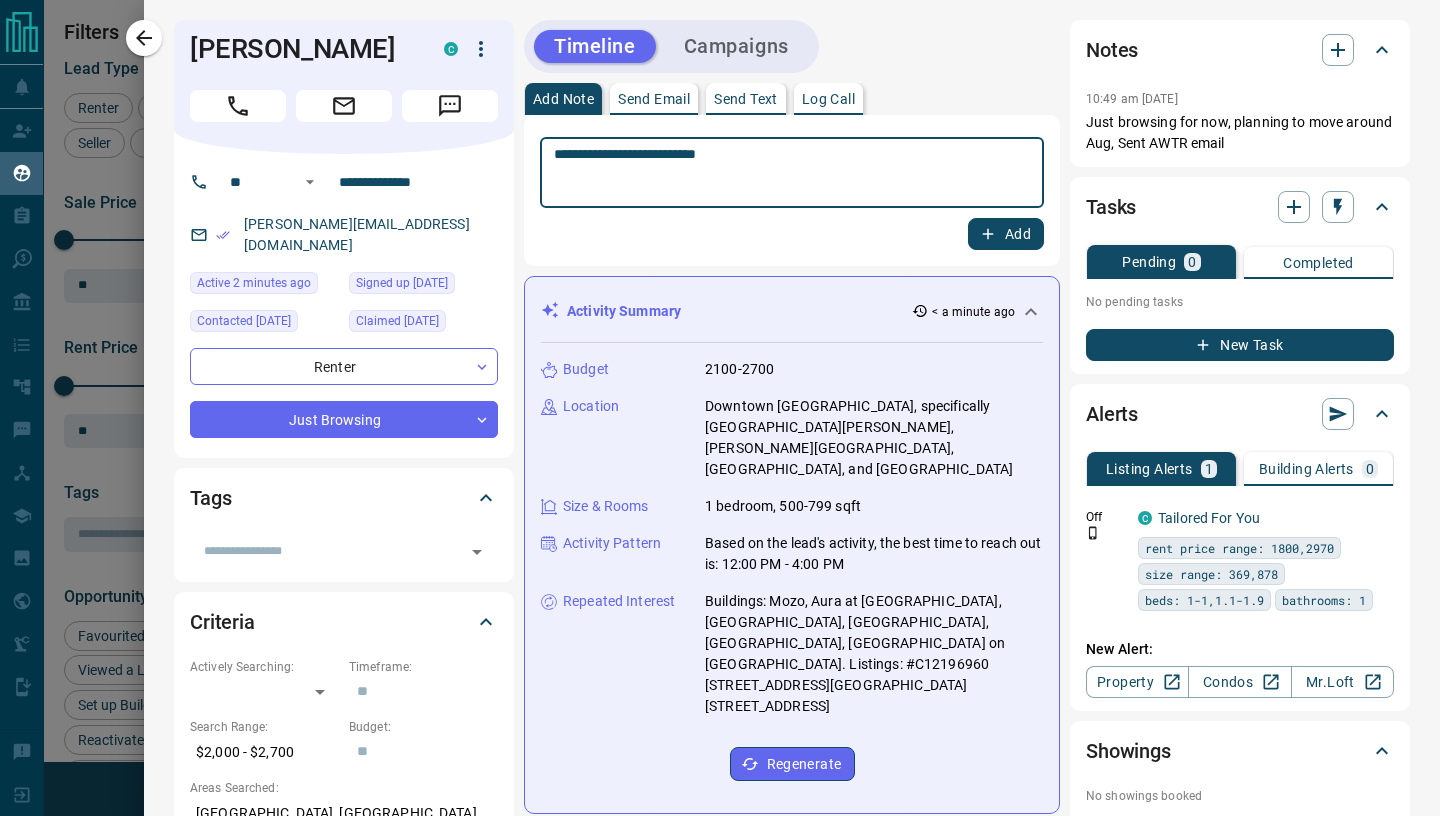 type on "**********" 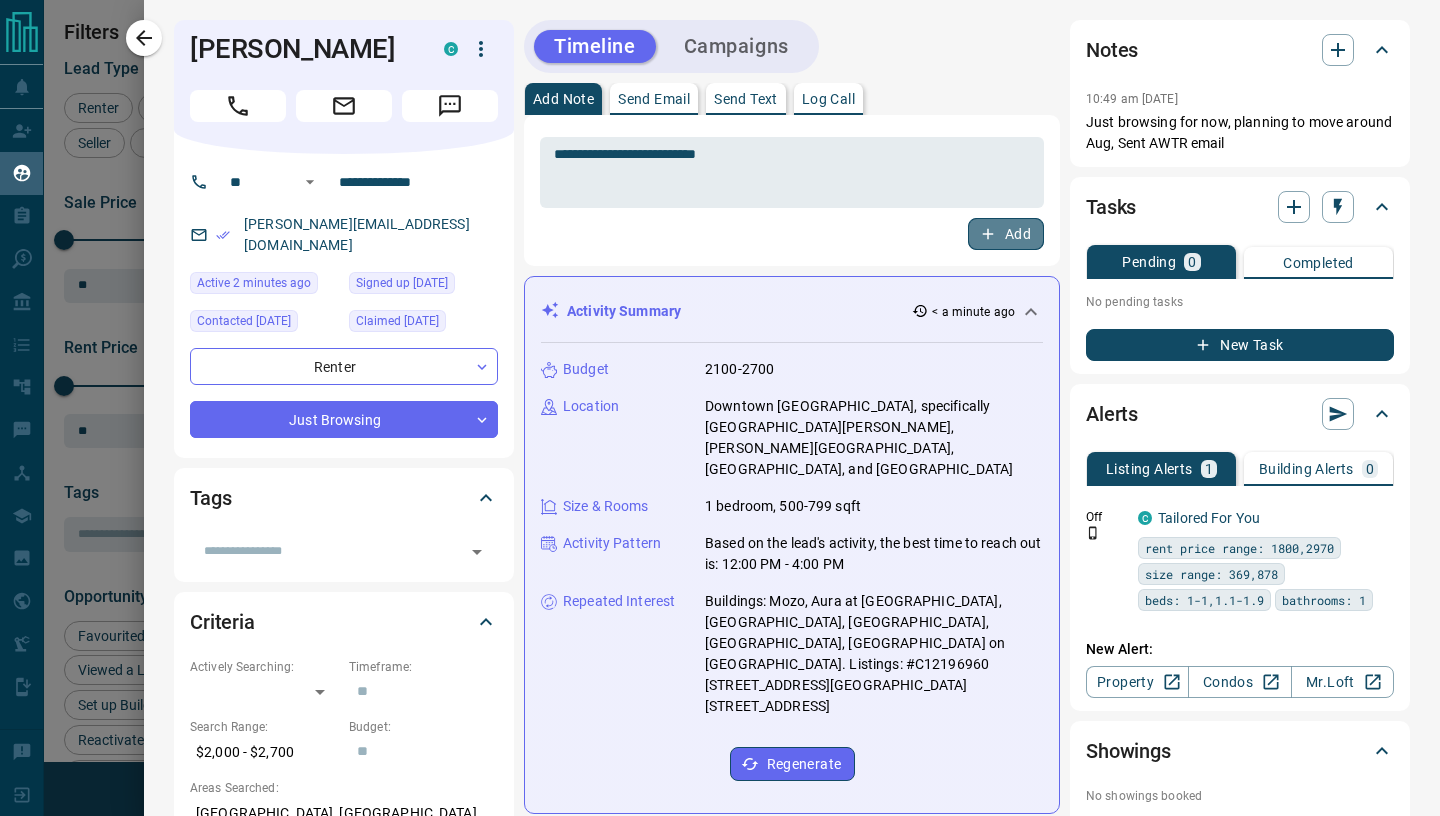 click on "Add" at bounding box center [1006, 234] 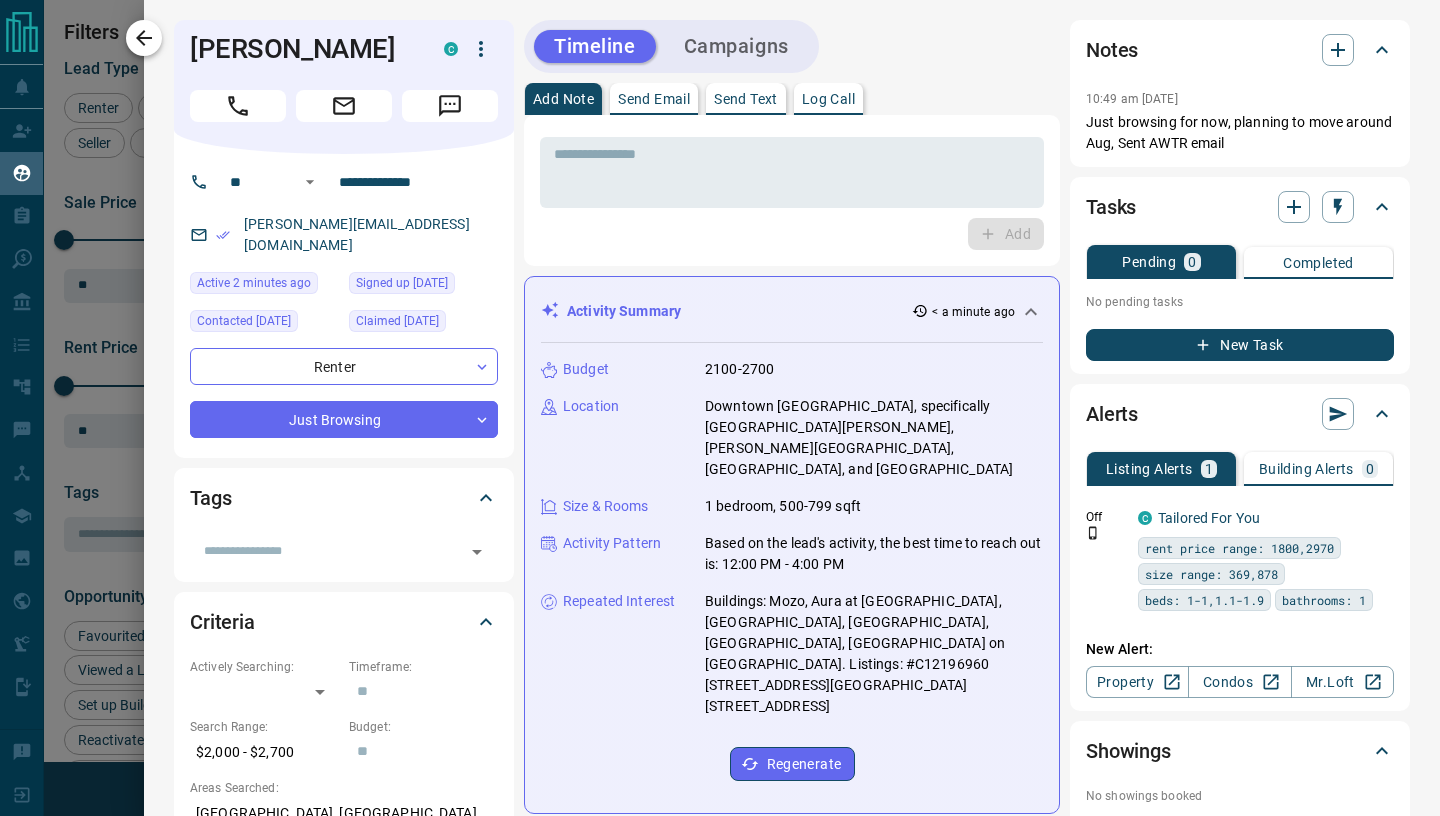 click 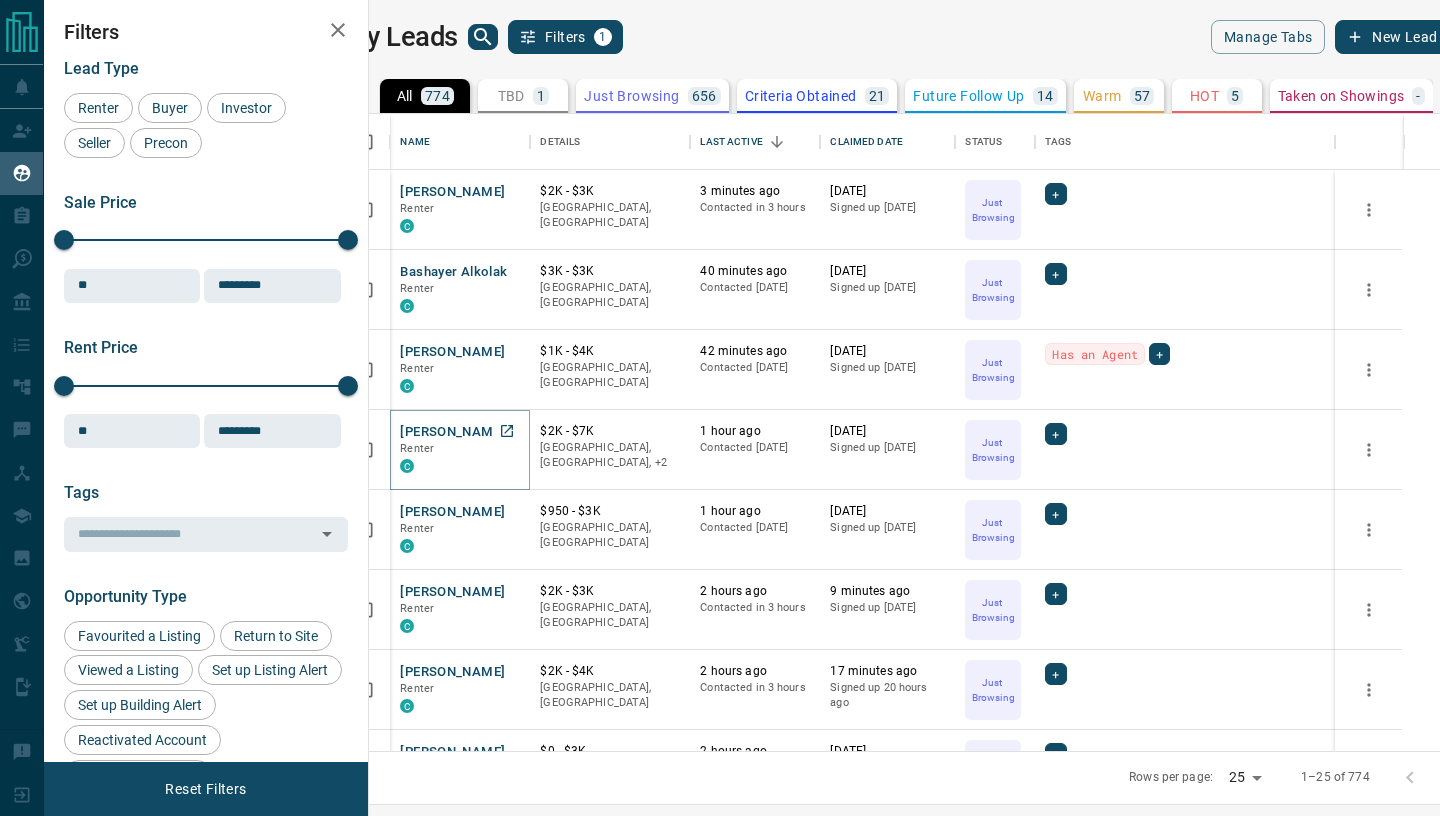 click on "[PERSON_NAME]" at bounding box center (452, 432) 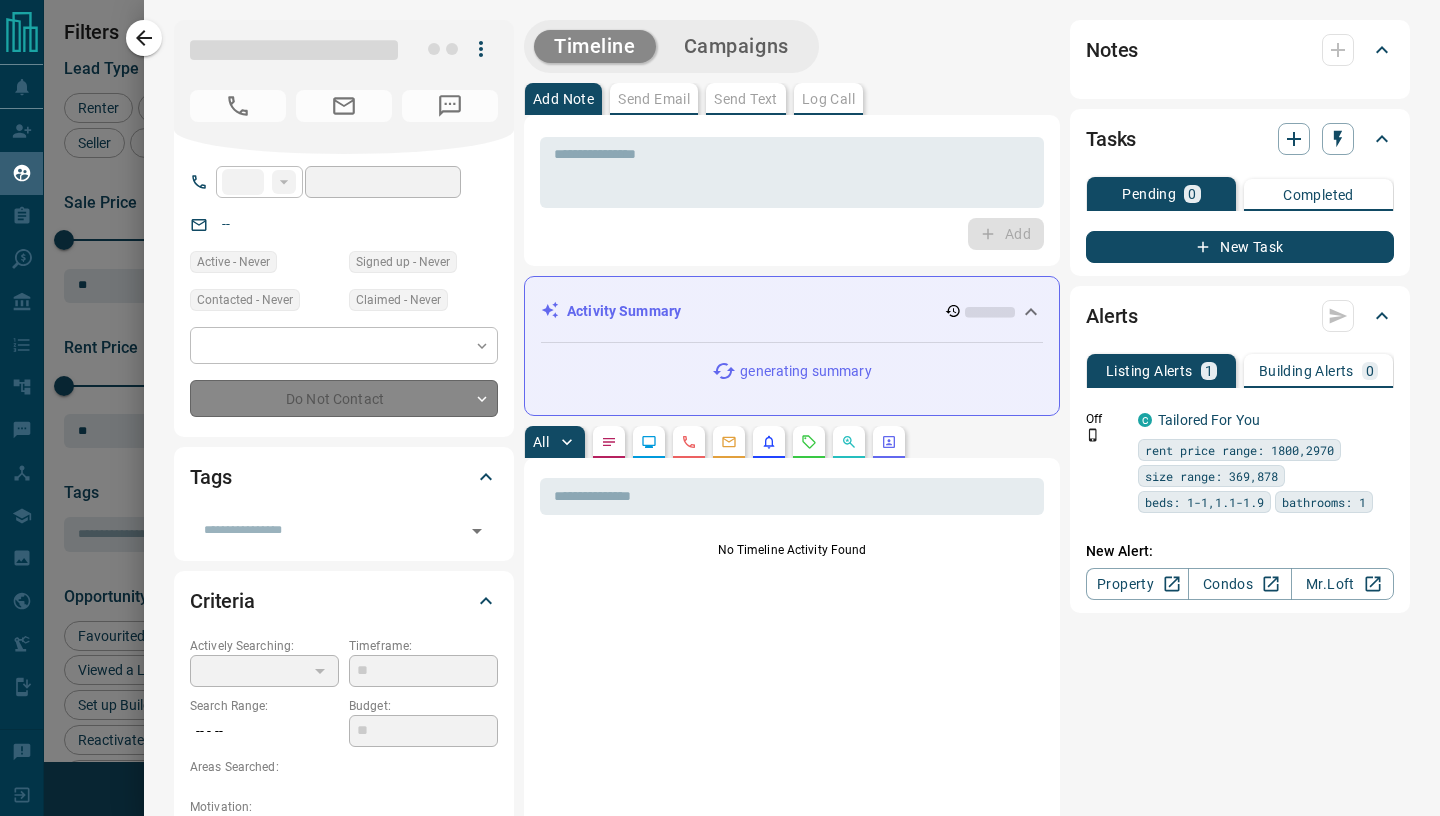 type on "**" 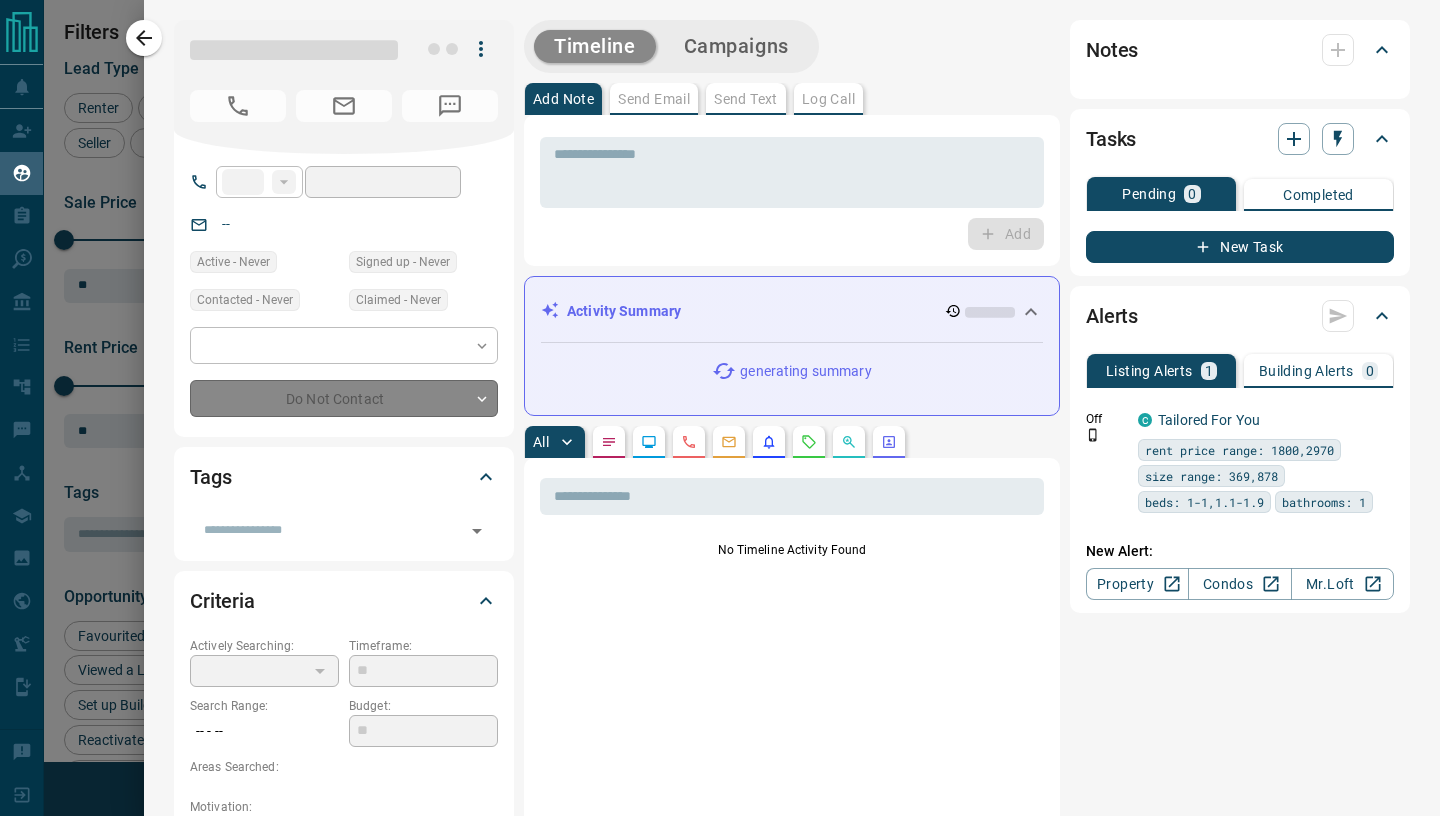 type on "**********" 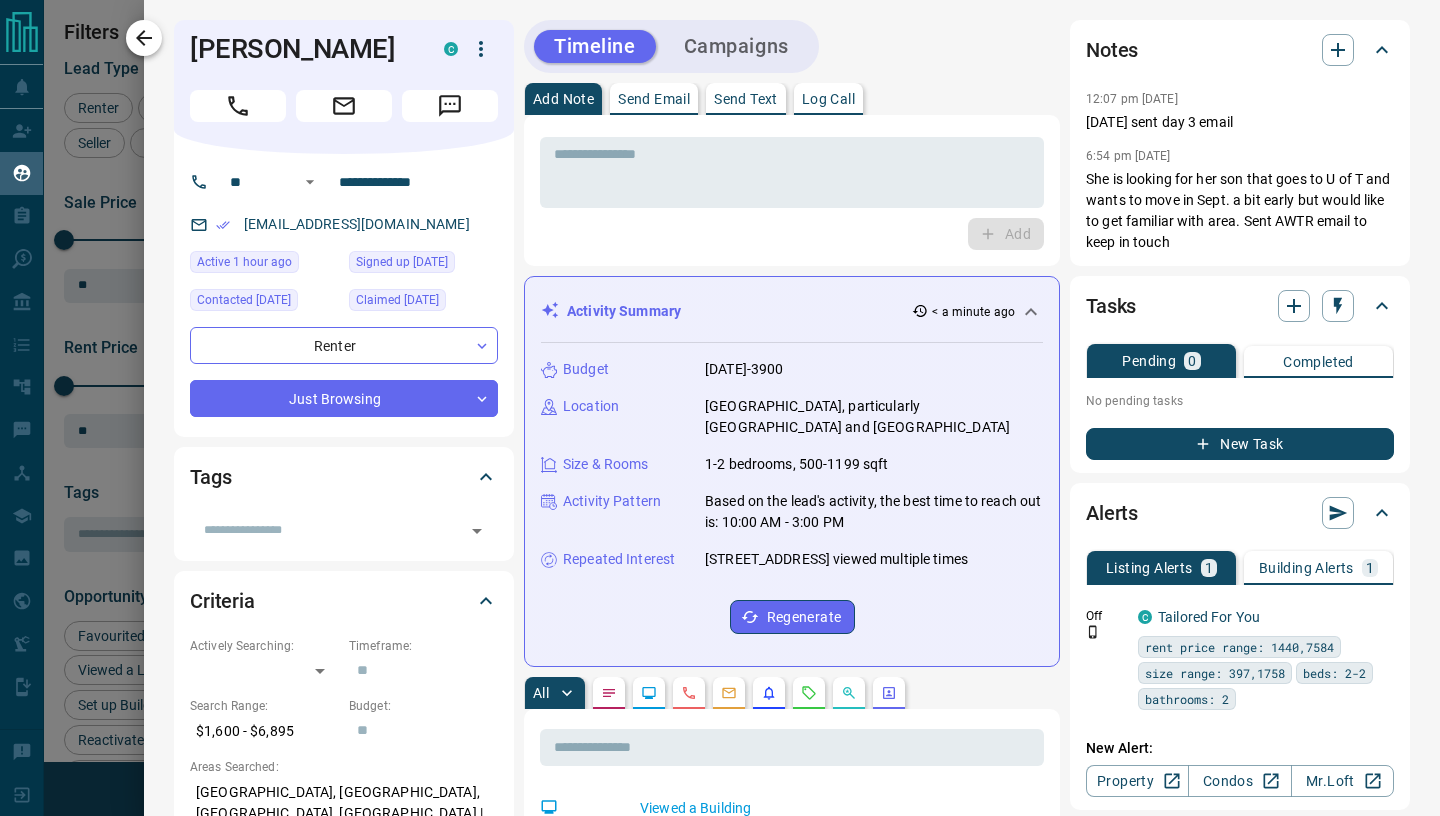 click at bounding box center (144, 38) 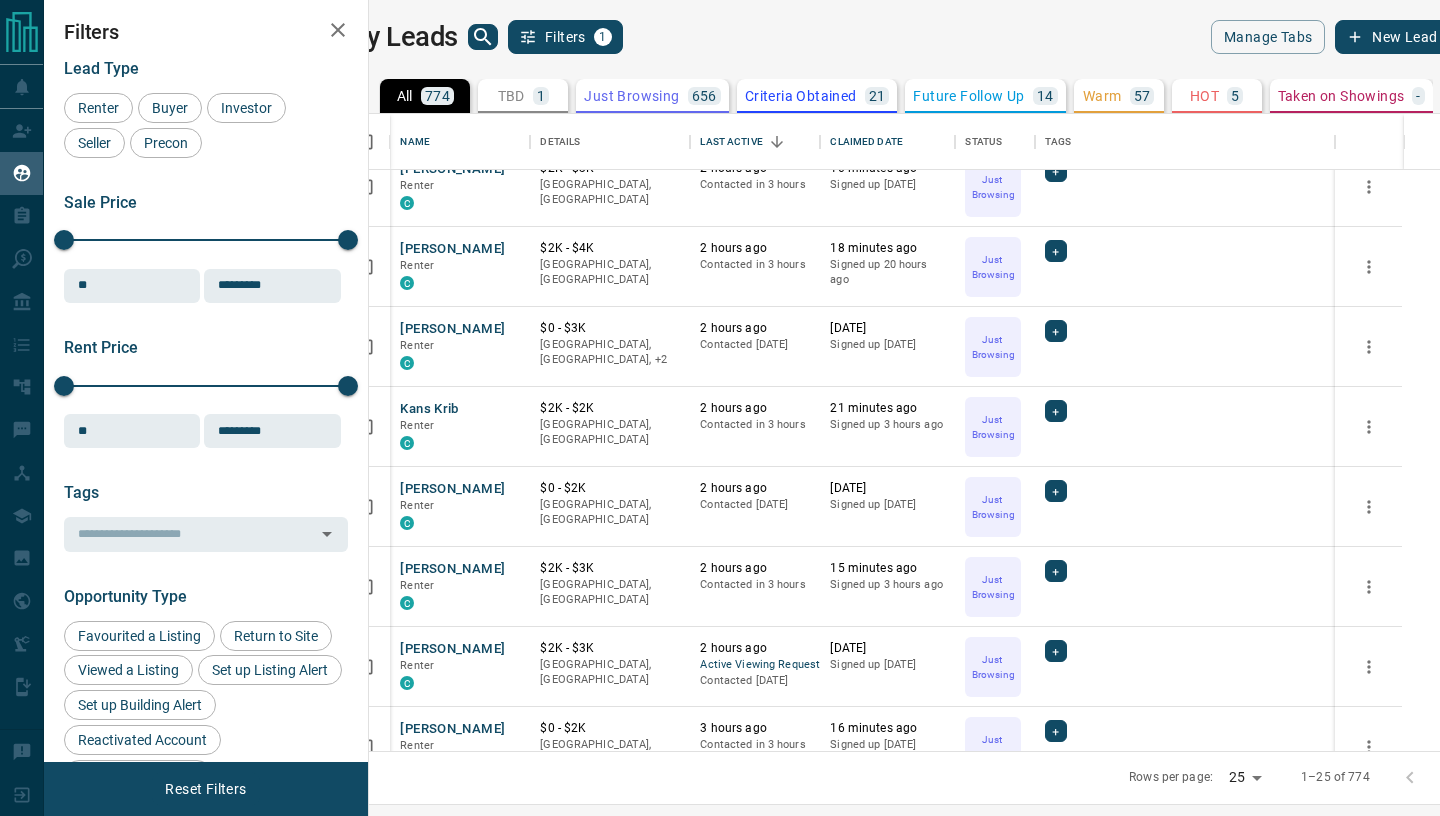 scroll, scrollTop: 517, scrollLeft: 0, axis: vertical 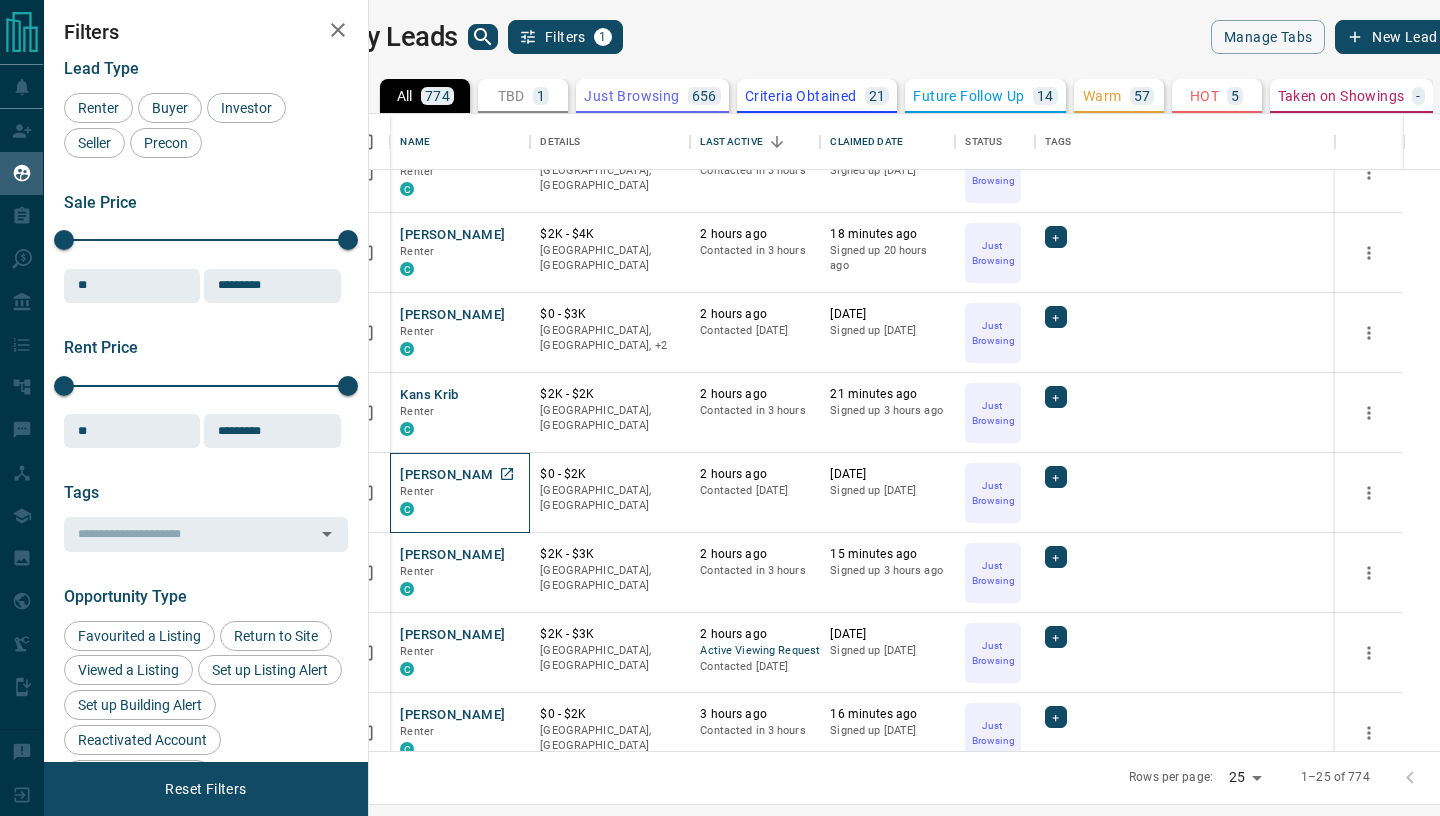 click on "Renter" at bounding box center [460, 492] 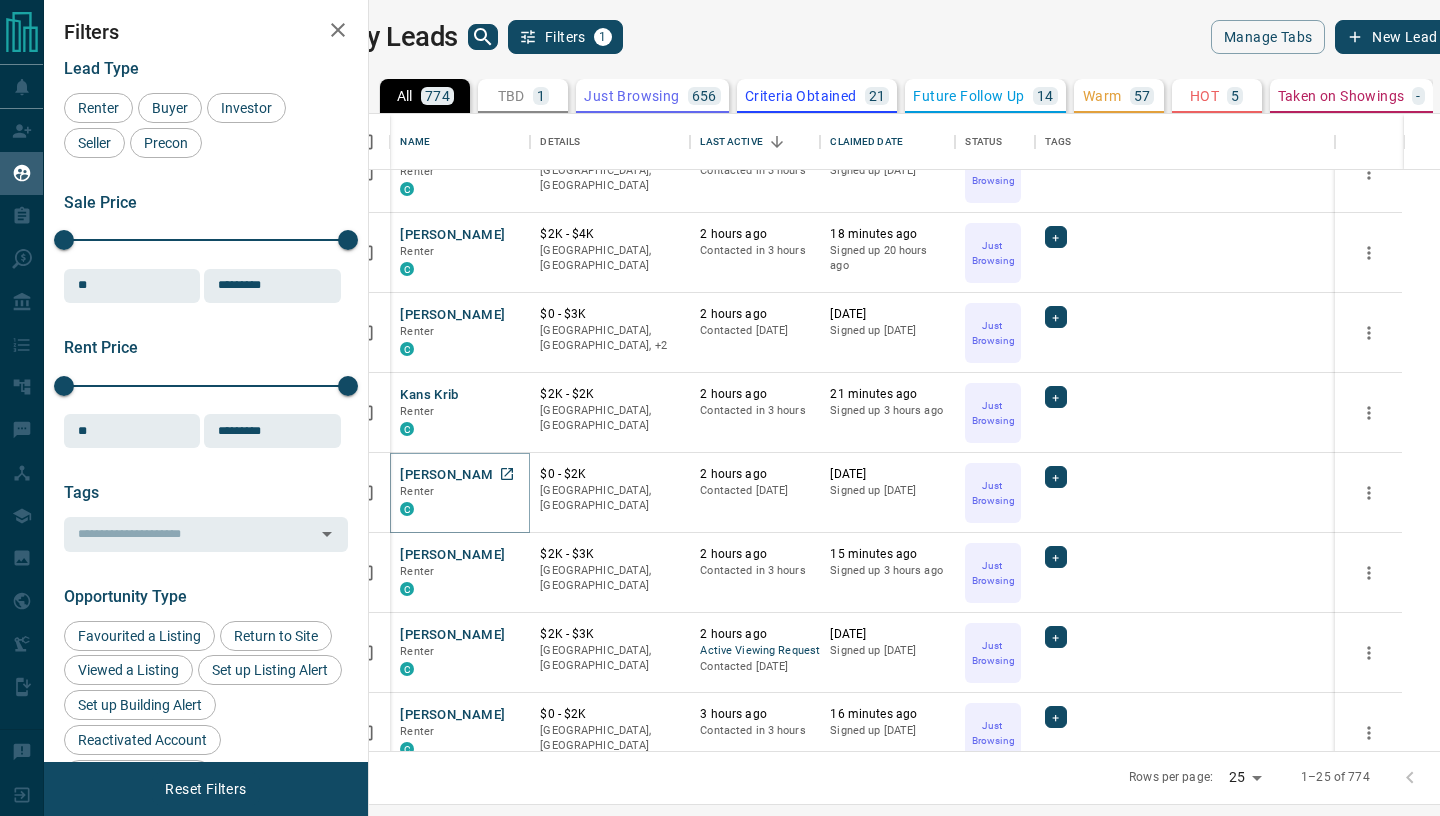 click on "[PERSON_NAME]" at bounding box center (452, 475) 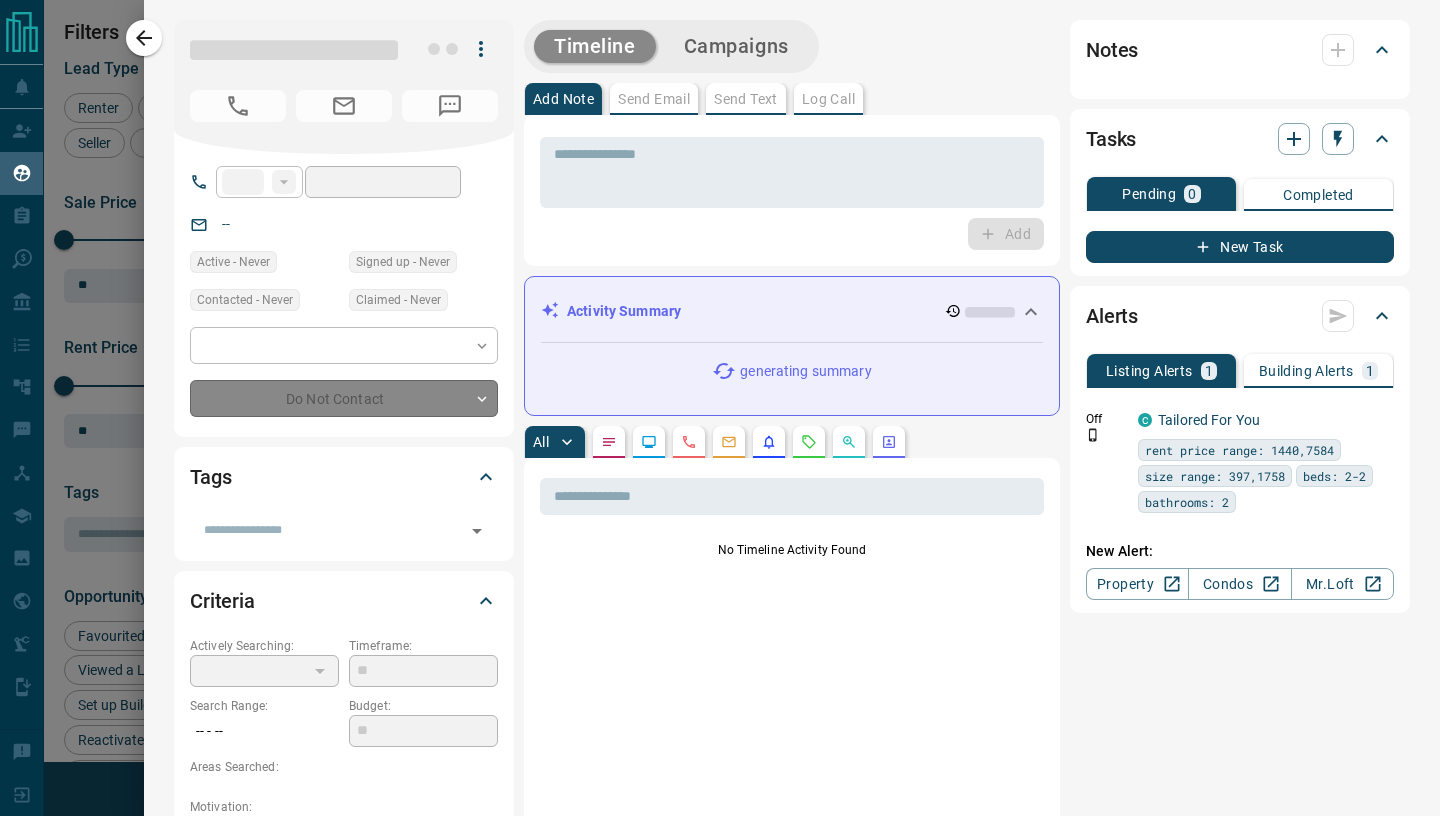 type on "***" 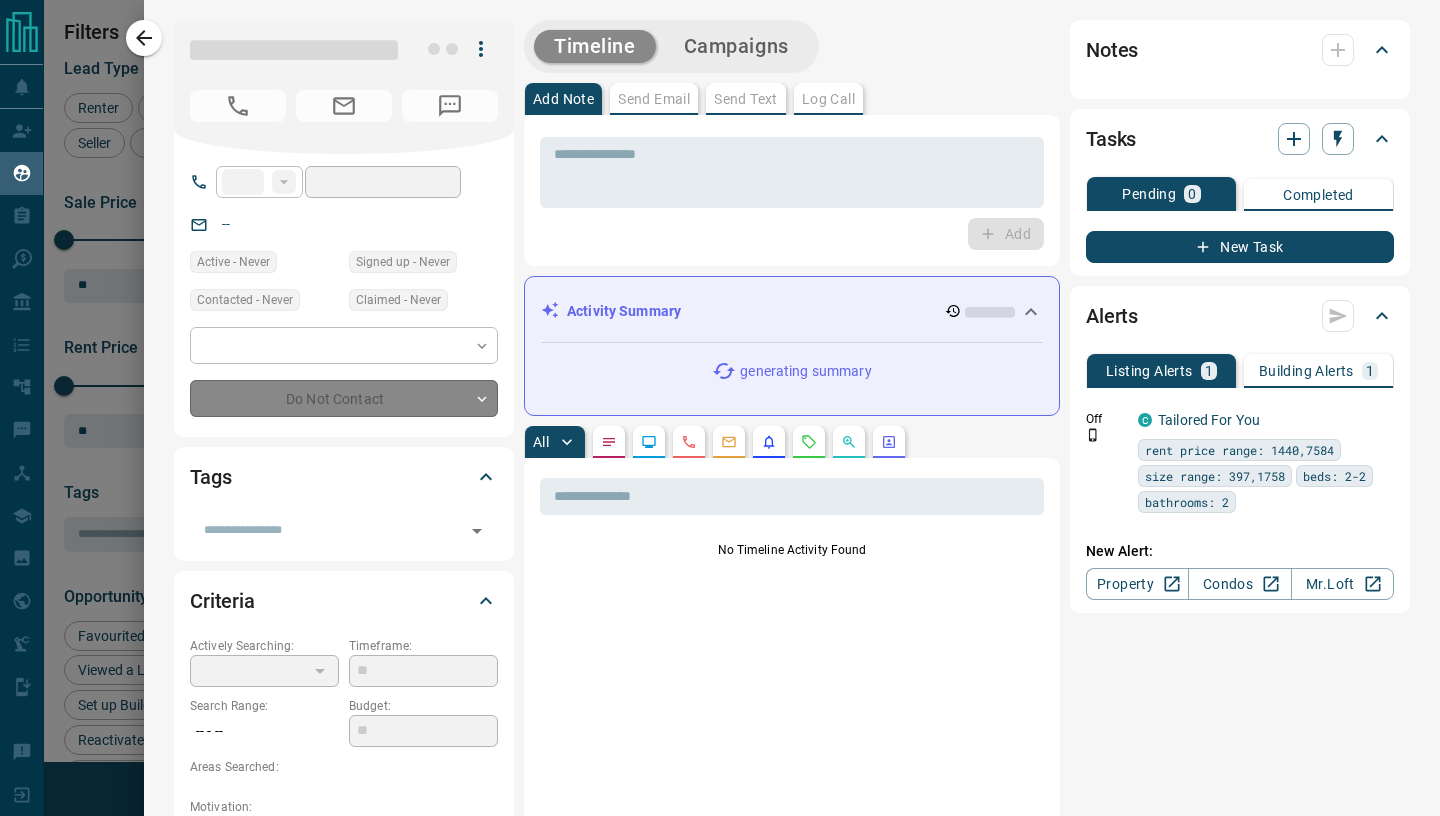 type on "**********" 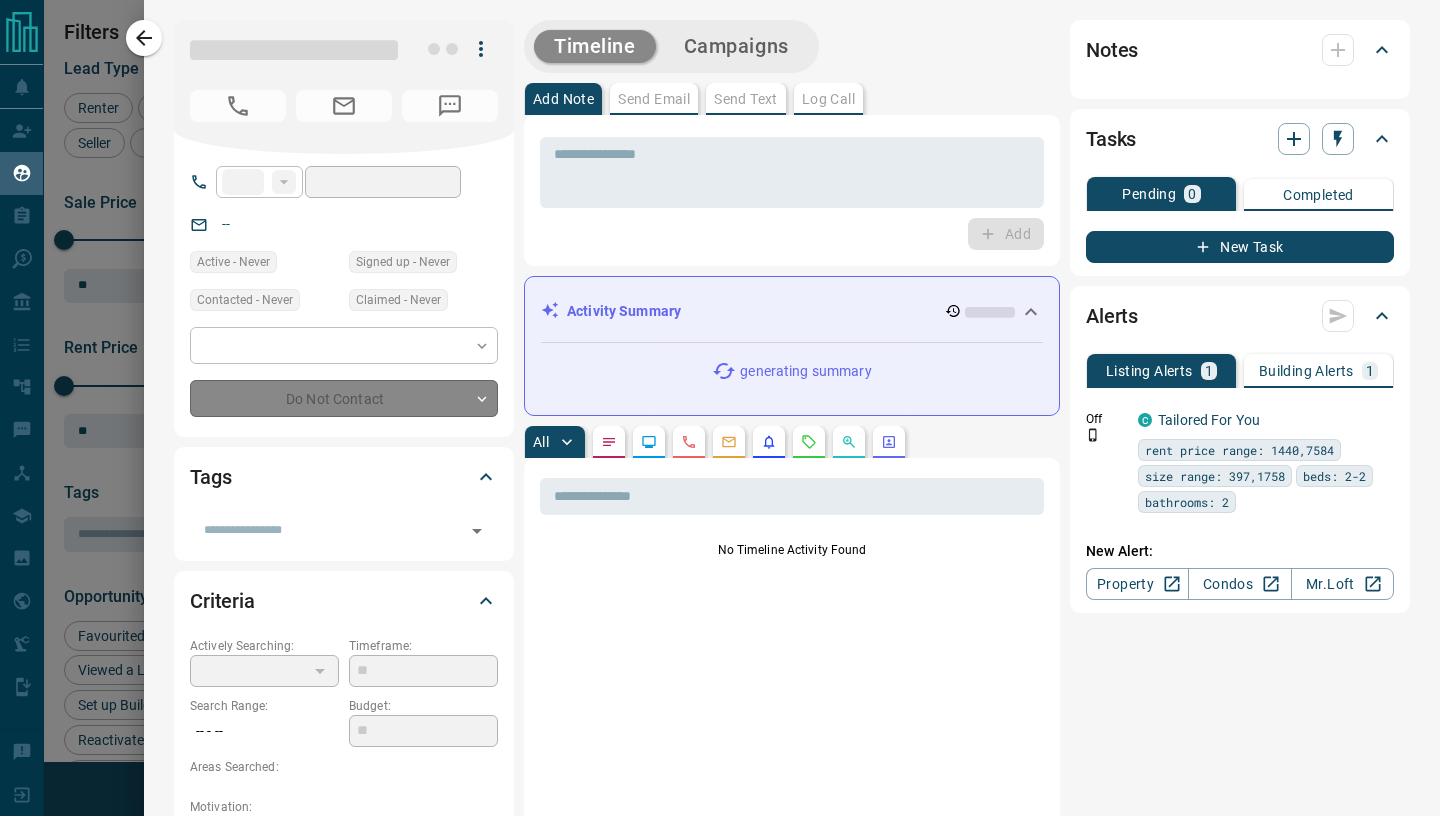 type on "*" 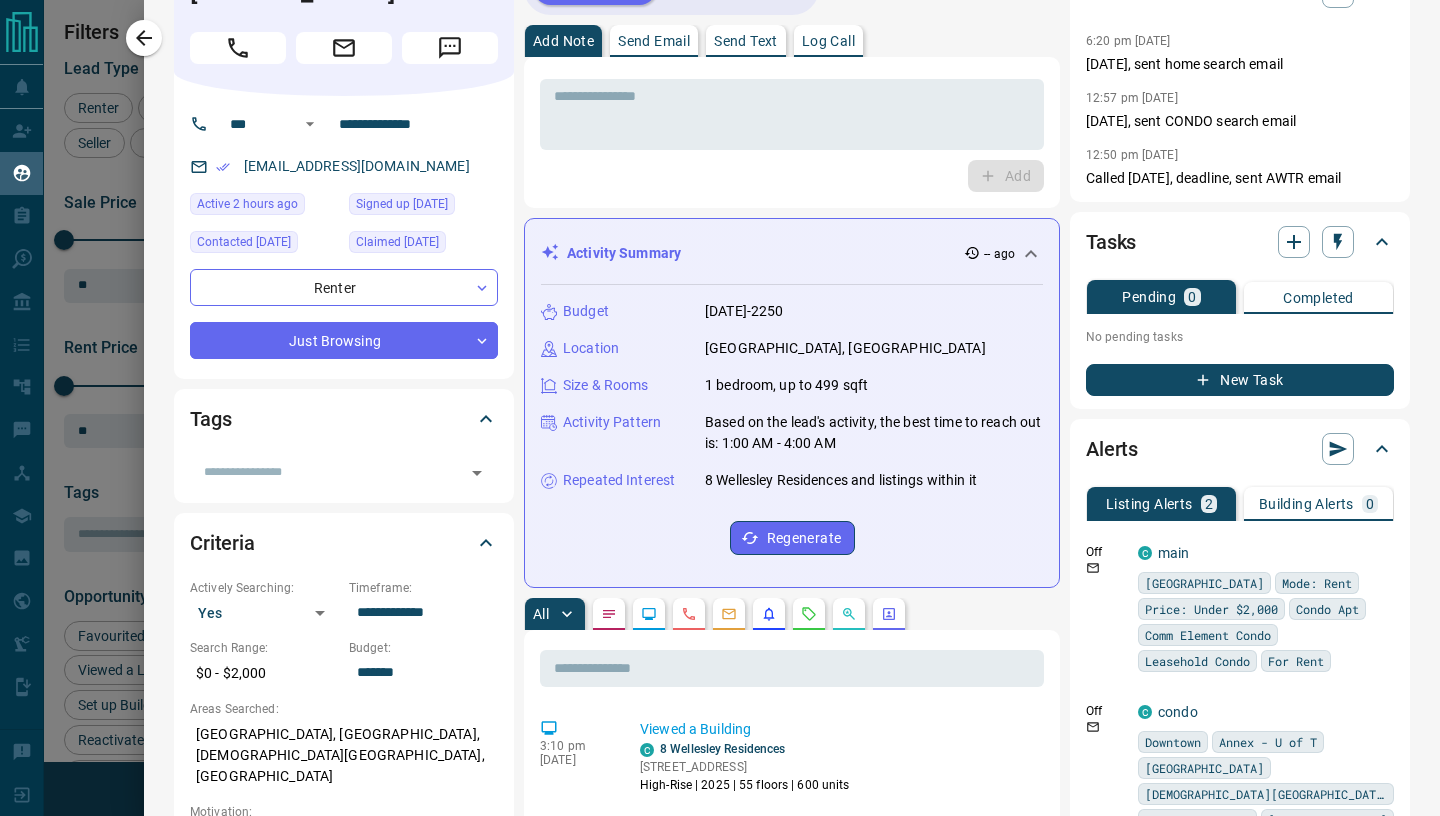 scroll, scrollTop: 93, scrollLeft: 0, axis: vertical 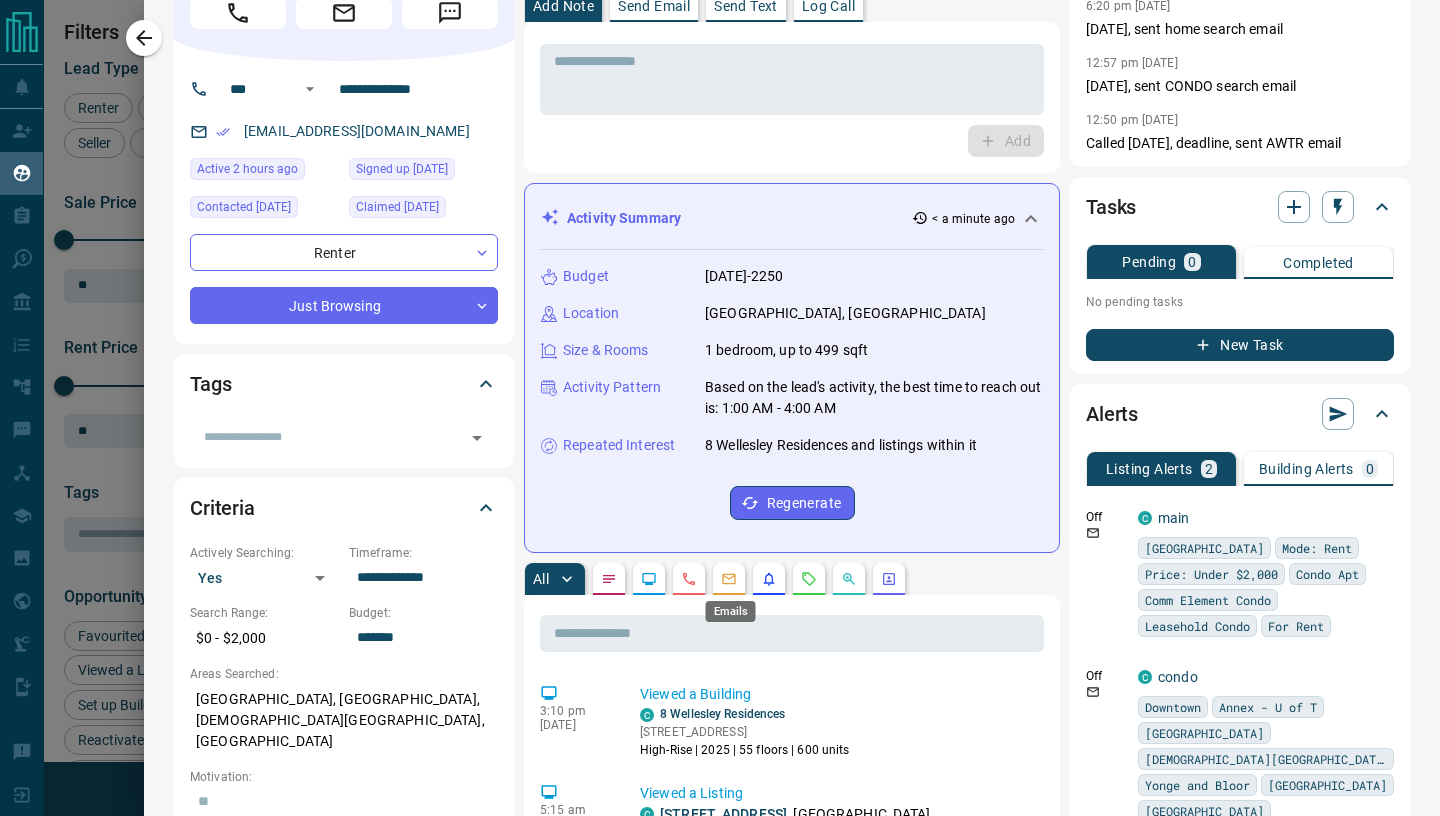 click 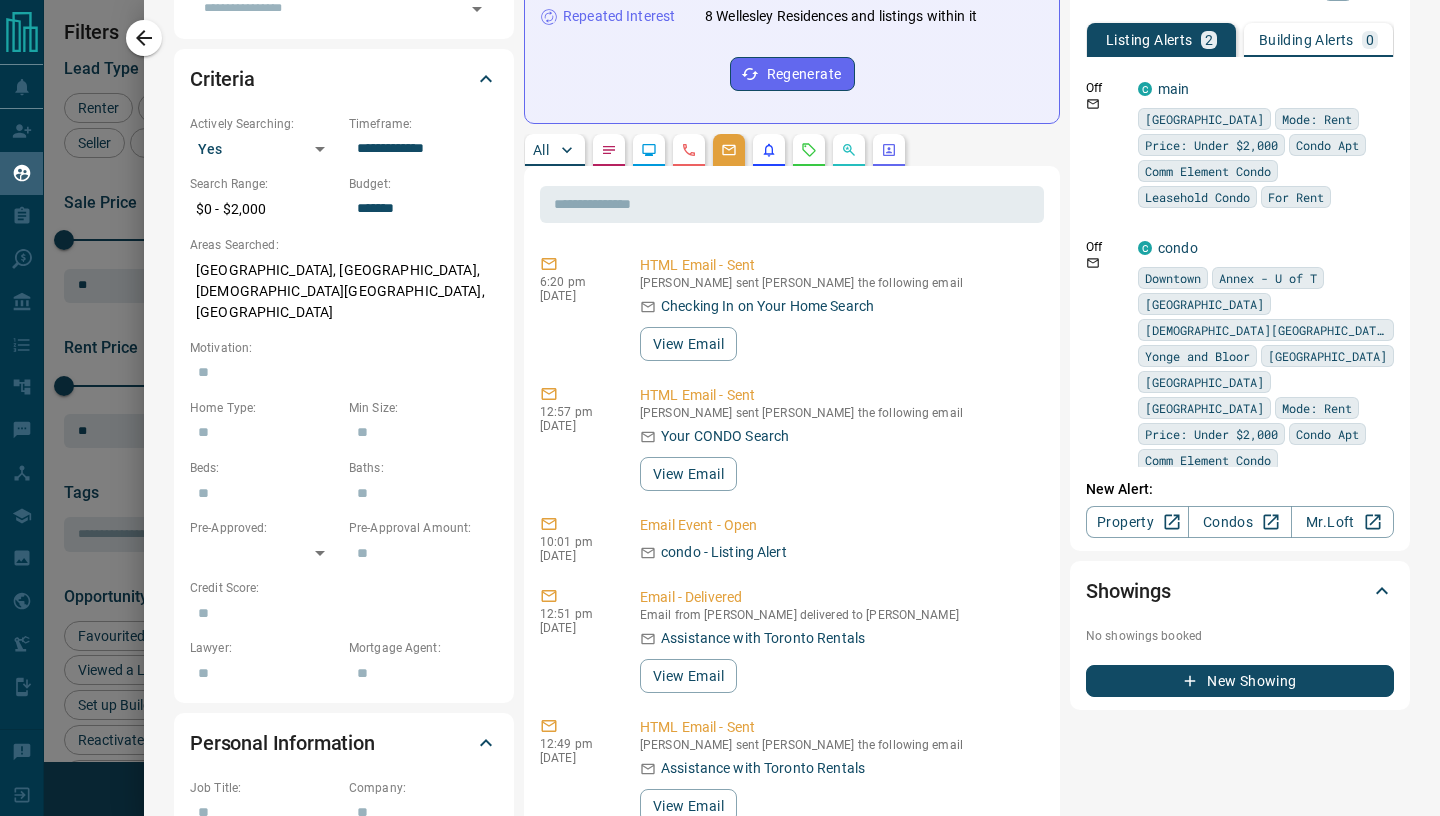 scroll, scrollTop: 0, scrollLeft: 0, axis: both 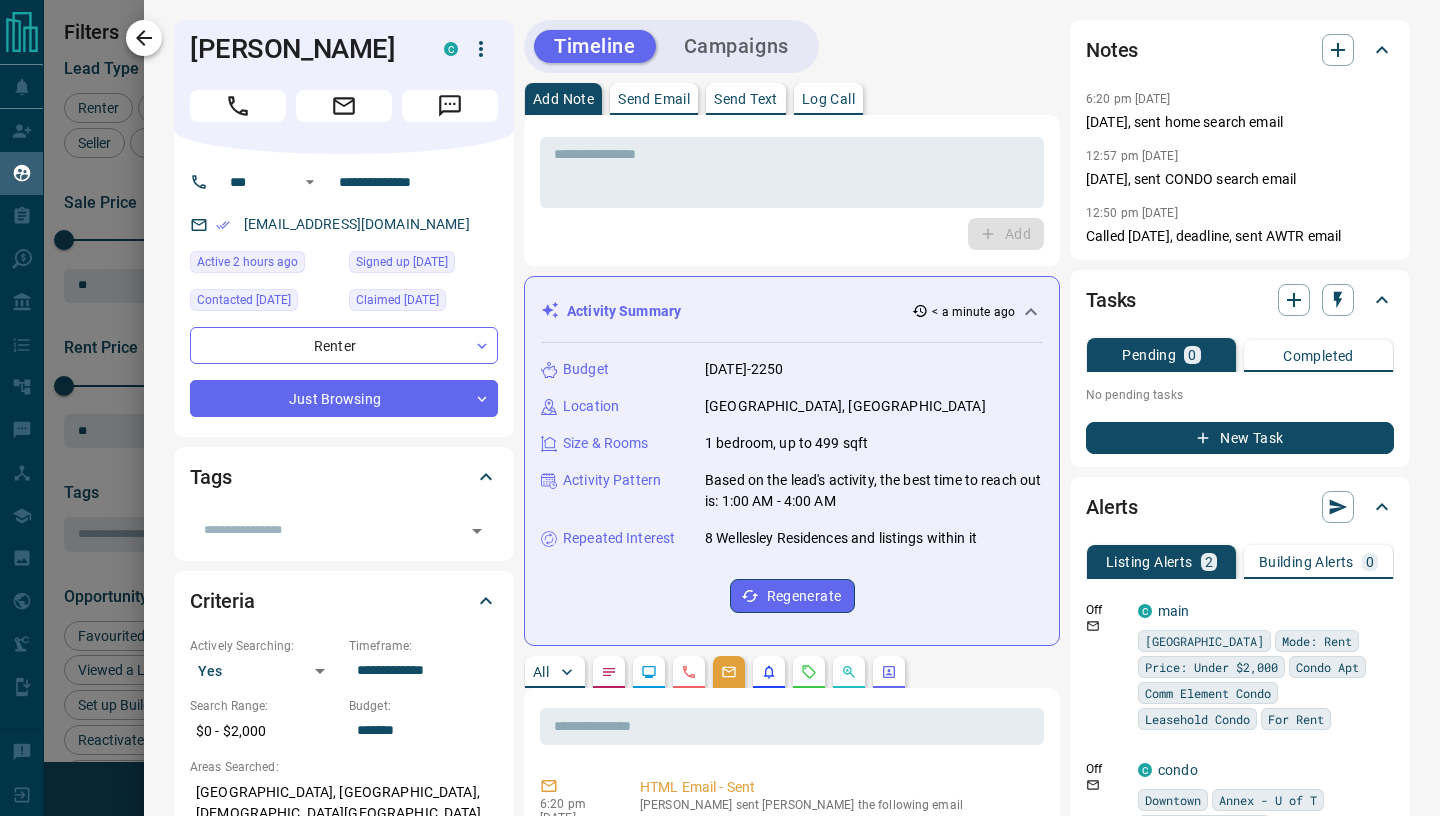 click 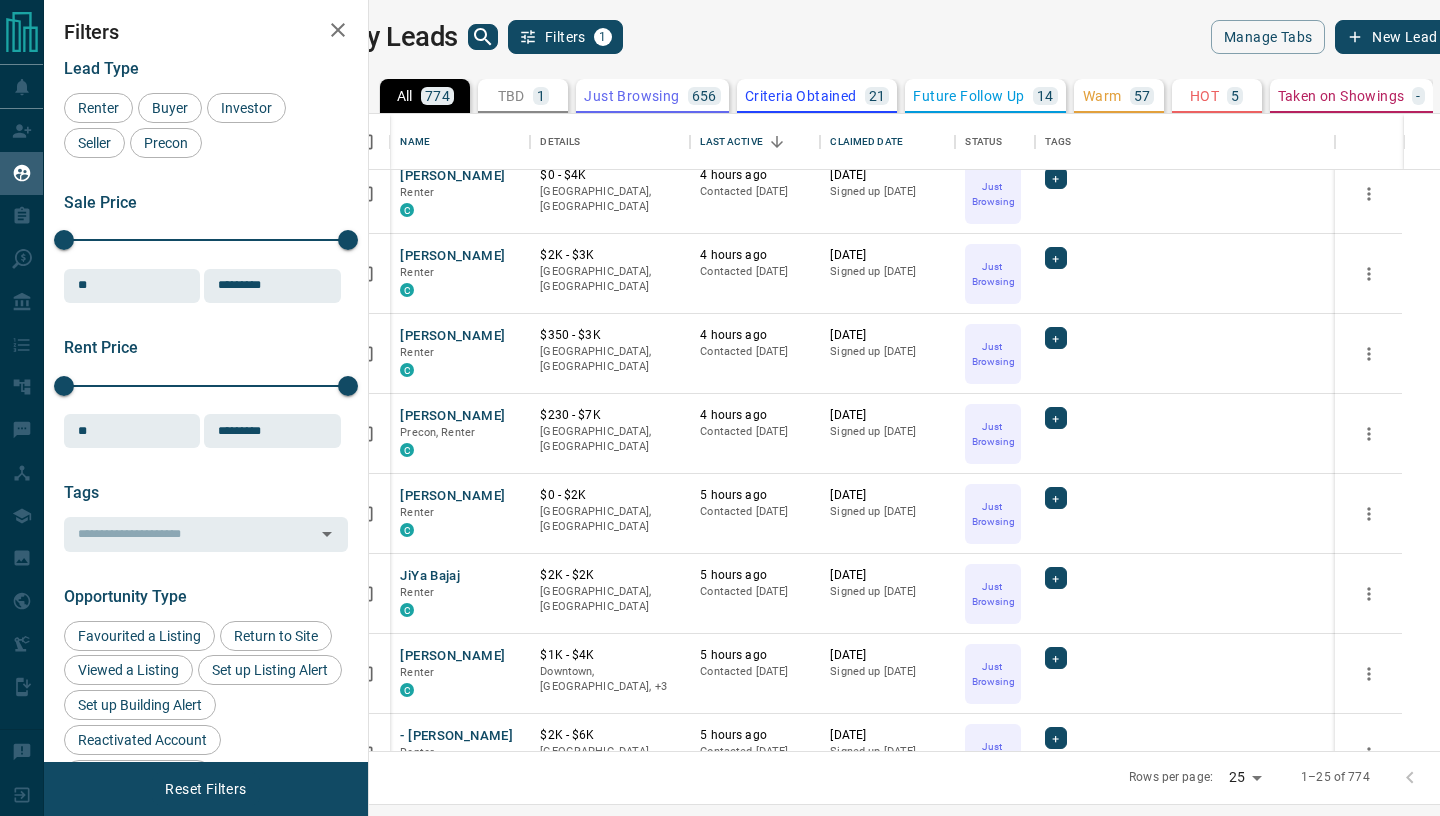 scroll, scrollTop: 1419, scrollLeft: 0, axis: vertical 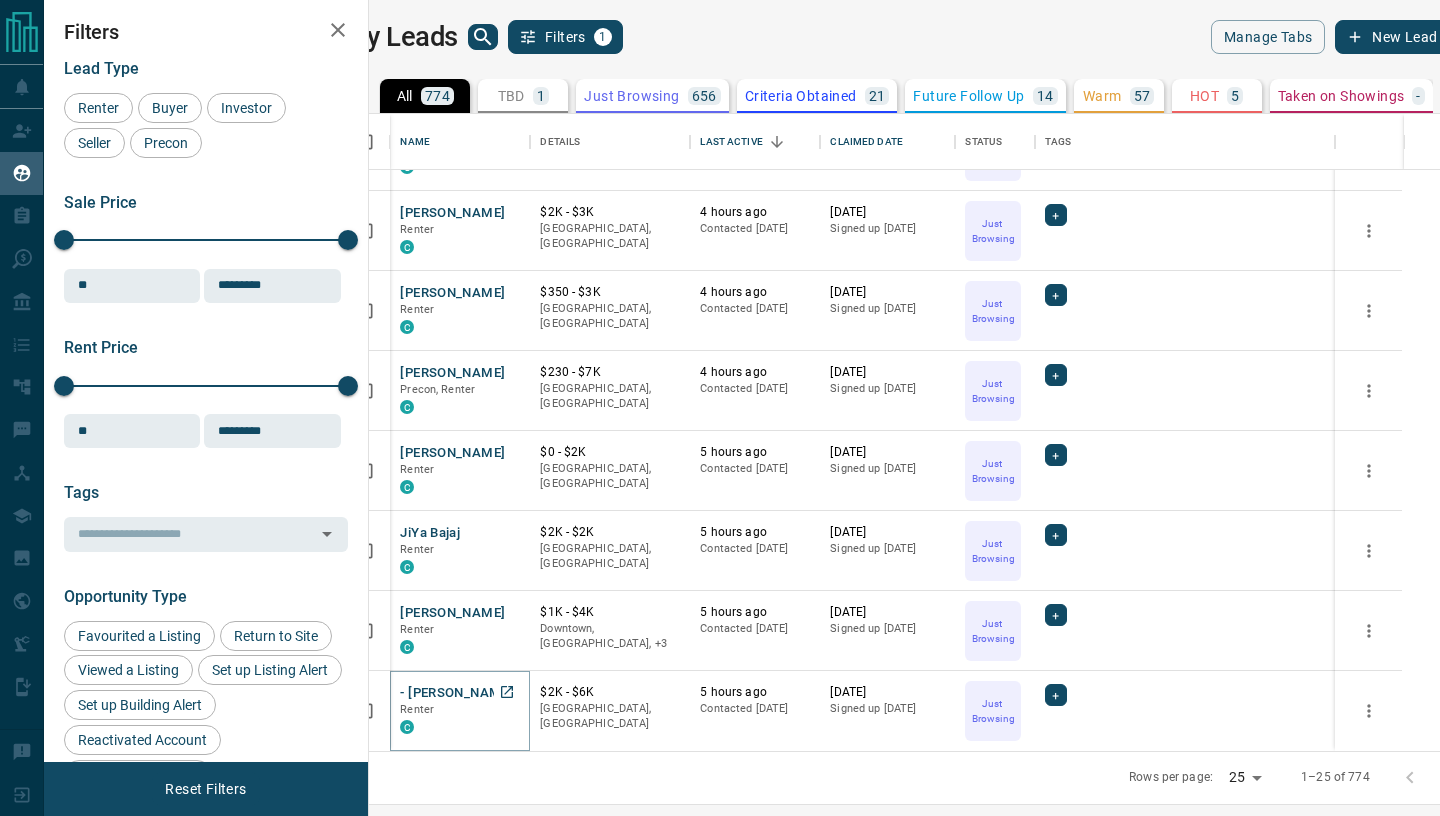 click on "- [PERSON_NAME]" at bounding box center (456, 693) 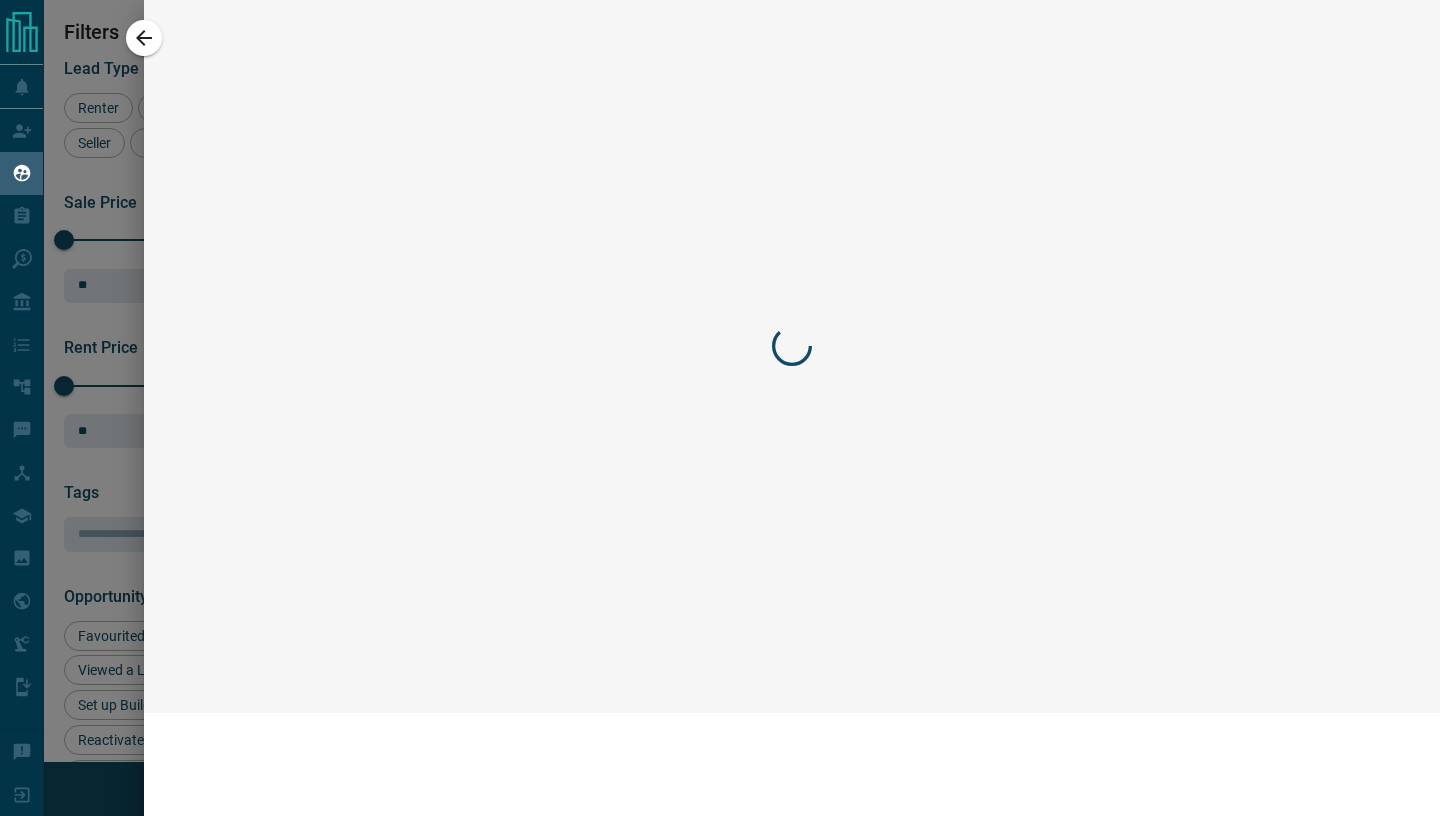 scroll, scrollTop: 1339, scrollLeft: 0, axis: vertical 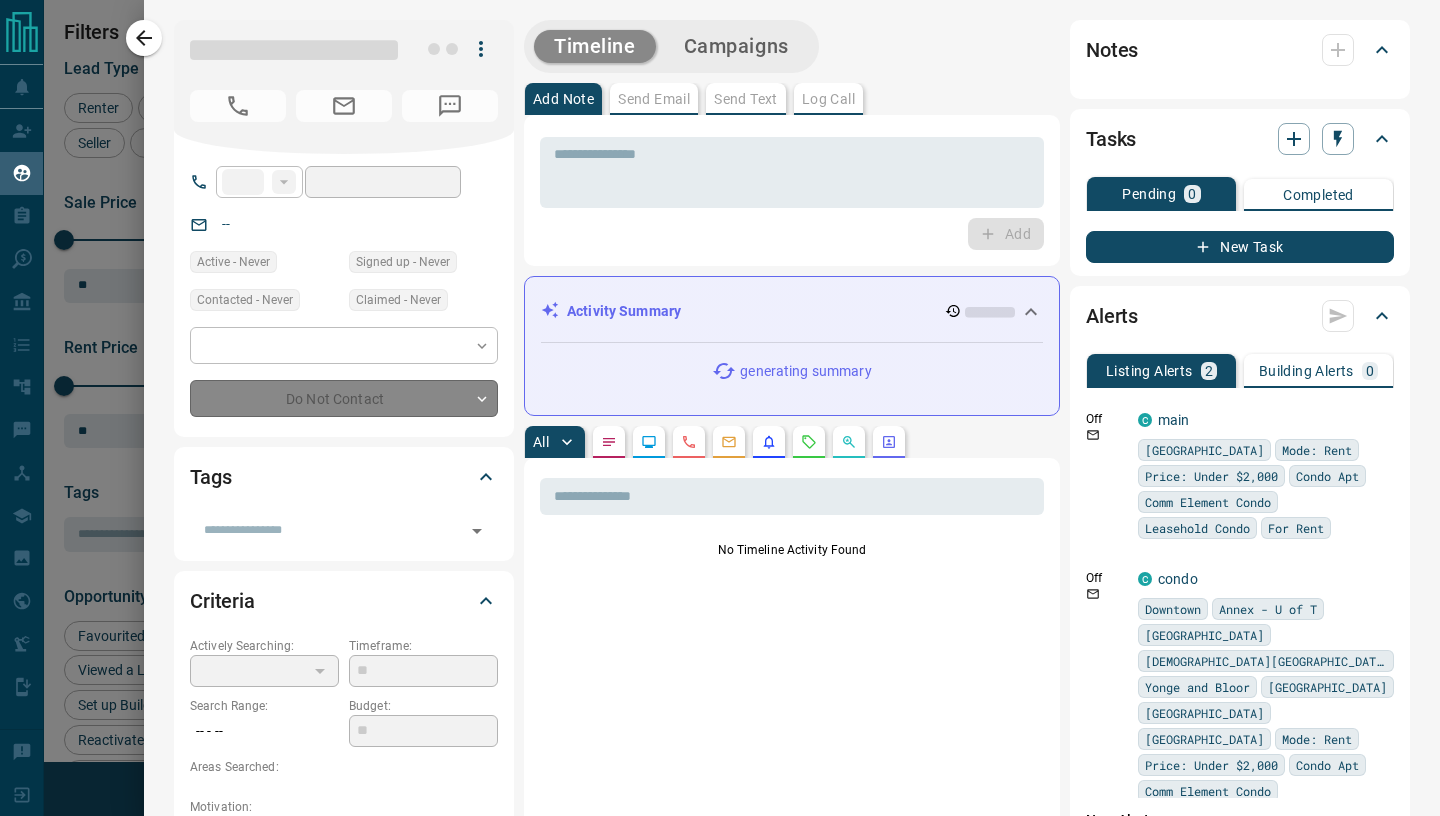 type on "***" 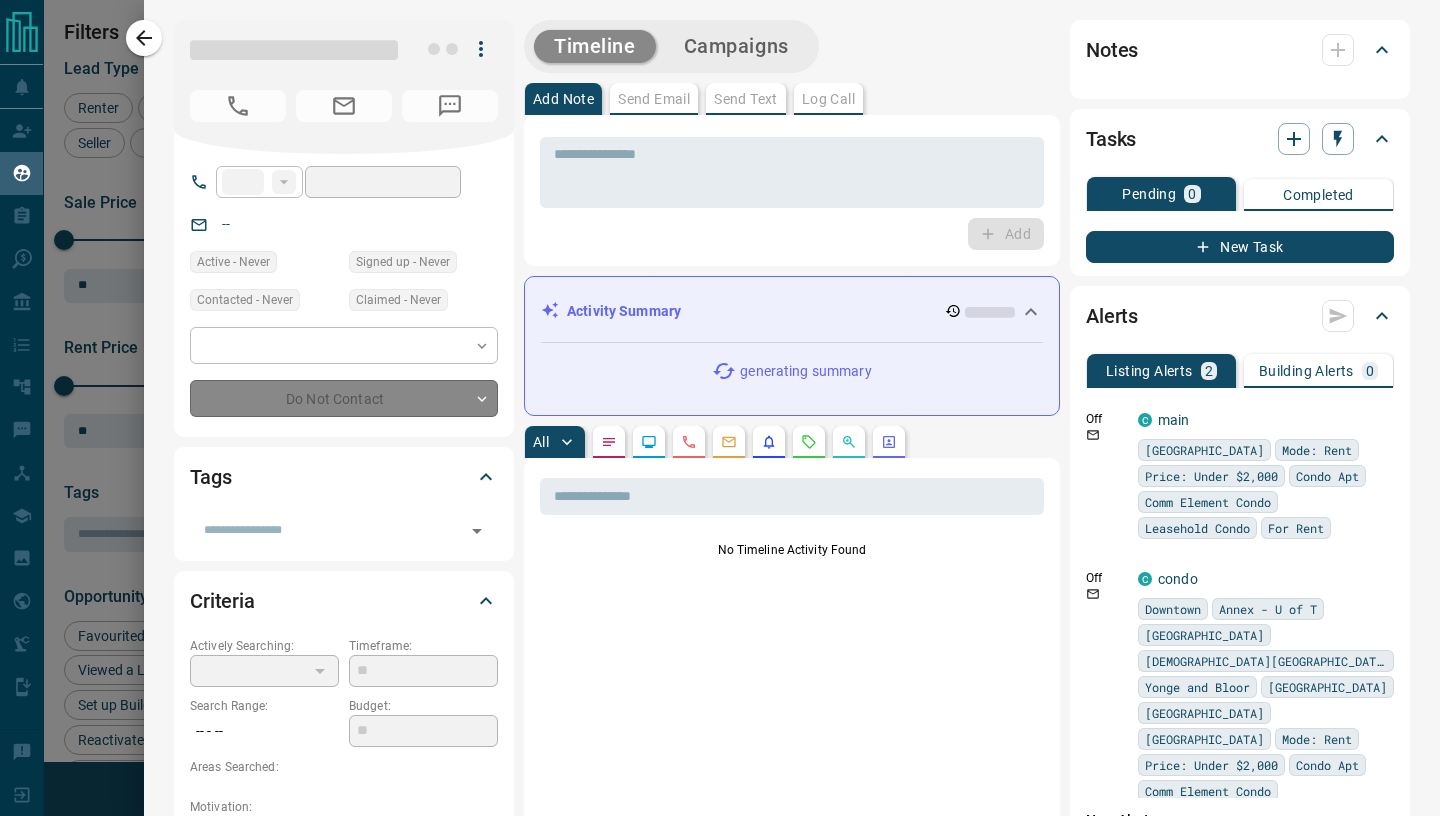 type on "**********" 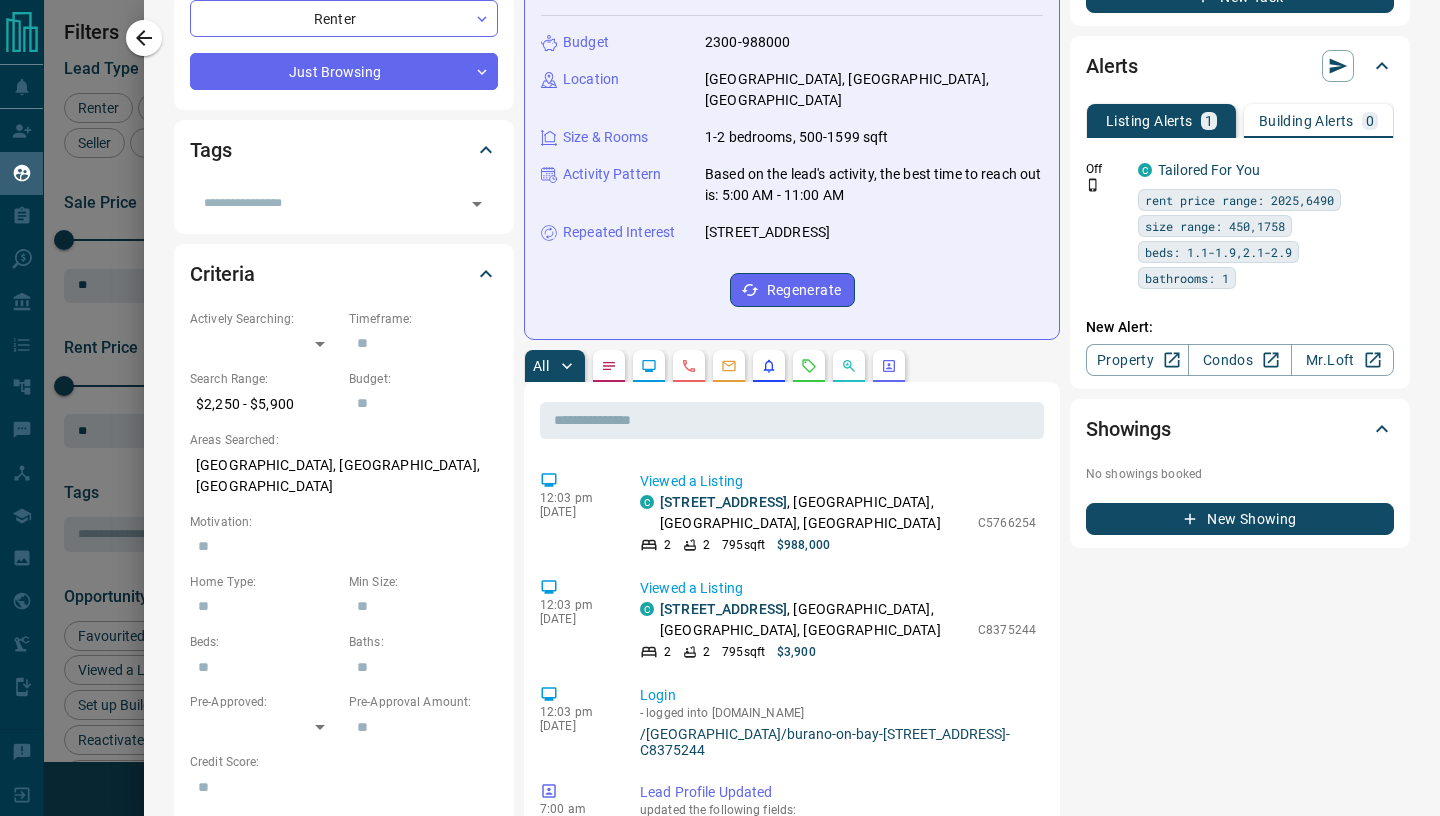scroll, scrollTop: 332, scrollLeft: 0, axis: vertical 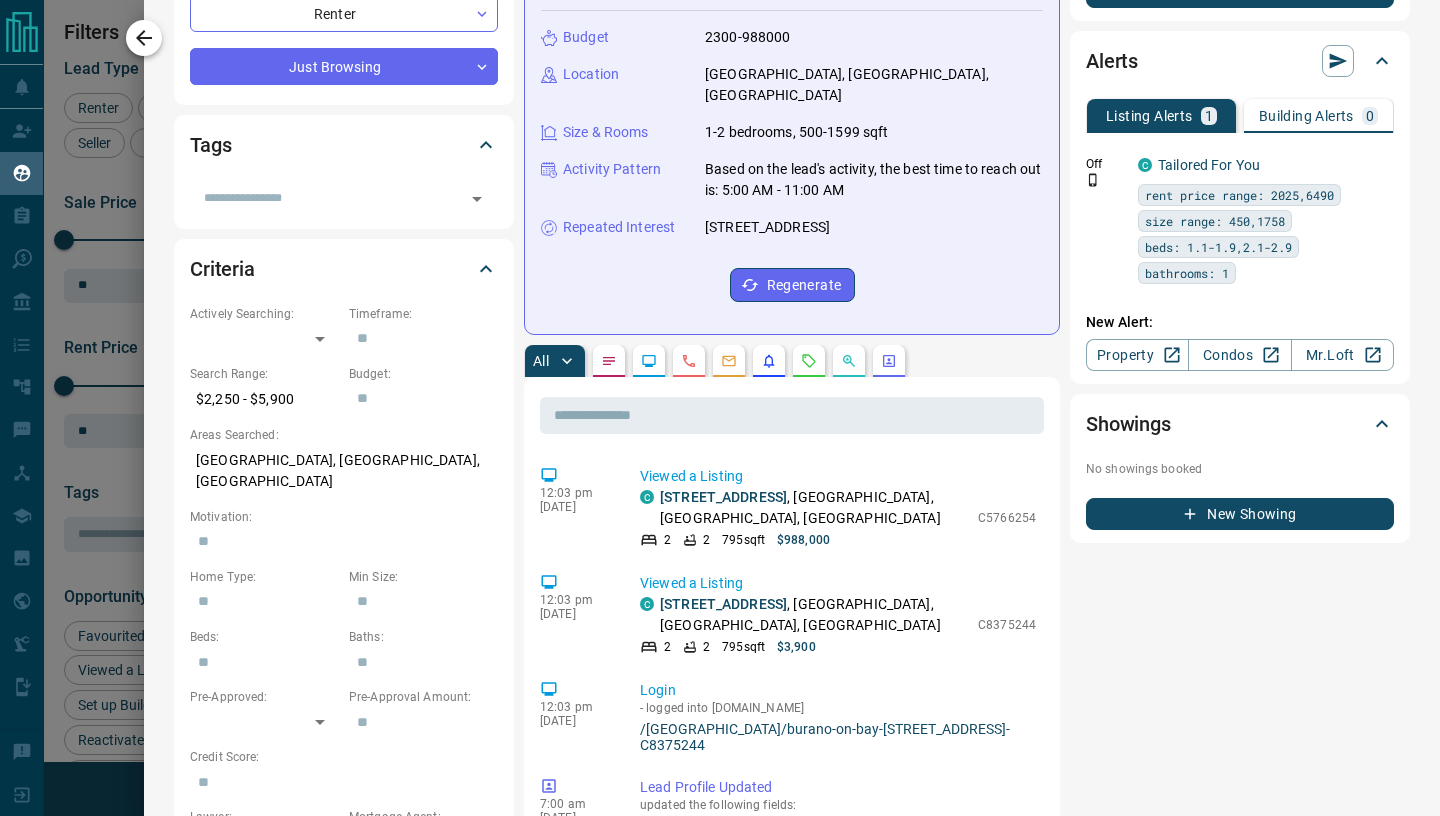 click 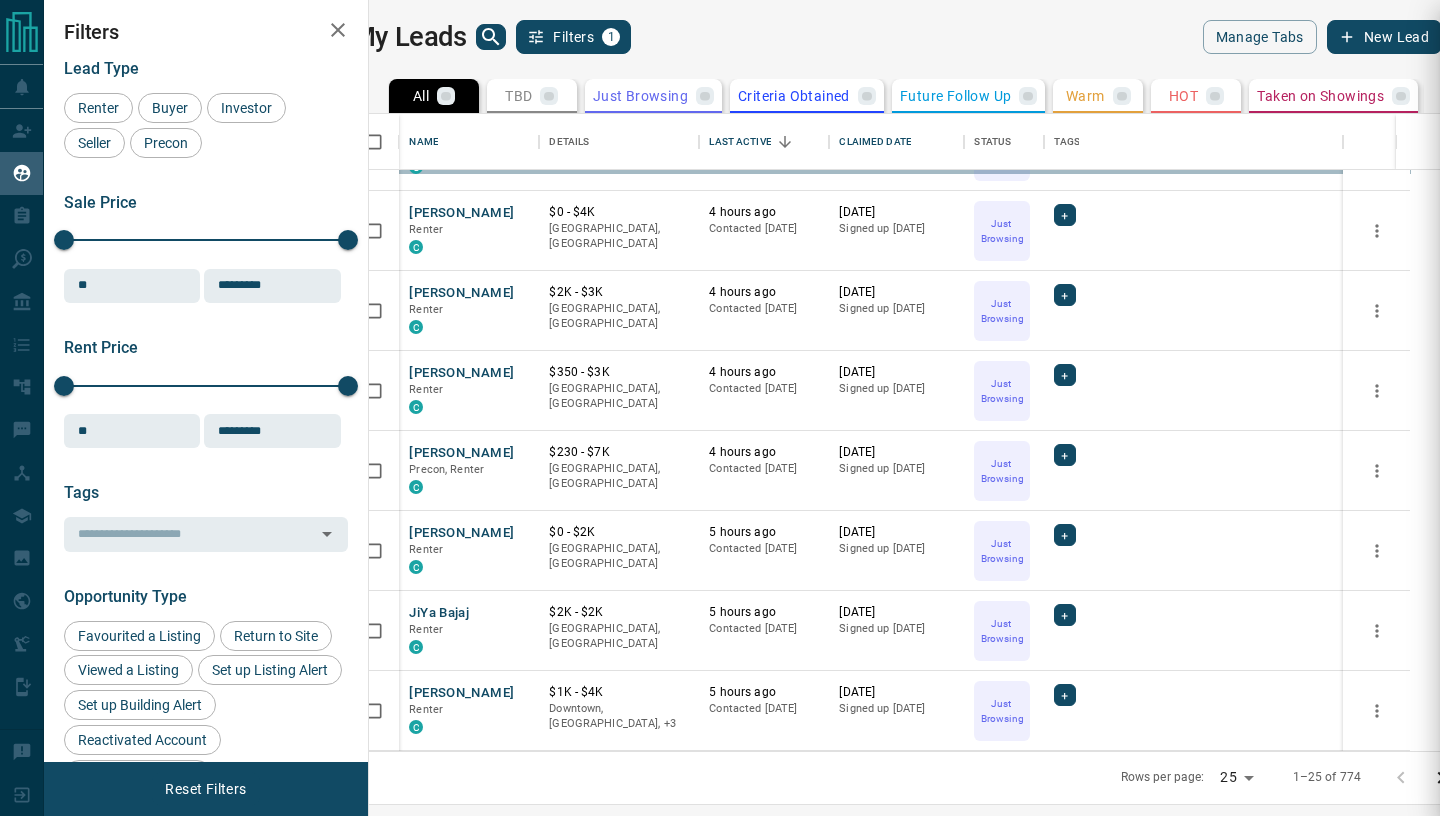 scroll, scrollTop: 0, scrollLeft: 0, axis: both 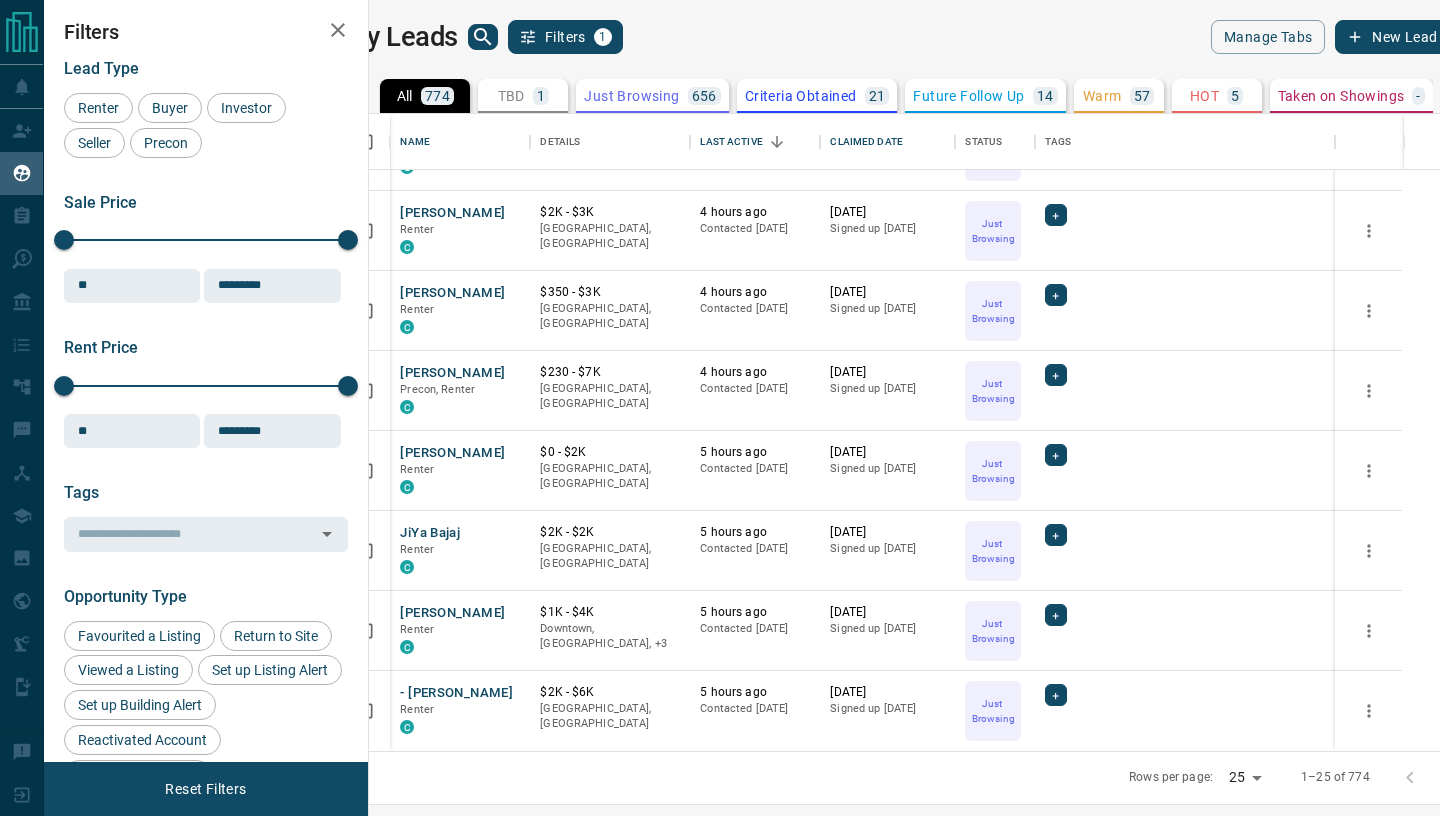 click 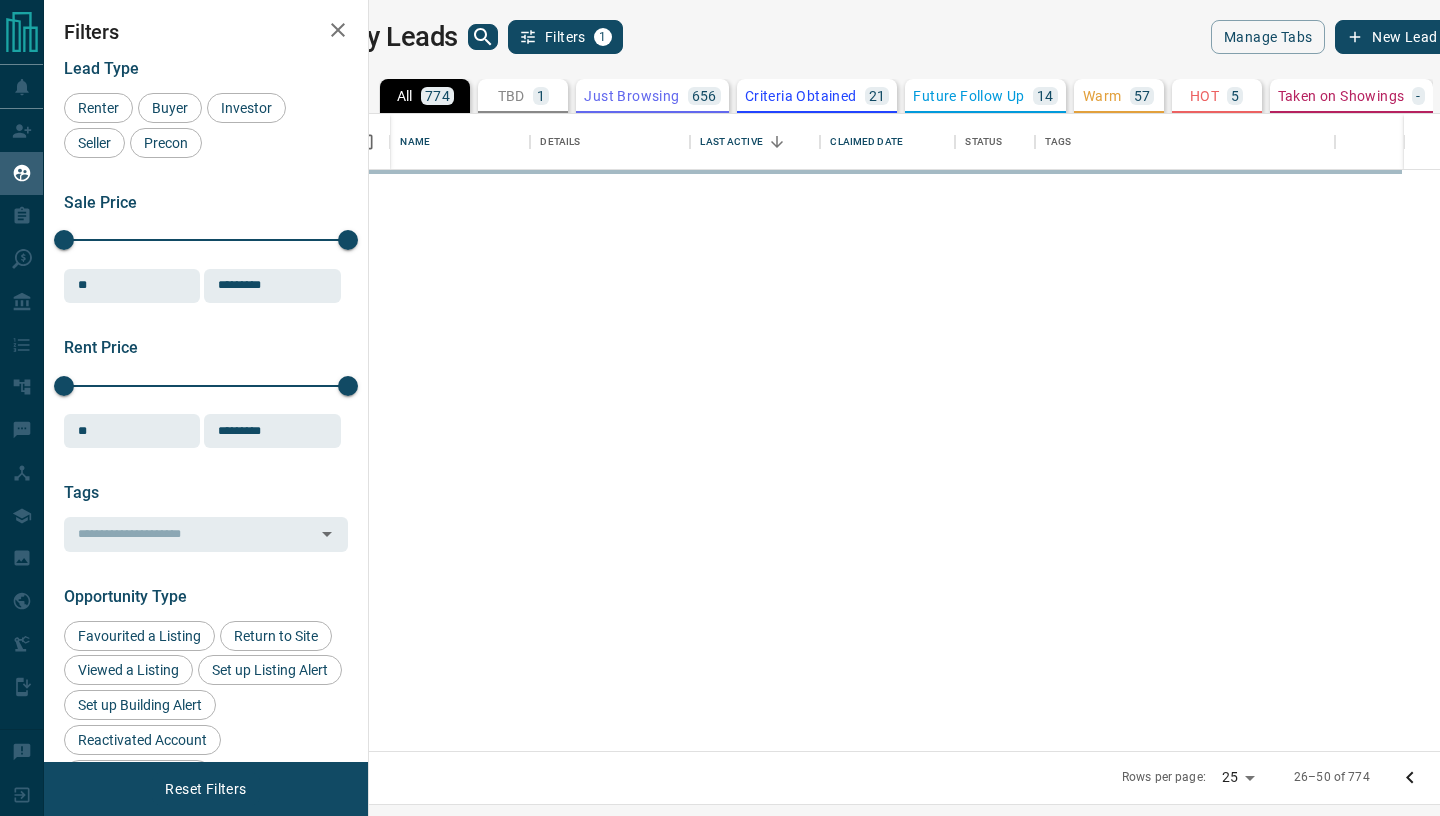 scroll, scrollTop: 0, scrollLeft: 0, axis: both 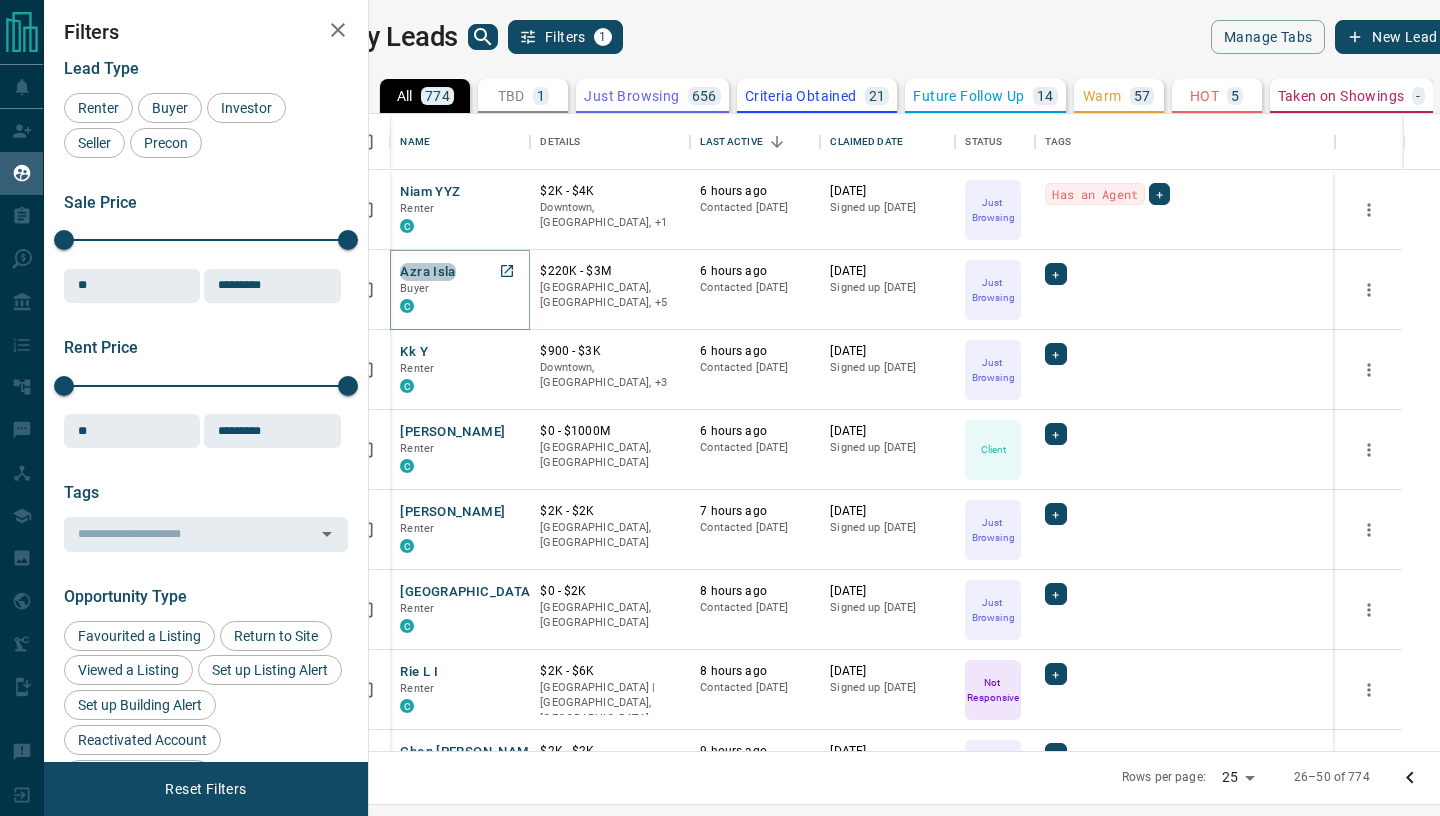 click on "Azra Isla" at bounding box center [427, 272] 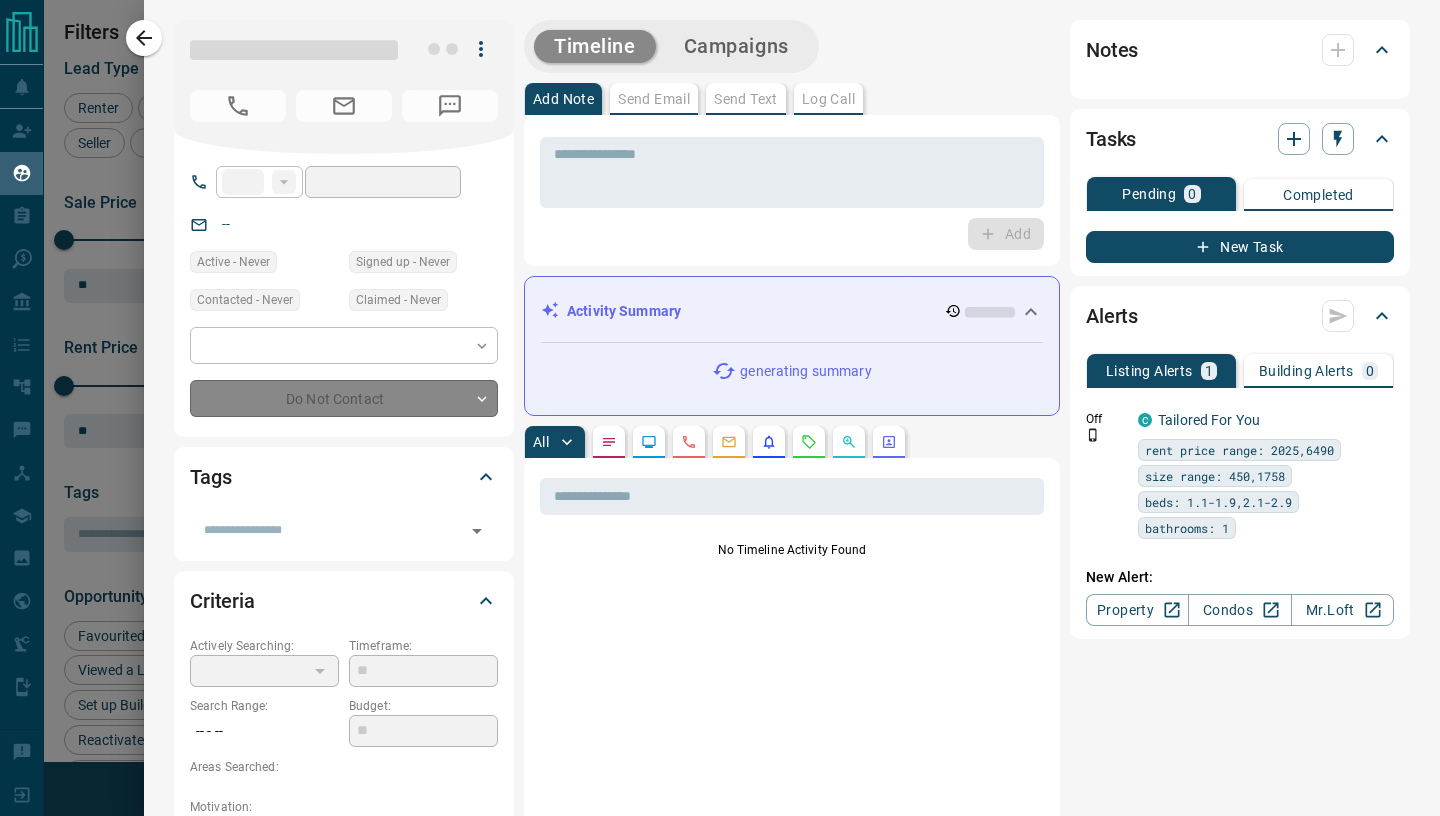 type on "**" 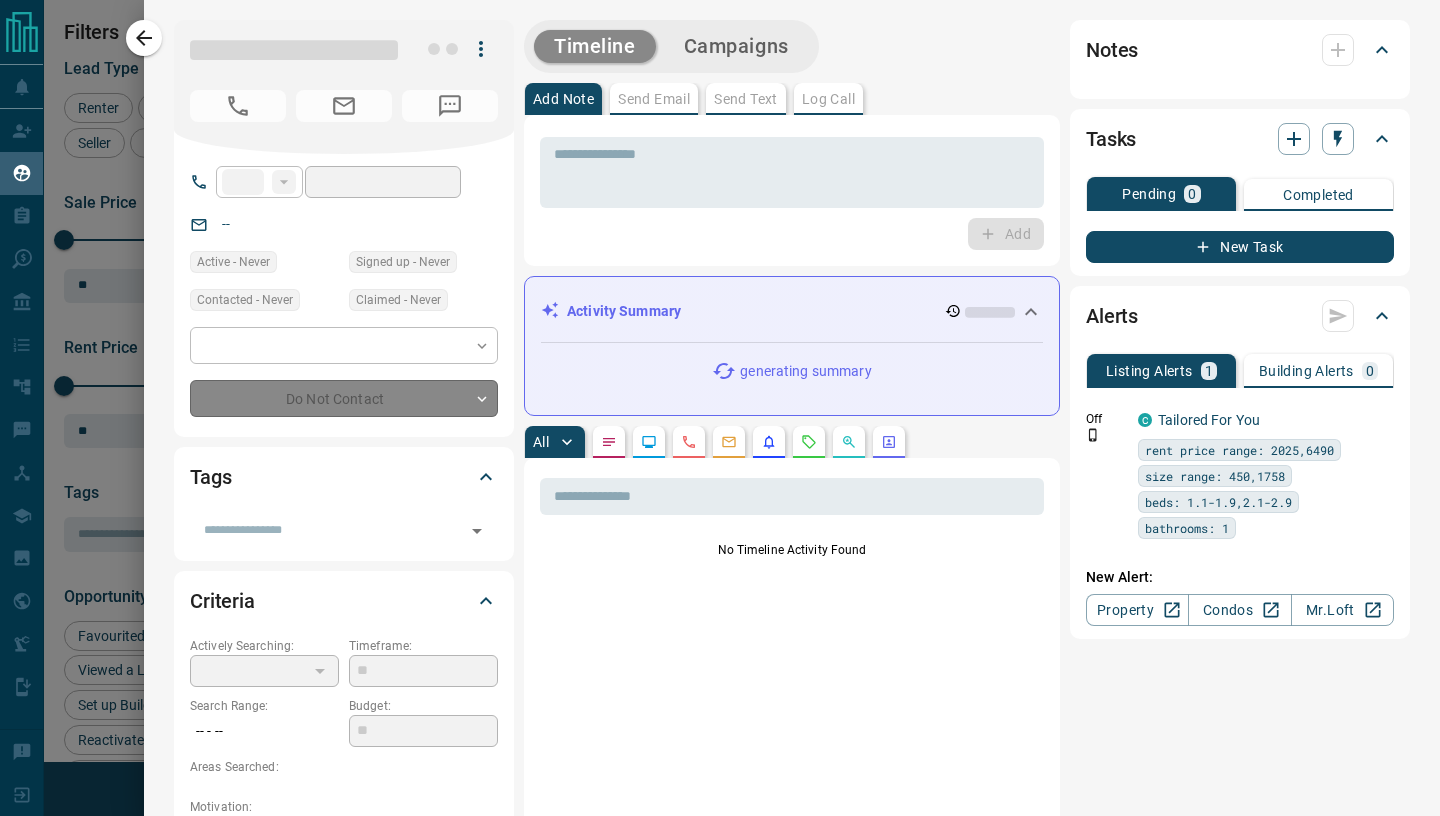 type on "**********" 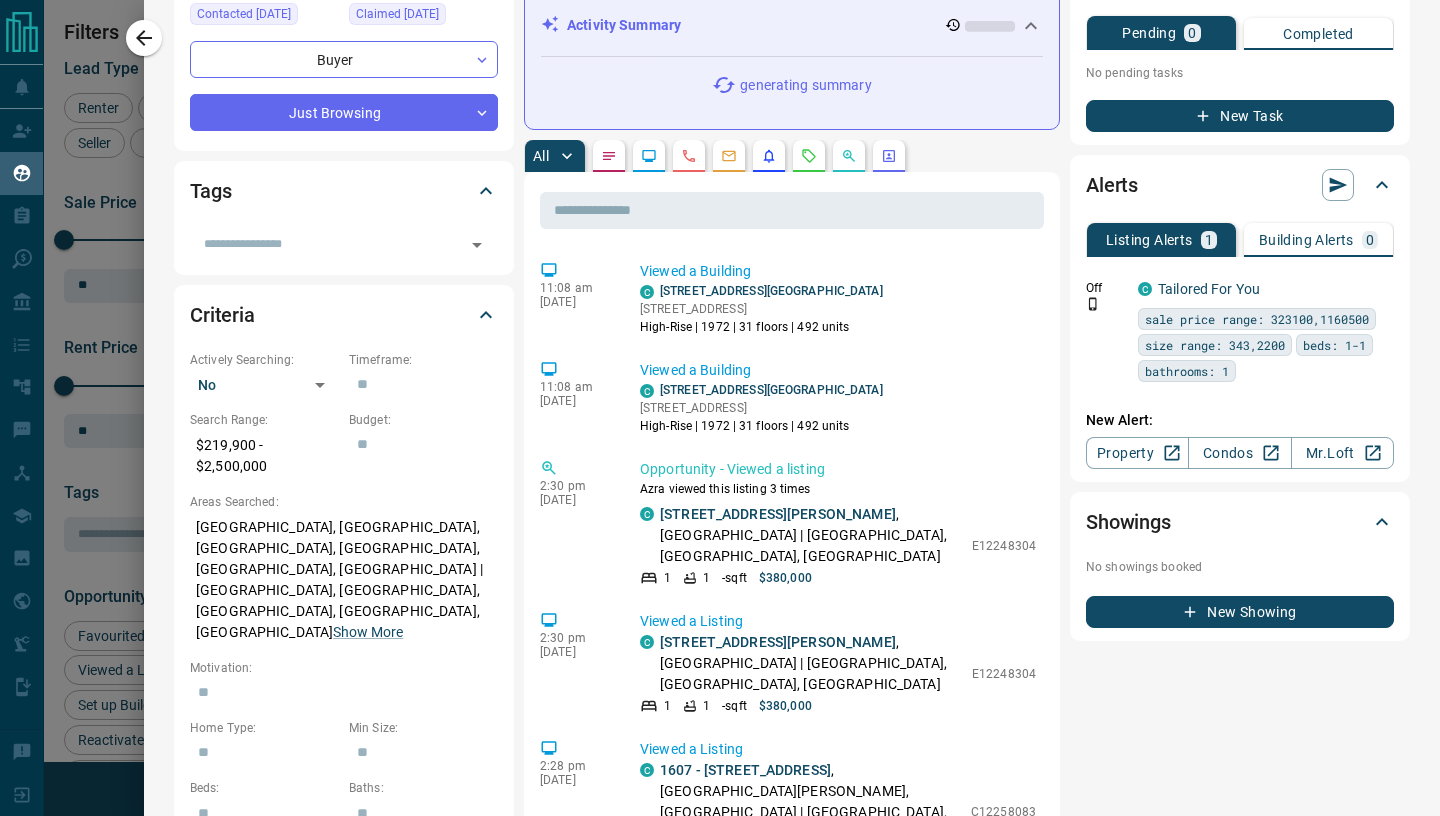 scroll, scrollTop: 356, scrollLeft: 0, axis: vertical 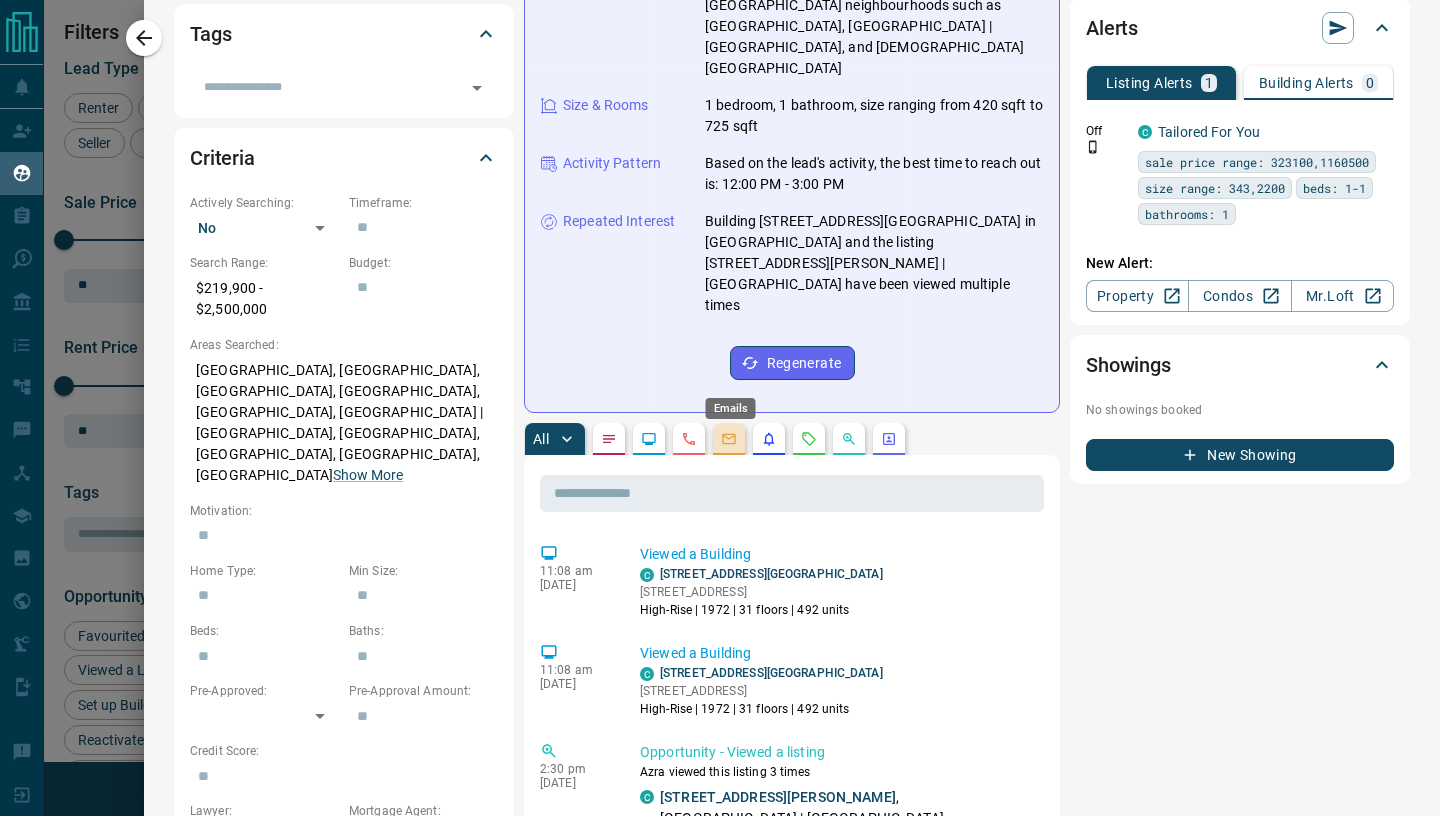 click 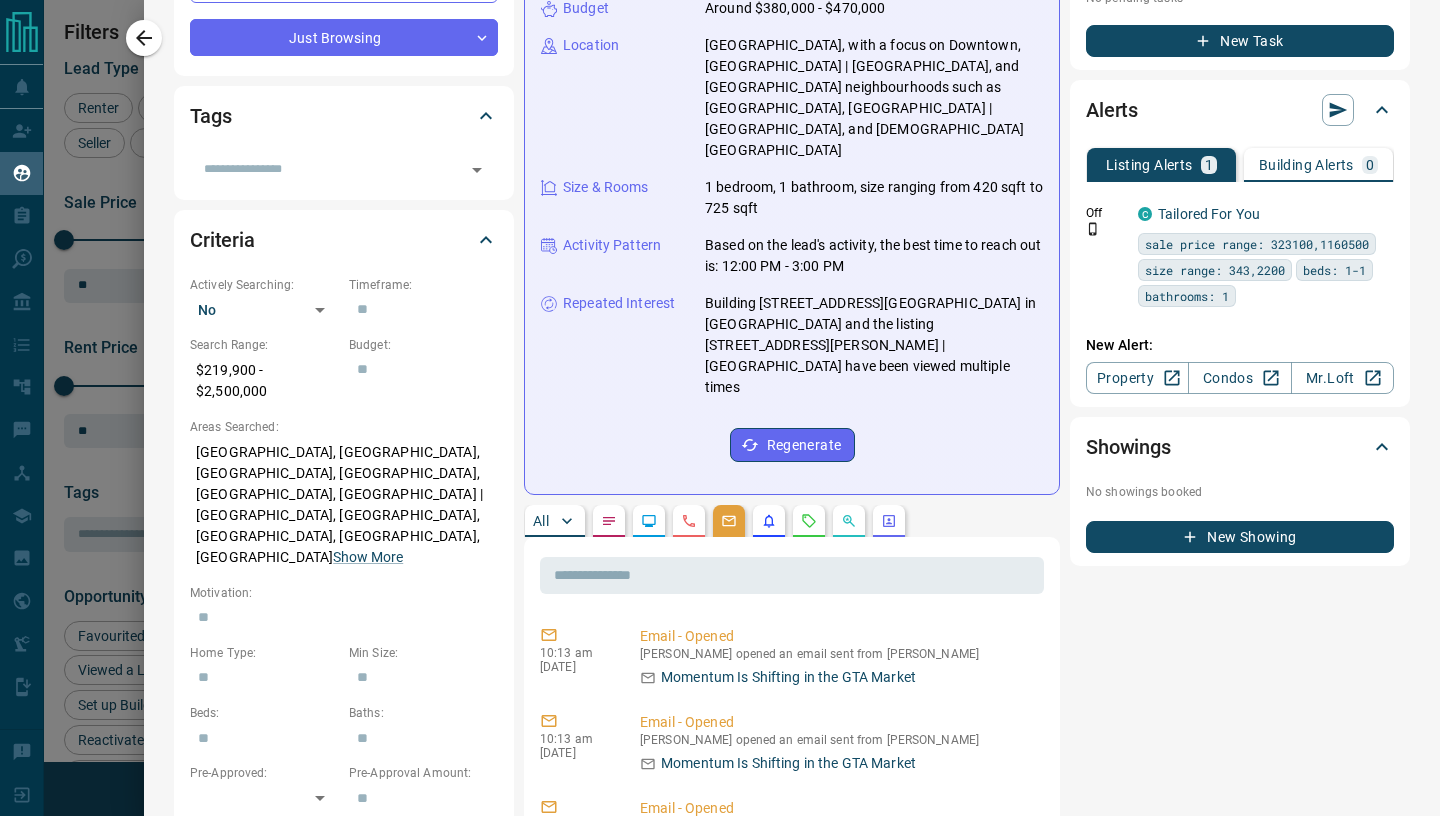 scroll, scrollTop: 0, scrollLeft: 0, axis: both 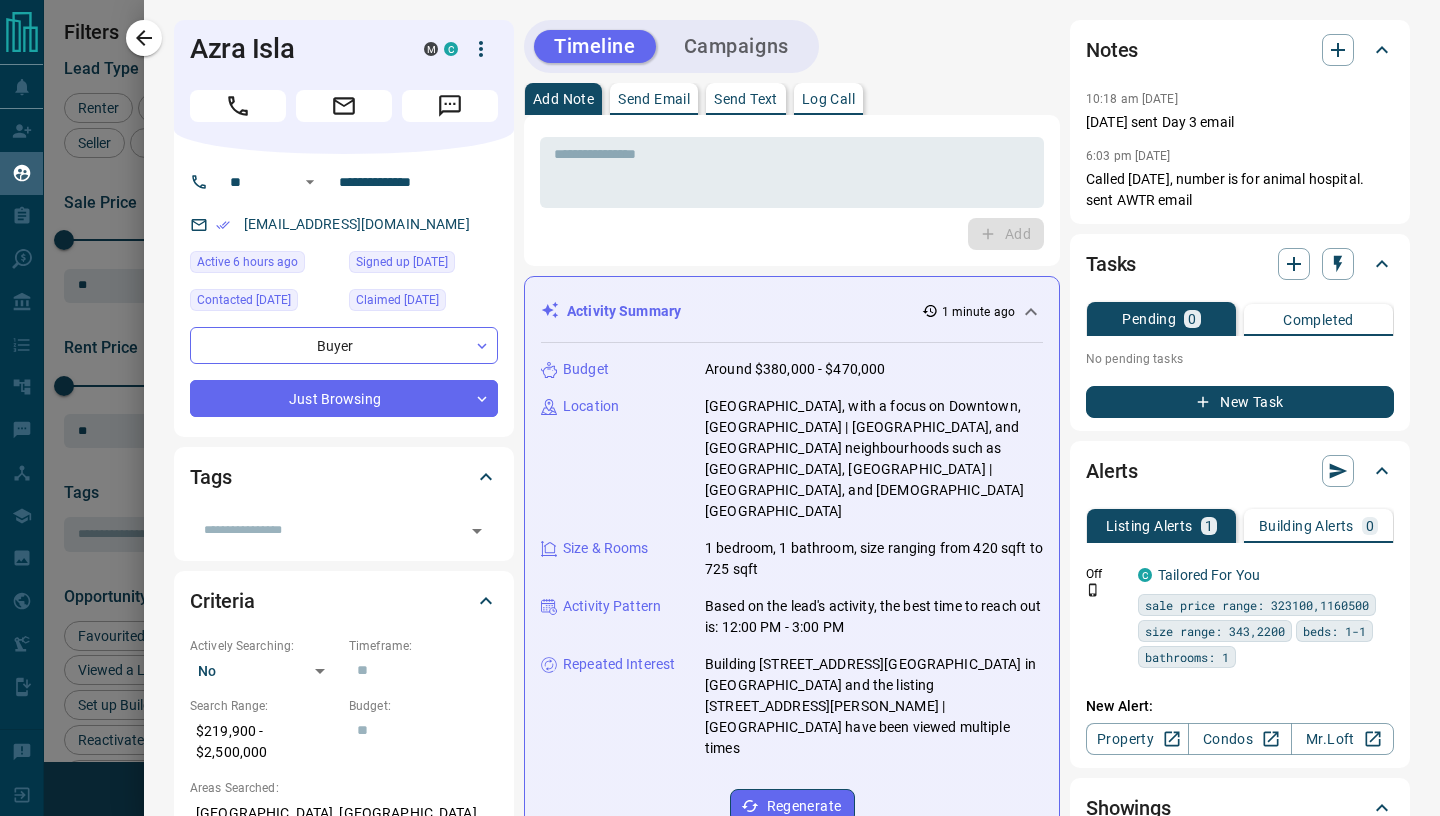 click on "Send Email" at bounding box center [654, 99] 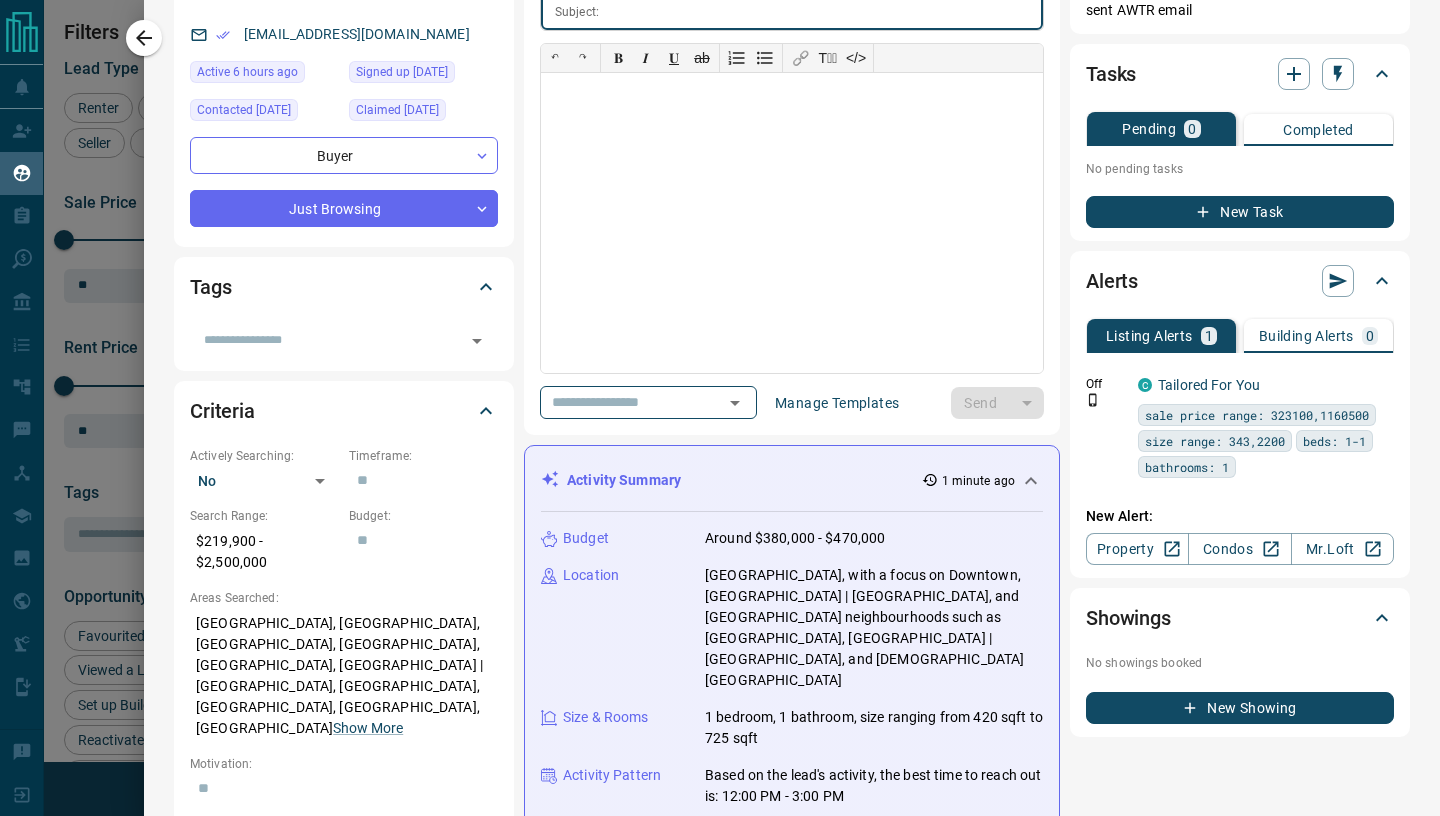 scroll, scrollTop: 157, scrollLeft: 0, axis: vertical 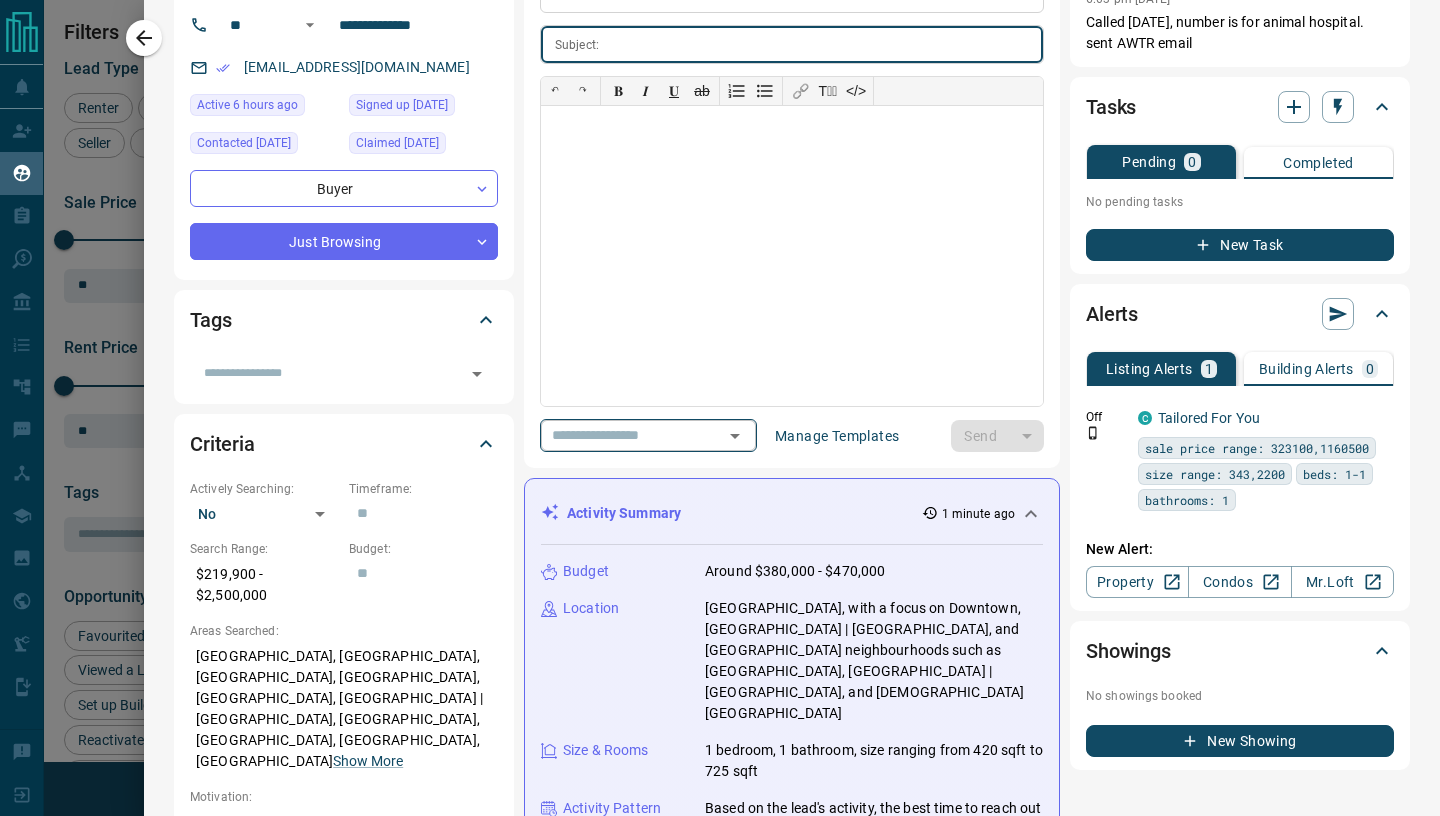 click 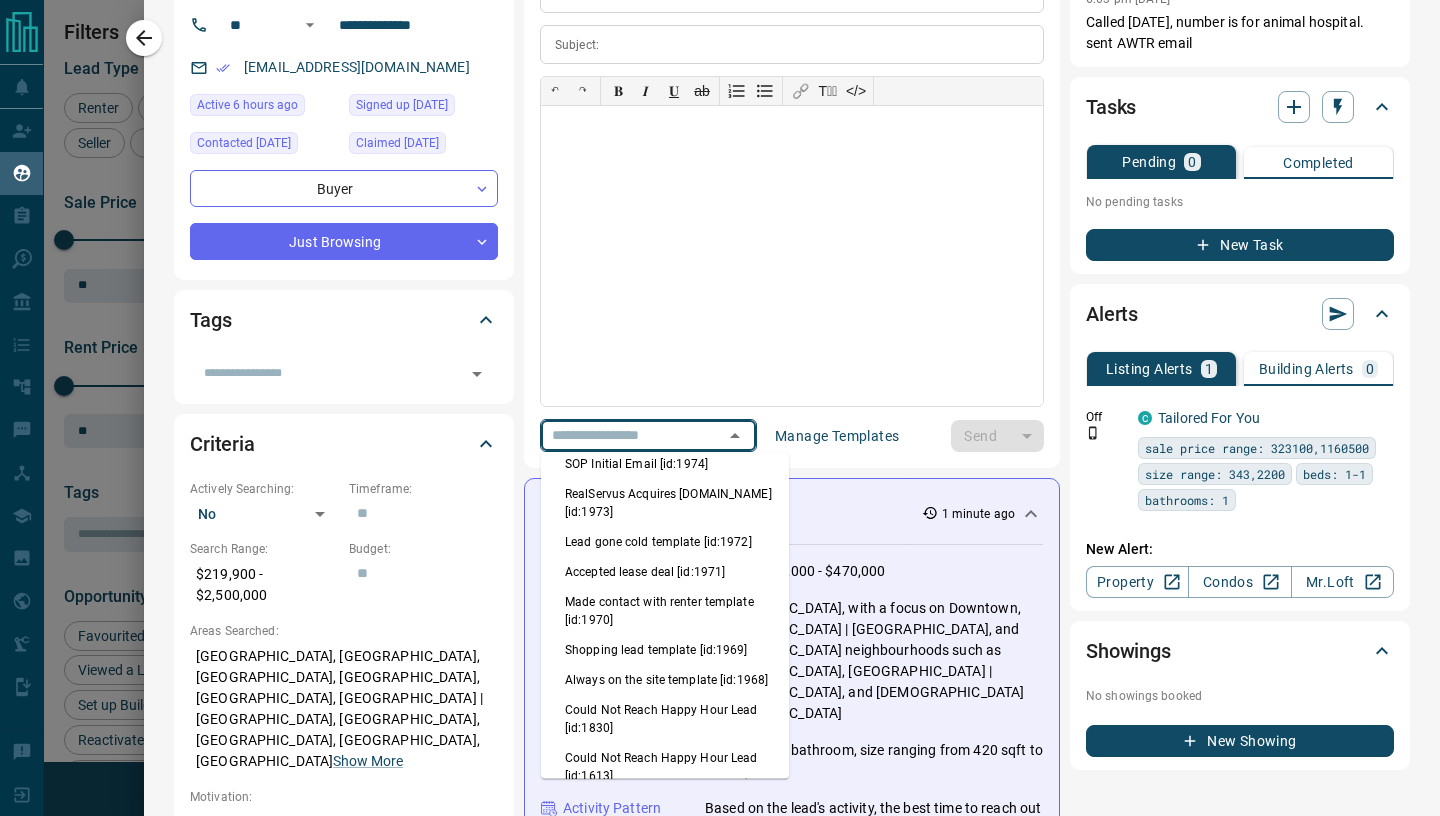 scroll, scrollTop: 507, scrollLeft: 0, axis: vertical 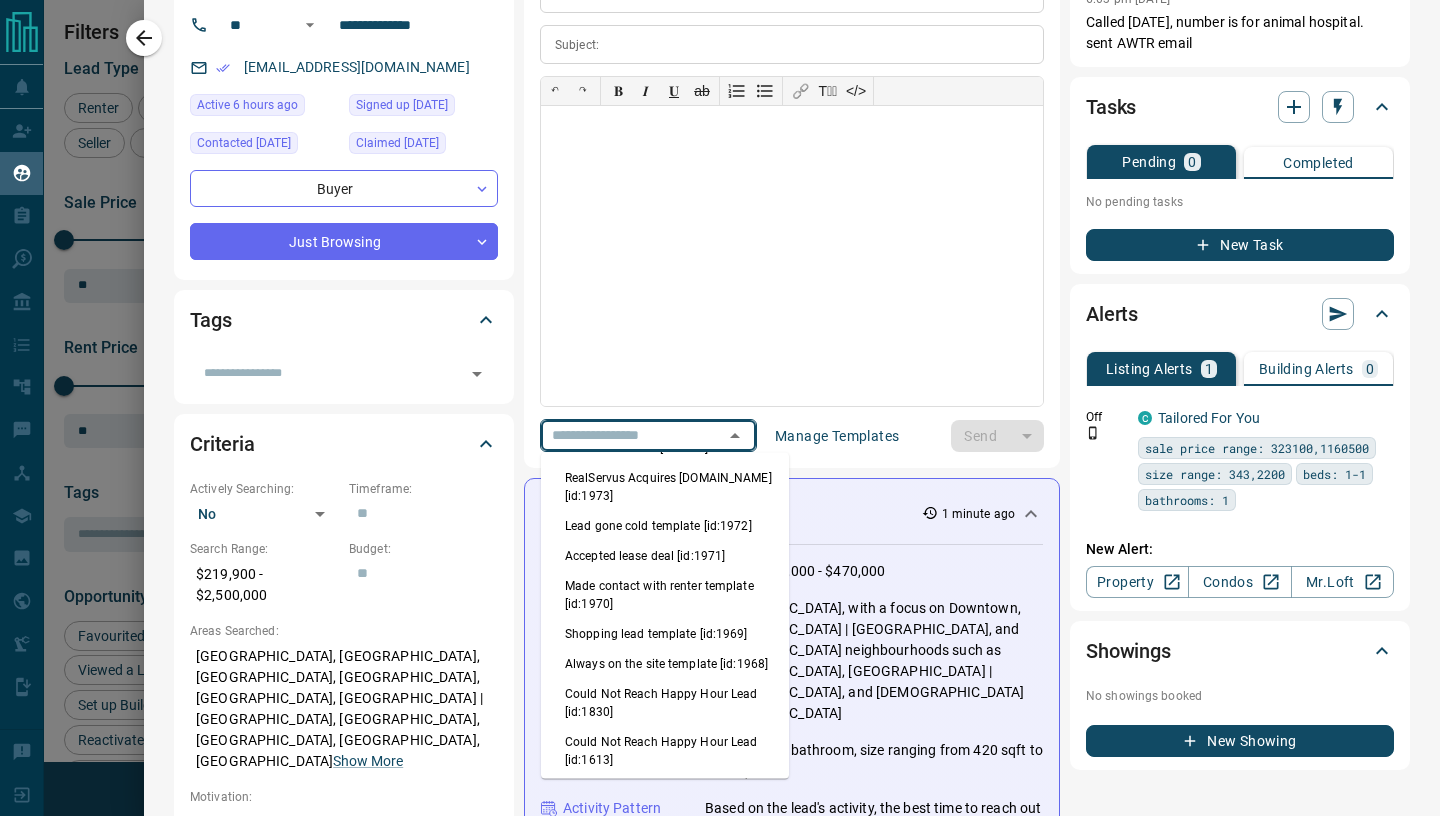 click on "Always on the site template [id:1968]" at bounding box center [665, 665] 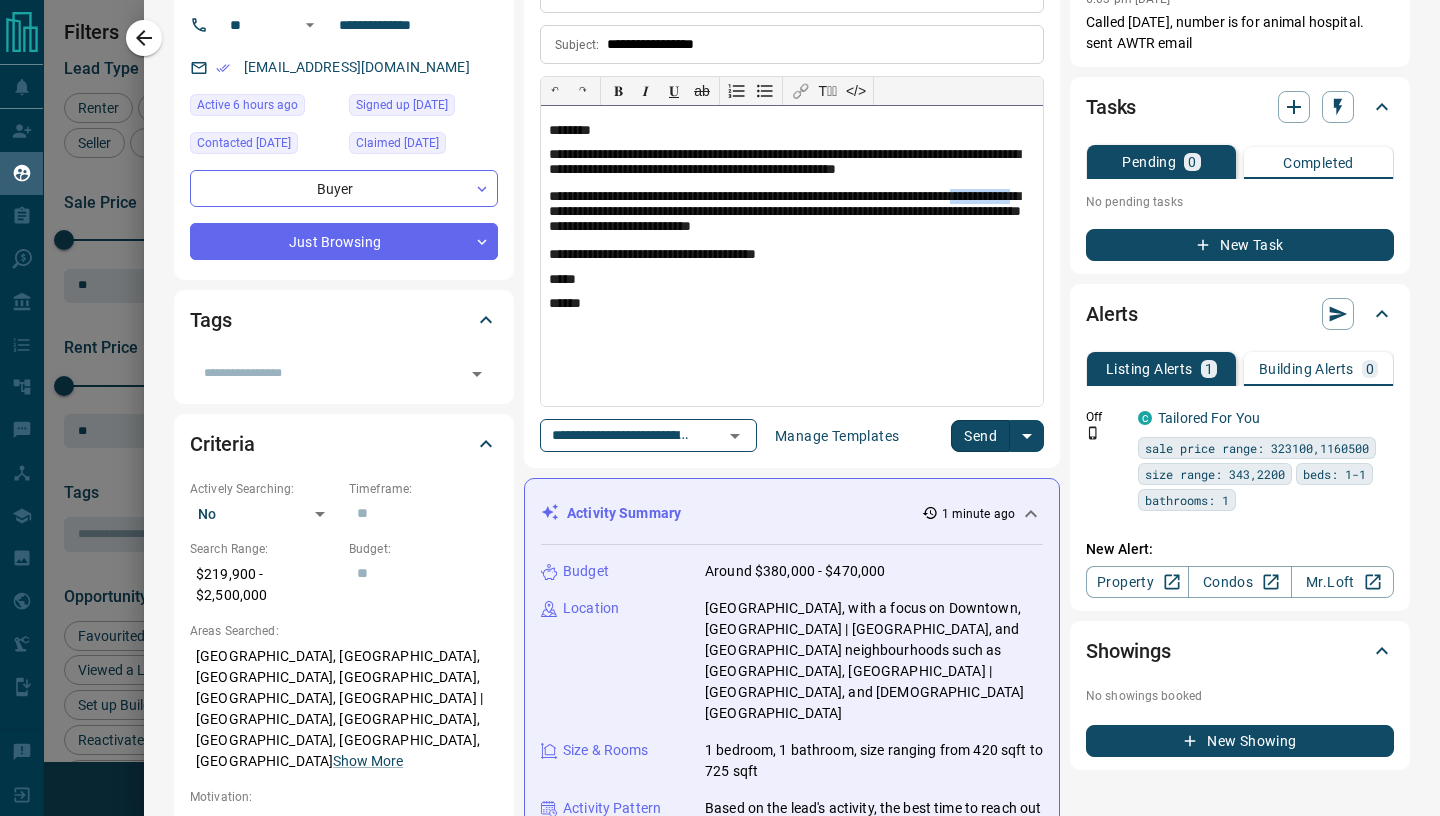 drag, startPoint x: 565, startPoint y: 209, endPoint x: 649, endPoint y: 213, distance: 84.095184 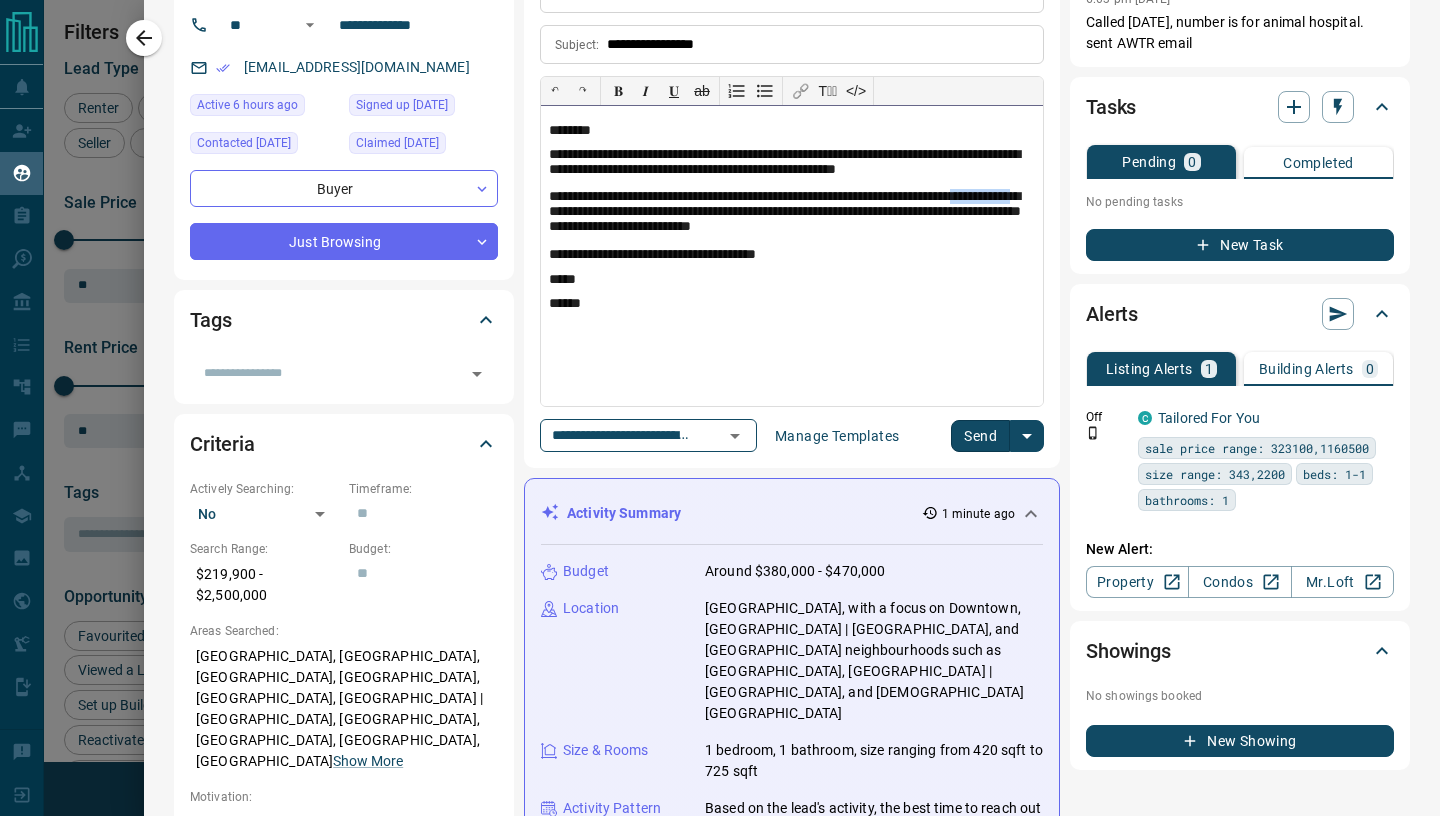 click on "**********" at bounding box center [792, 214] 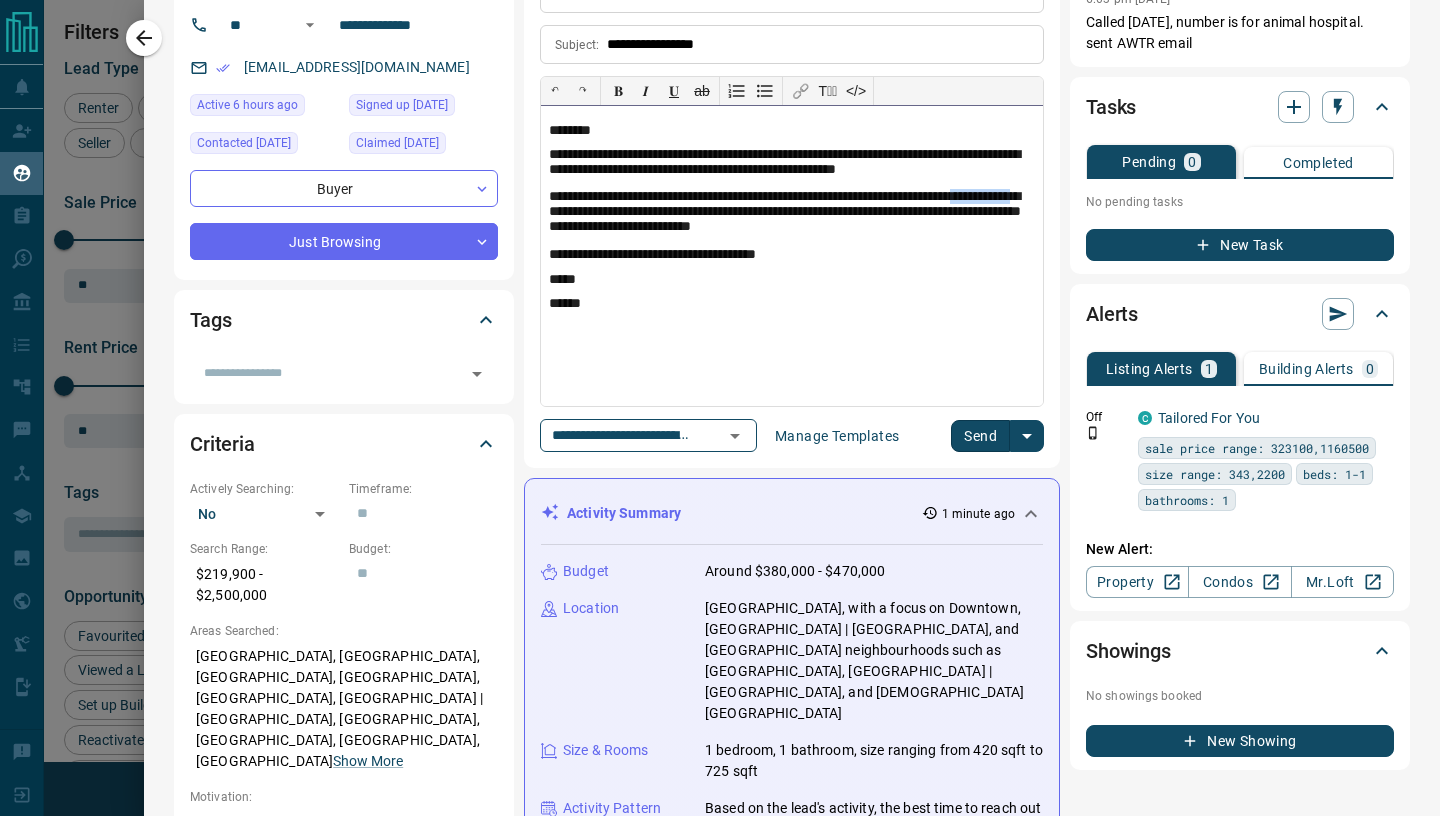 type 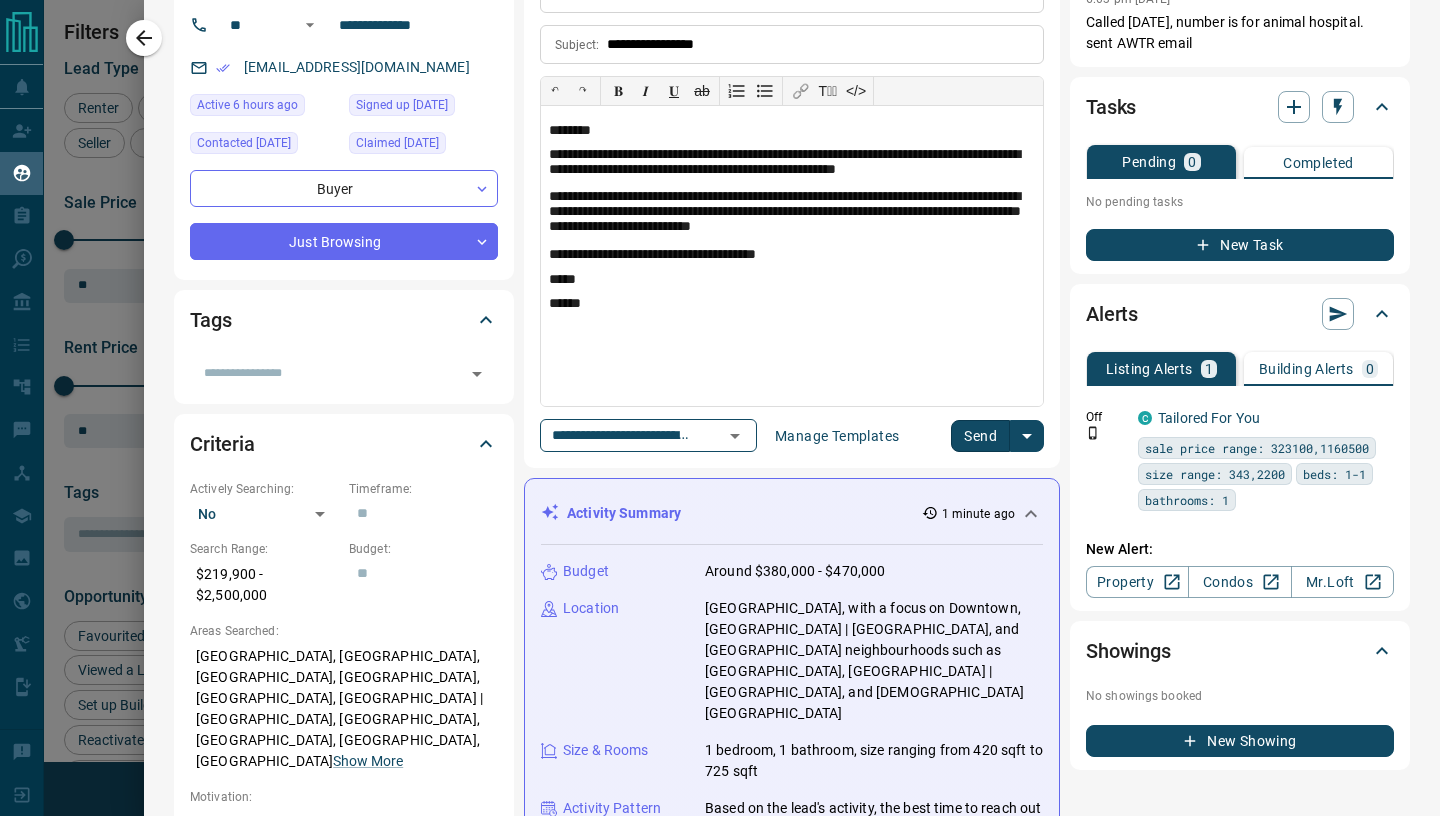 click on "Send" at bounding box center (980, 436) 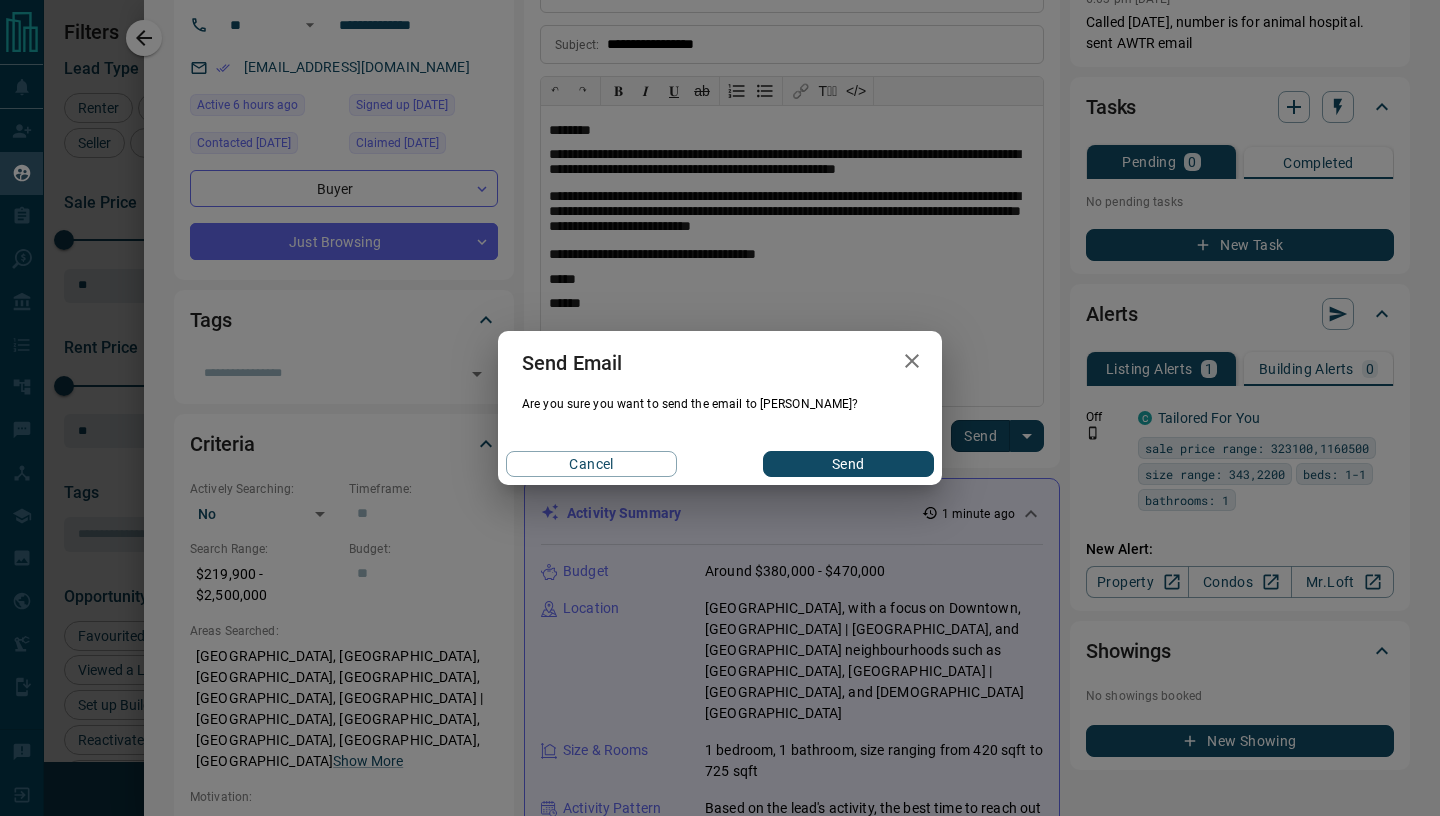 click on "Send" at bounding box center (848, 464) 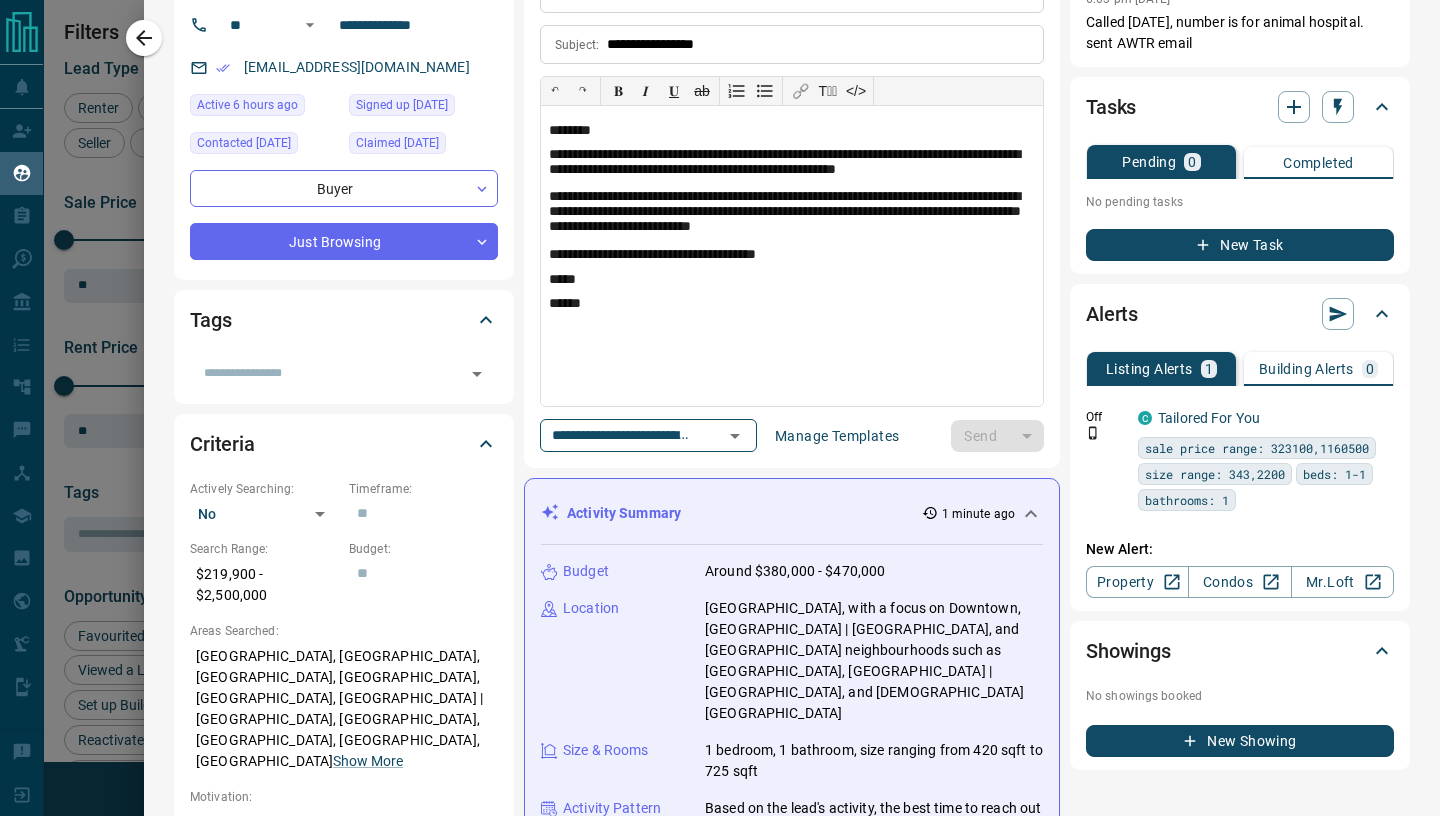 type 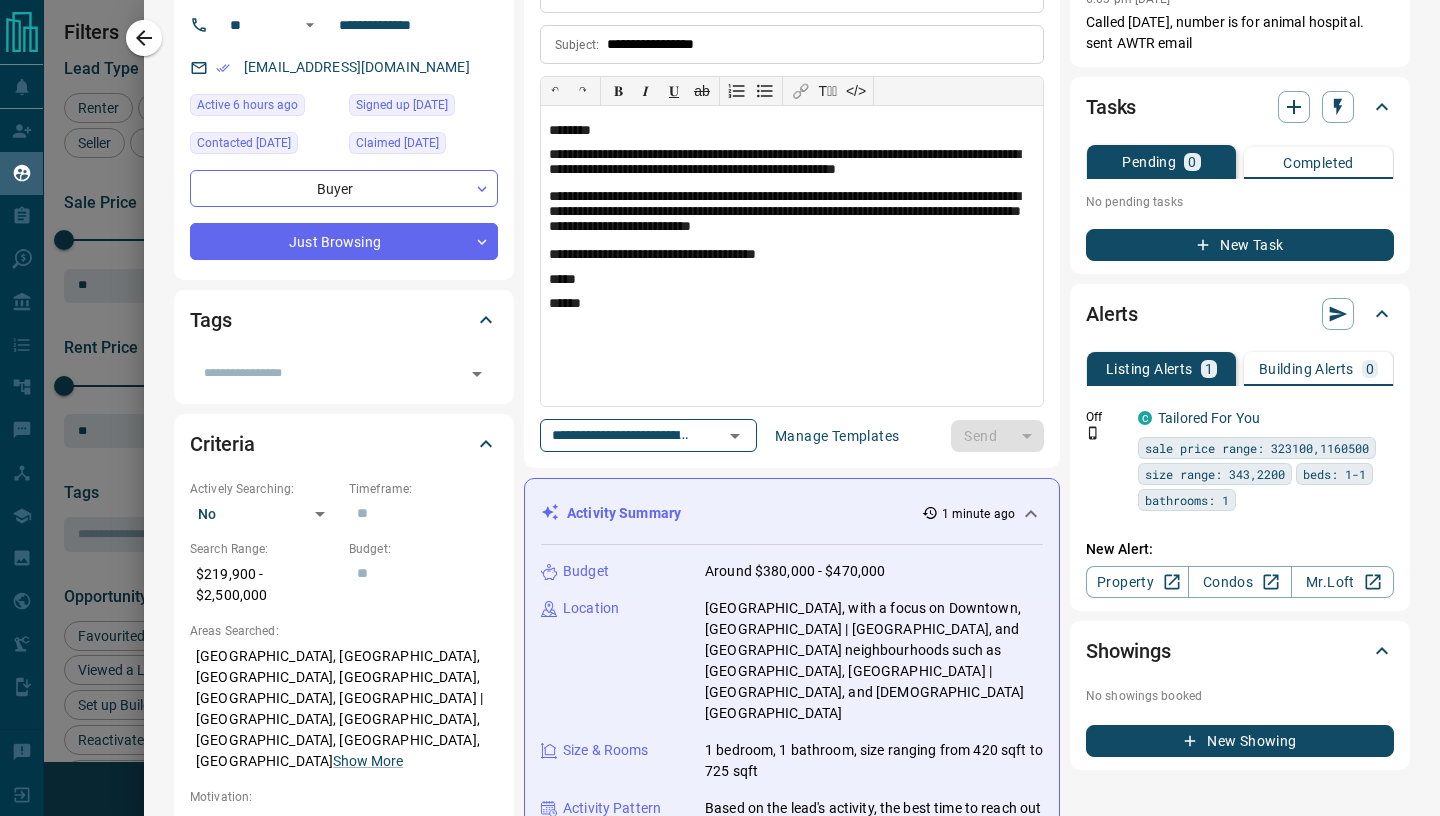type 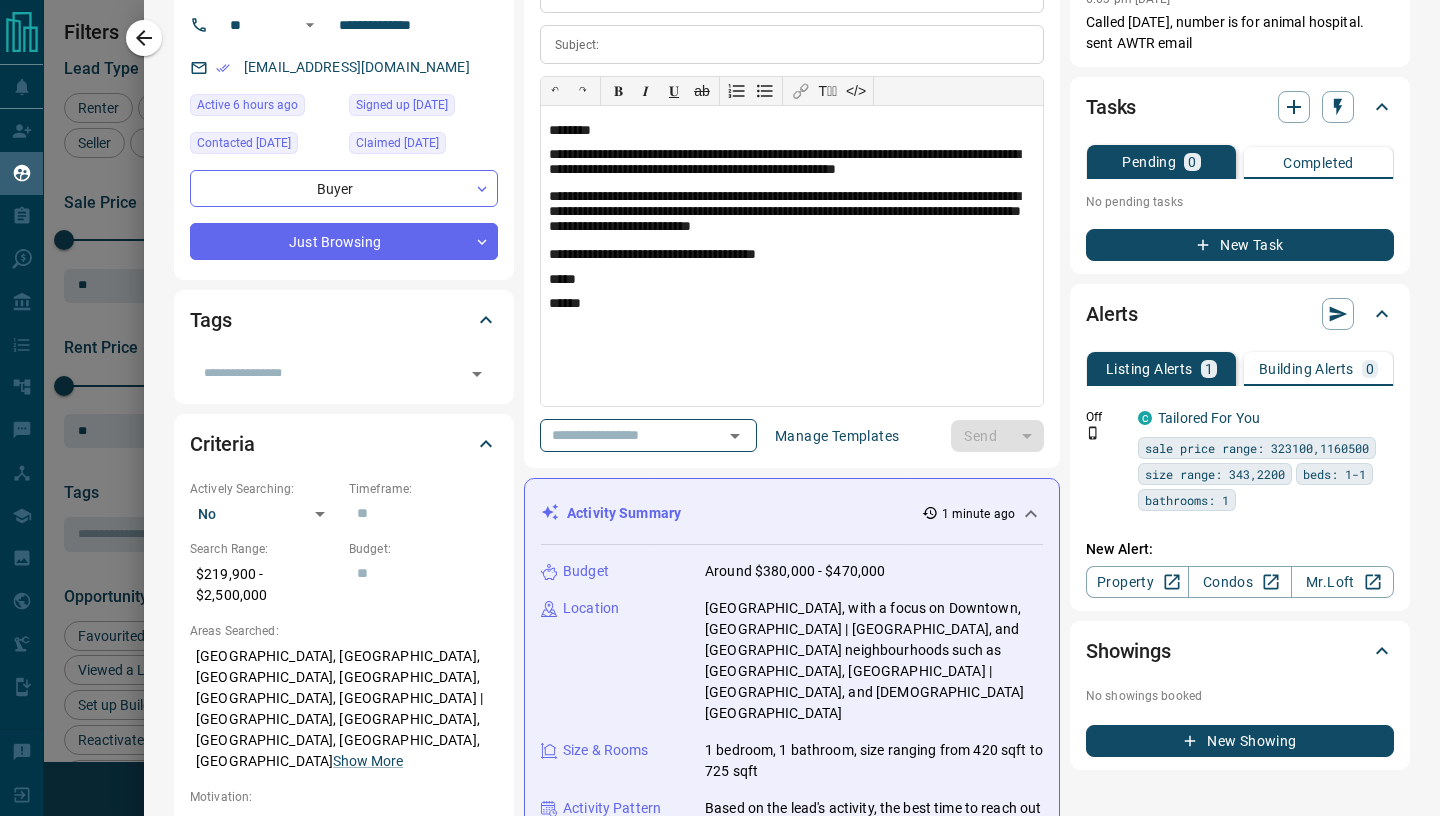 scroll, scrollTop: 0, scrollLeft: 0, axis: both 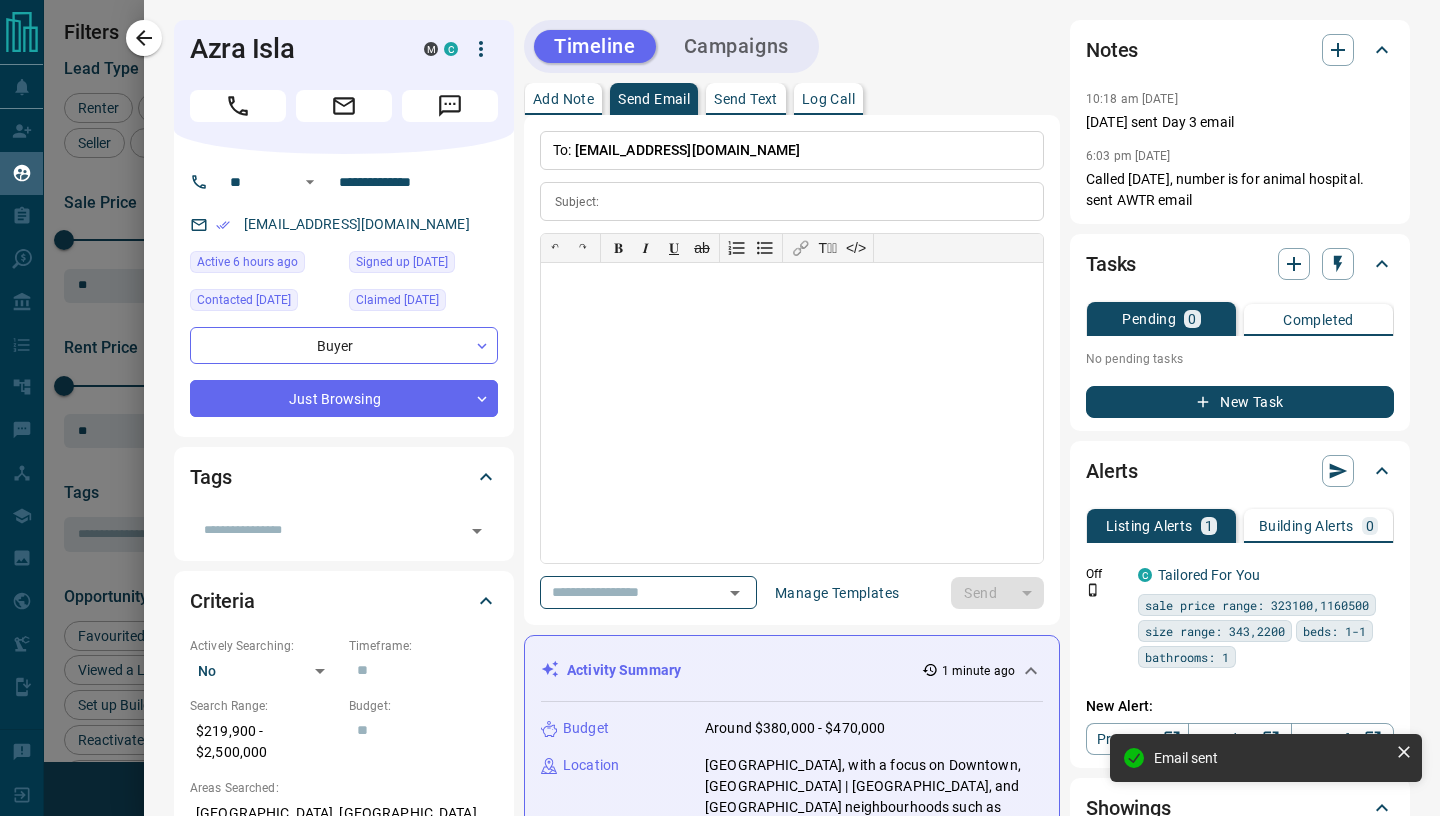 click on "Add Note" at bounding box center (563, 99) 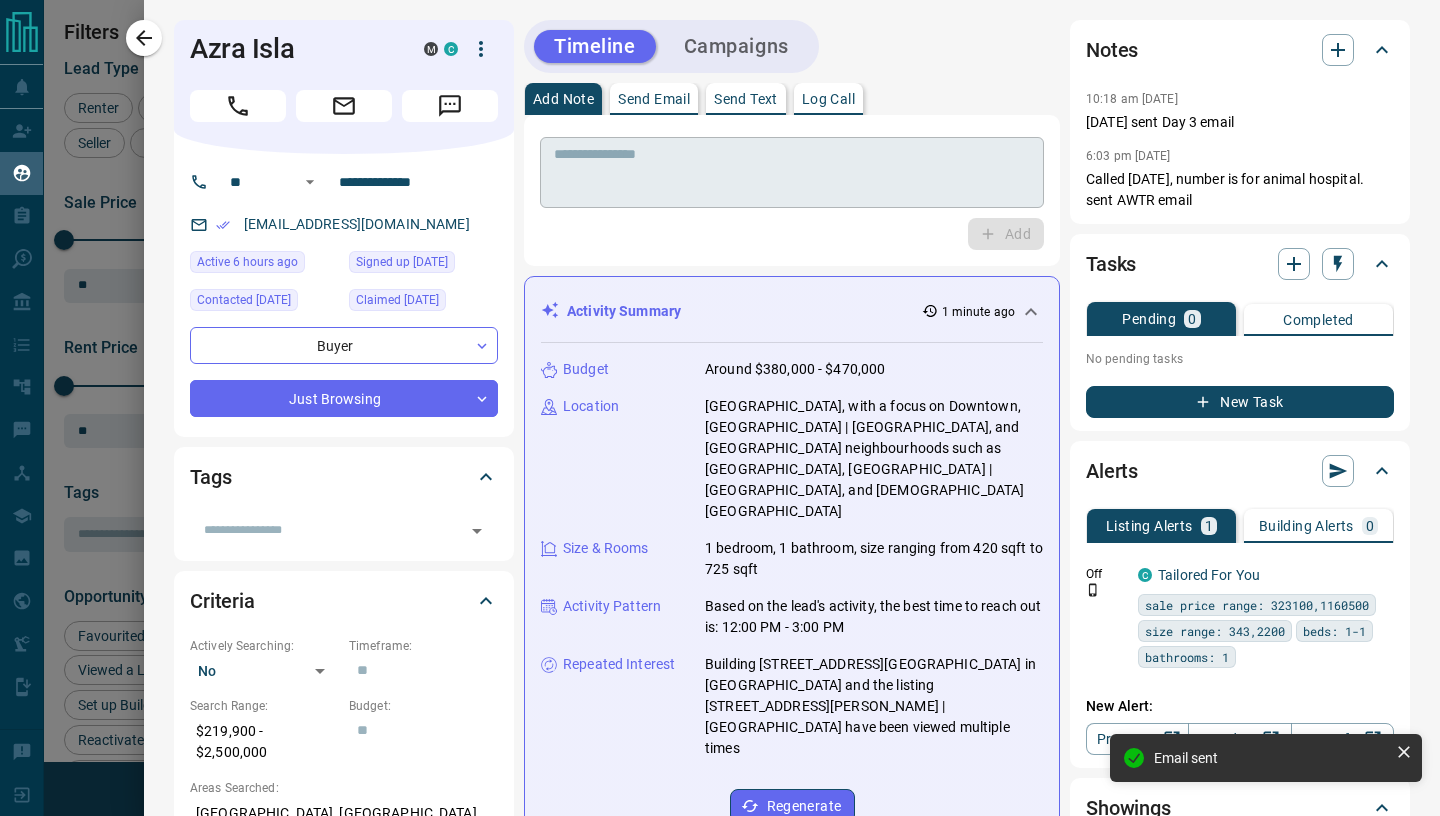 click at bounding box center (792, 173) 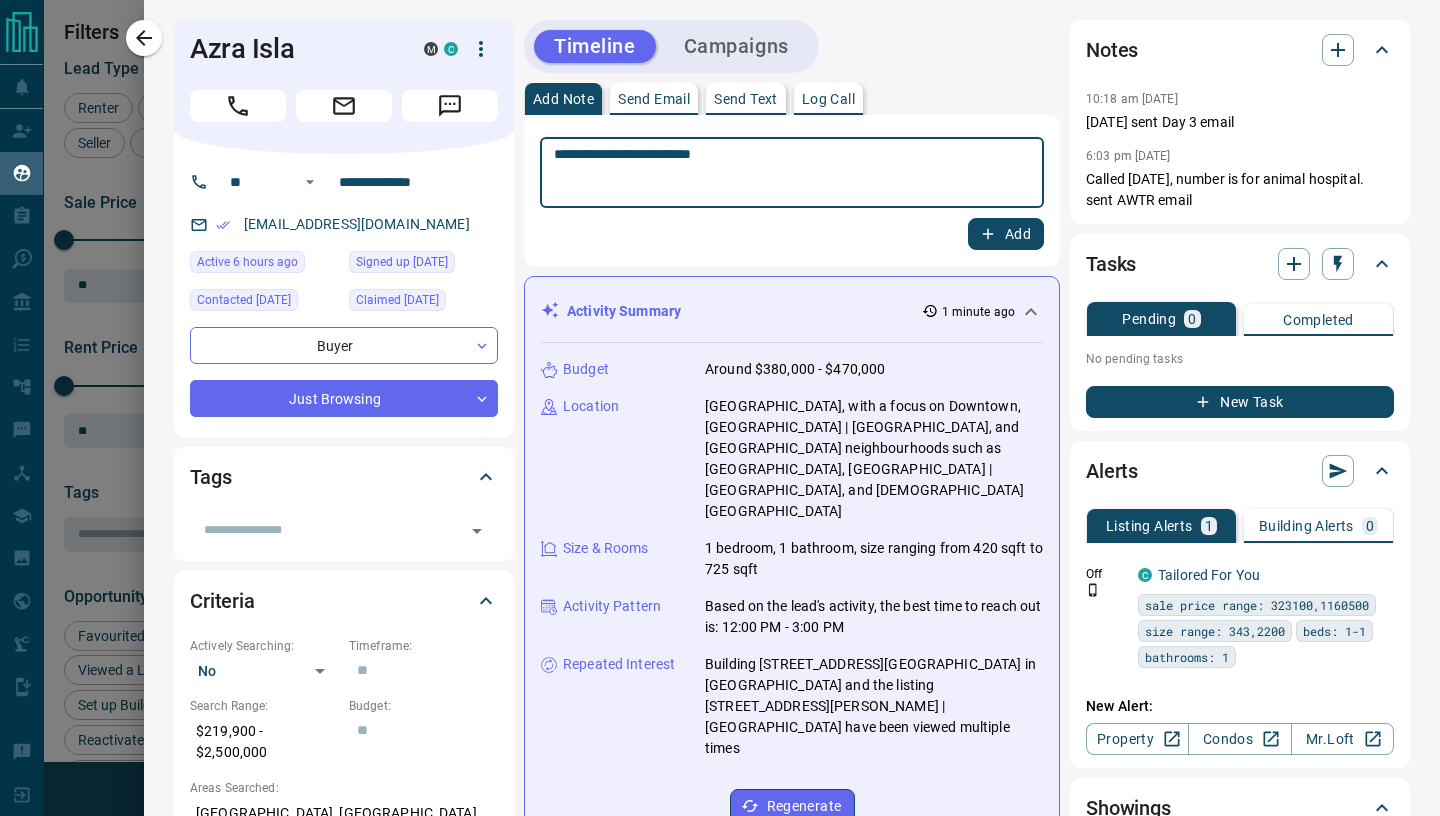 click on "**********" at bounding box center (792, 173) 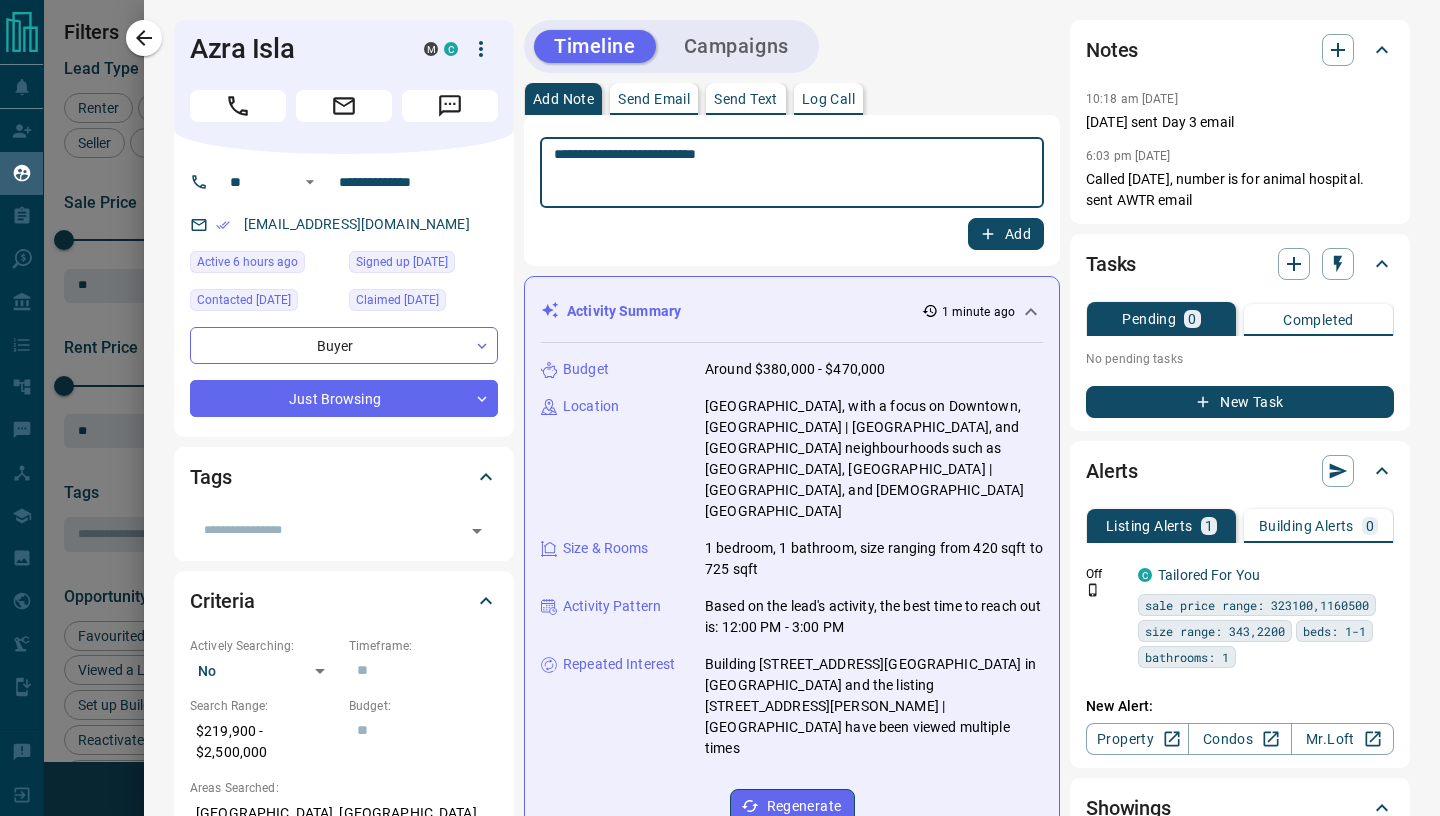type on "**********" 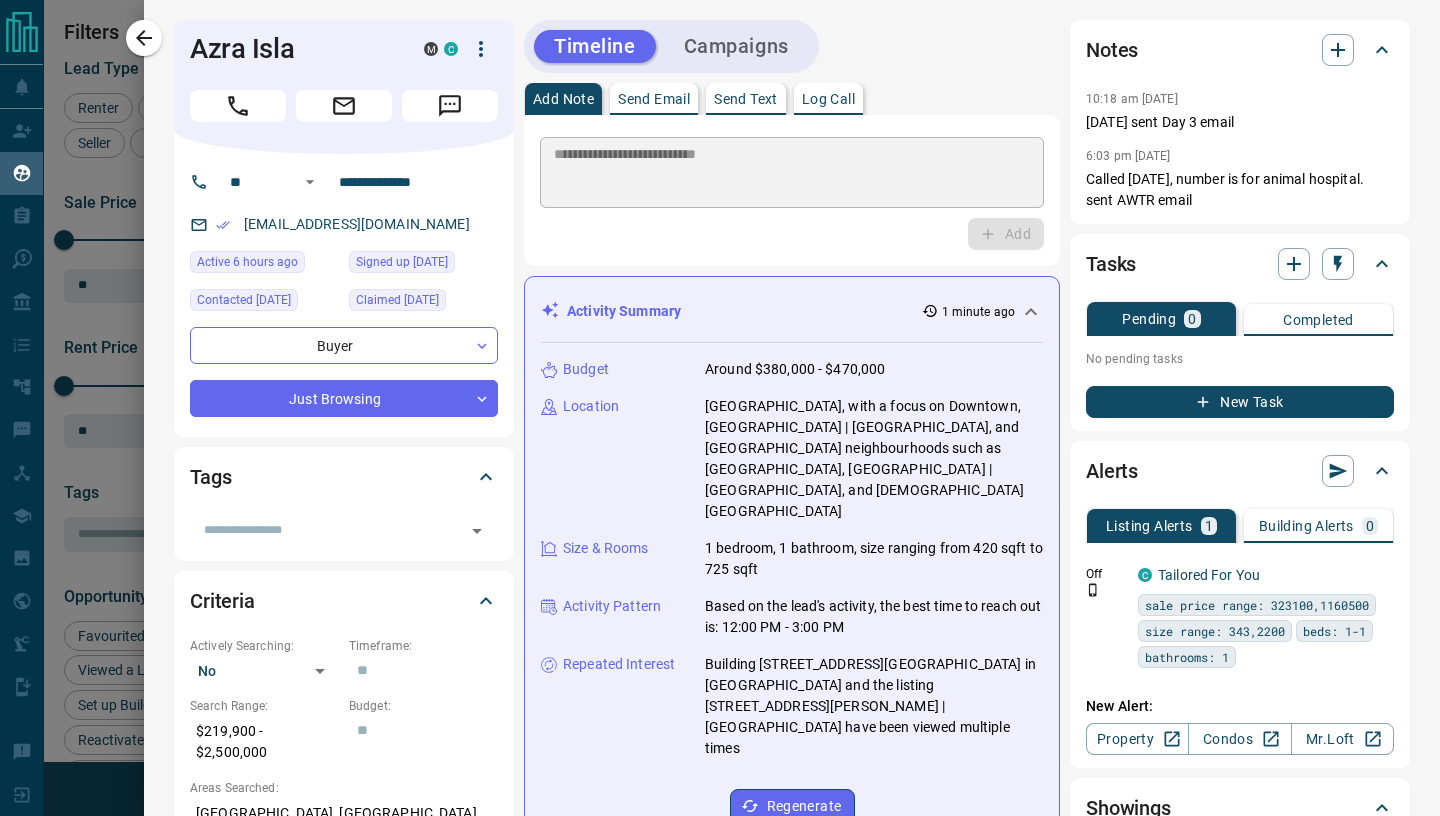 type 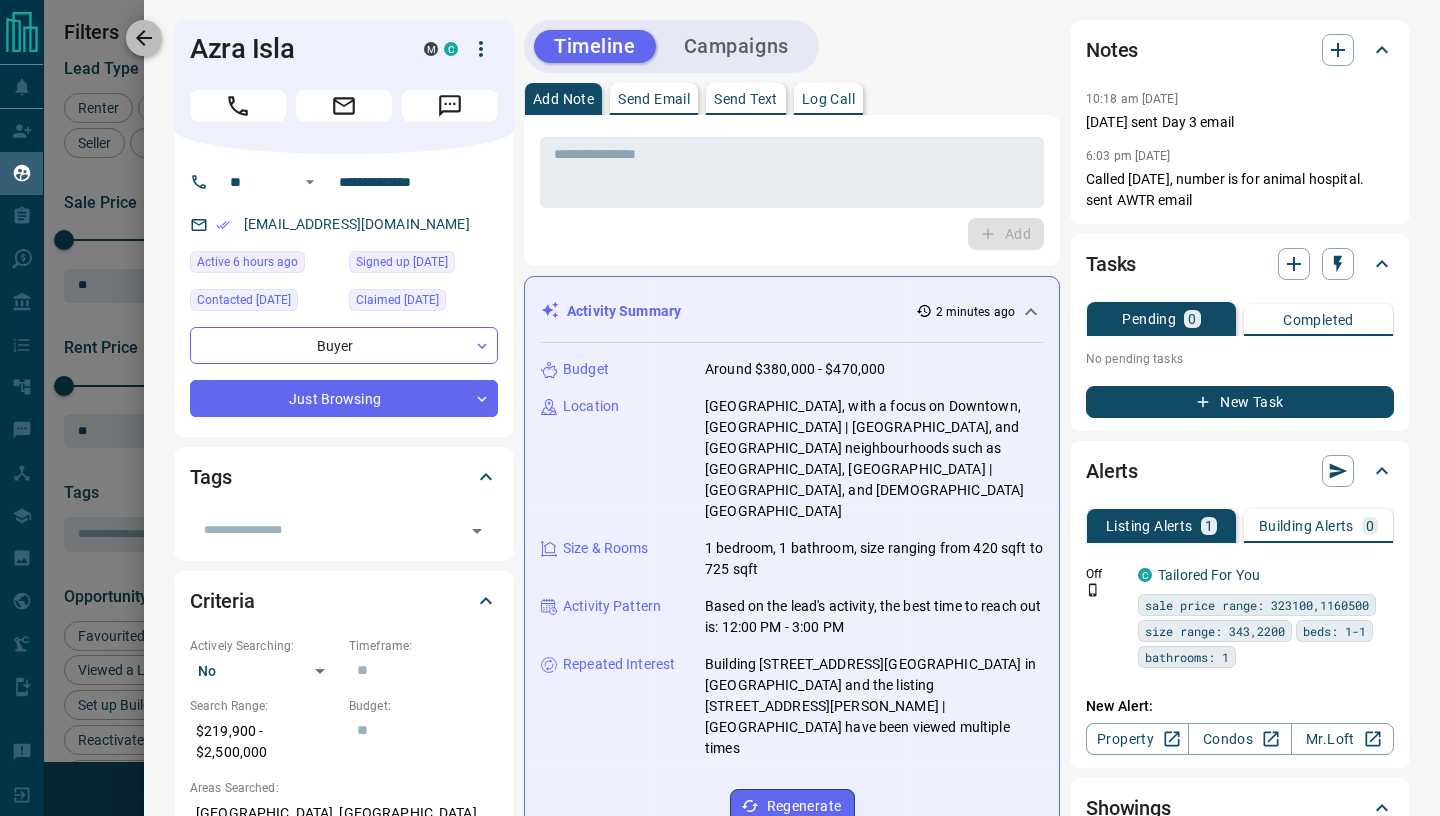 click 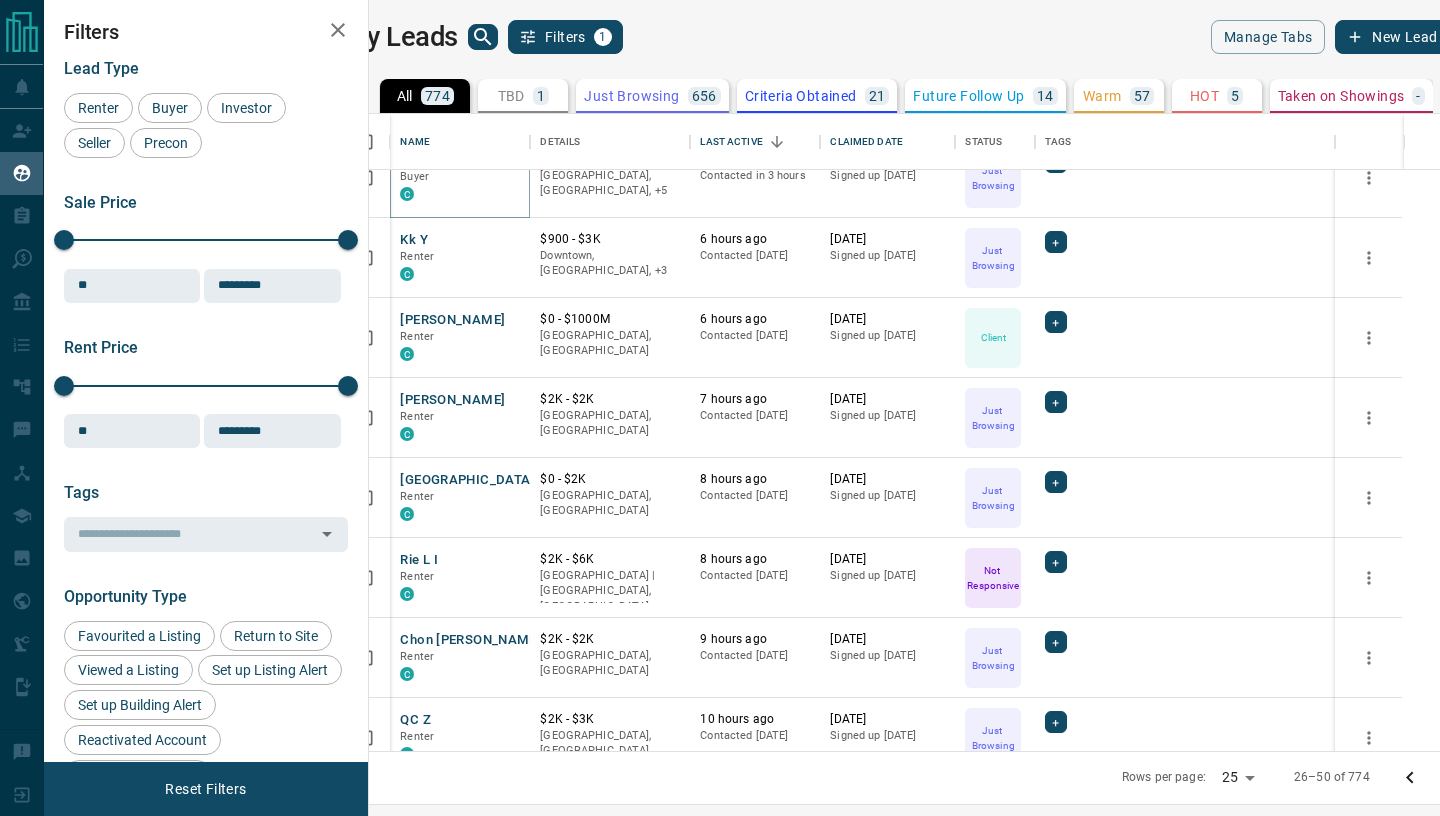 scroll, scrollTop: 114, scrollLeft: 0, axis: vertical 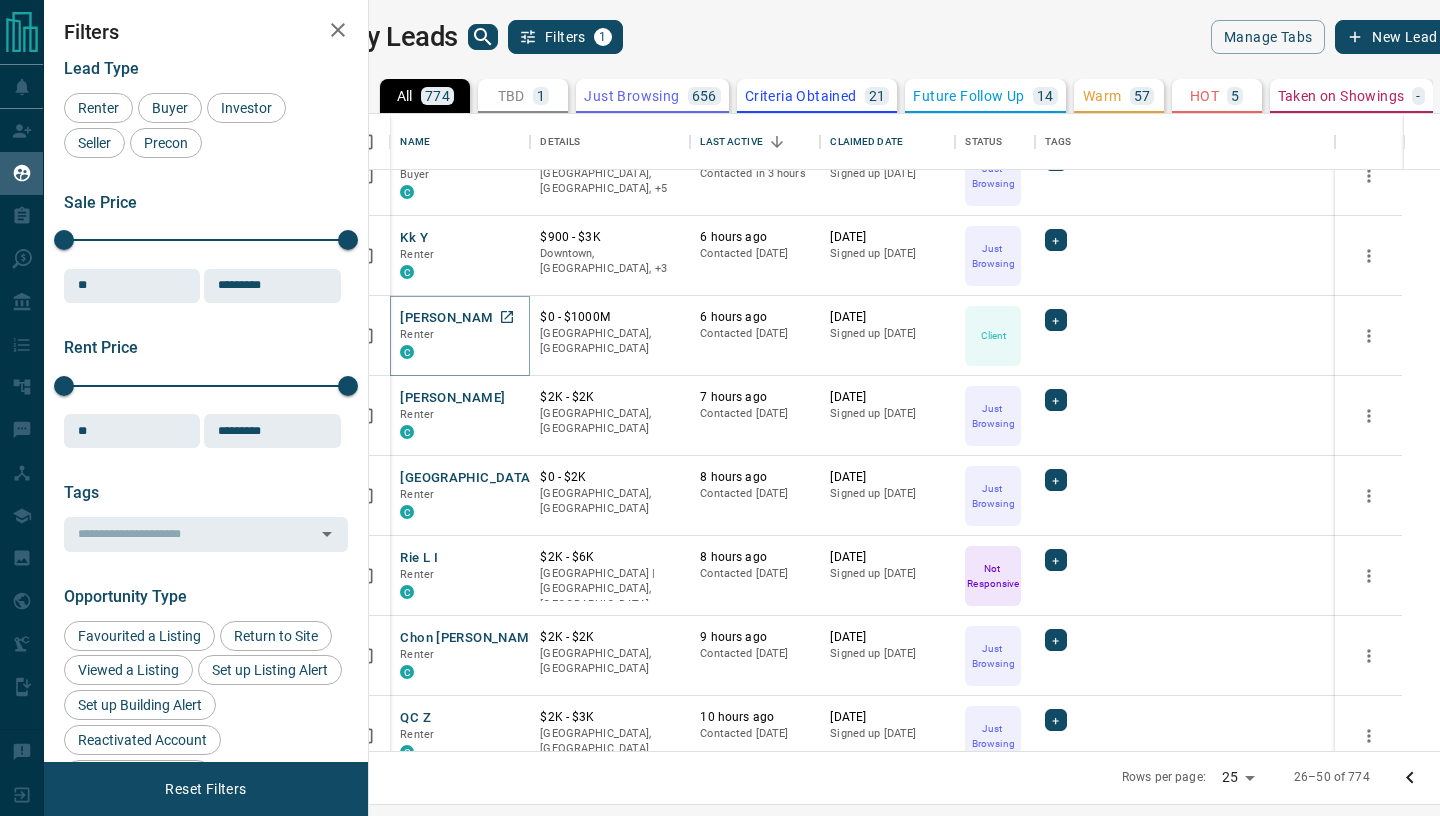 click on "[PERSON_NAME]" at bounding box center (452, 318) 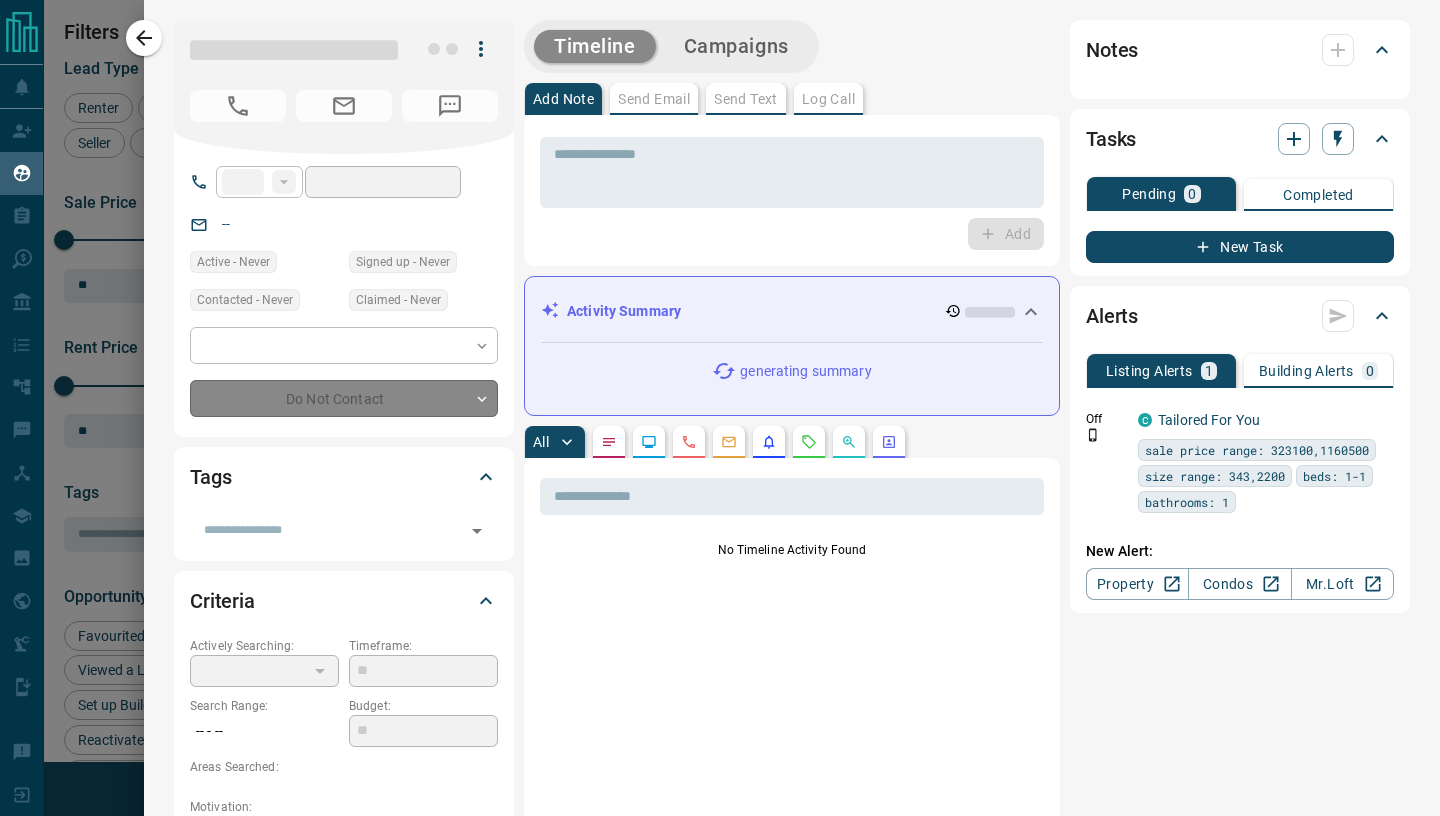 type on "**" 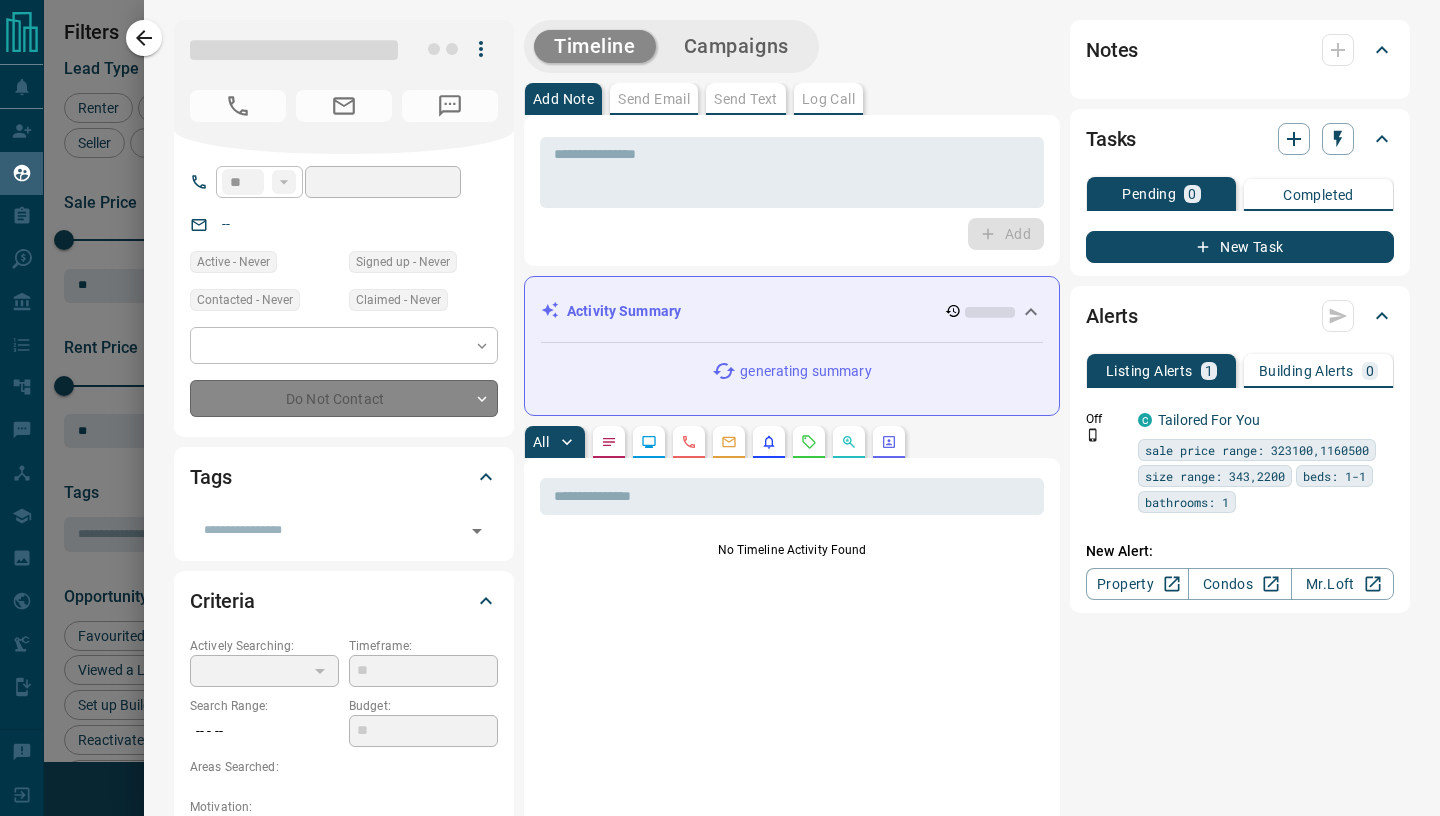 type on "**********" 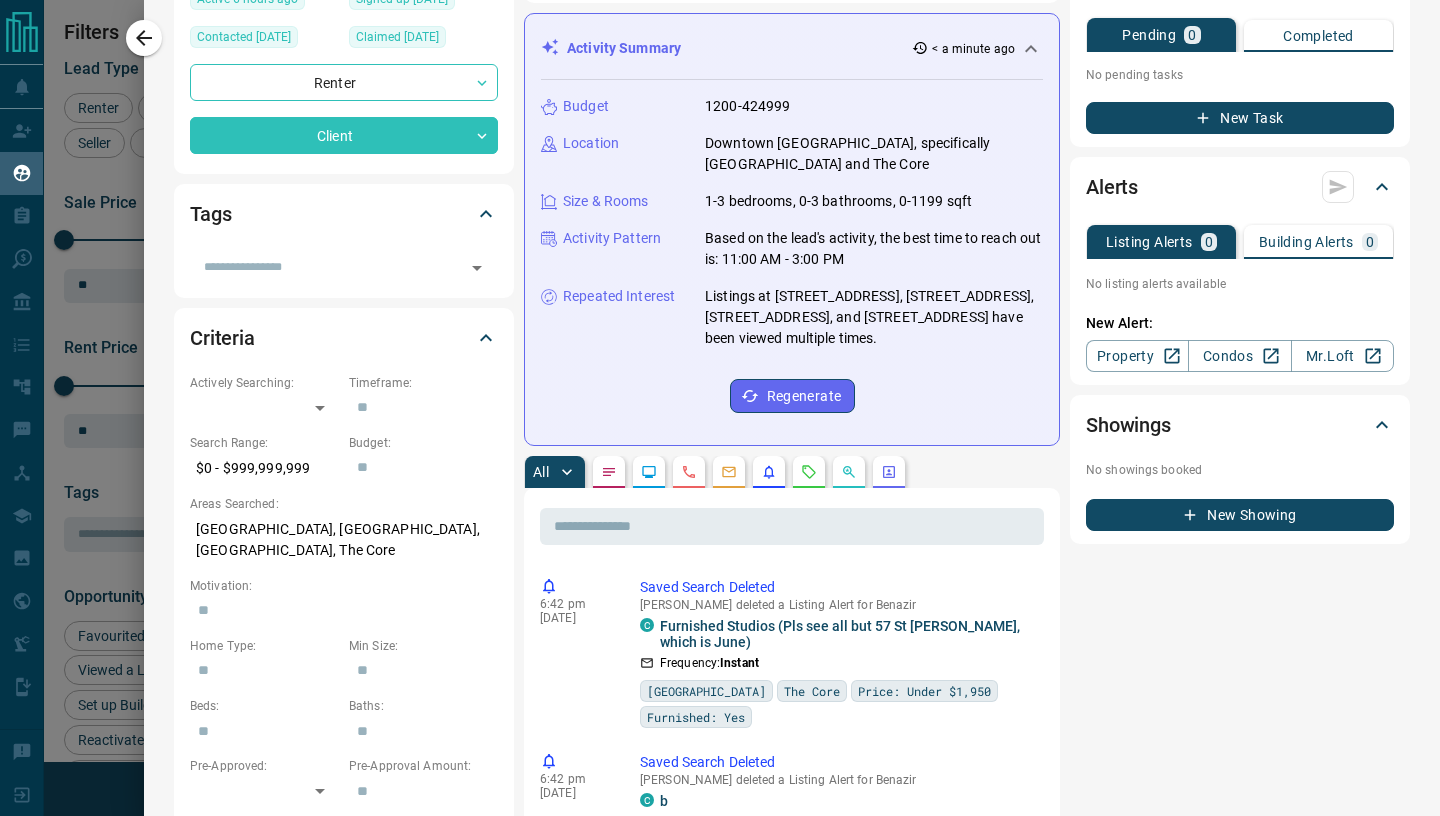 scroll, scrollTop: 0, scrollLeft: 0, axis: both 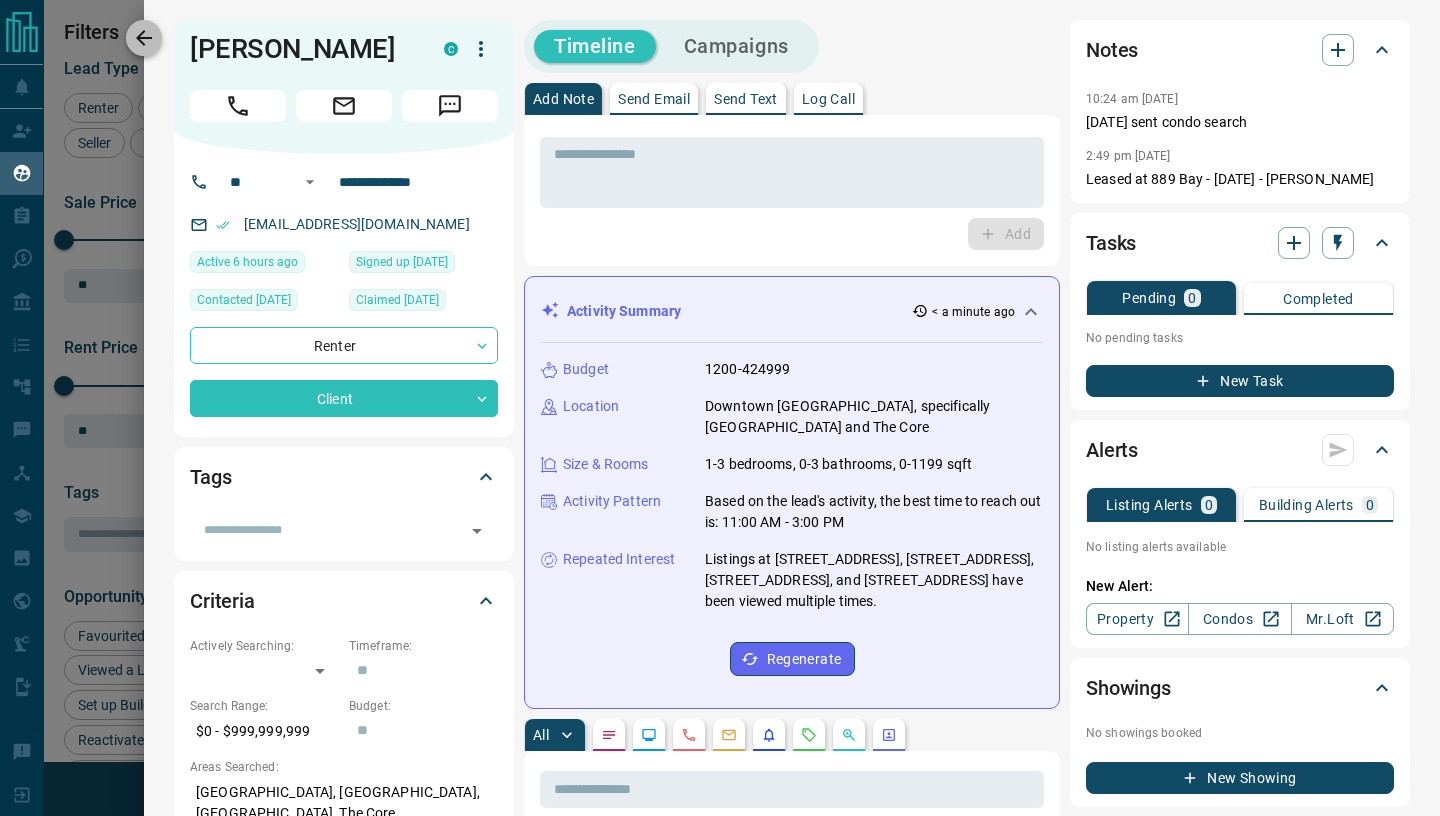 click 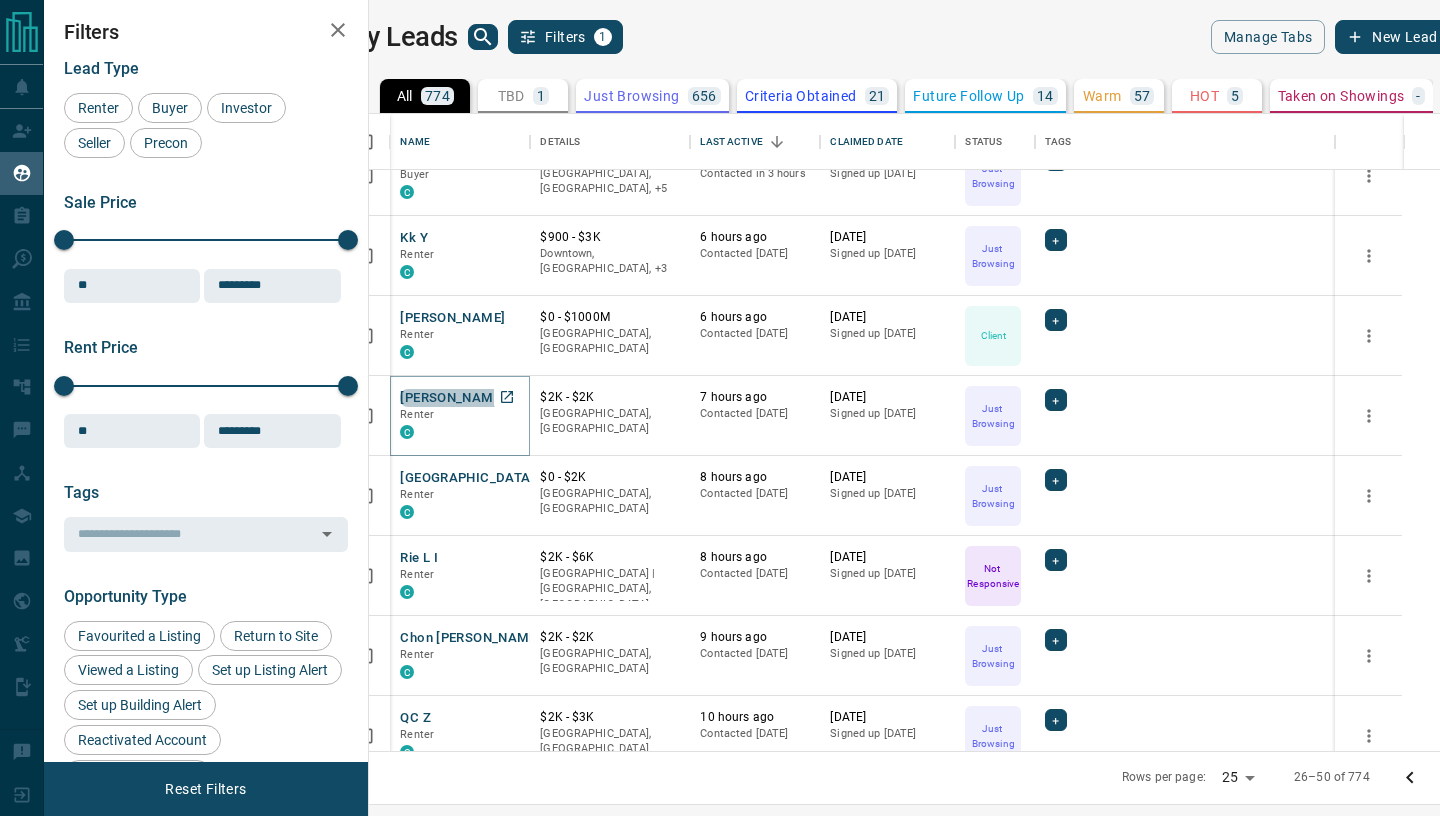 click on "[PERSON_NAME]" at bounding box center (452, 398) 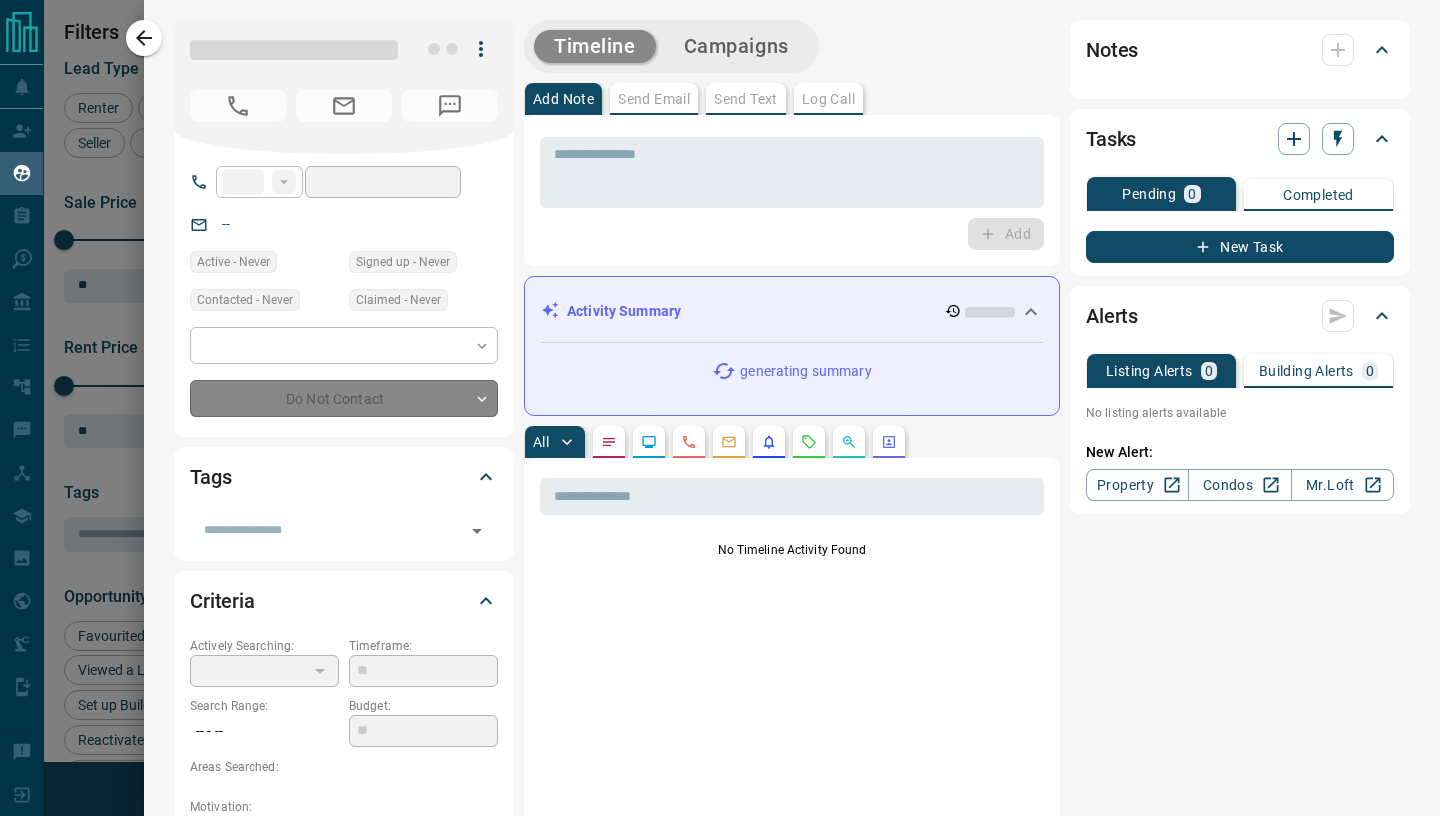 type on "**" 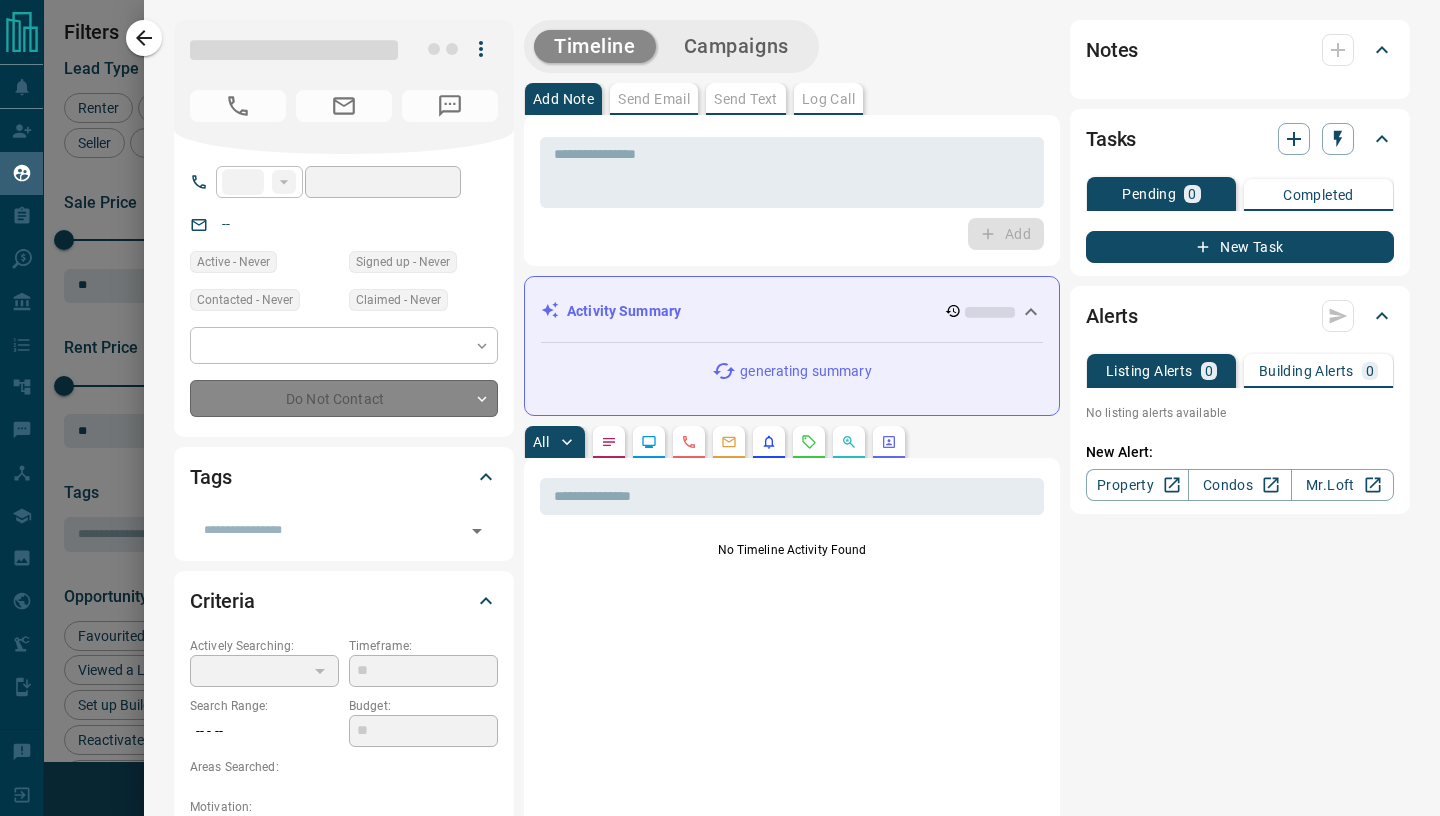 type on "**********" 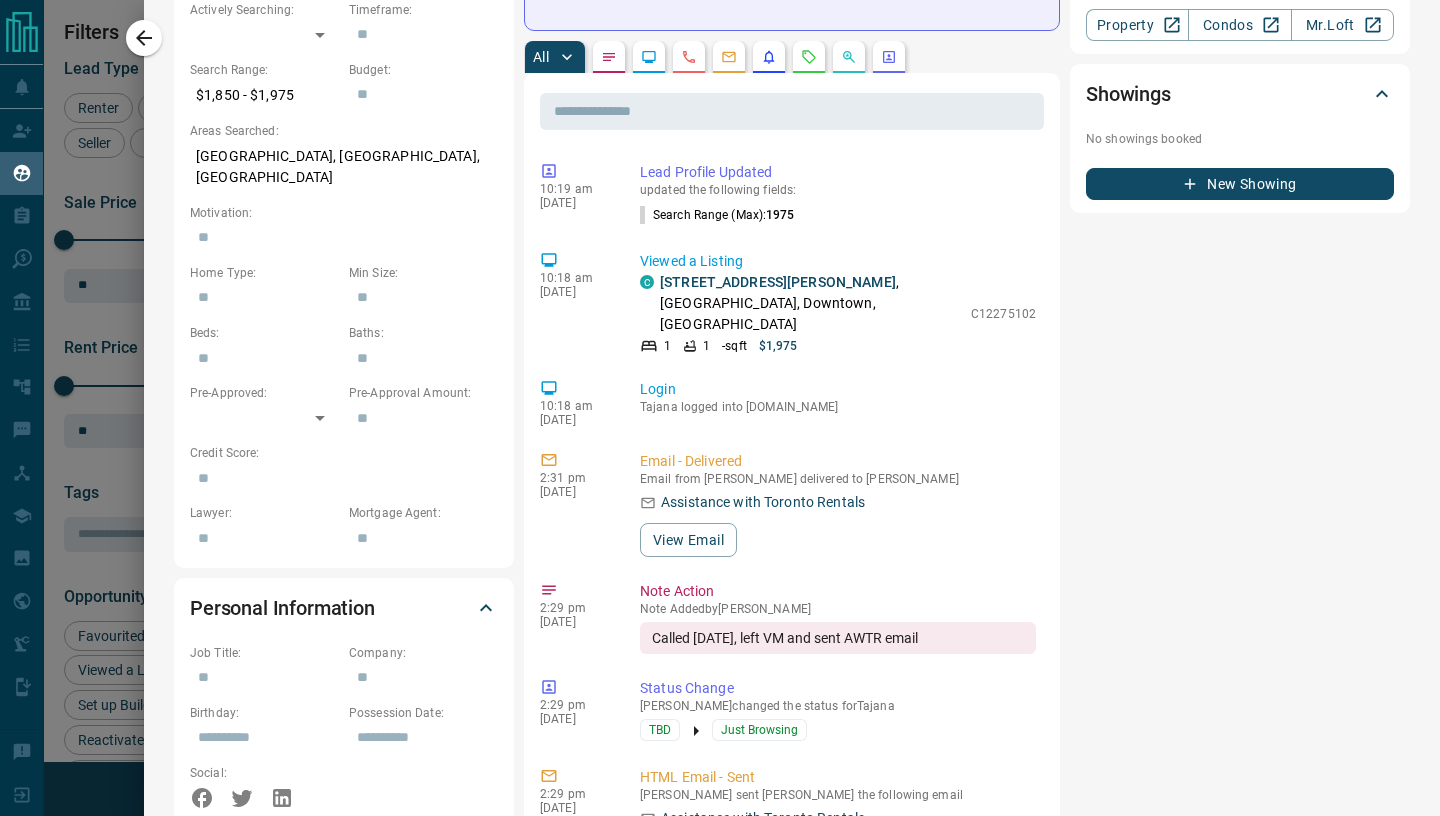 scroll, scrollTop: 638, scrollLeft: 0, axis: vertical 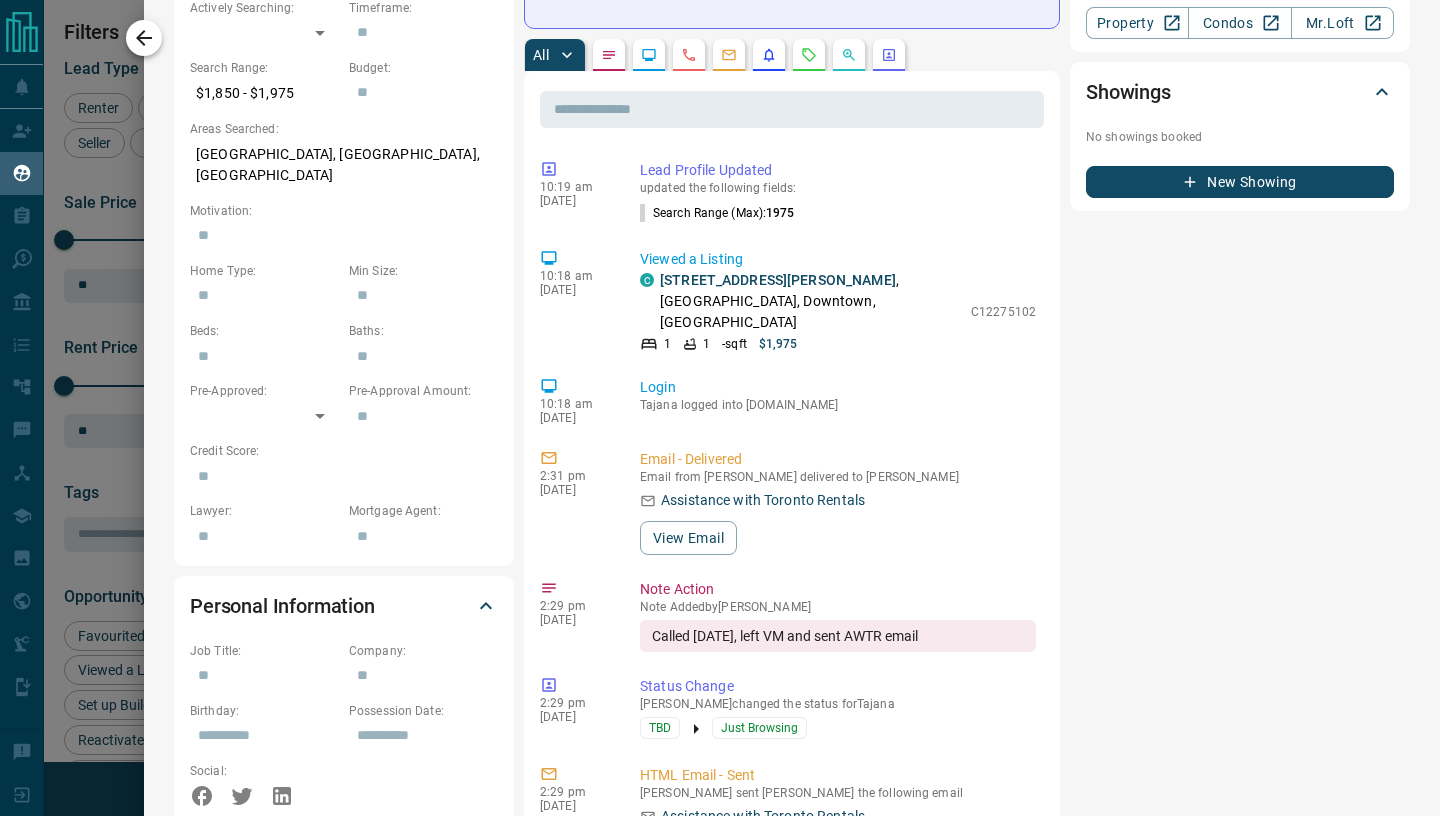 click 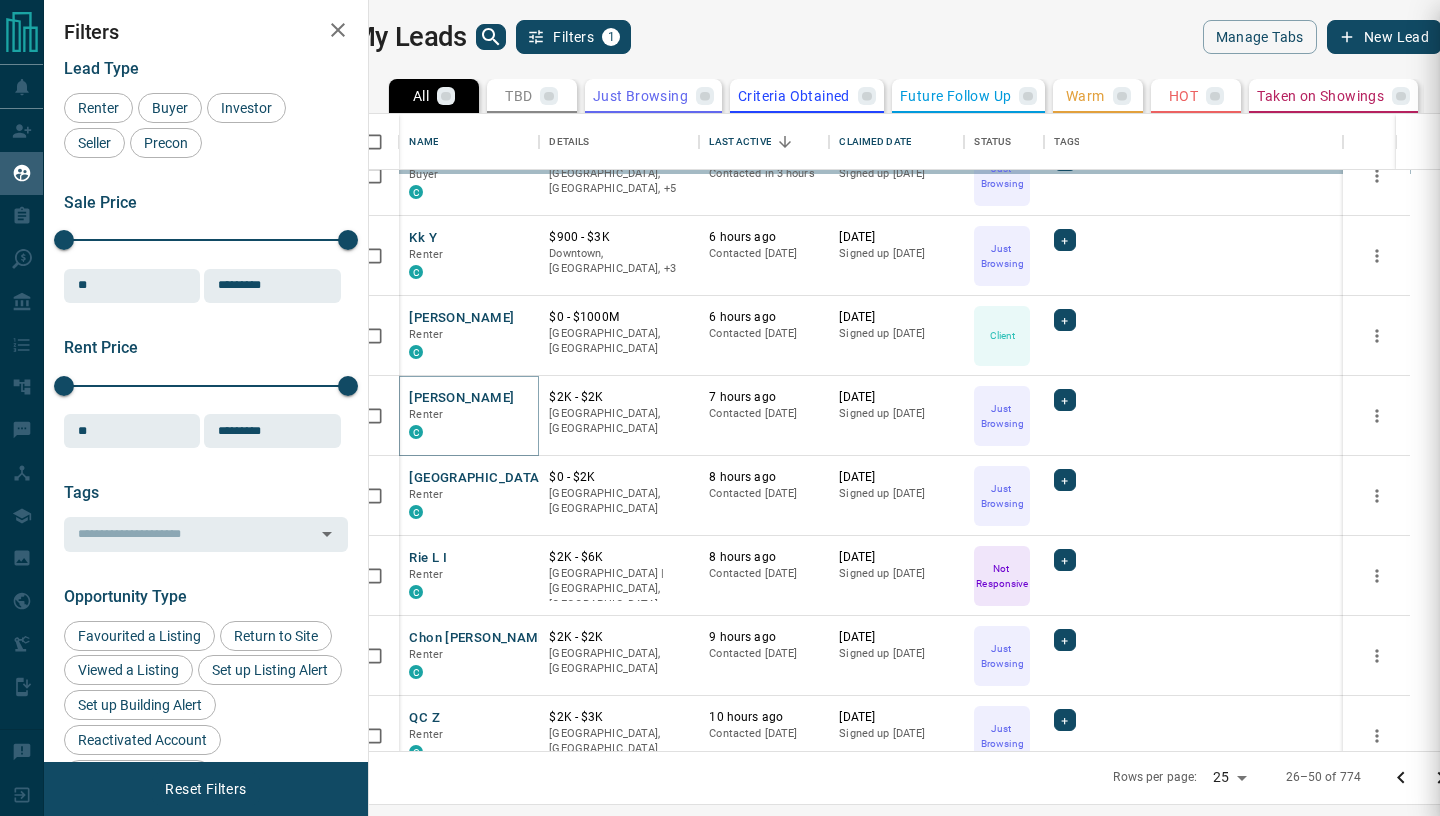 scroll, scrollTop: 0, scrollLeft: 0, axis: both 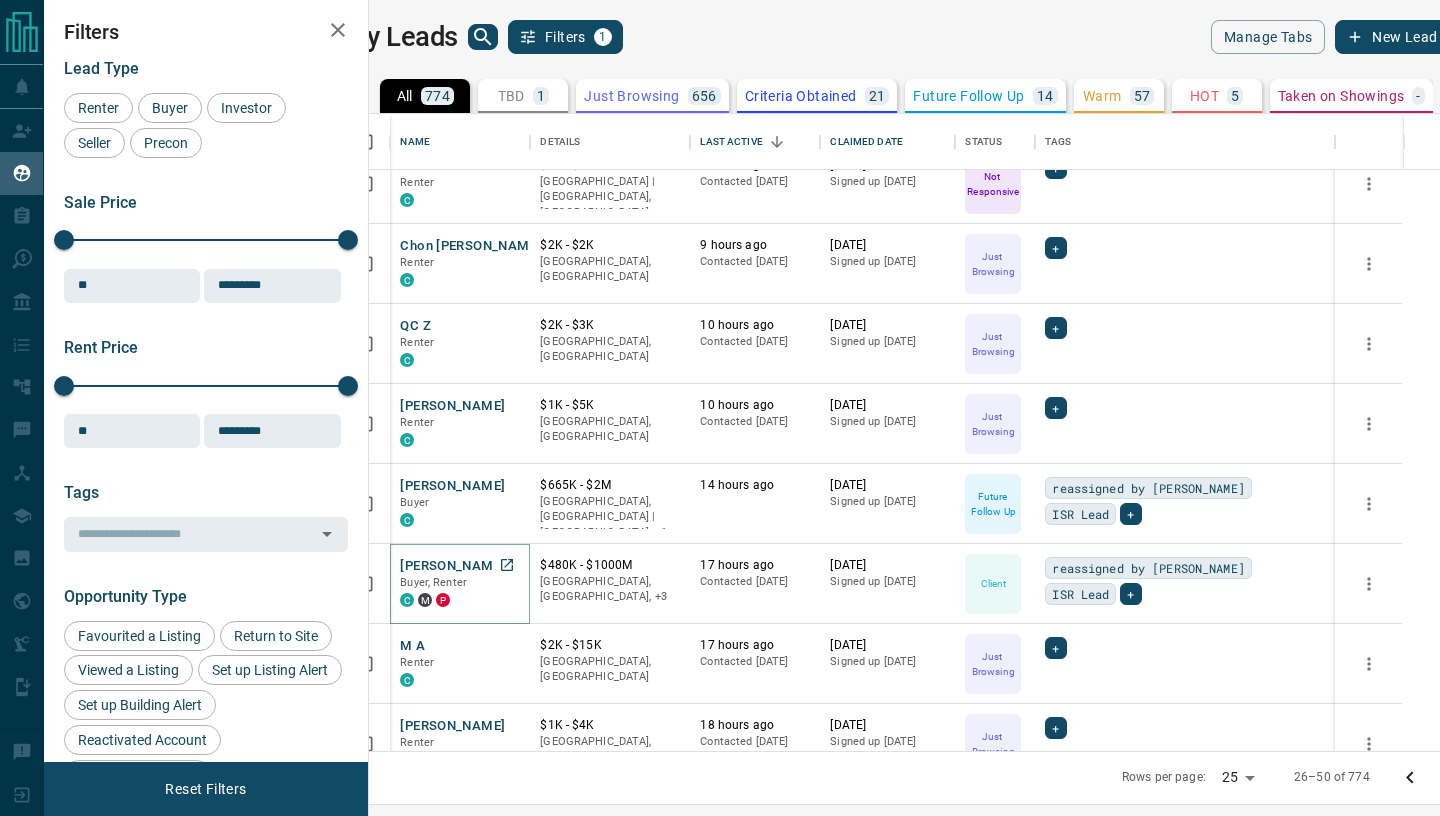 click on "[PERSON_NAME]" at bounding box center [452, 566] 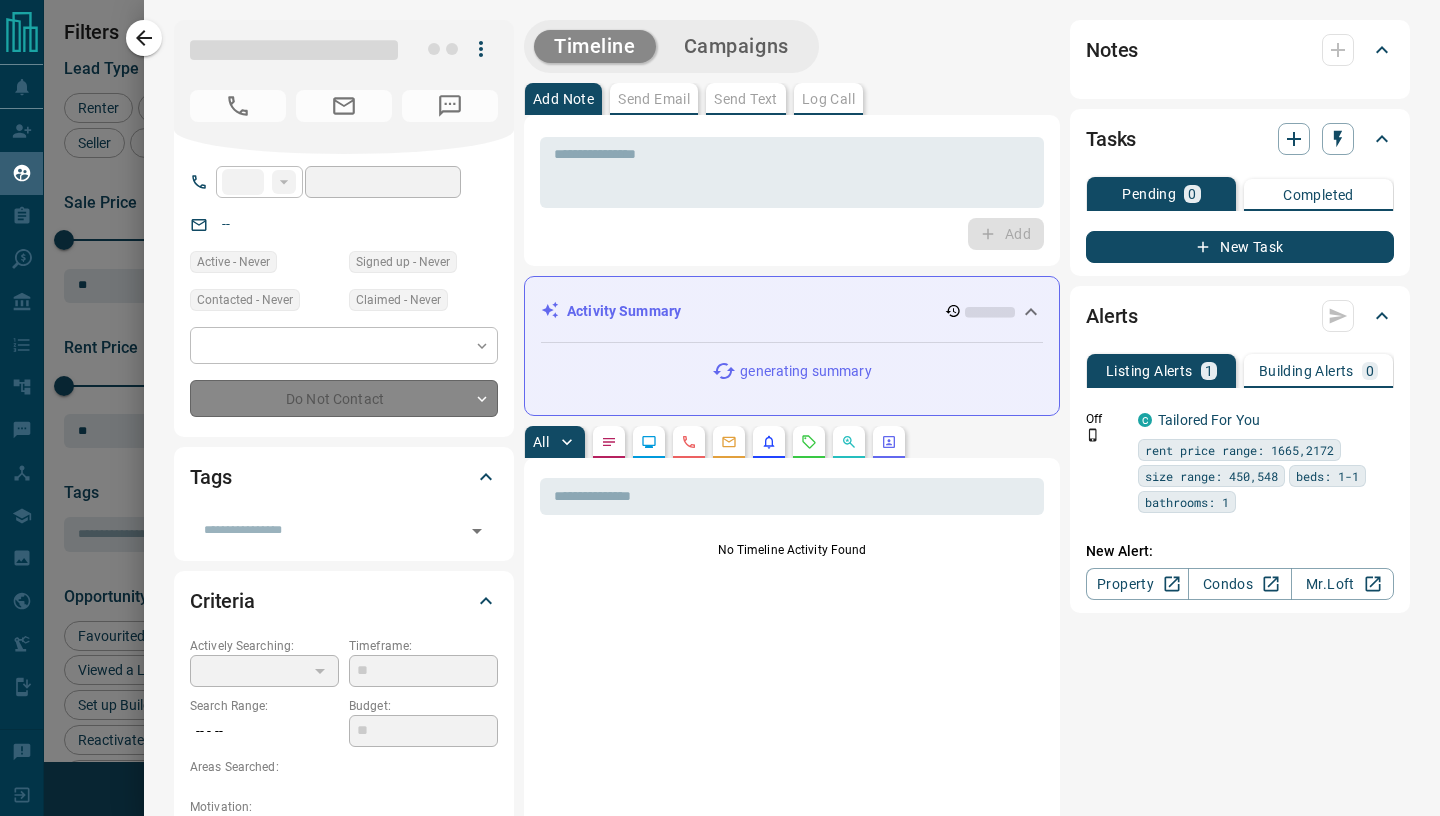 type on "**" 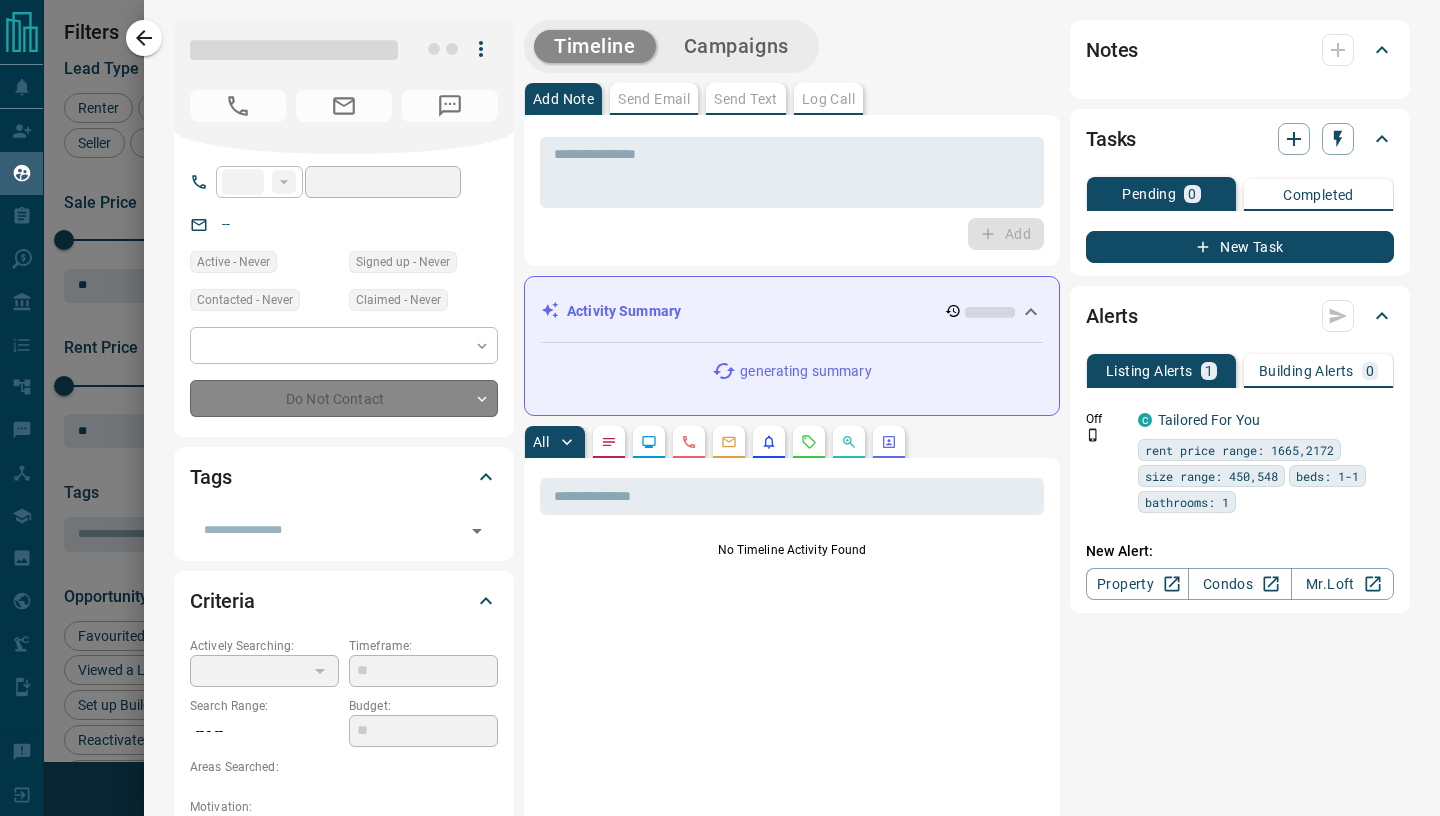 type on "**********" 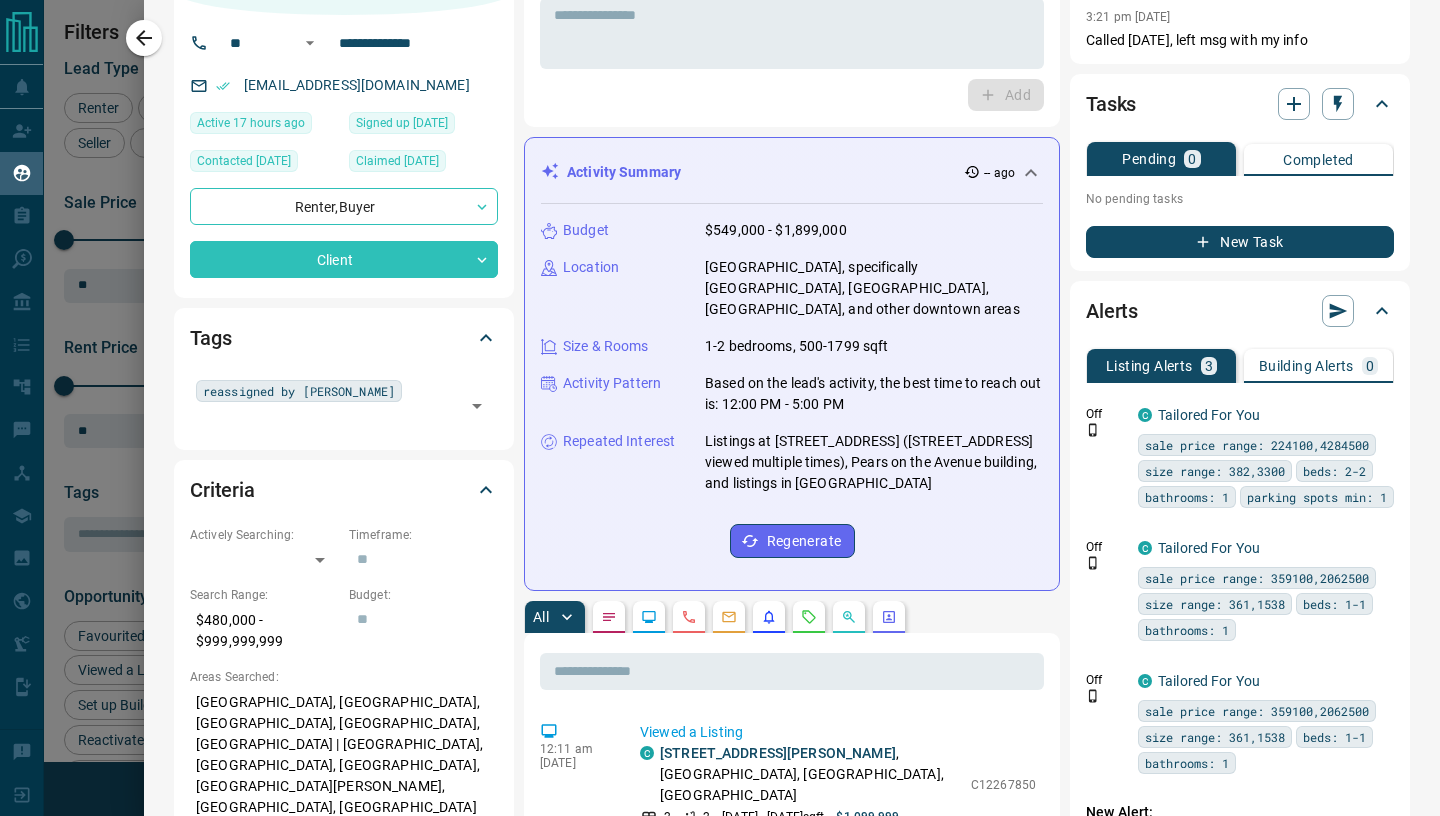 scroll, scrollTop: 0, scrollLeft: 0, axis: both 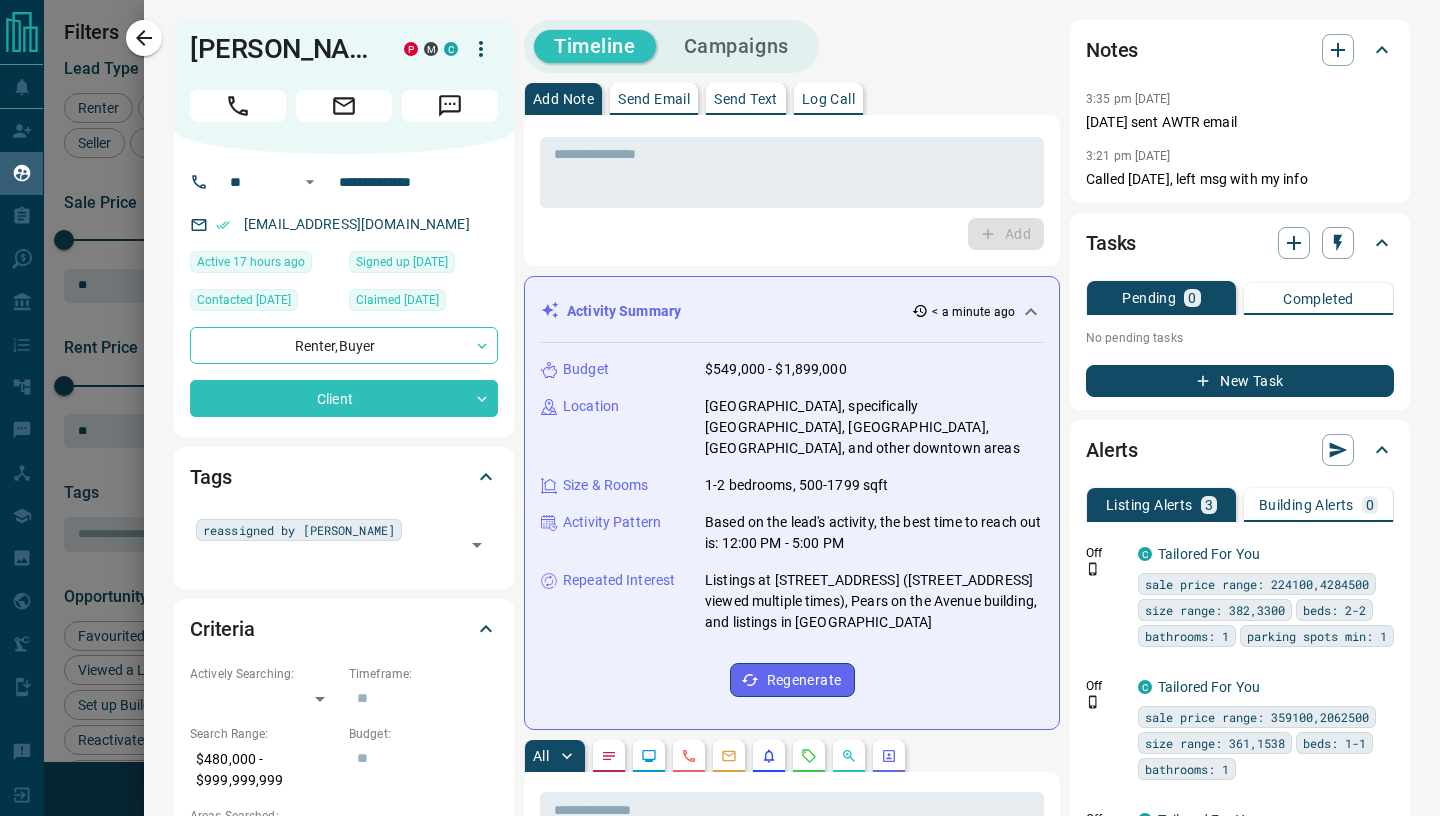 click 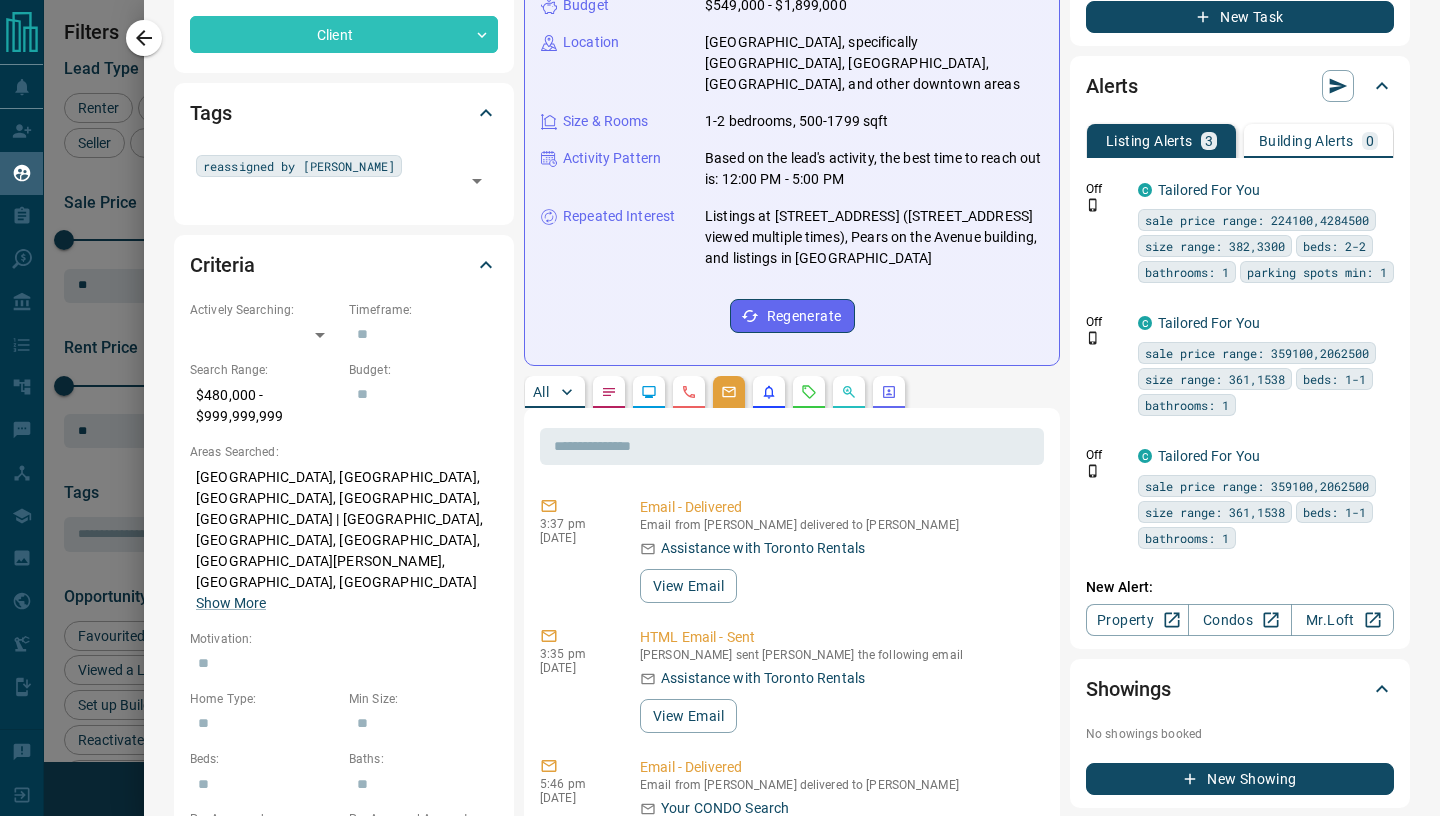 scroll, scrollTop: 454, scrollLeft: 0, axis: vertical 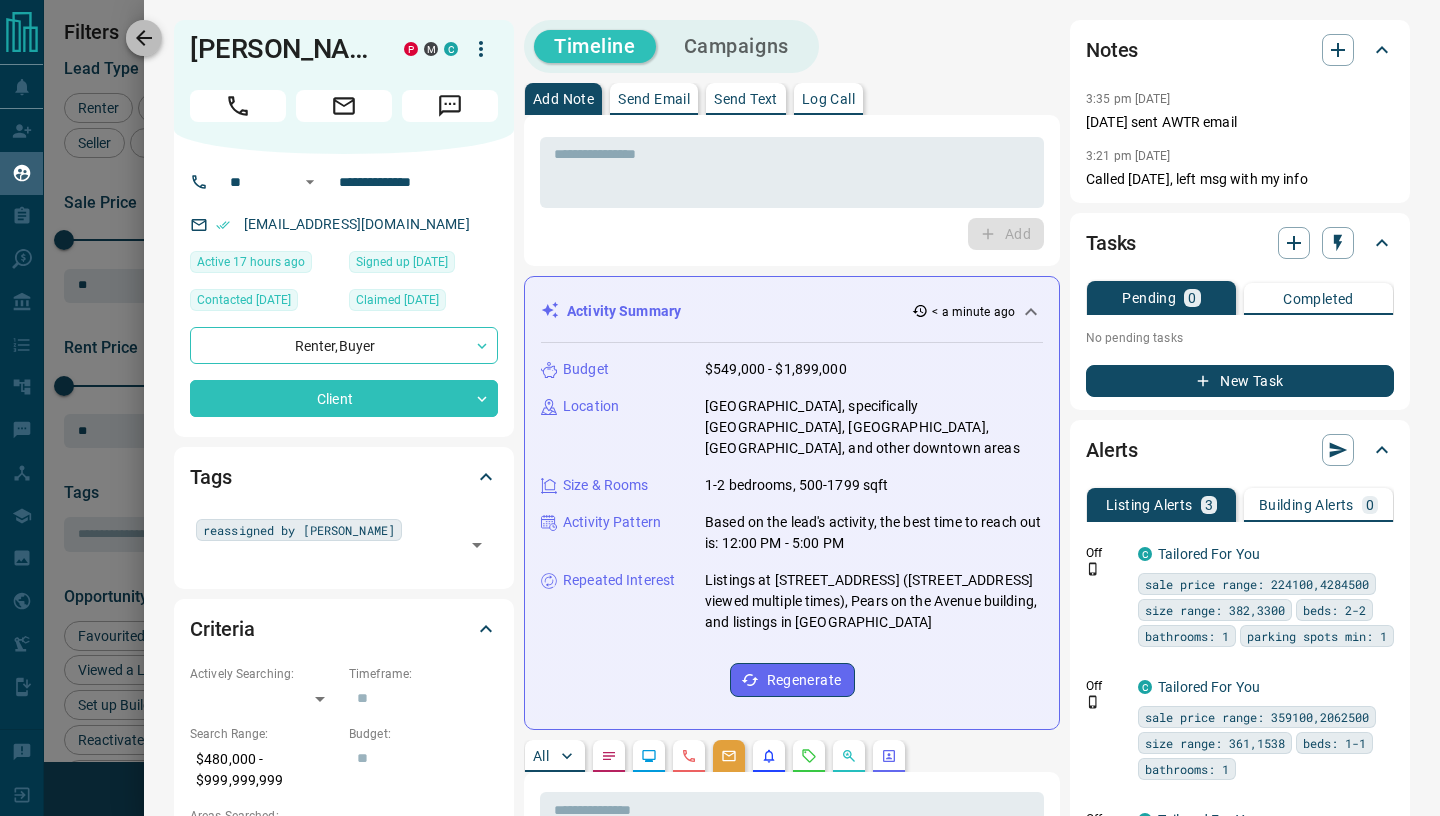 click 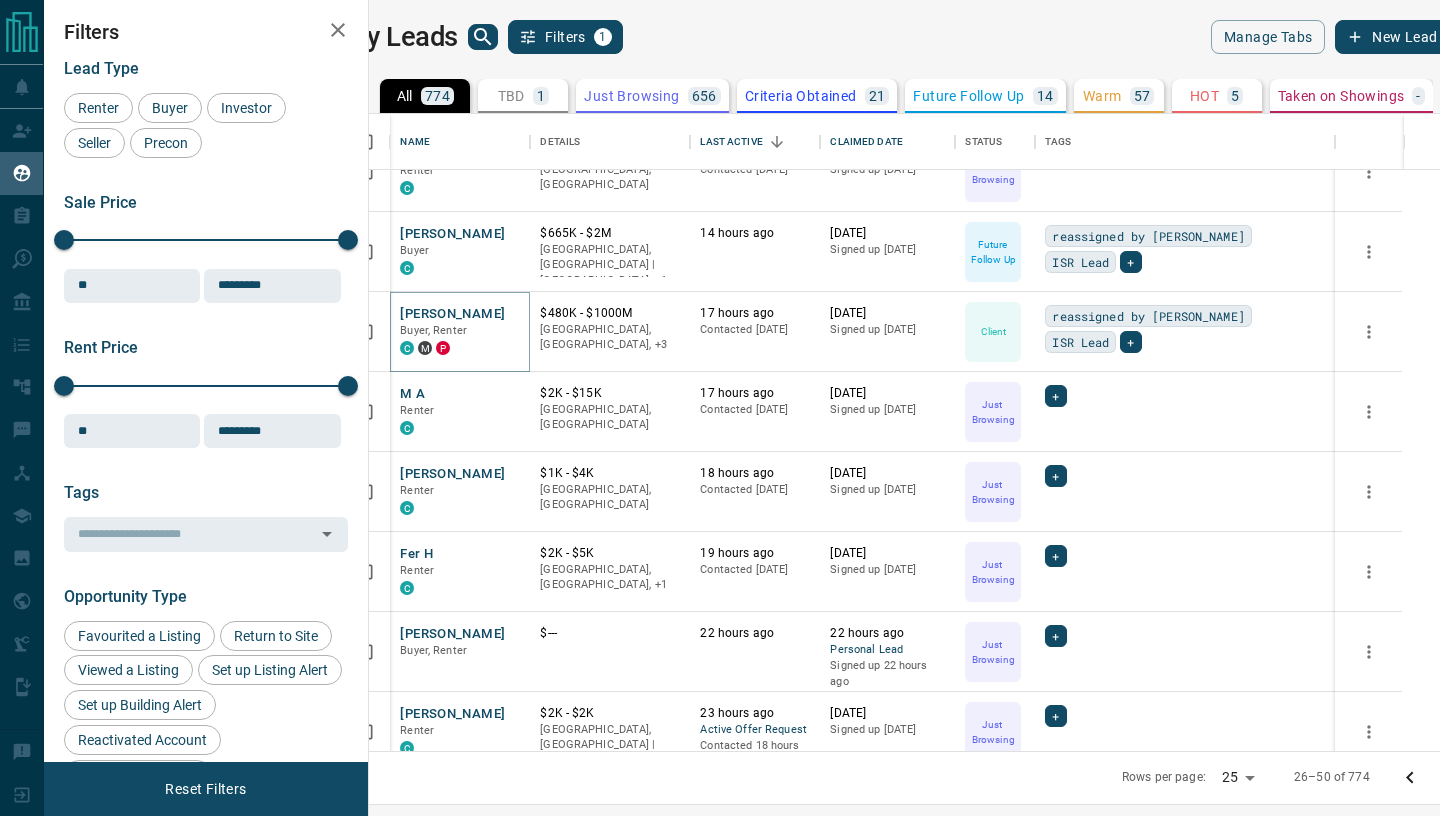 scroll, scrollTop: 760, scrollLeft: 0, axis: vertical 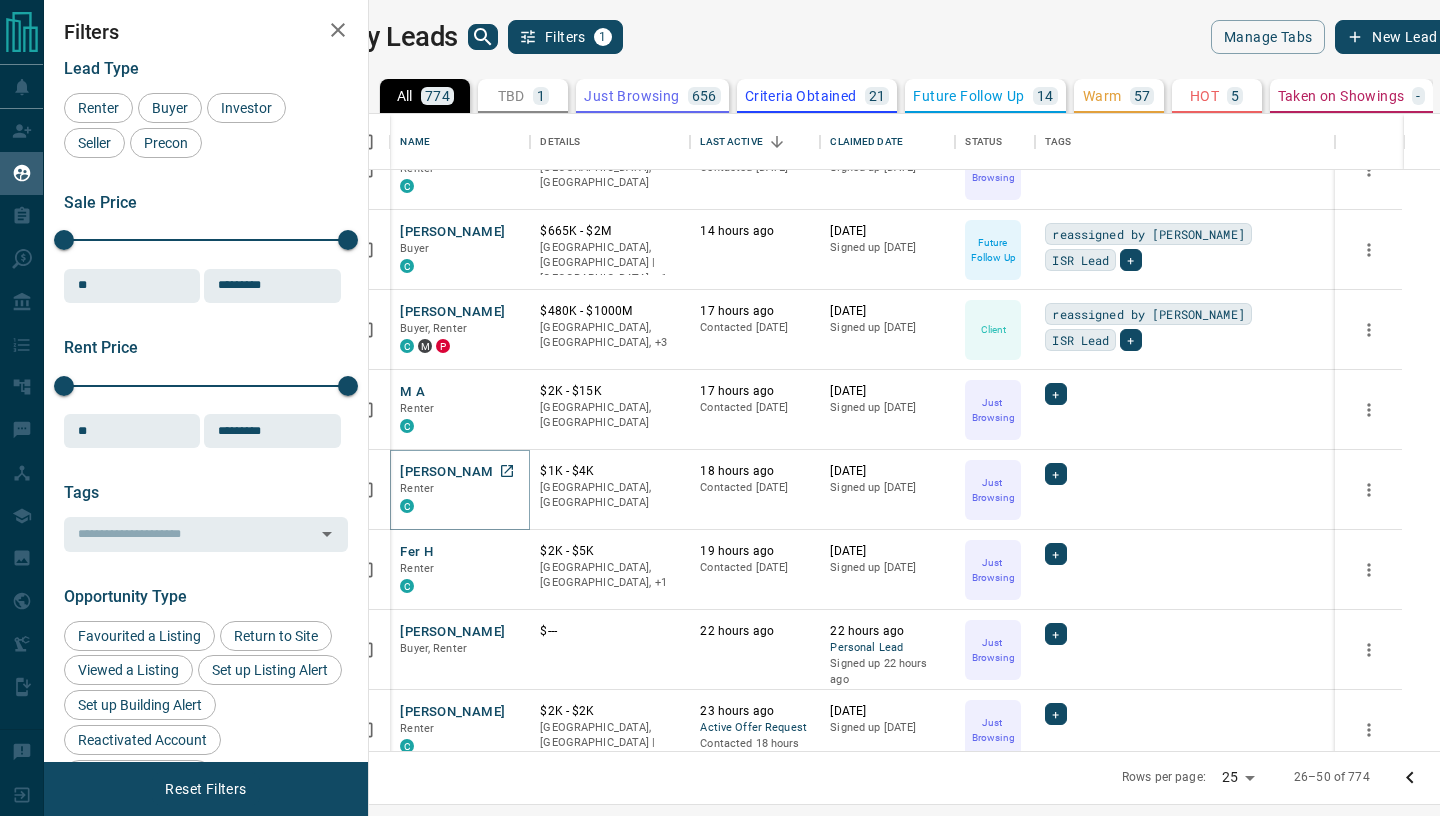 click on "[PERSON_NAME]" at bounding box center (452, 472) 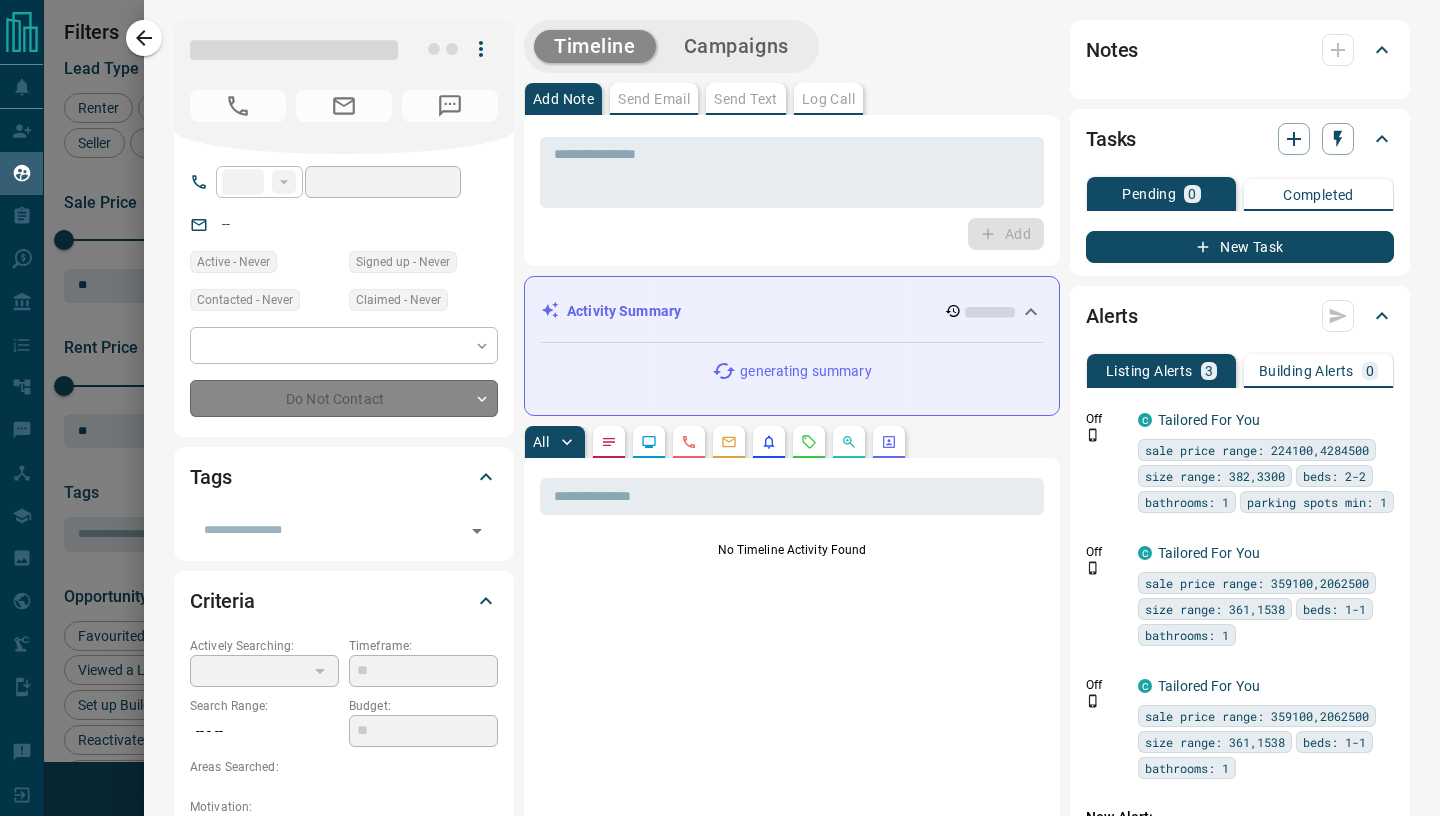 type on "***" 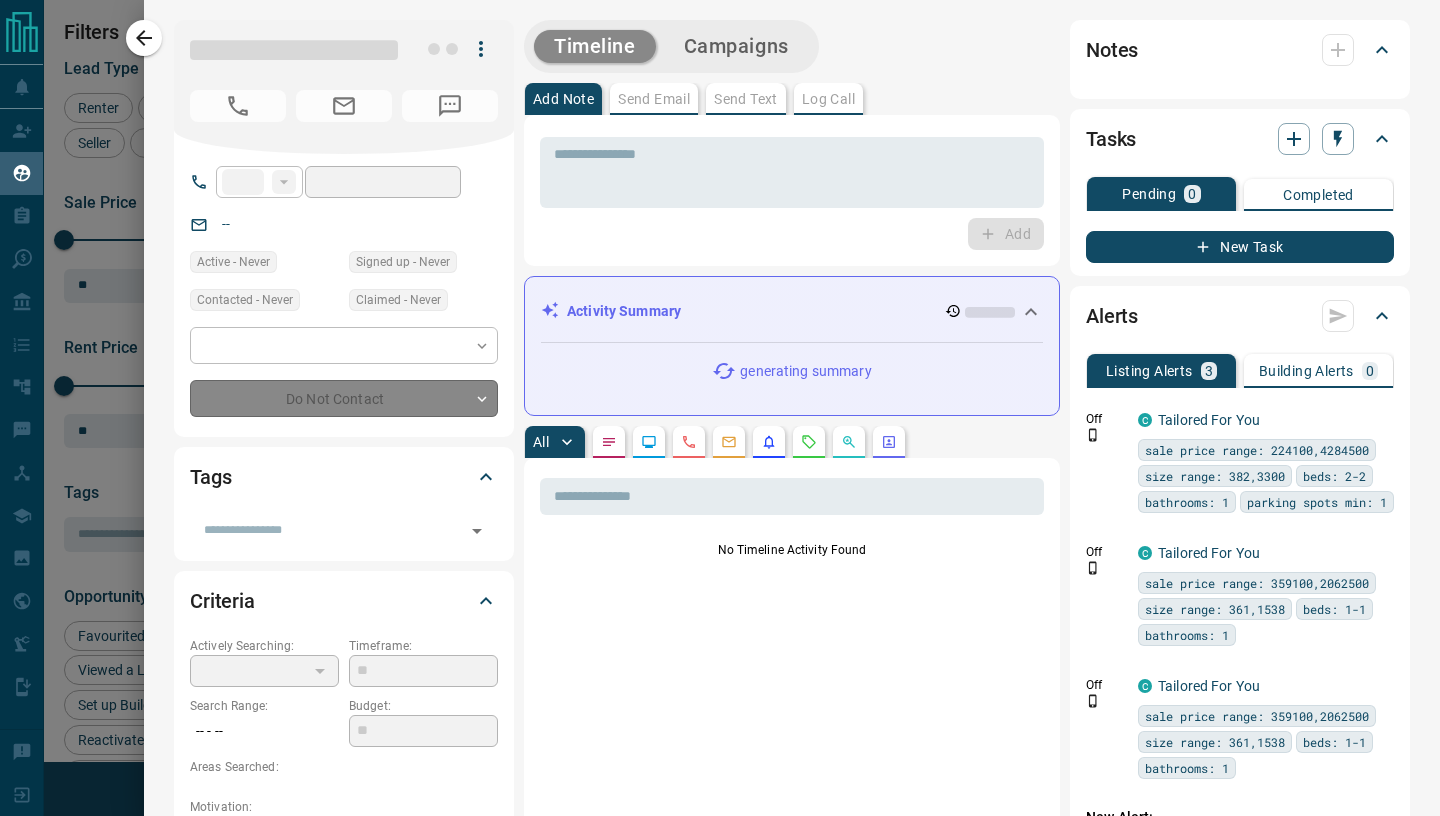 type on "**********" 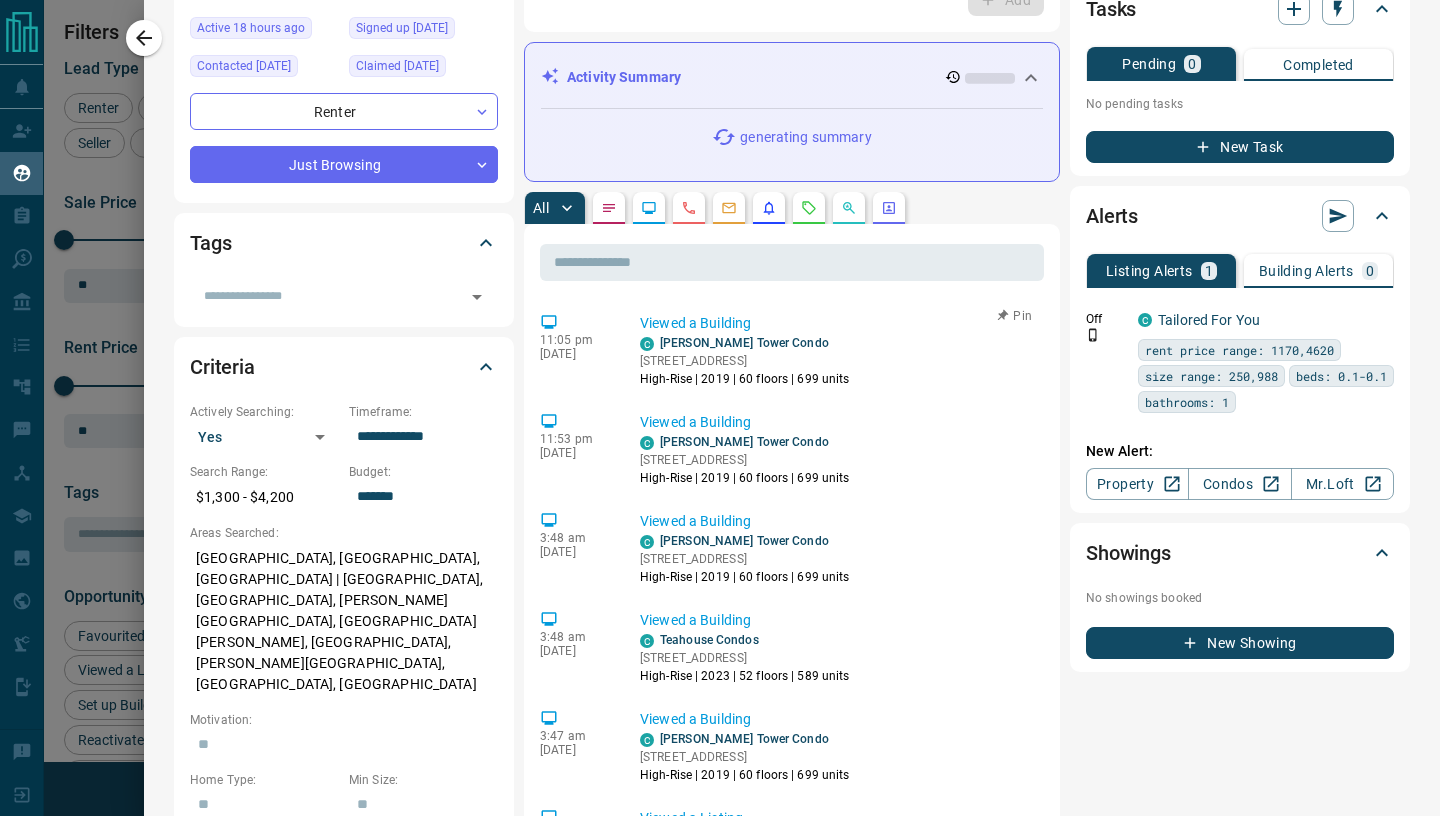 scroll, scrollTop: 253, scrollLeft: 0, axis: vertical 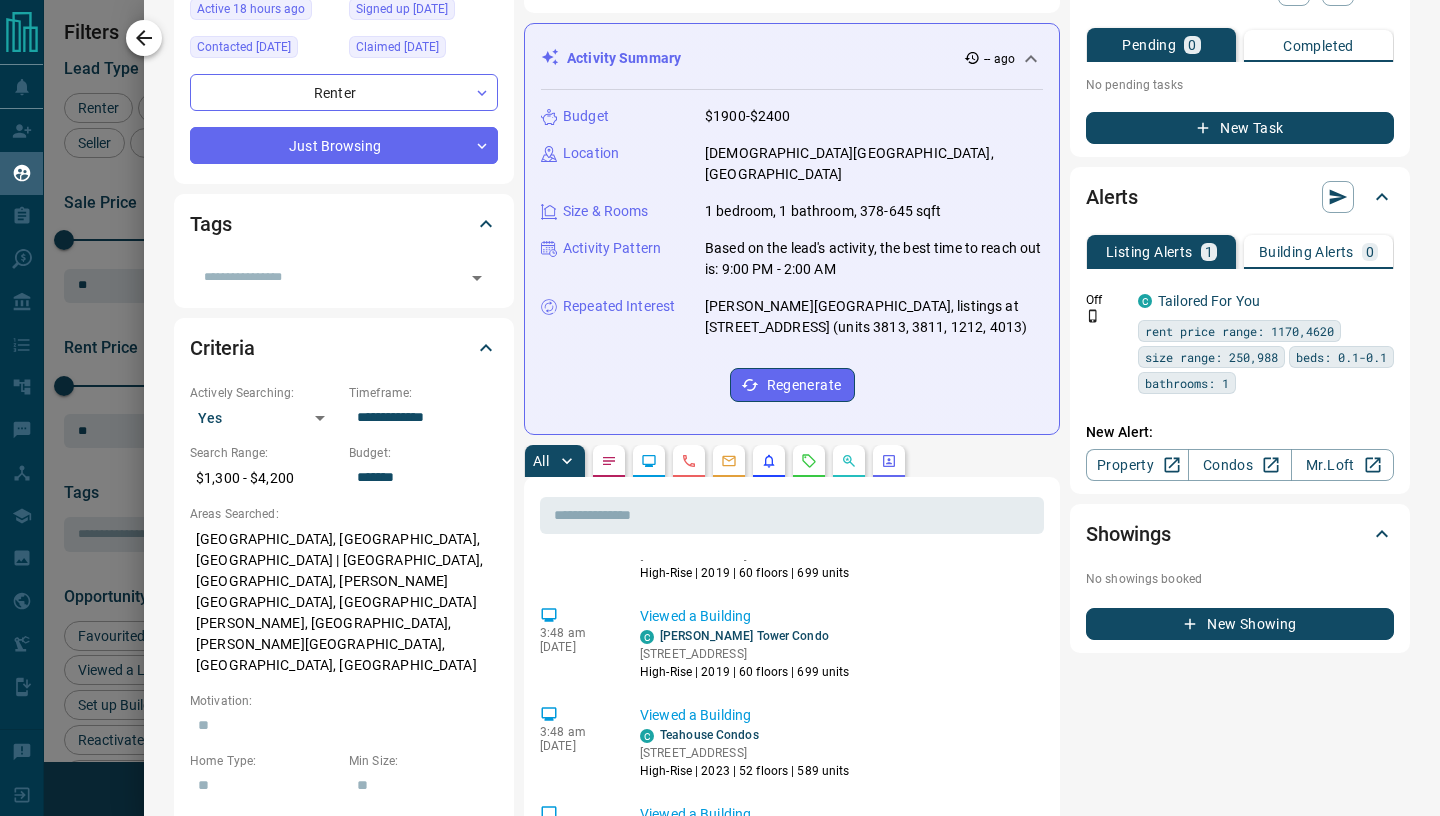 click 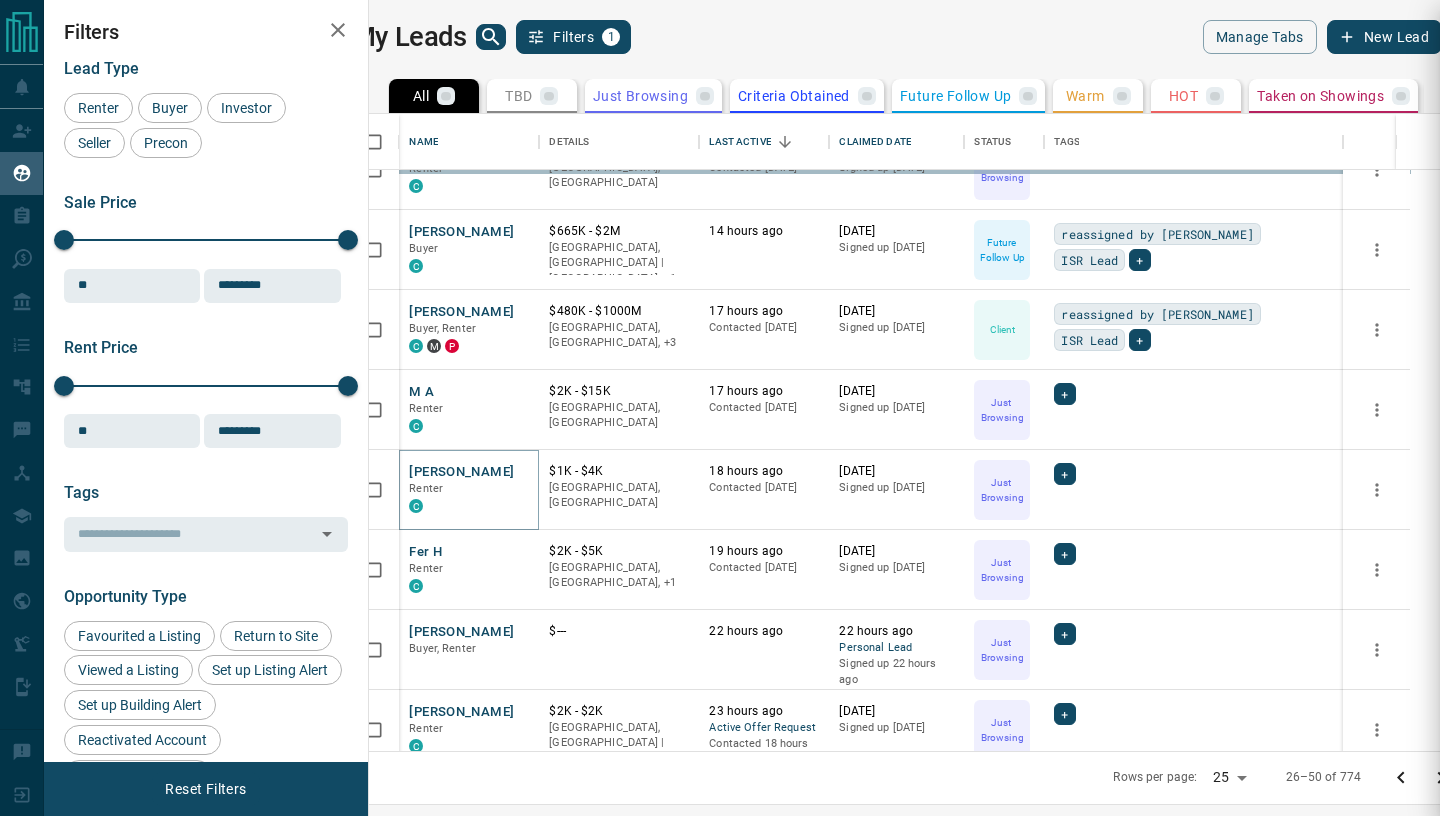 scroll, scrollTop: 0, scrollLeft: 0, axis: both 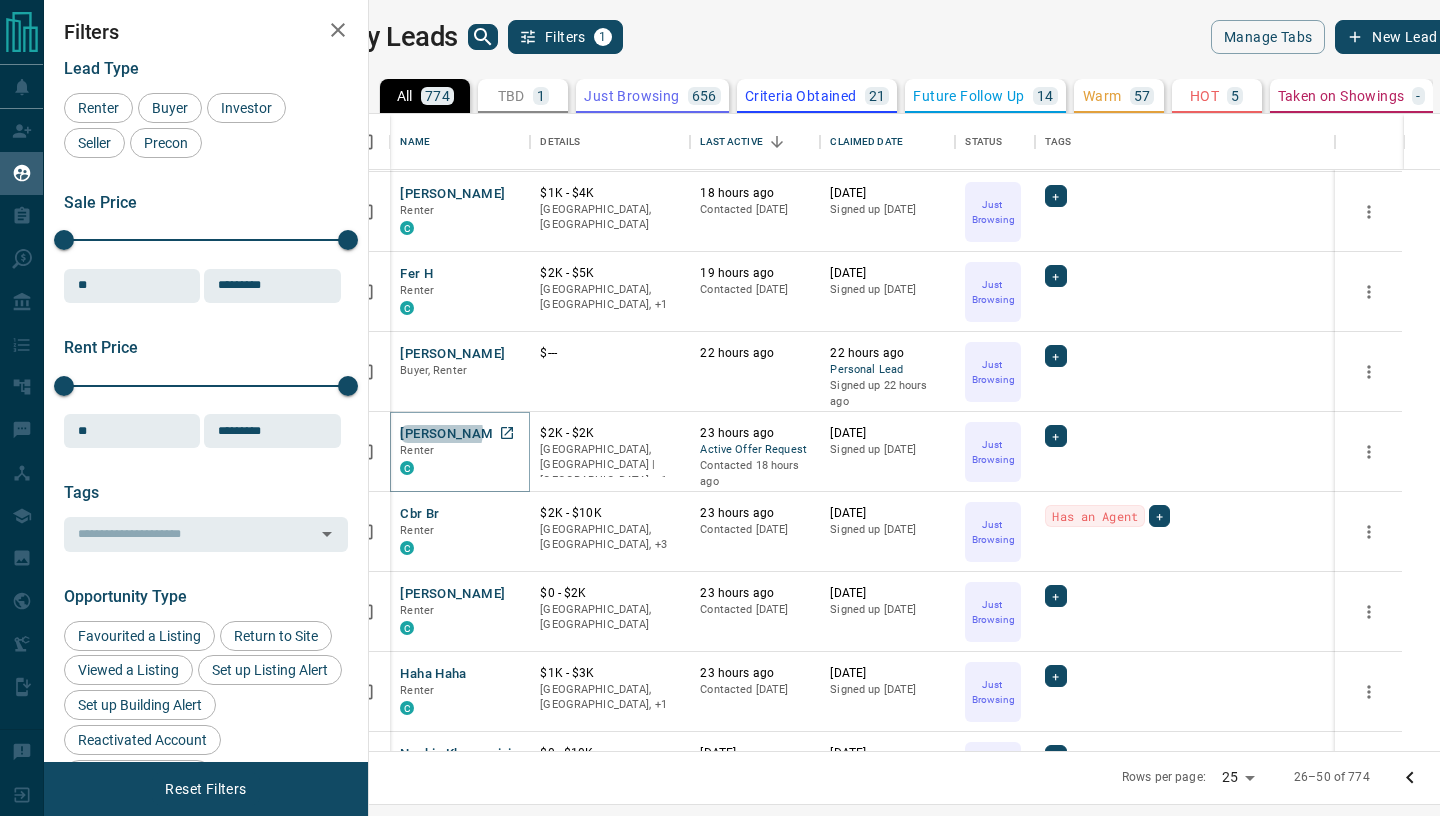 click on "[PERSON_NAME]" at bounding box center [452, 434] 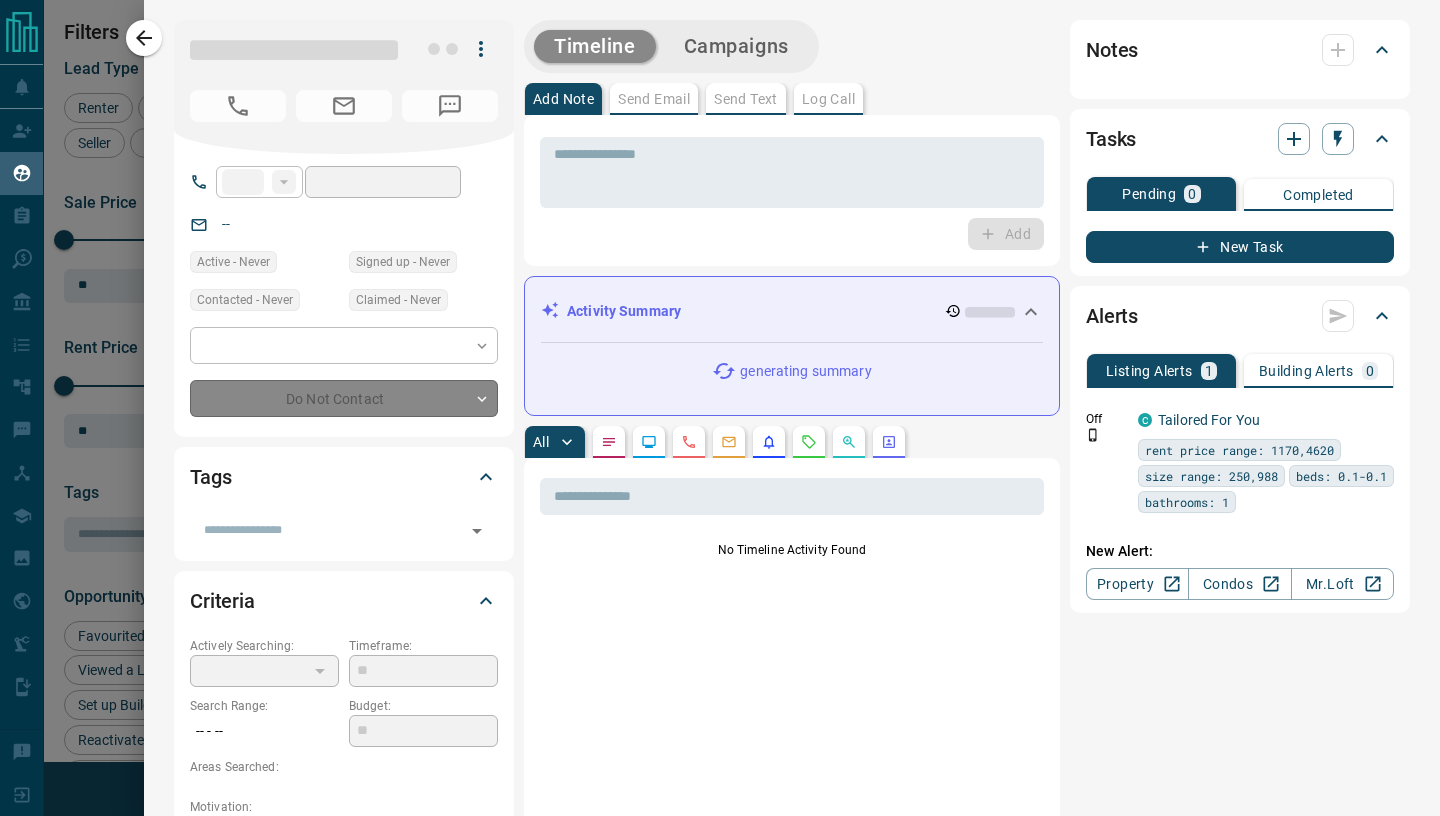 type on "**" 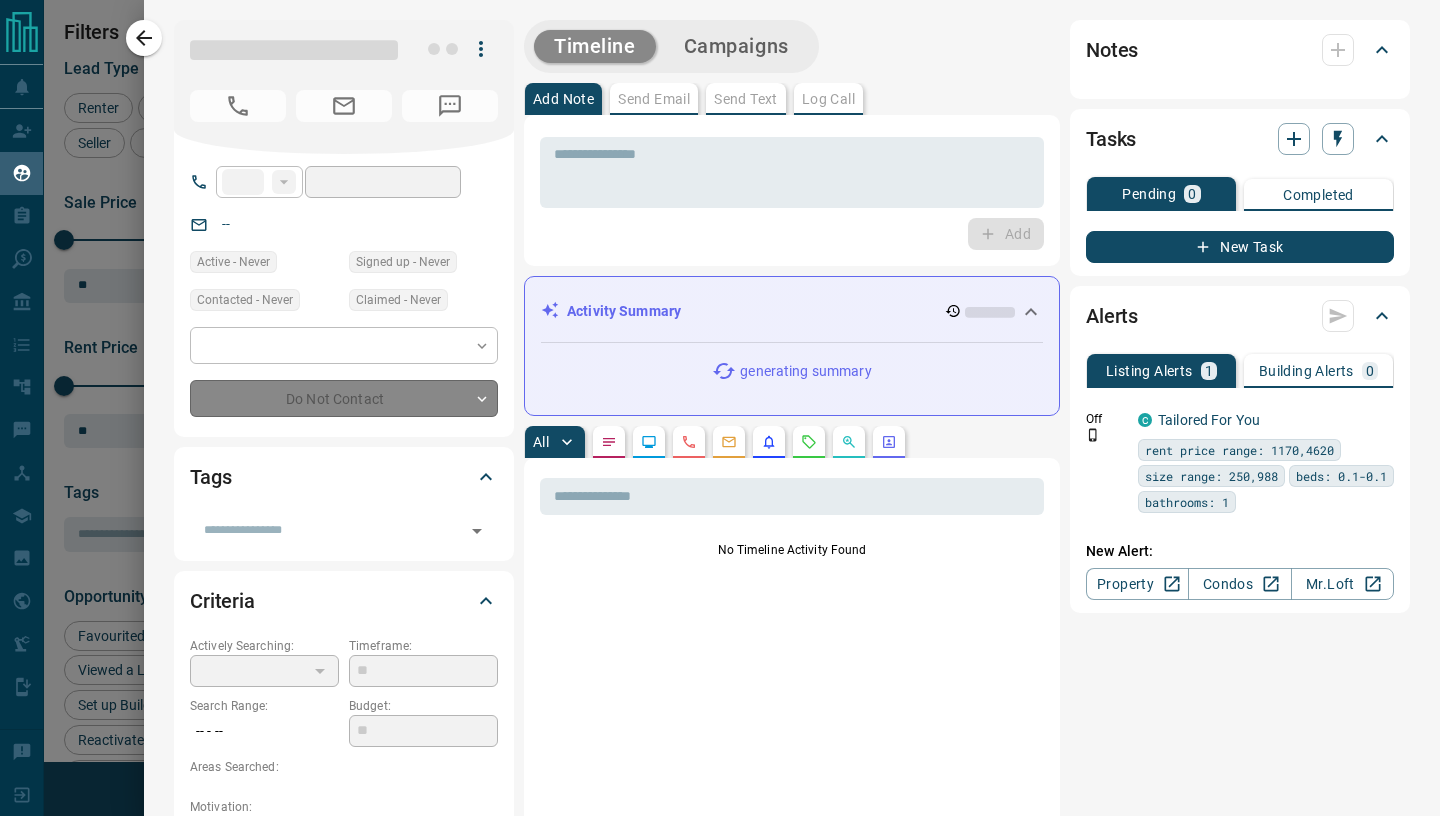 type on "**********" 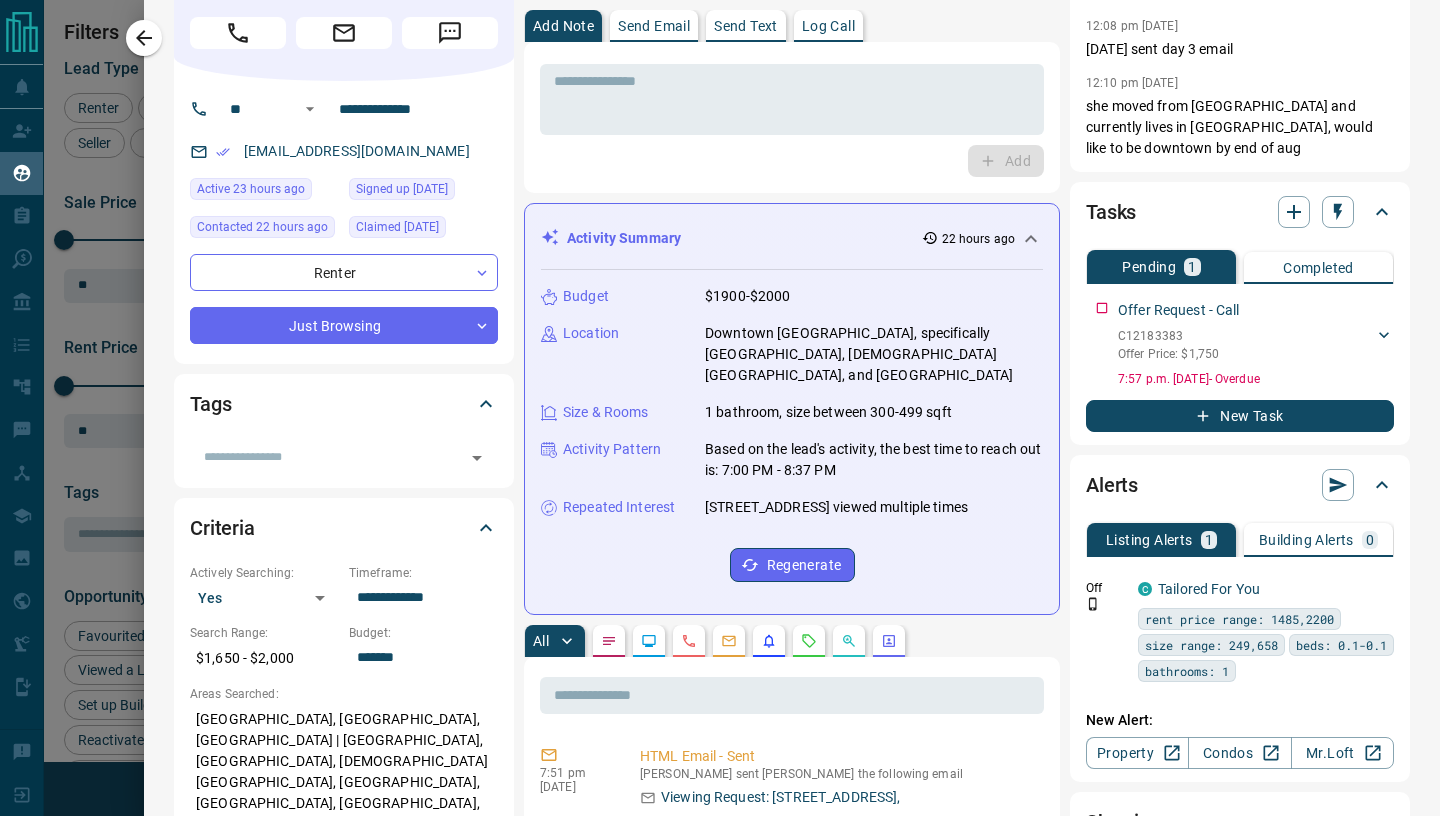 scroll, scrollTop: 0, scrollLeft: 0, axis: both 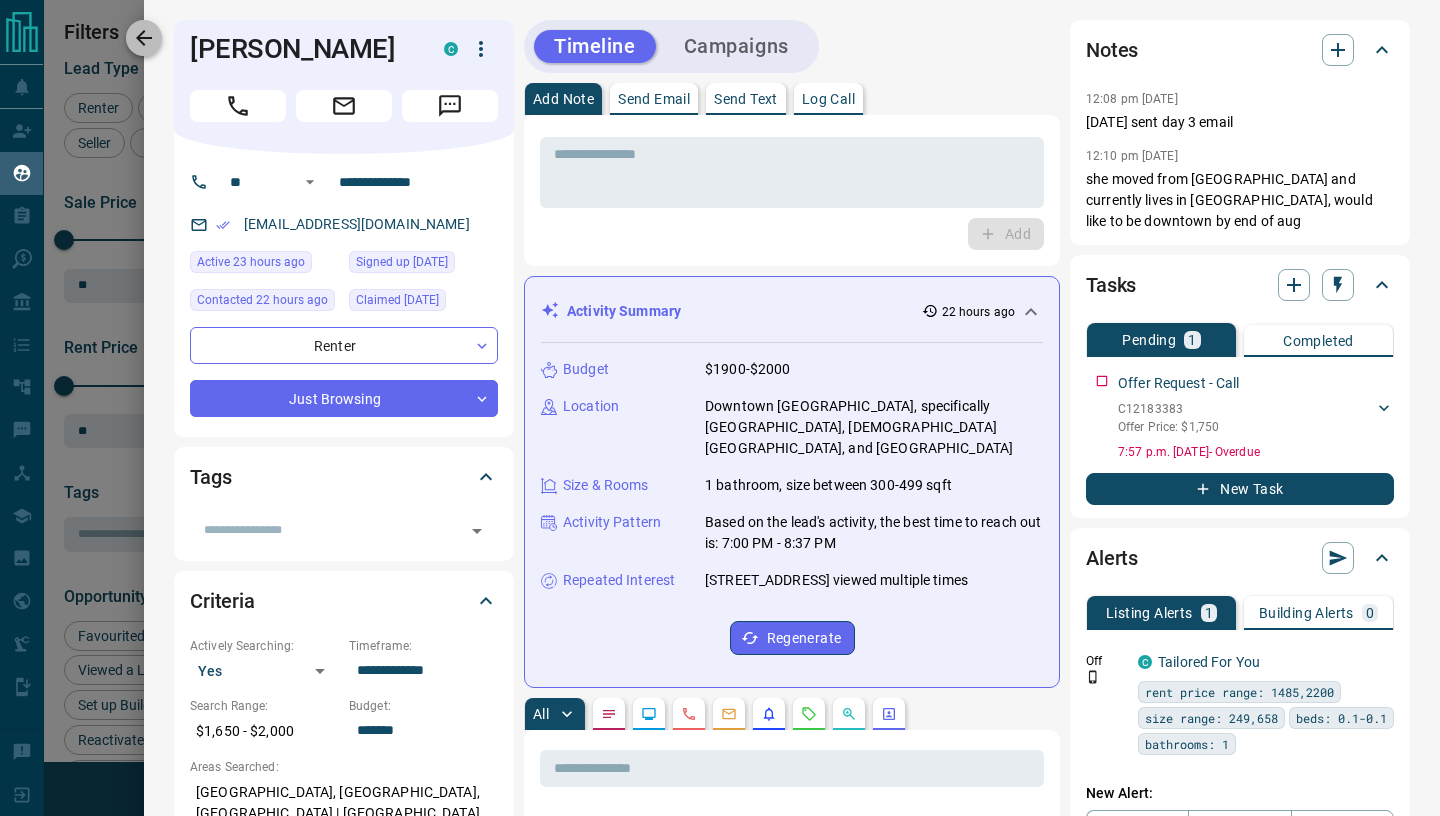 click 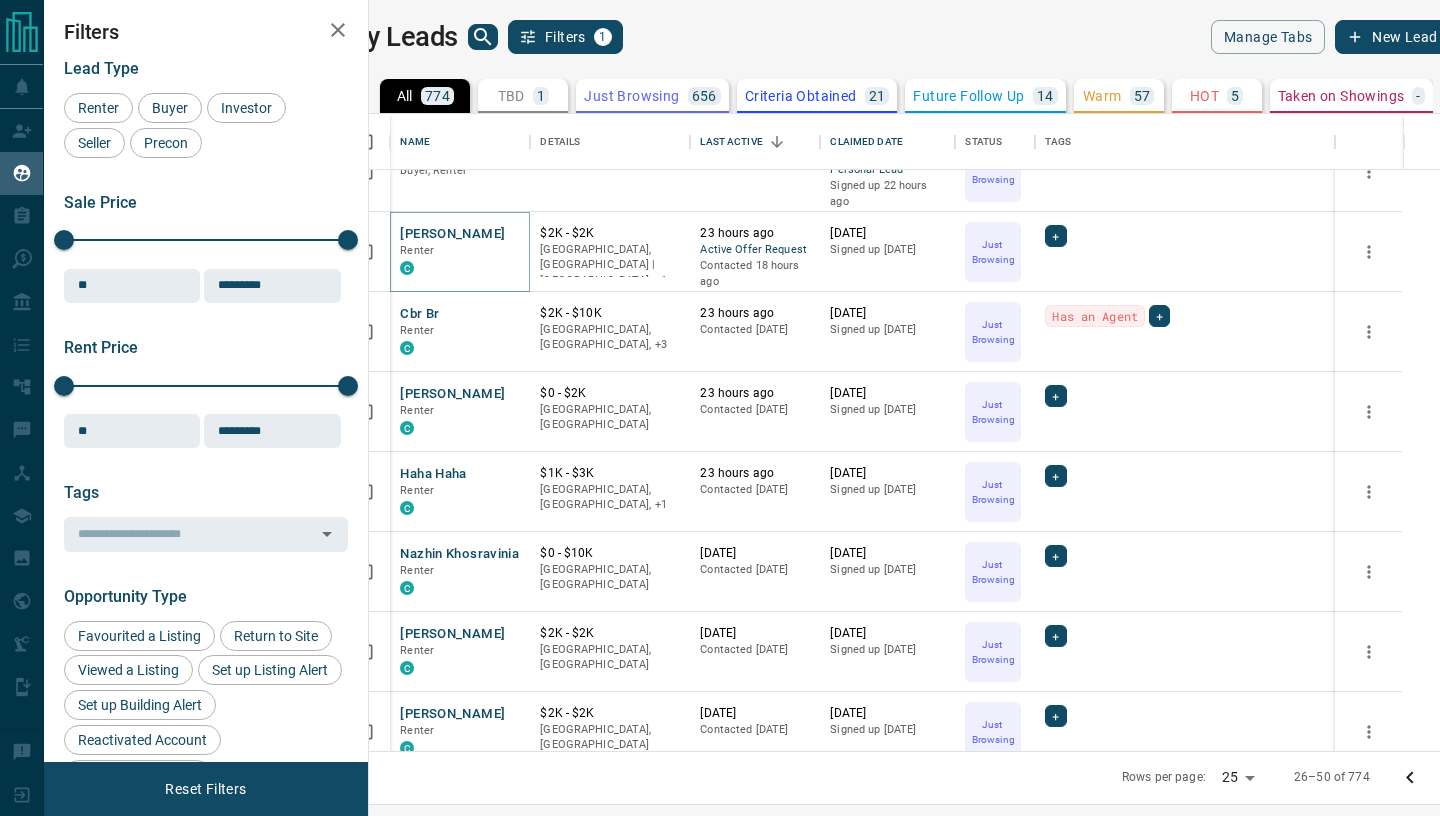 scroll, scrollTop: 1255, scrollLeft: 0, axis: vertical 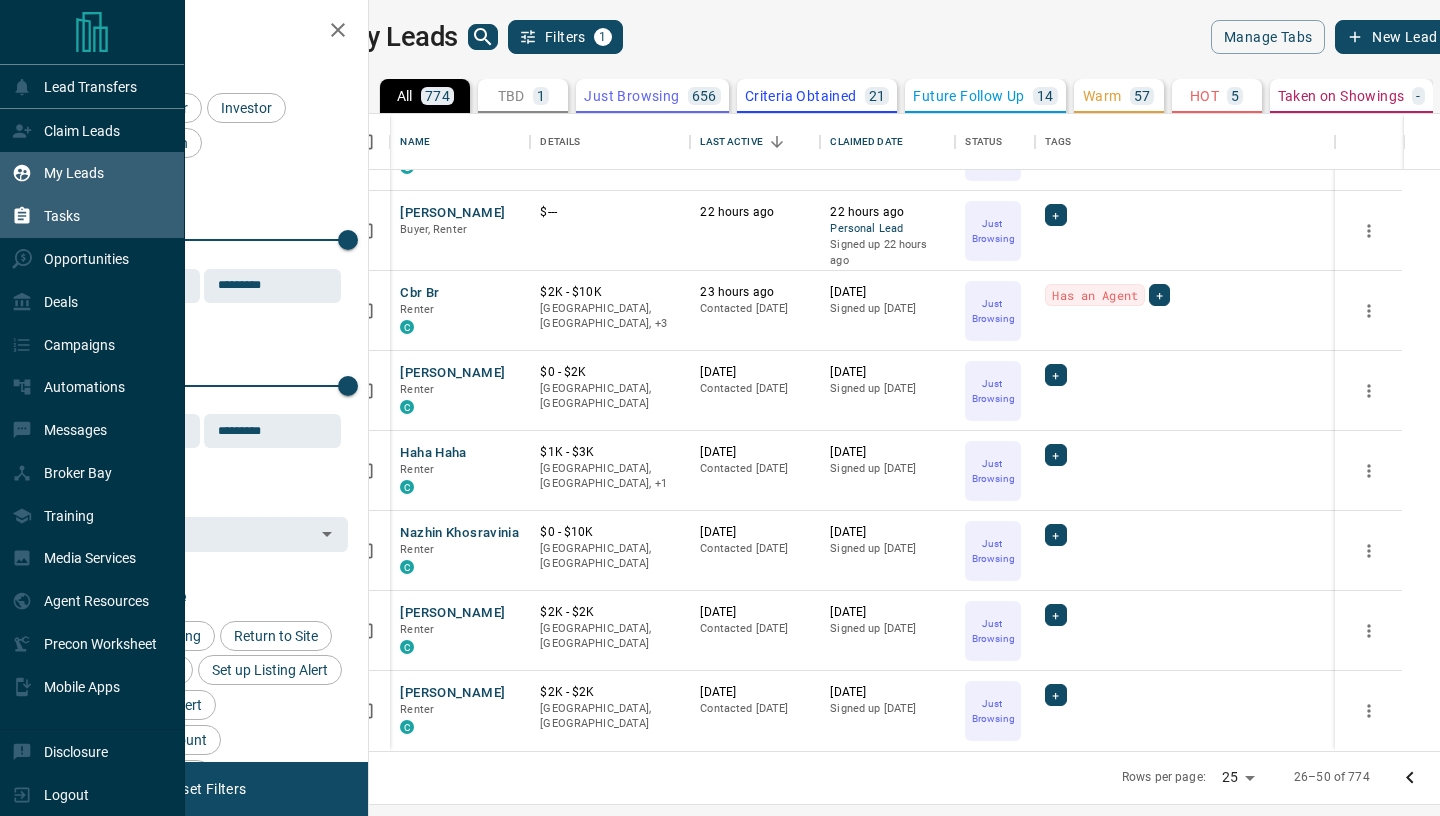 click on "Tasks" at bounding box center [62, 216] 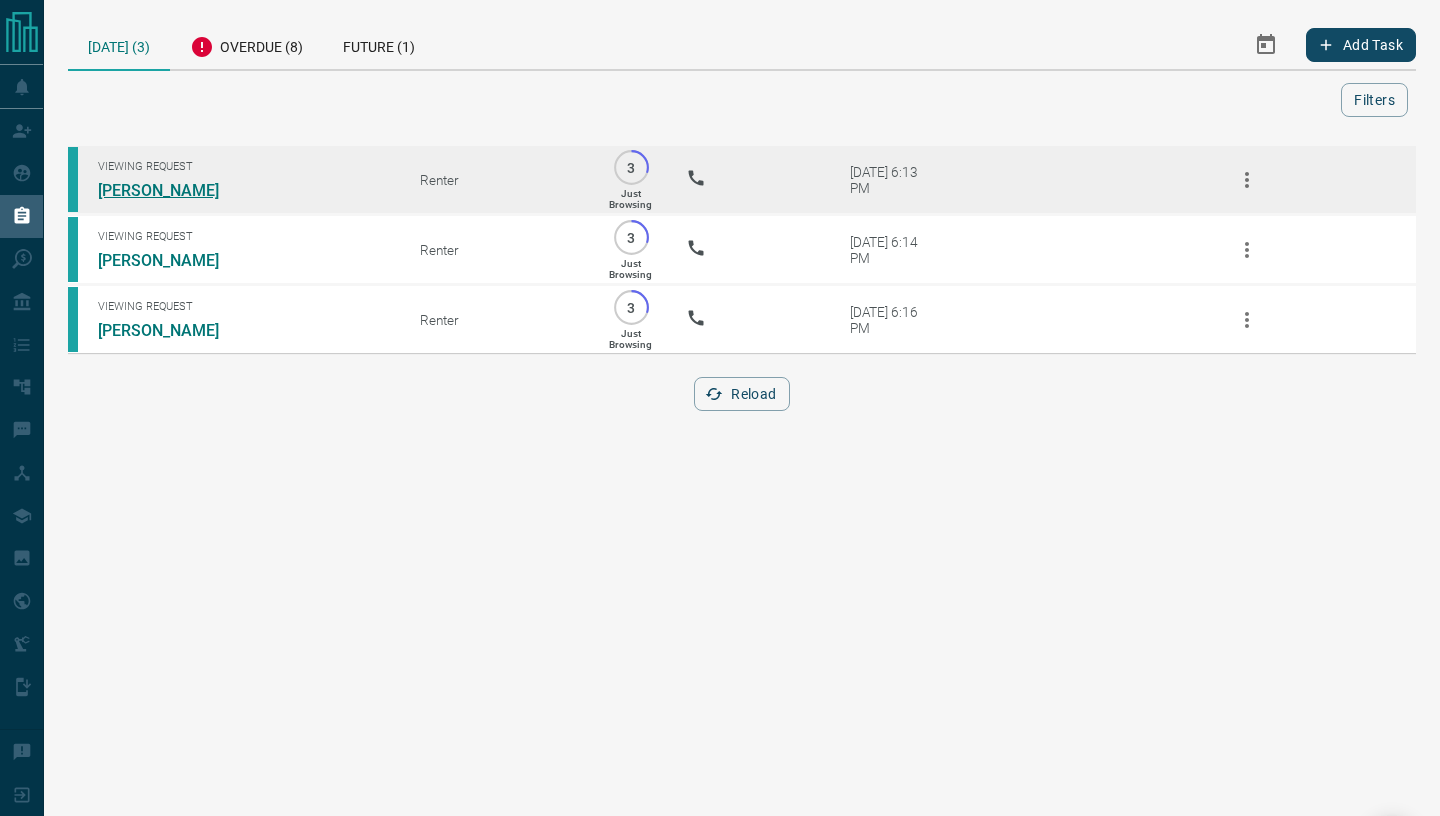 click on "[PERSON_NAME]" at bounding box center [173, 190] 